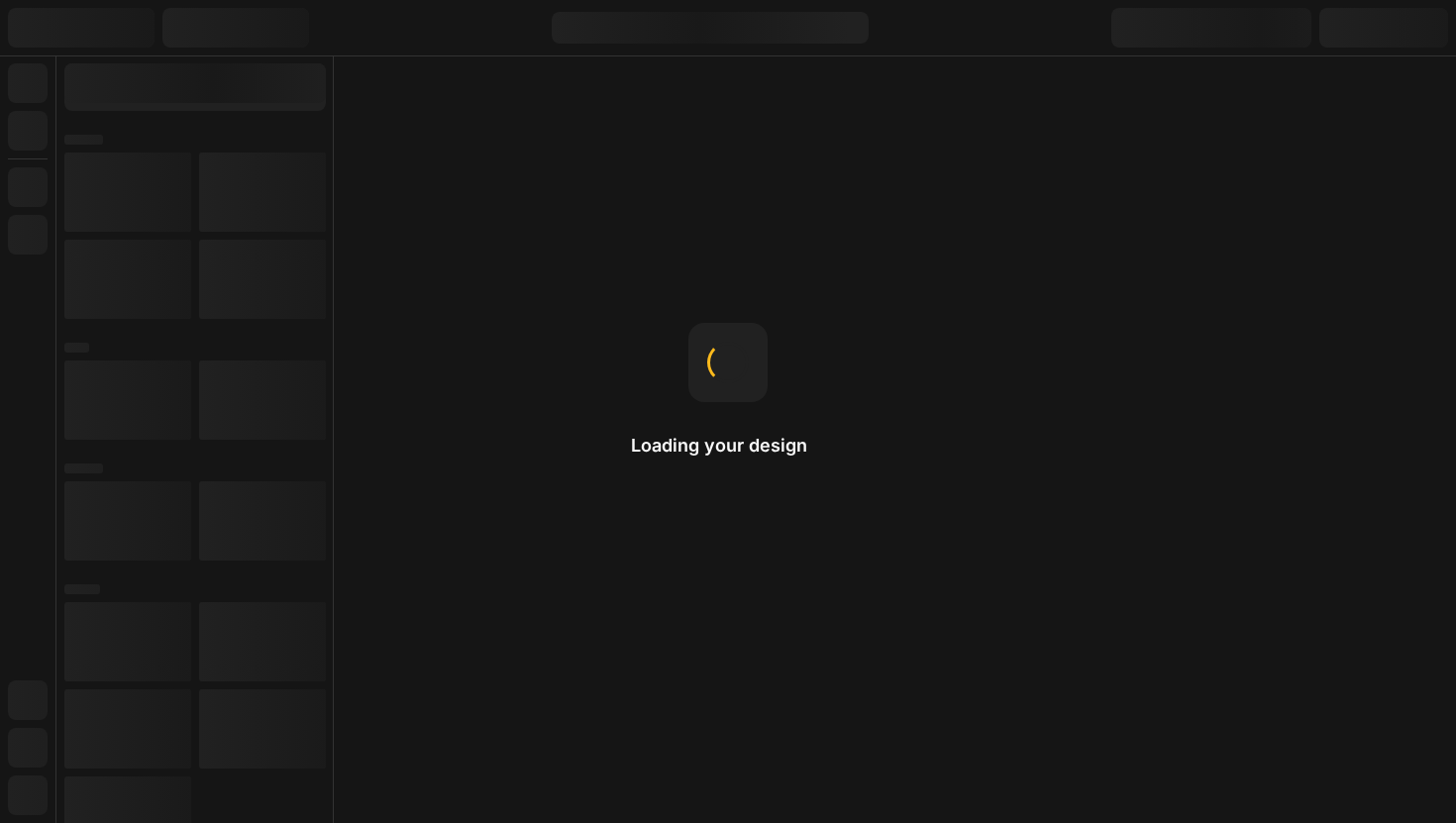 scroll, scrollTop: 0, scrollLeft: 0, axis: both 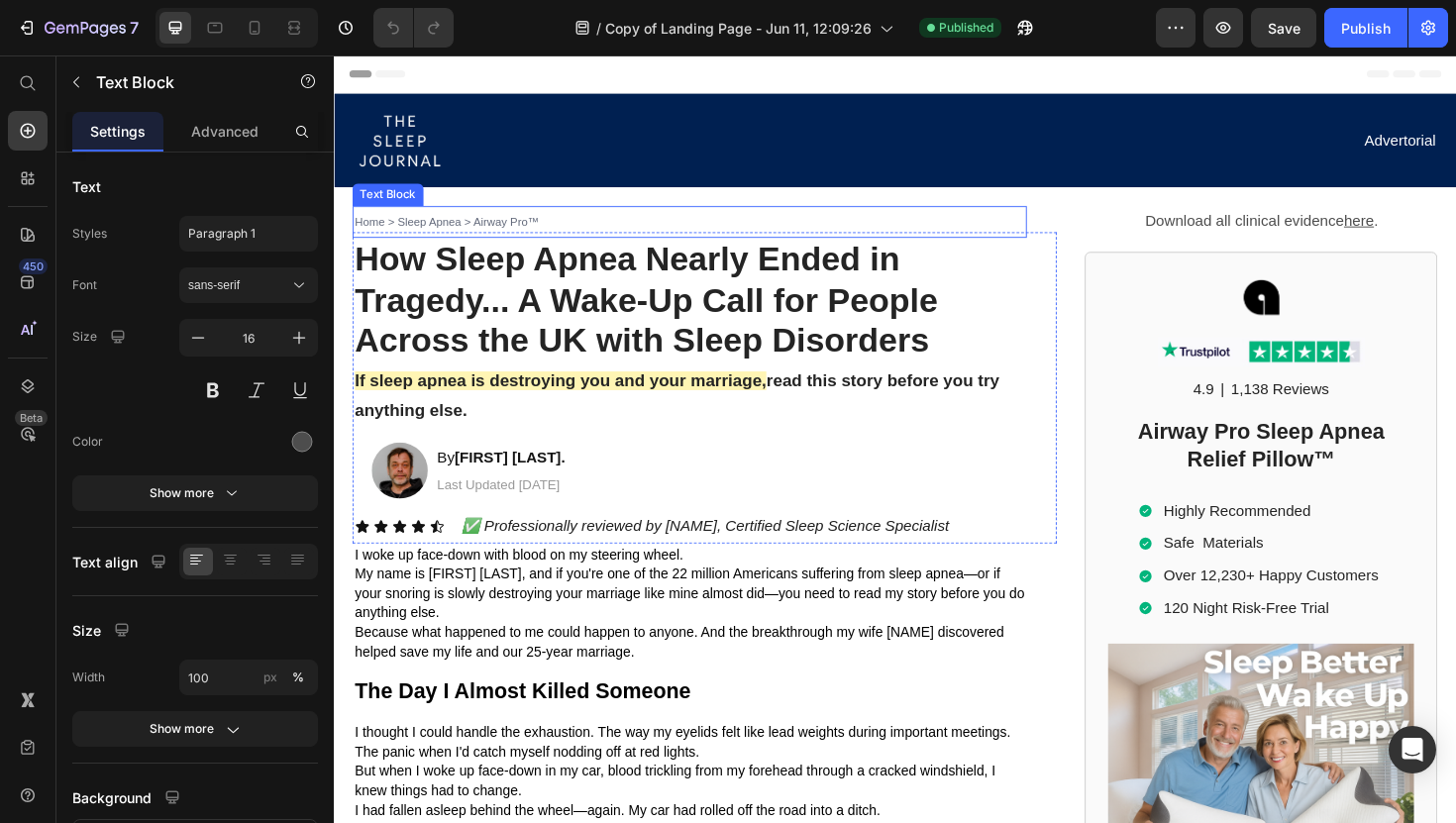 click on "Home > Sleep Apnea > Airway Pro™" at bounding box center [710, 232] 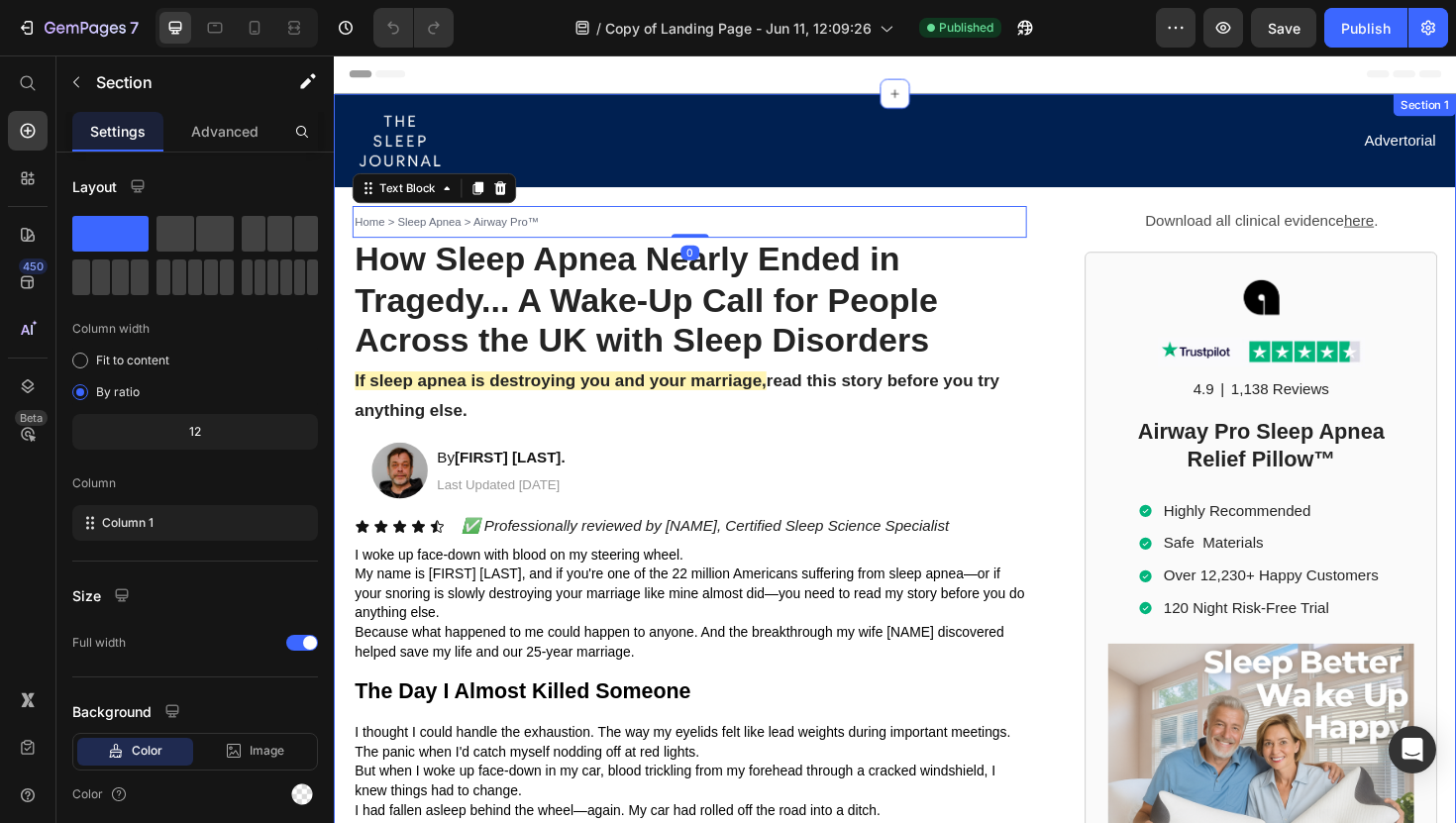 click on "Image Advertorial Text Block Row Row Home > Sleep Apnea > Airway Pro™  Text Block   0 How Sleep Apnea Nearly Ended in Tragedy... A Wake-Up Call for People Across the UK with Sleep Disorders Heading How Sleep Apnea Nearly Ended in Tragedy...  A Wake-Up Call for People Across the UK with Sleep Disorders Heading If sleep apnea is destroying you and your marriage,  read this story before you try anything else. Text Block Image By  Steven R. Text Block Last Updated June 3. 2025 Text Block Row ✅ Professionally reviewed by Daniel T., Certified Sleep Science Specialist Text Block Icon Icon Icon Icon Icon Icon List Row Row I woke up face-down with blood on my steering wheel. My name is Steven R., and if you're one of the 22 million Americans suffering from sleep apnea—or if your snoring is slowly destroying your marriage like mine almost did—you need to read my story before you do anything else.   The Day I Almost Killed Someone     The Slow Death of Our Marriage   No wonder I felt like I was dying." at bounding box center (928, 1321) 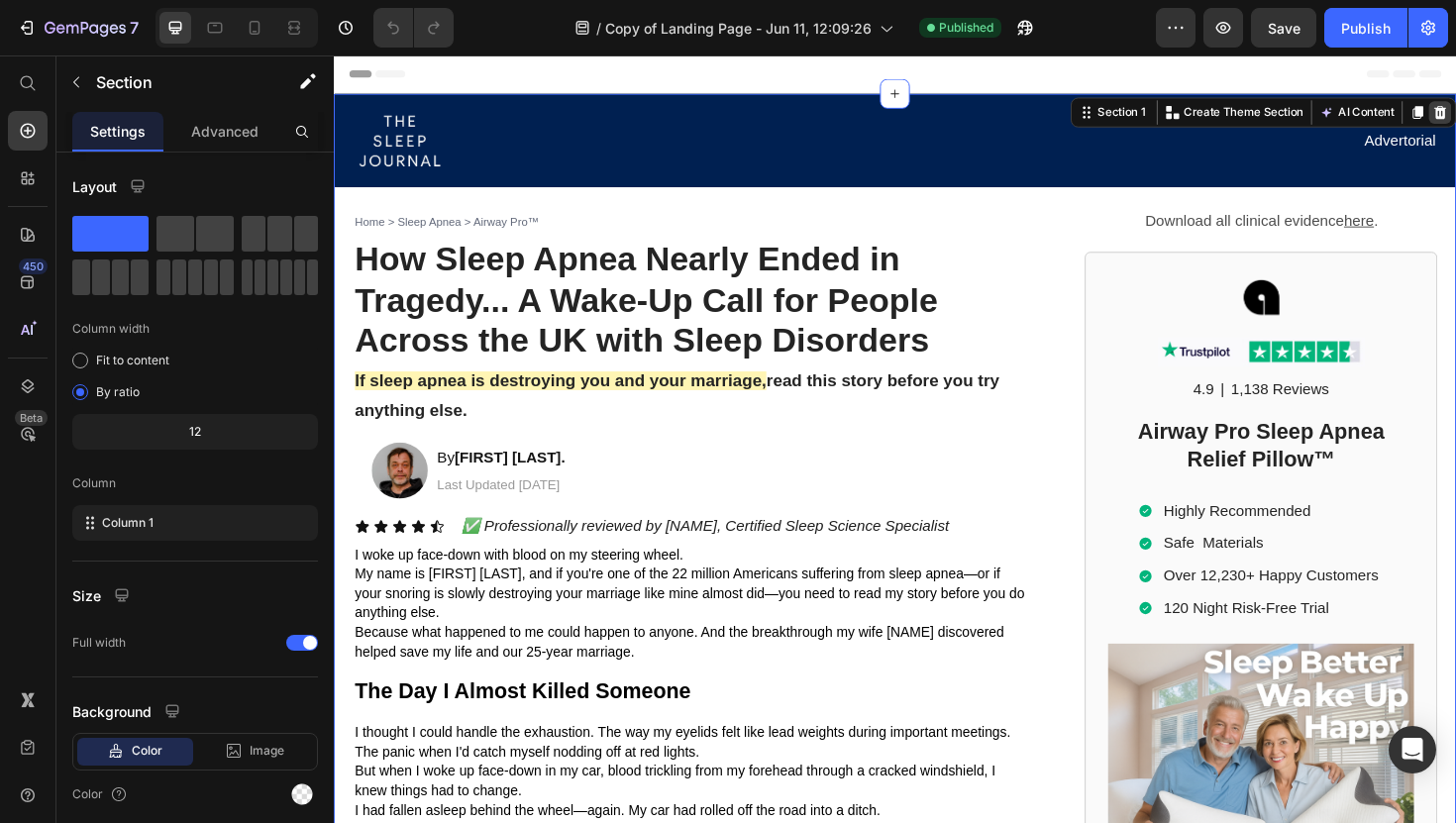 click 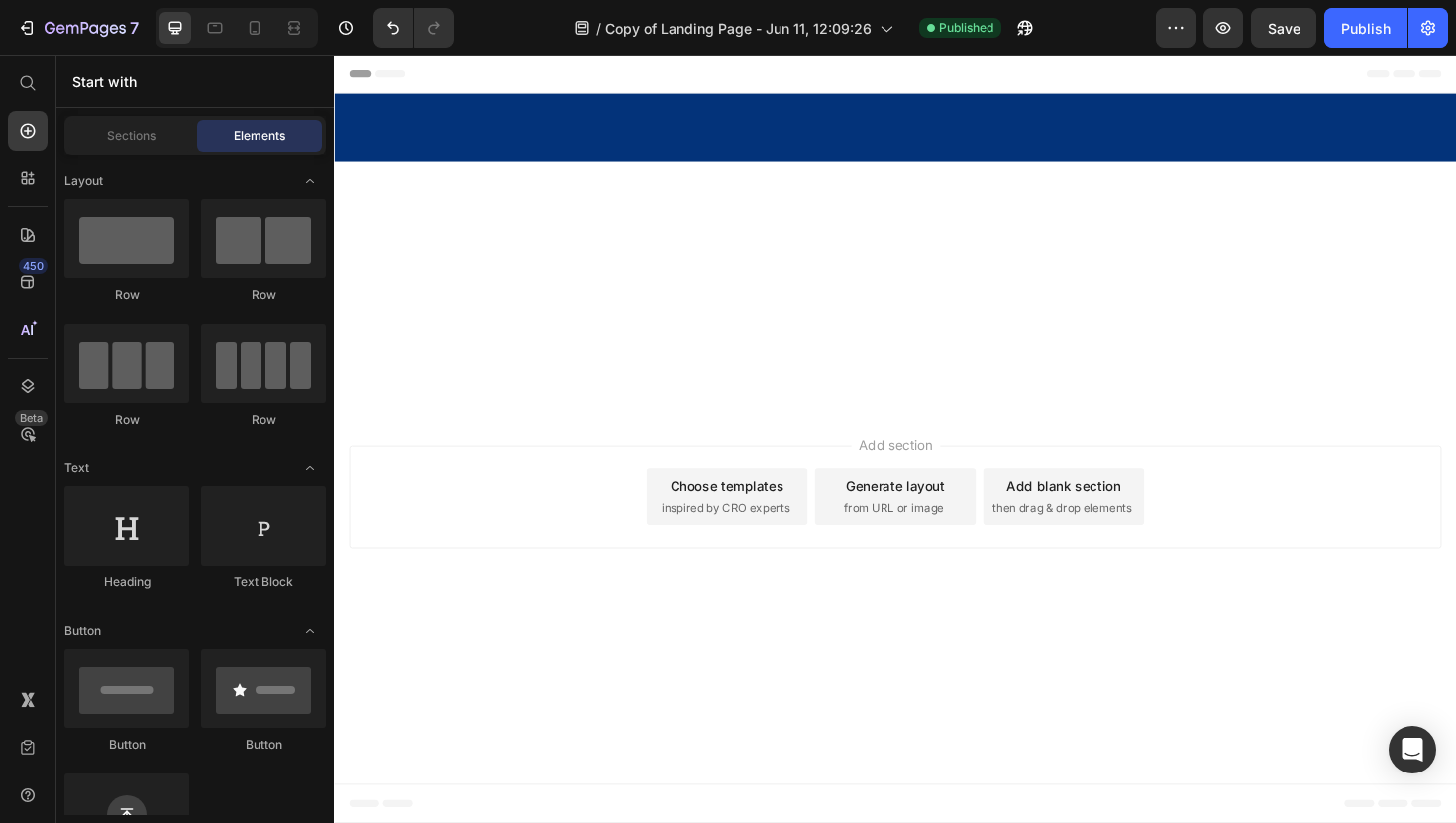 click at bounding box center (928, 132) 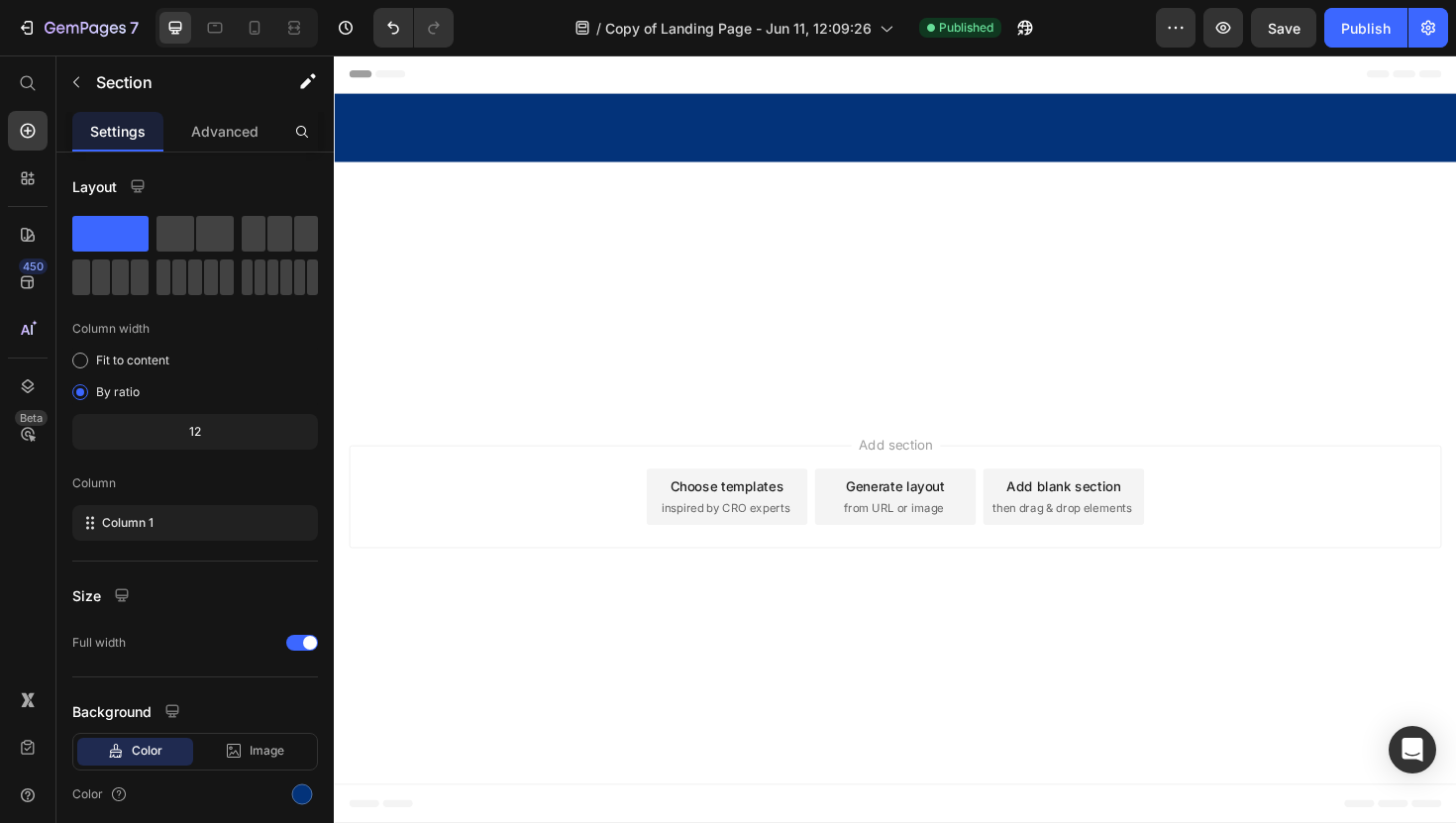 click at bounding box center (928, 298) 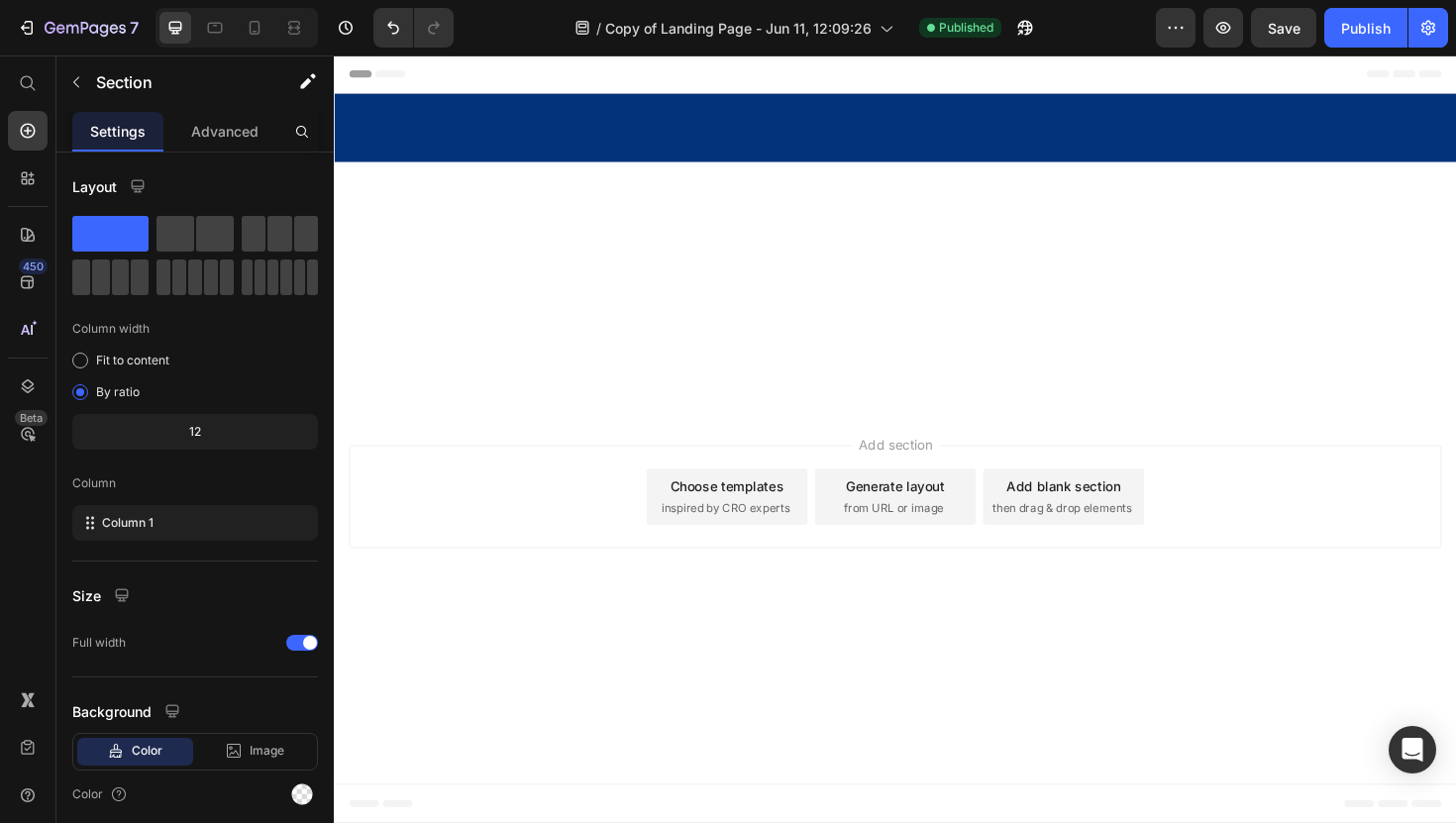 click on "inspired by CRO experts" at bounding box center [748, 535] 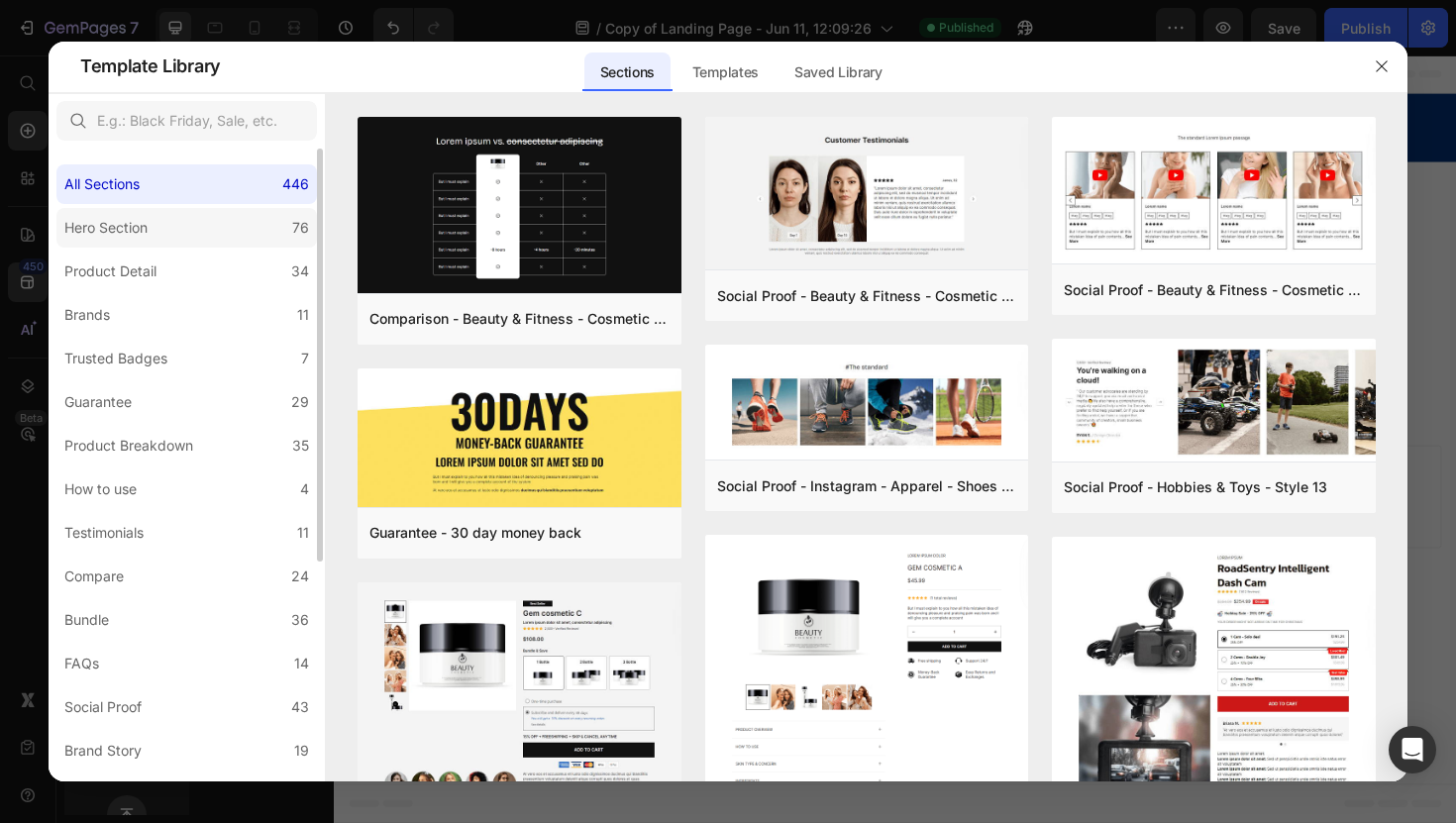 click on "Hero Section 76" 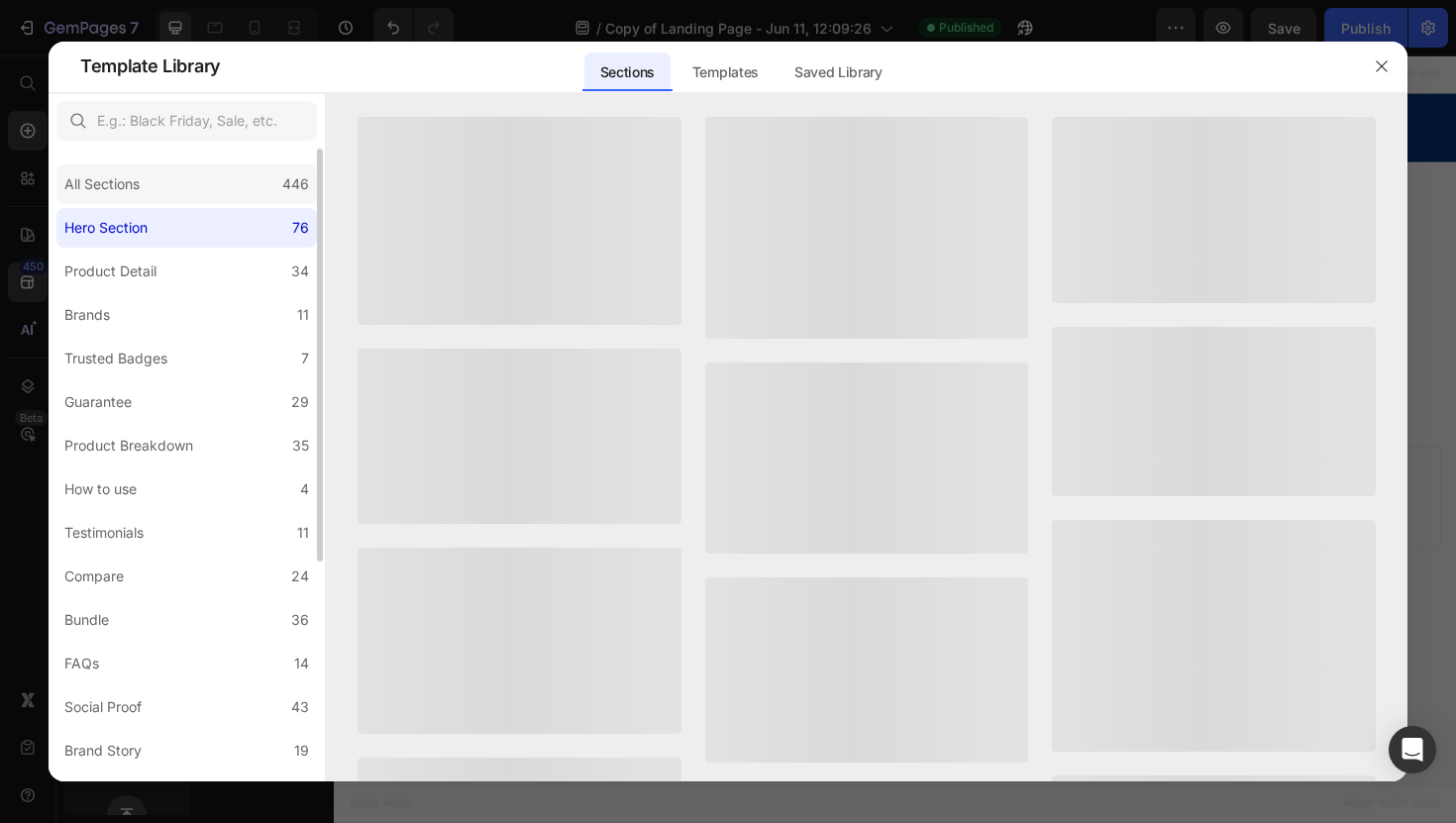 click on "All Sections 446" 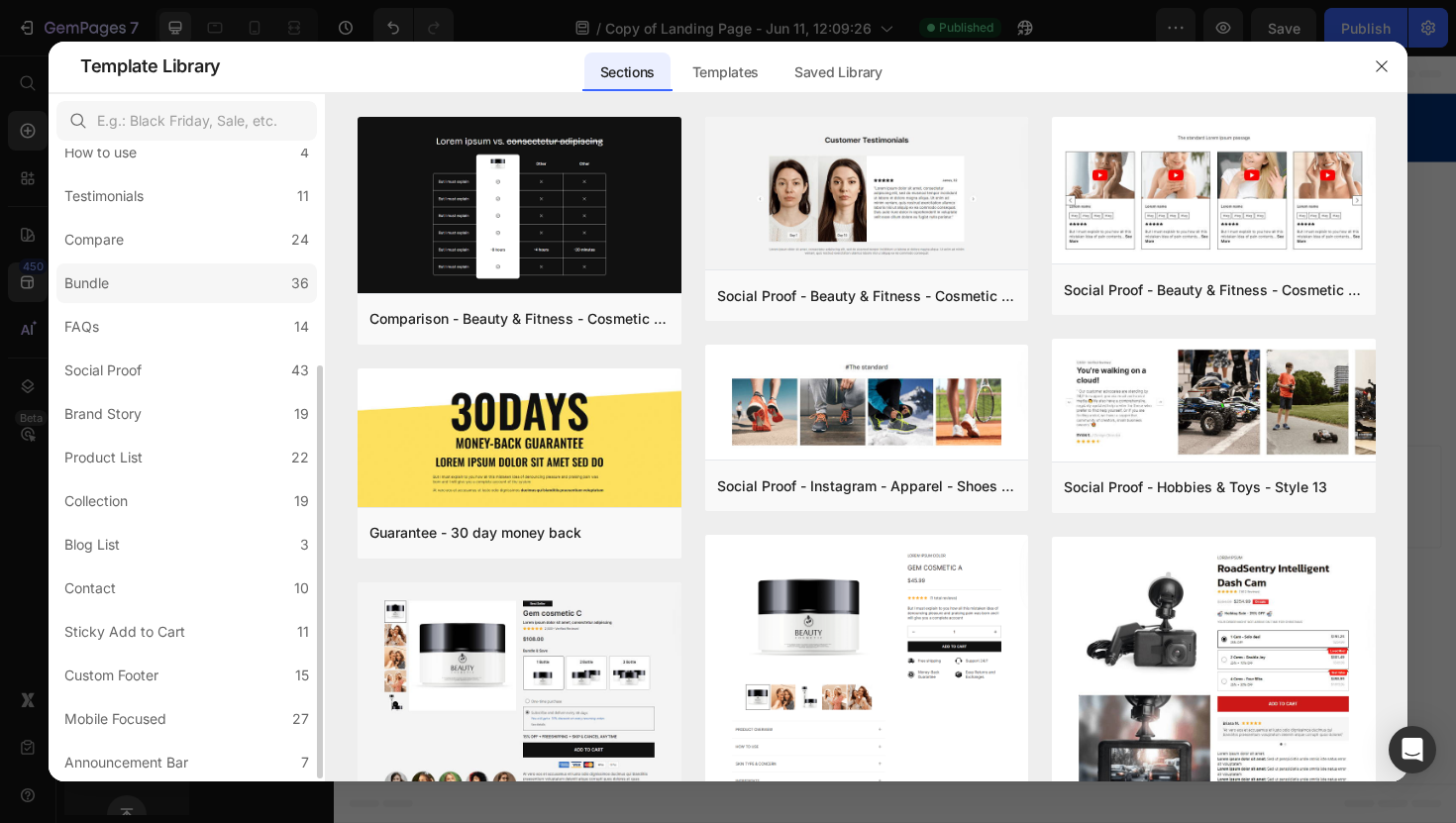 scroll, scrollTop: 0, scrollLeft: 0, axis: both 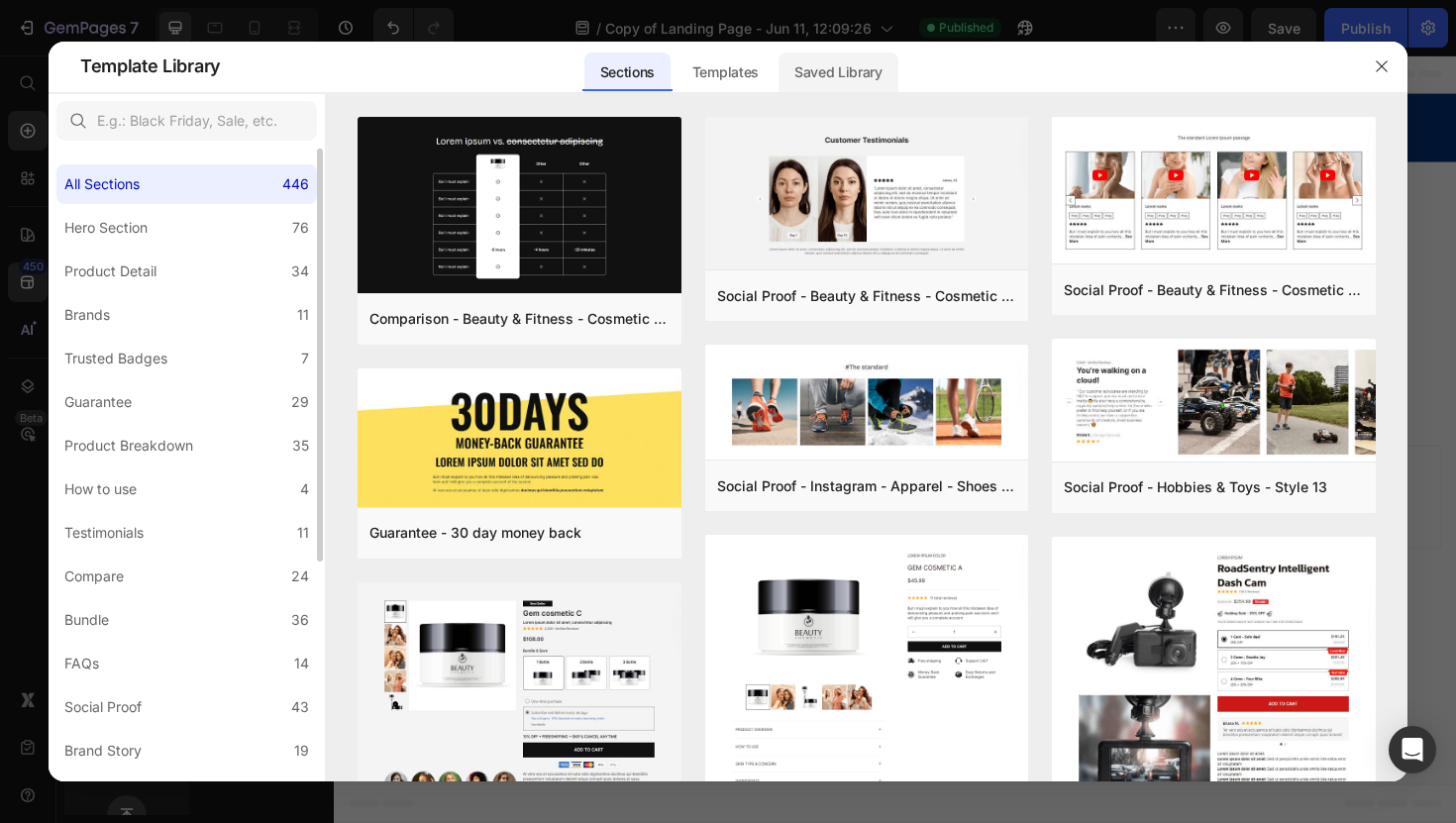 click on "Saved Library" 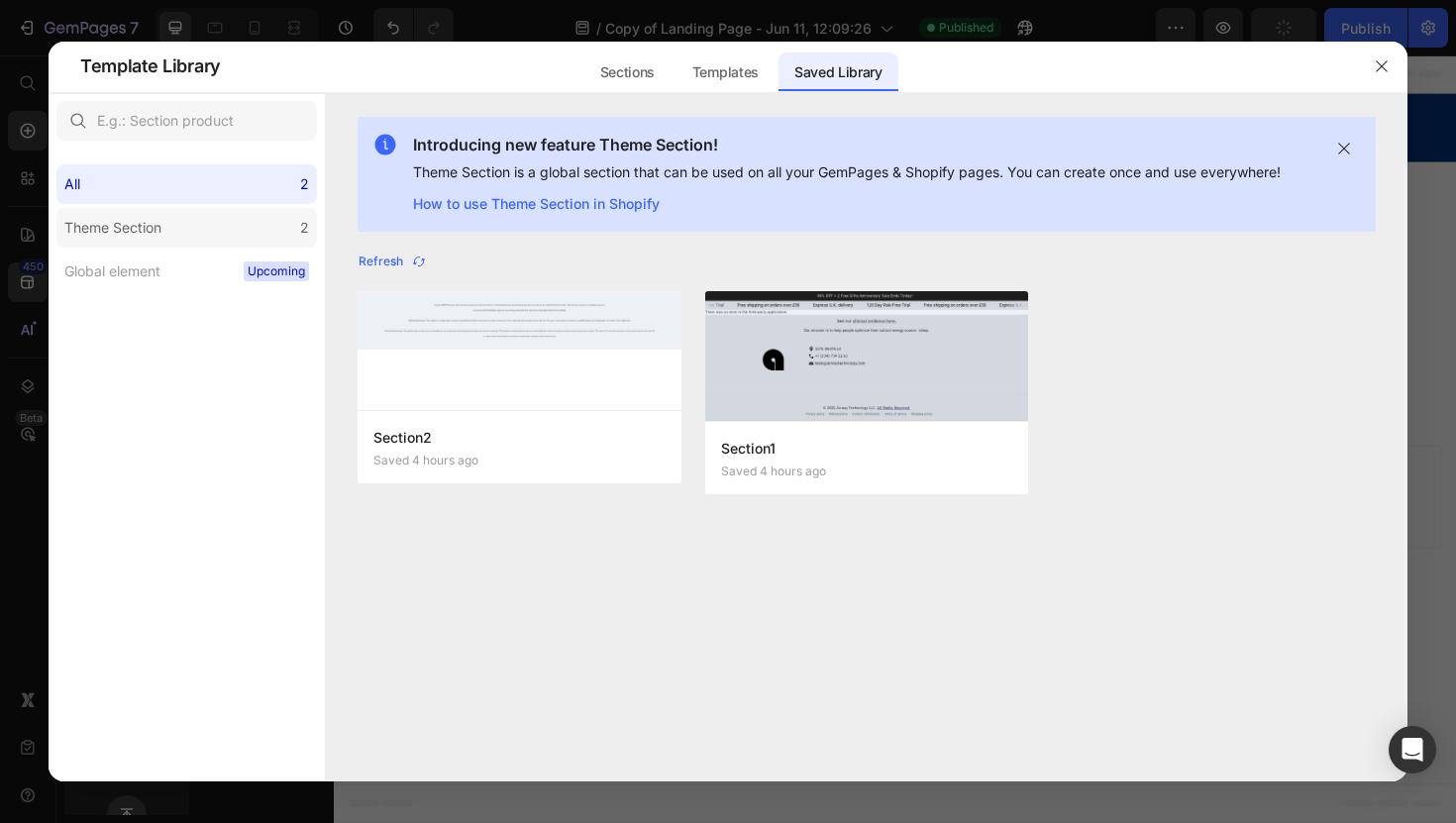 click on "Theme Section 2" 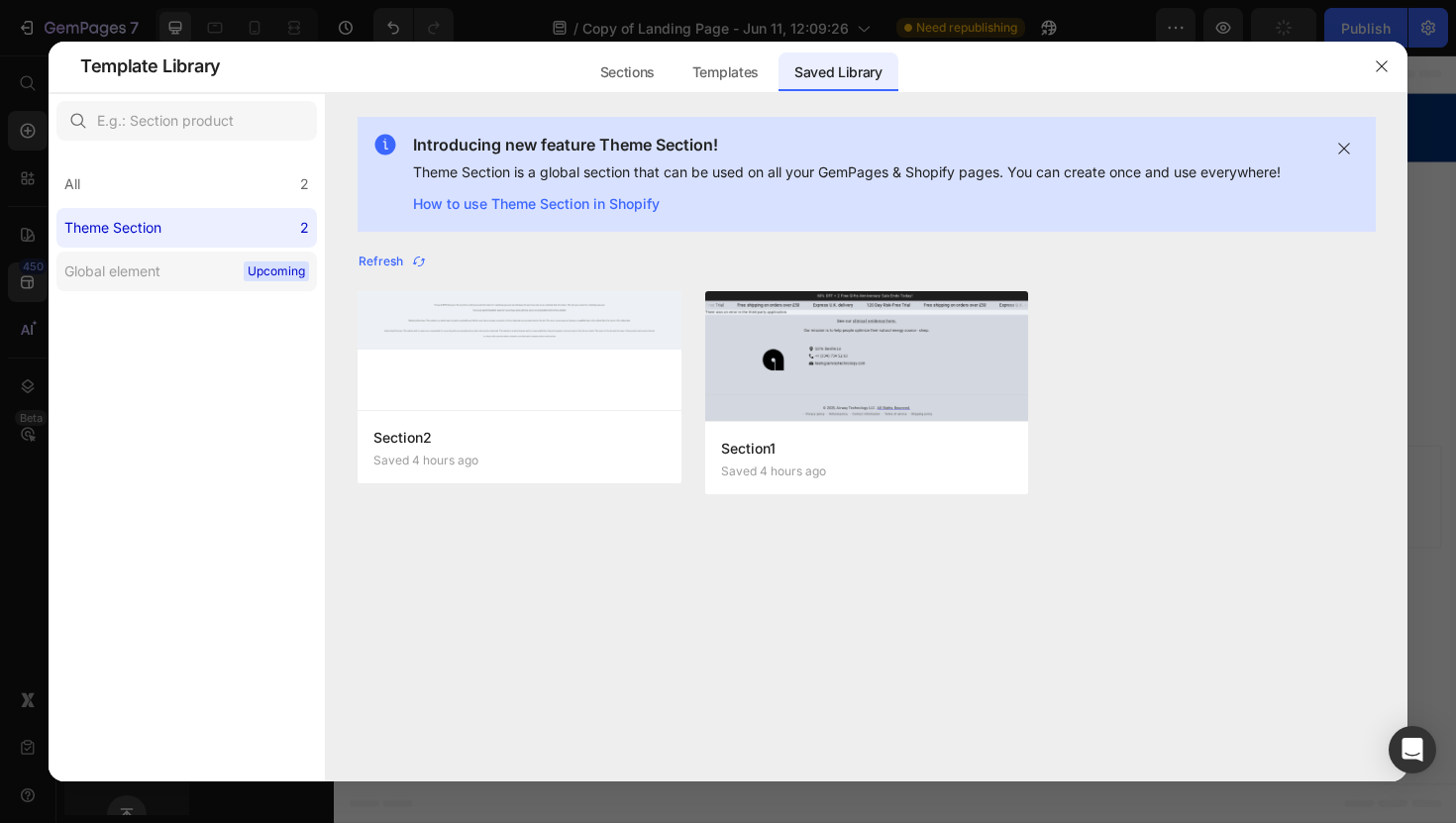 click on "Global element" at bounding box center [116, 271] 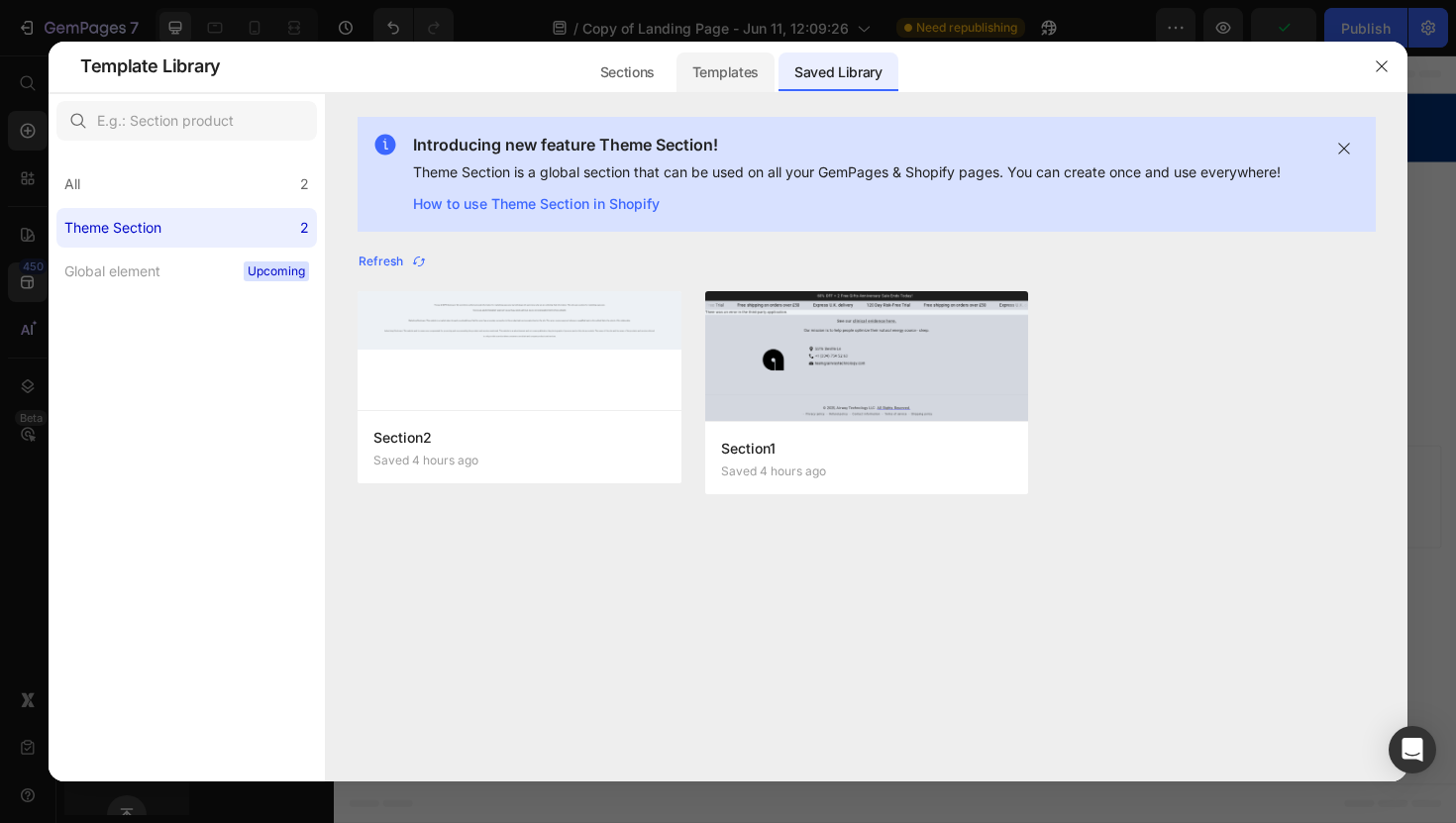 click on "Templates" 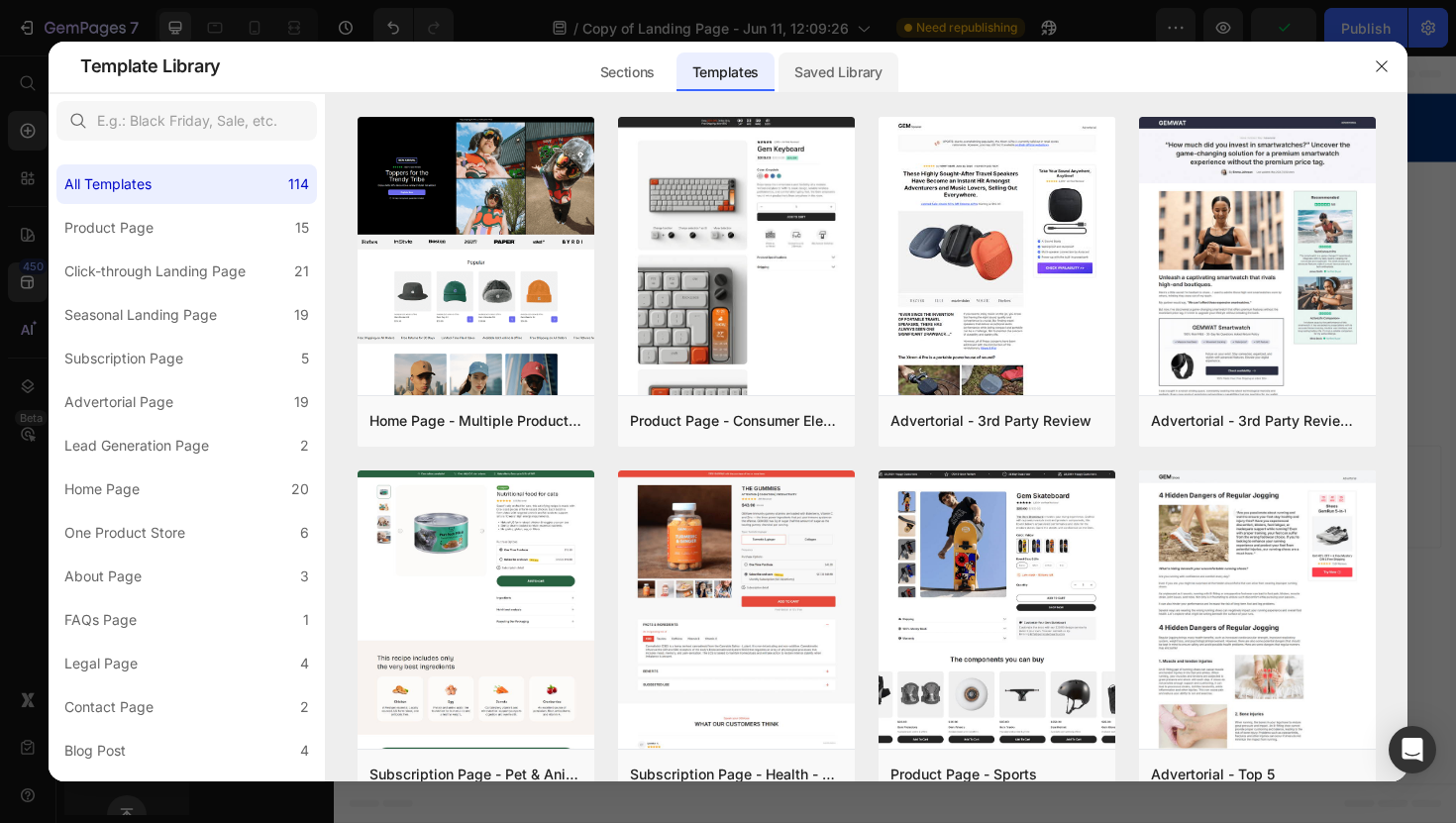 click on "Saved Library" 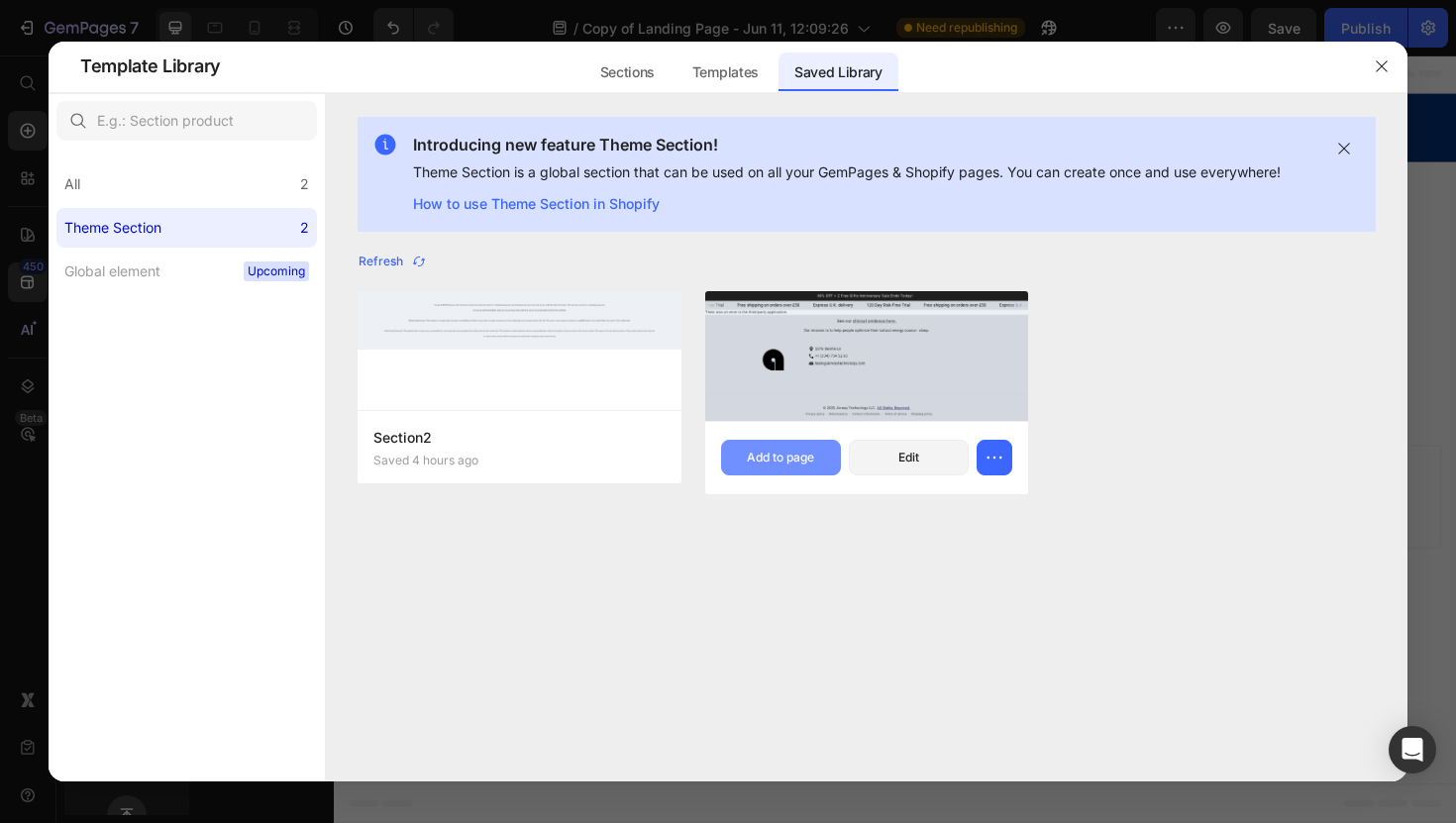 click on "Add to page" at bounding box center [780, 458] 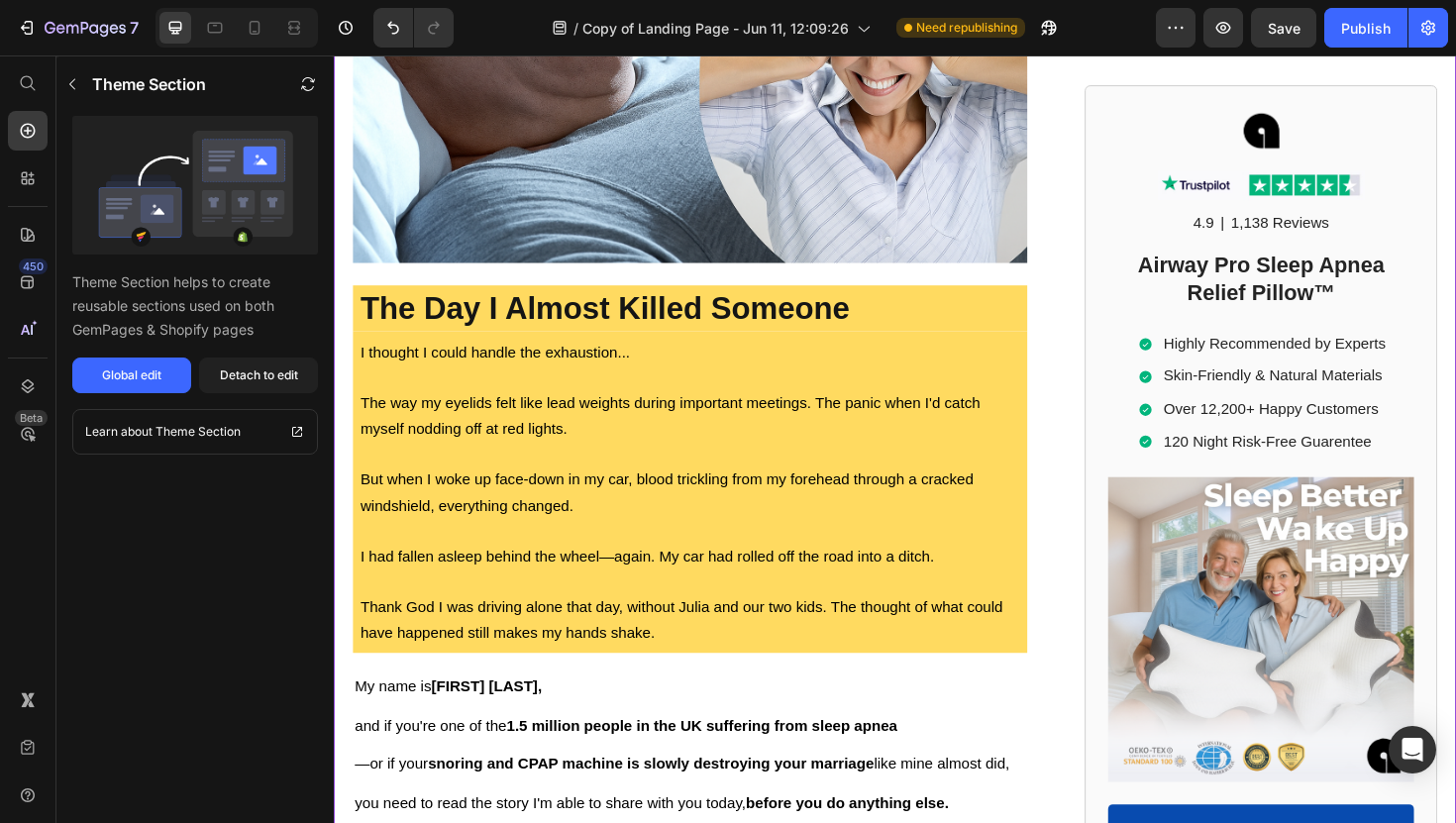 scroll, scrollTop: 0, scrollLeft: 0, axis: both 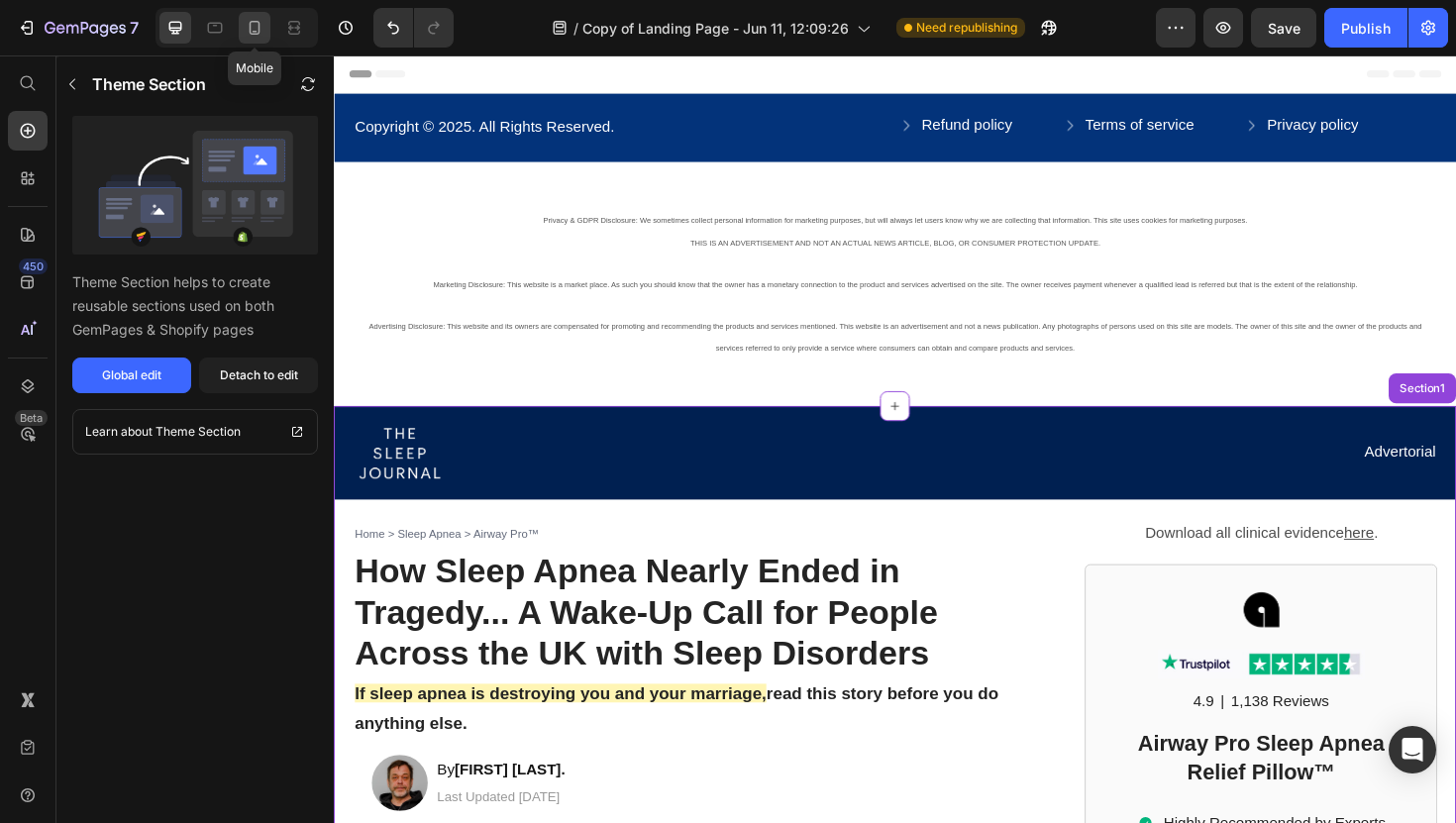 click 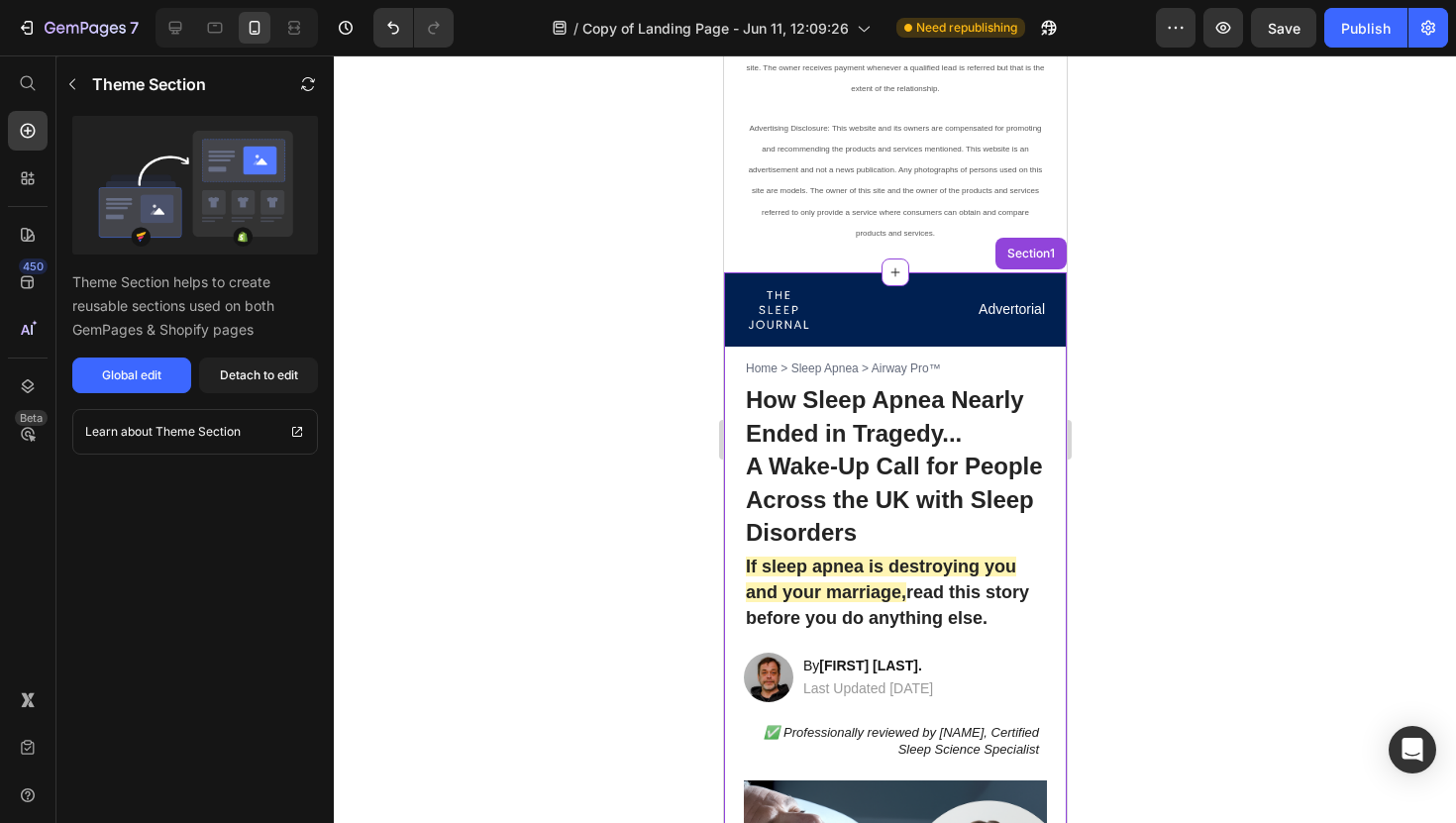 scroll, scrollTop: 0, scrollLeft: 0, axis: both 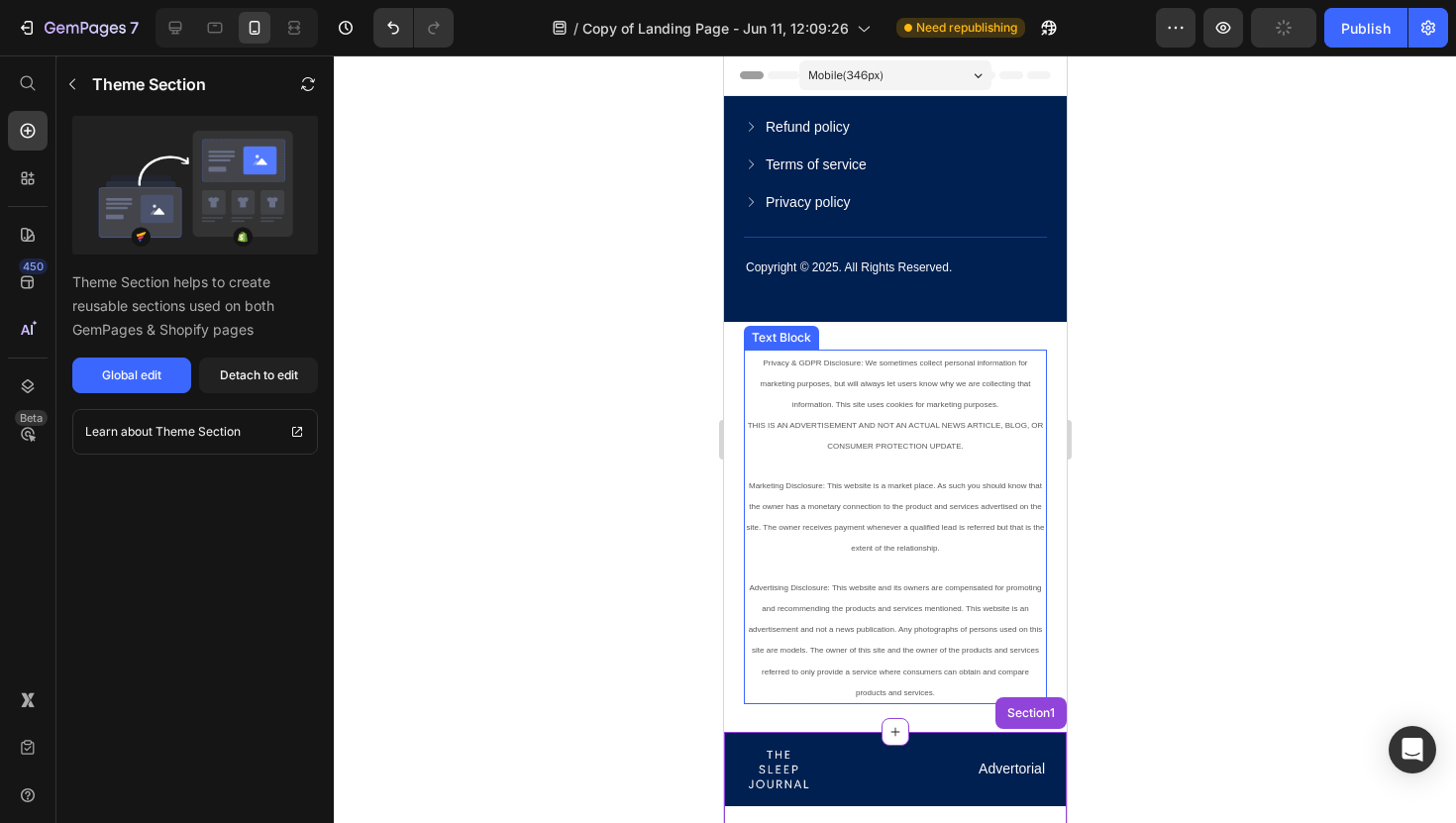 click on "Privacy & GDPR Disclosure: We sometimes collect personal information for marketing purposes, but will always let users know why we are collecting that information. This site uses cookies for marketing purposes." at bounding box center (893, 383) 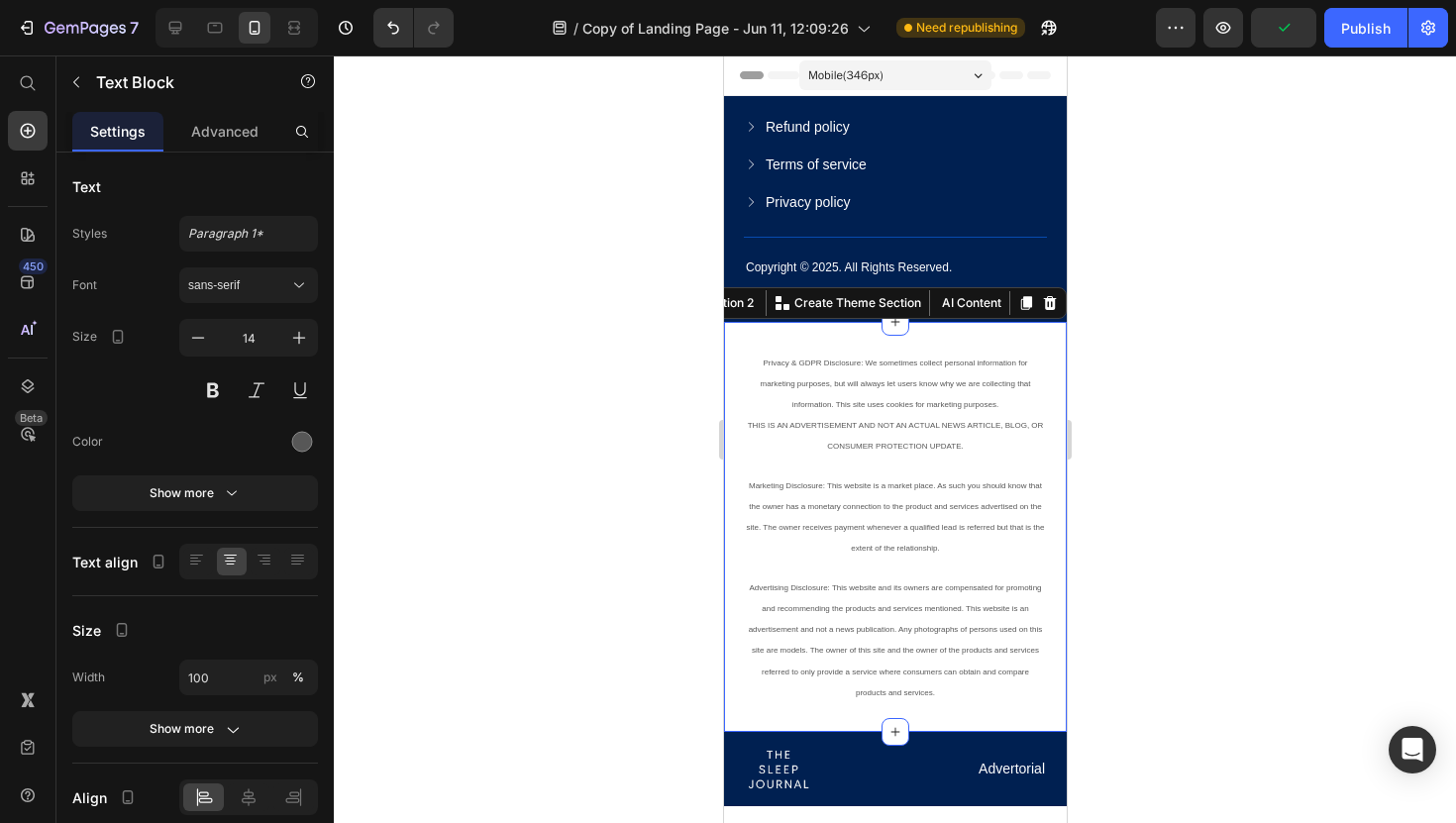 click on "Privacy & GDPR Disclosure: We sometimes collect personal information for marketing purposes, but will always let users know why we are collecting that information. This site uses cookies for marketing purposes. THIS IS AN ADVERTISEMENT AND NOT AN ACTUAL NEWS ARTICLE, BLOG, OR CONSUMER PROTECTION UPDATE. Marketing Disclosure: This website is a market place. As such you should know that the owner has a monetary connection to the product and services advertised on the site. The owner receives payment whenever a qualified lead is referred but that is the extent of the relationship. Advertising Disclosure: This website and its owners are compensated for promoting and recommending the products and services mentioned. This website is an advertisement and not a news publication. Any photographs of persons used on this site are models. The owner of this site and the owner of the products and services referred to only provide a service where consumers can obtain and compare products and services. Text Block Row" at bounding box center (894, 527) 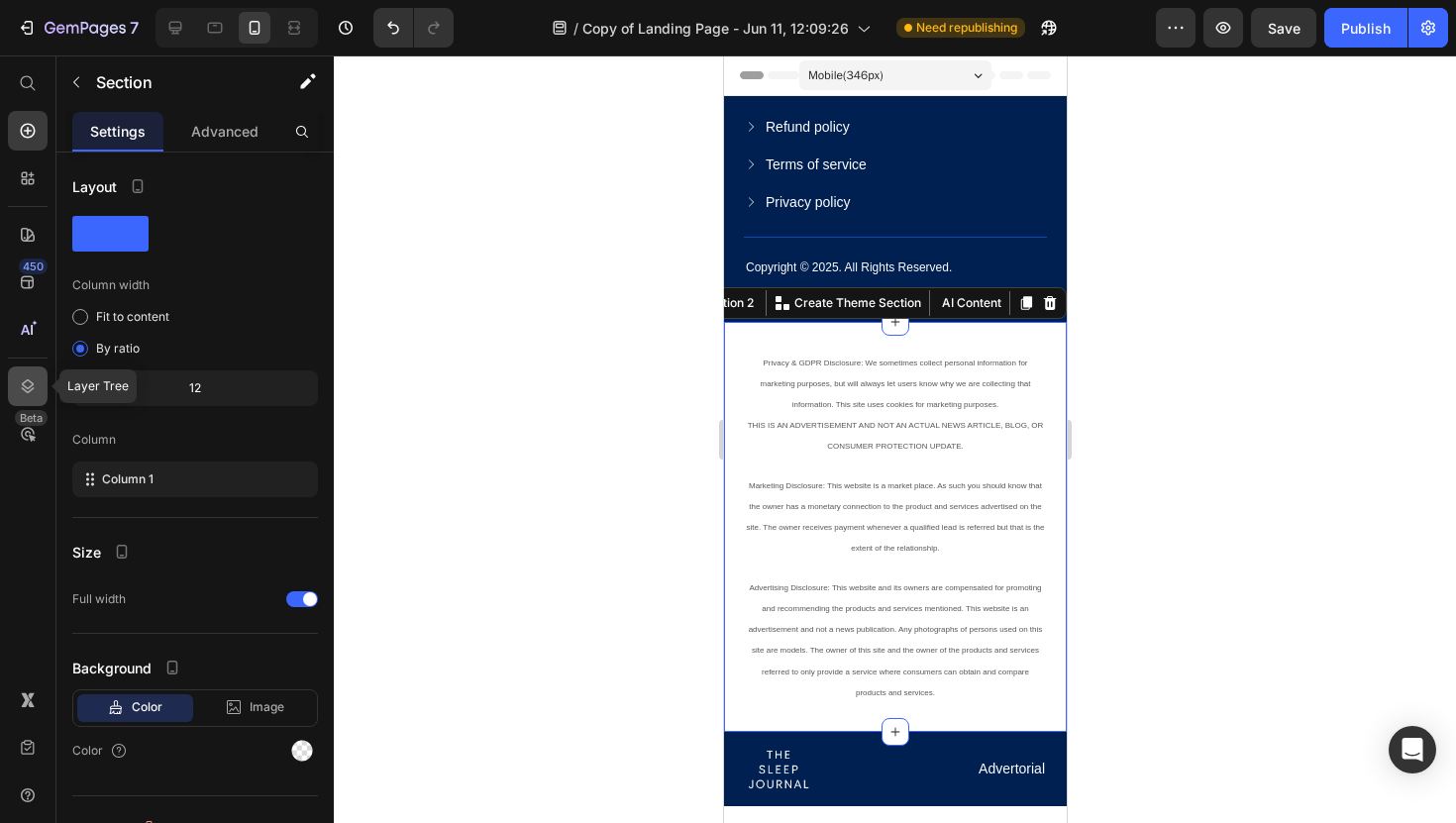click 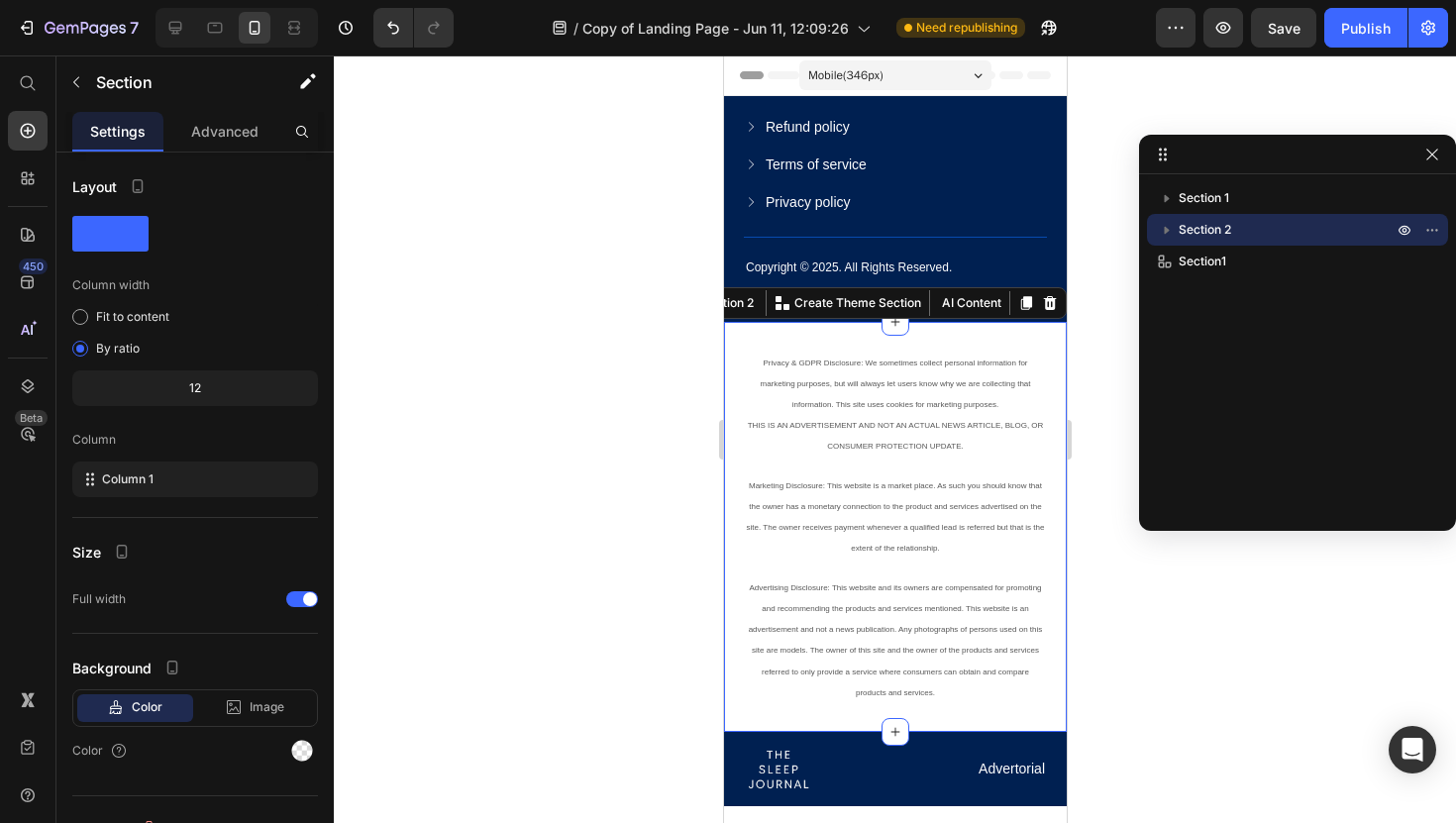 drag, startPoint x: 1201, startPoint y: 221, endPoint x: 1217, endPoint y: 279, distance: 60.16644 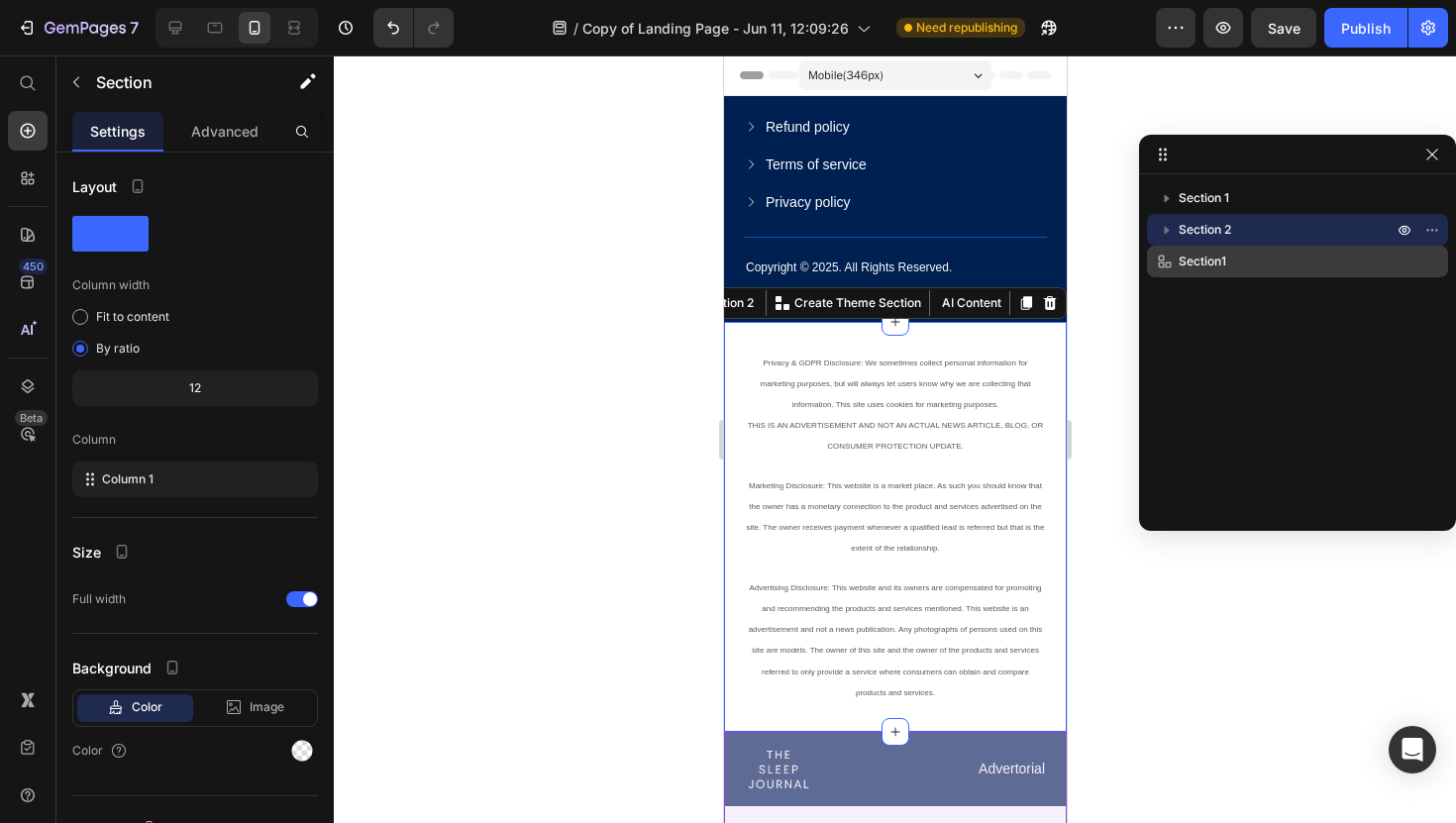 drag, startPoint x: 1165, startPoint y: 234, endPoint x: 1175, endPoint y: 273, distance: 40.261644 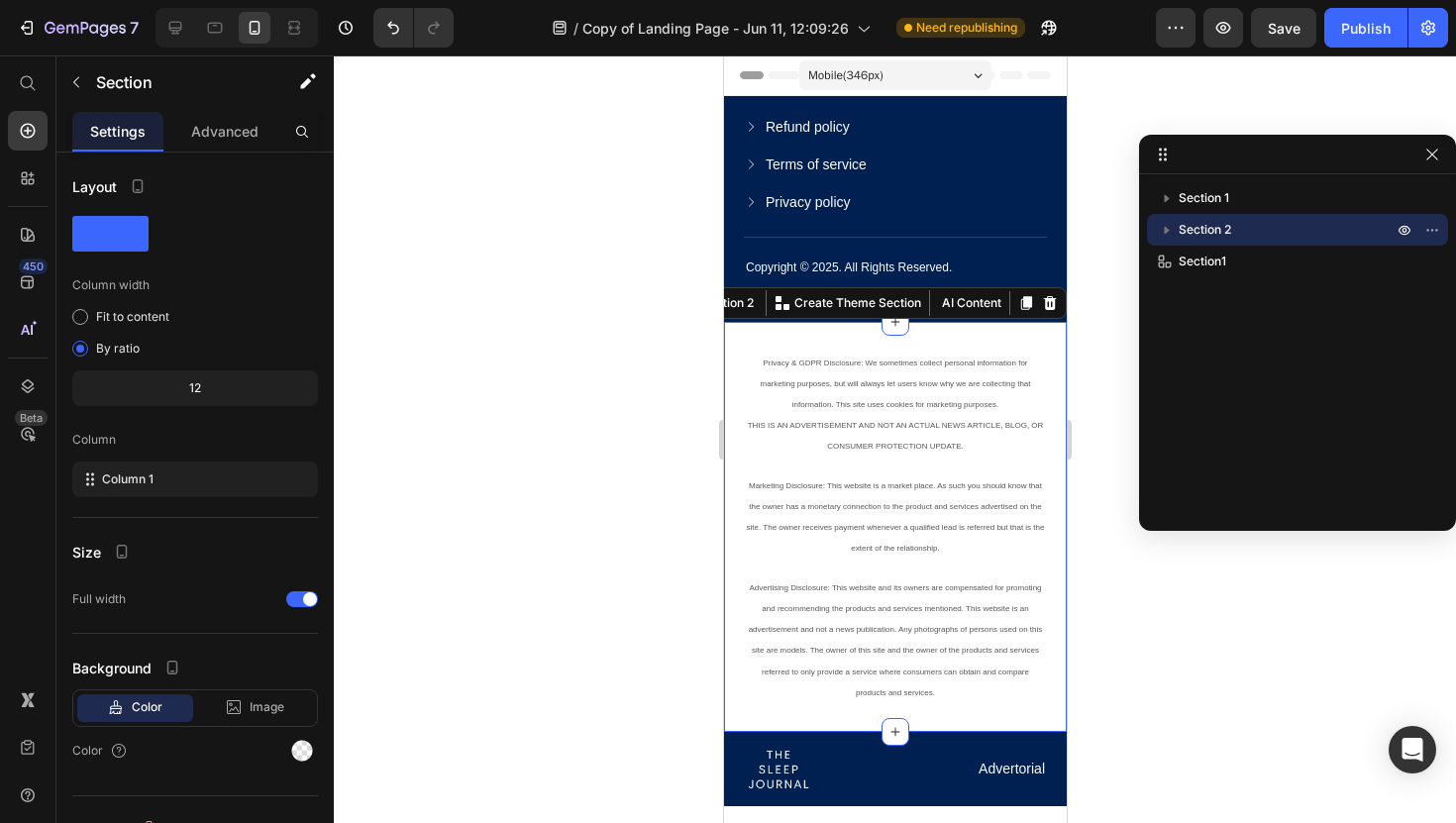 click on "Section 2" at bounding box center (1288, 230) 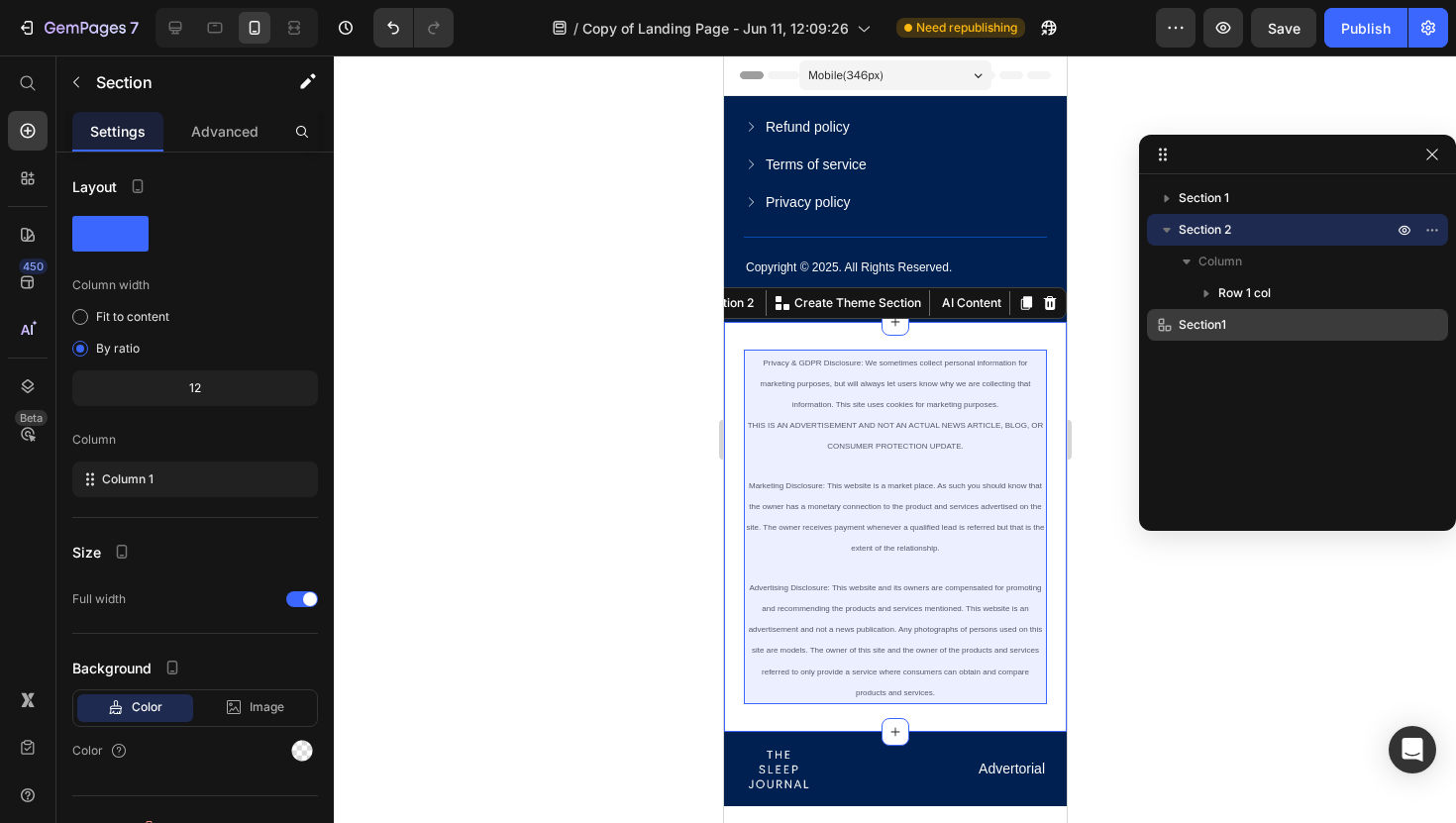 drag, startPoint x: 1194, startPoint y: 234, endPoint x: 1207, endPoint y: 327, distance: 93.904207 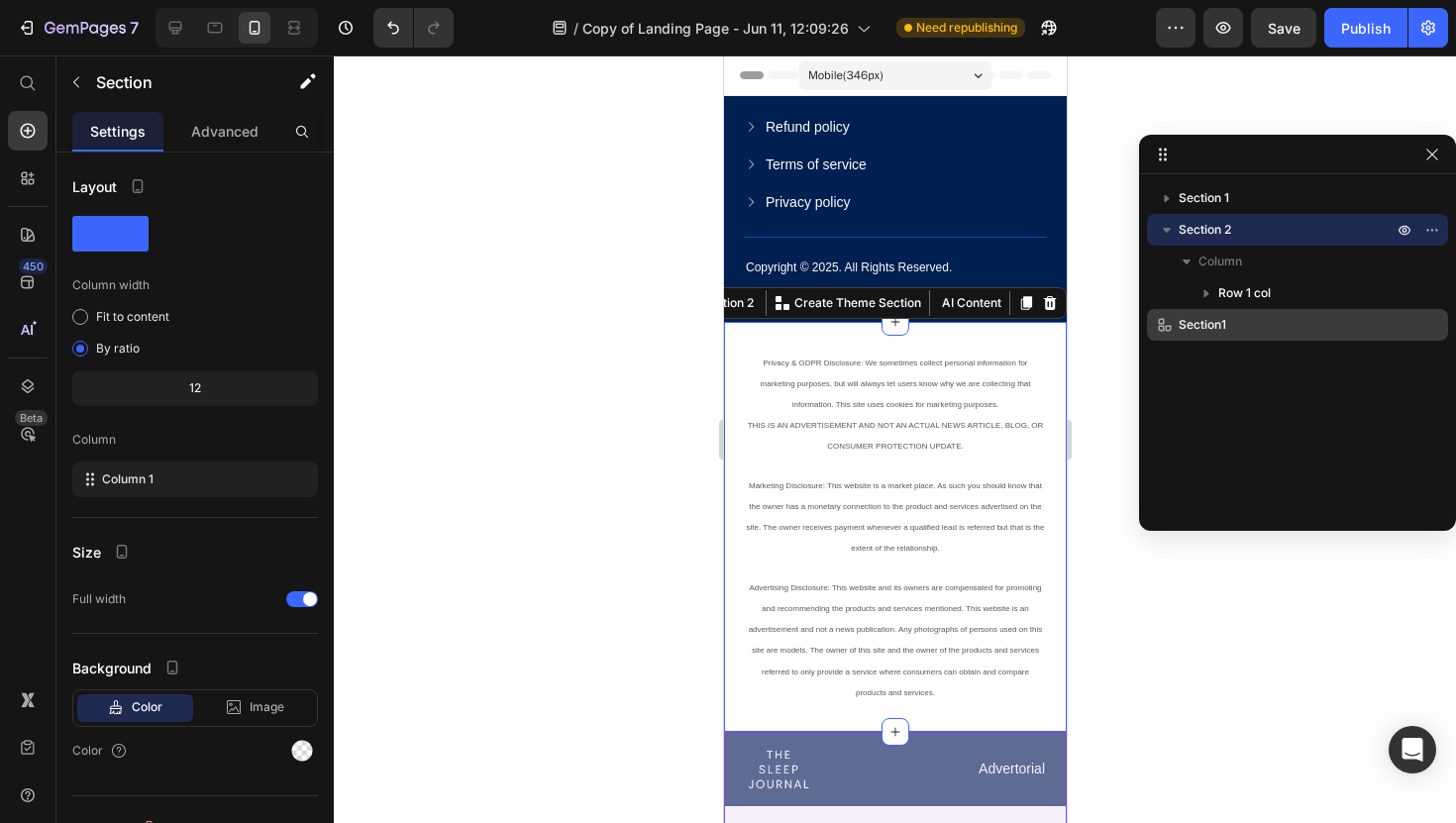 click on "Section1" at bounding box center (1202, 325) 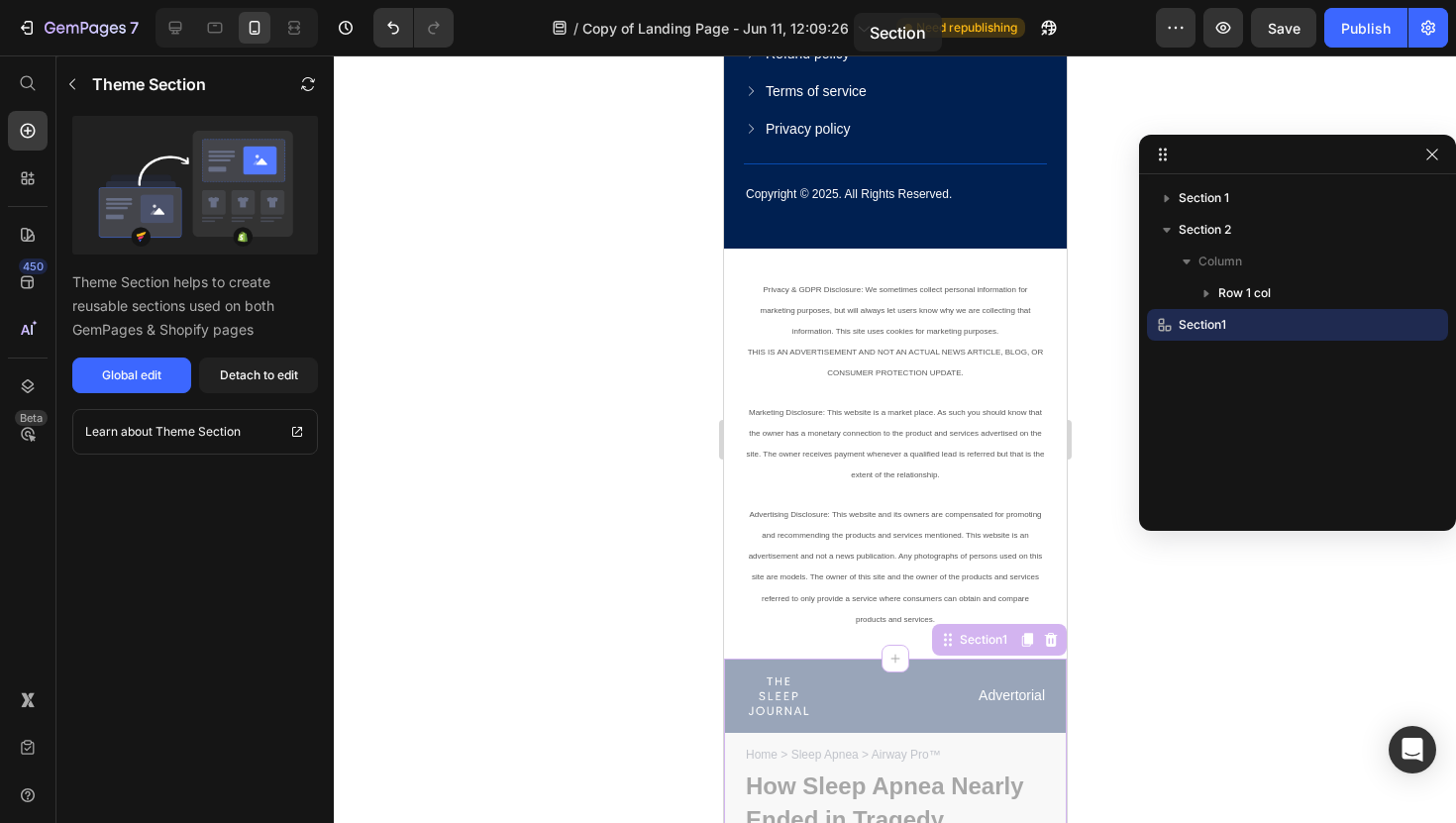scroll, scrollTop: 0, scrollLeft: 0, axis: both 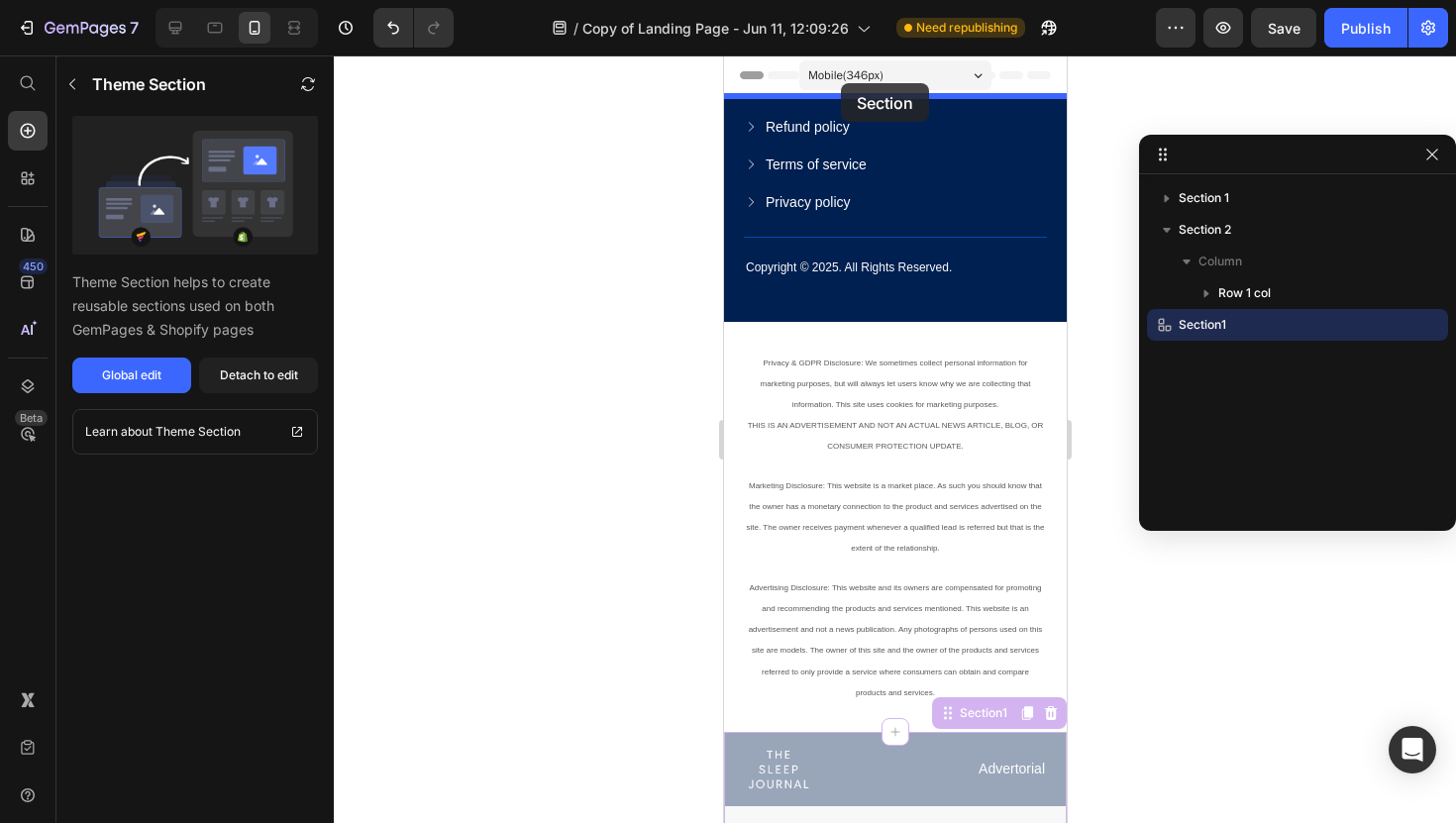 drag, startPoint x: 984, startPoint y: 109, endPoint x: 839, endPoint y: 85, distance: 146.97279 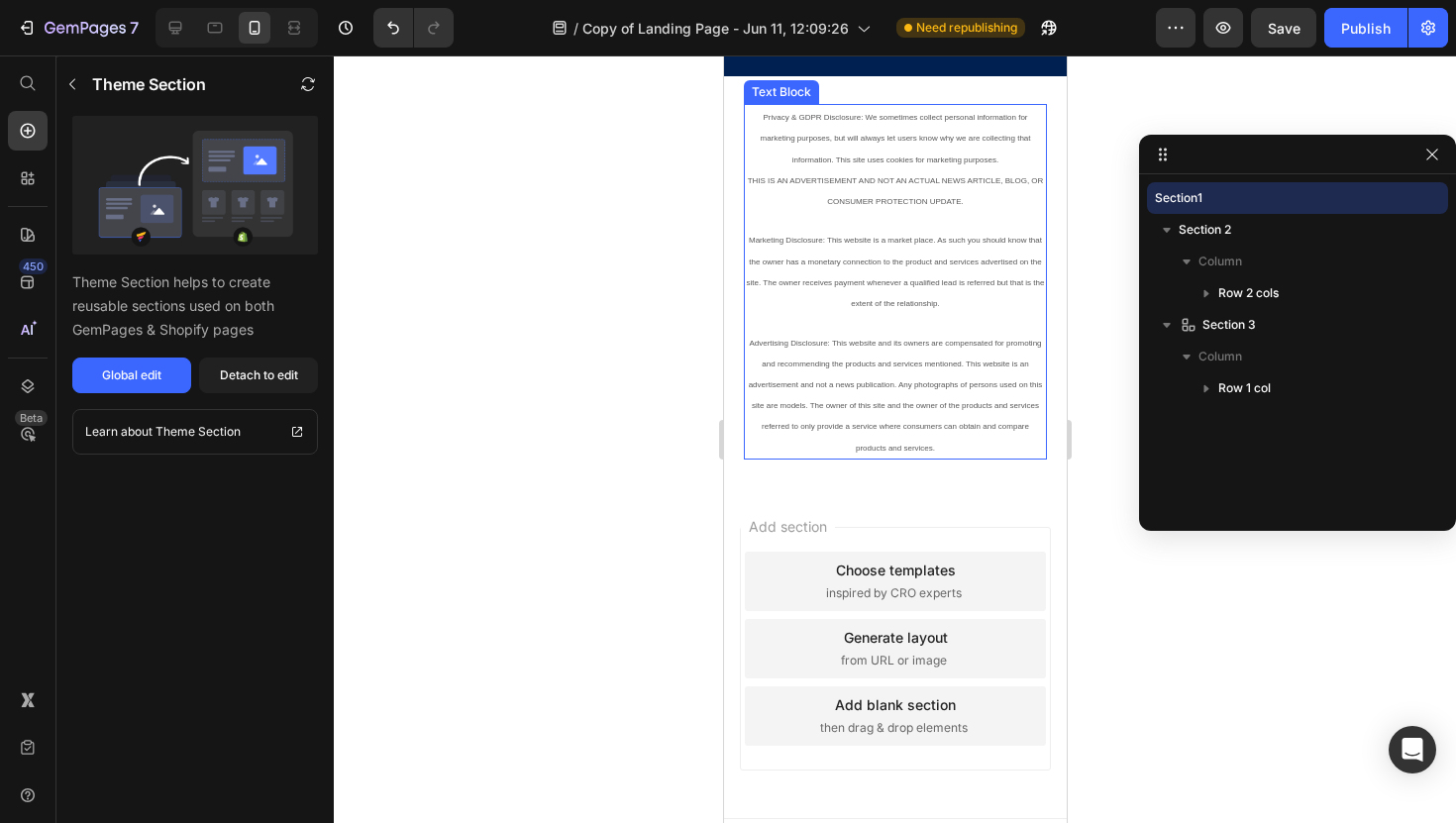 scroll, scrollTop: 14831, scrollLeft: 0, axis: vertical 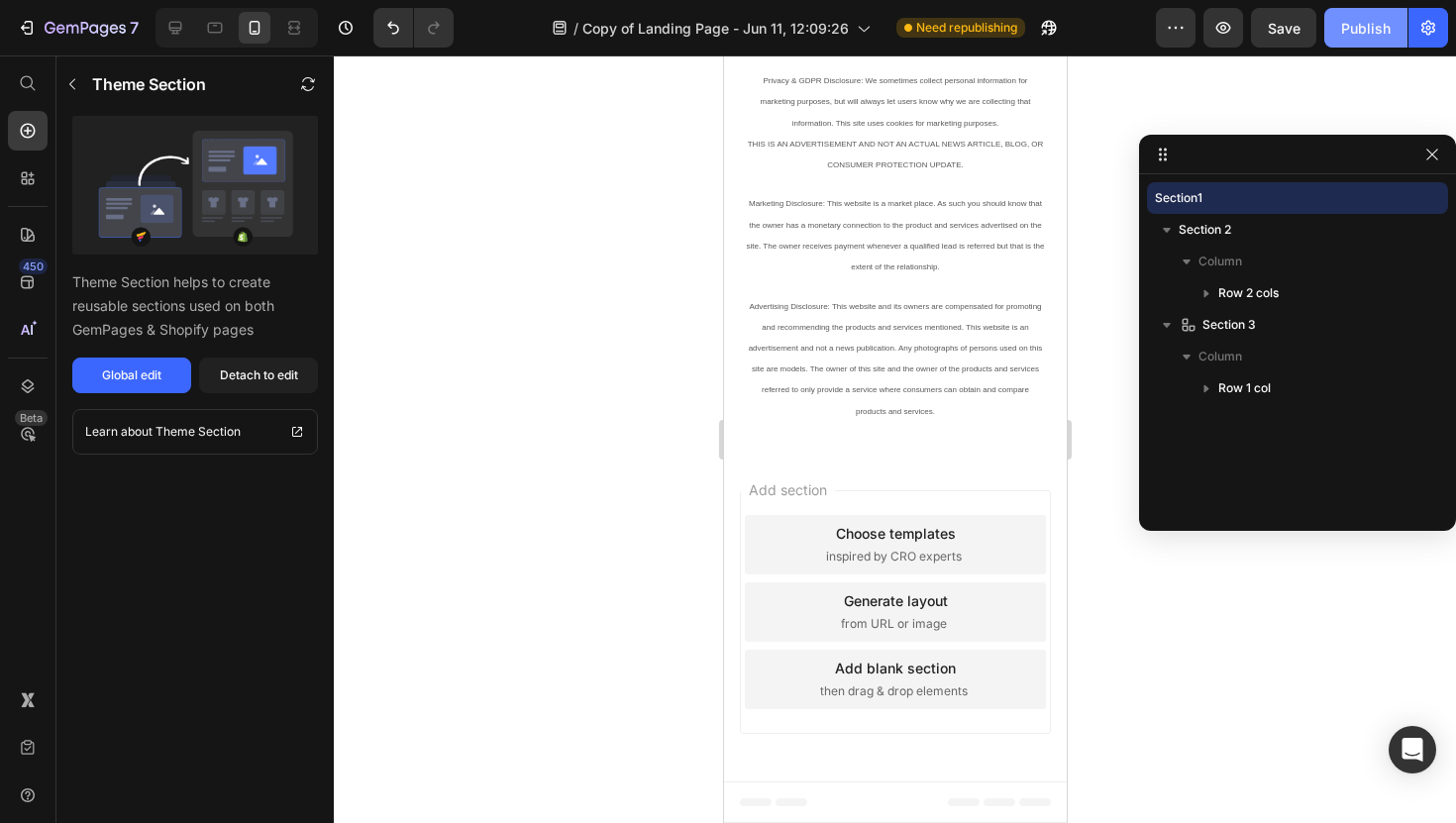 click on "Publish" 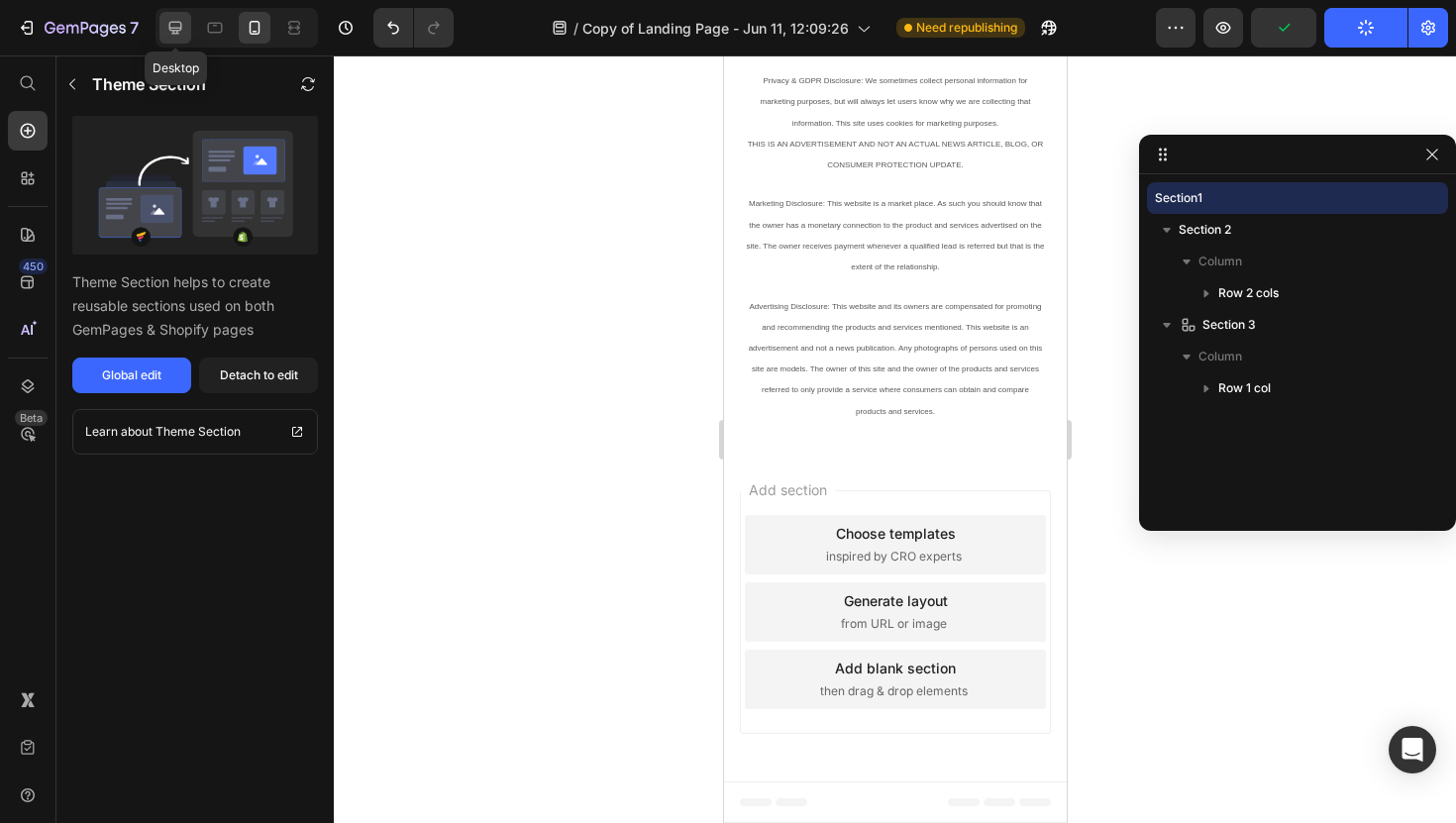 click 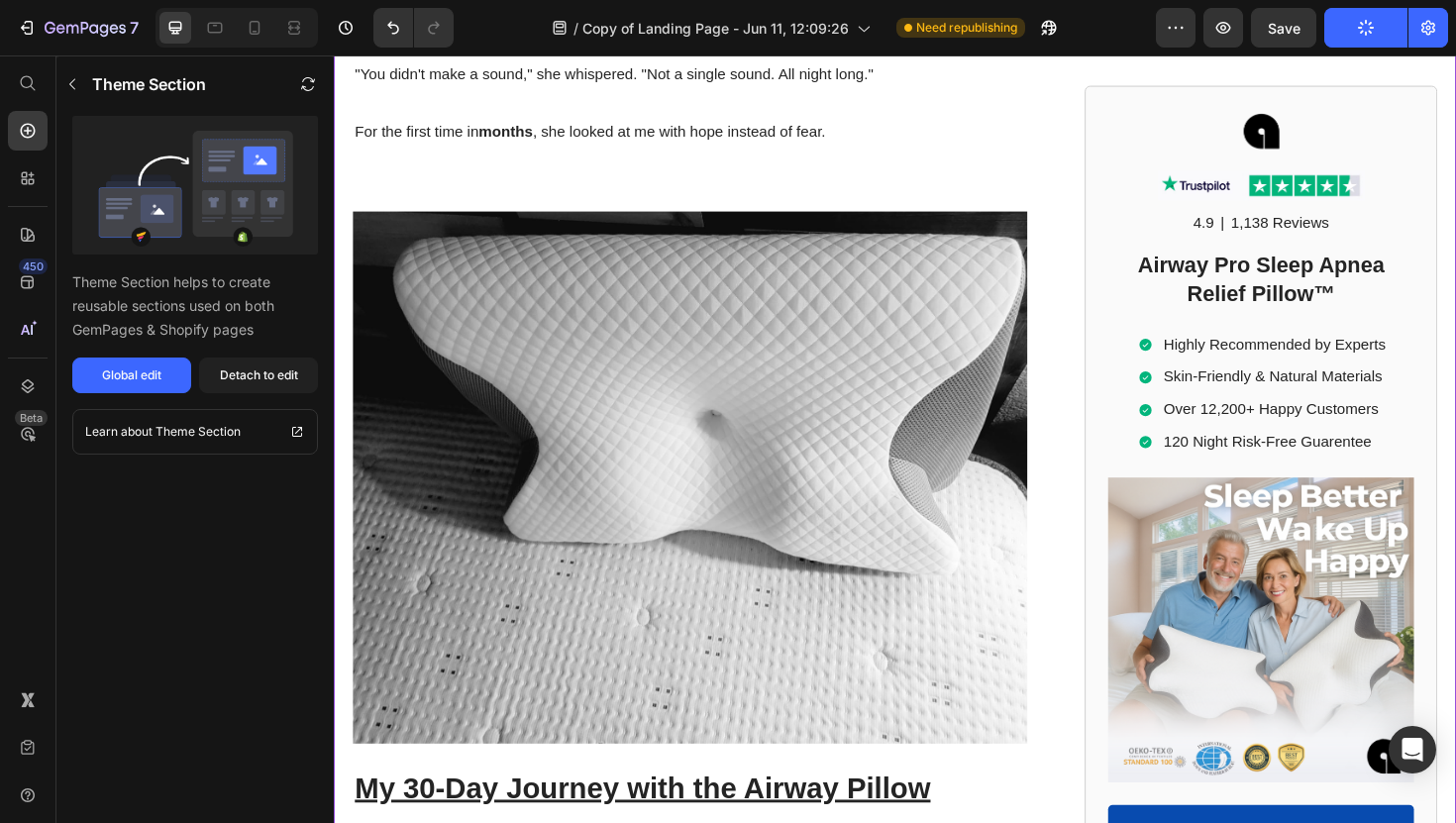 scroll, scrollTop: 0, scrollLeft: 0, axis: both 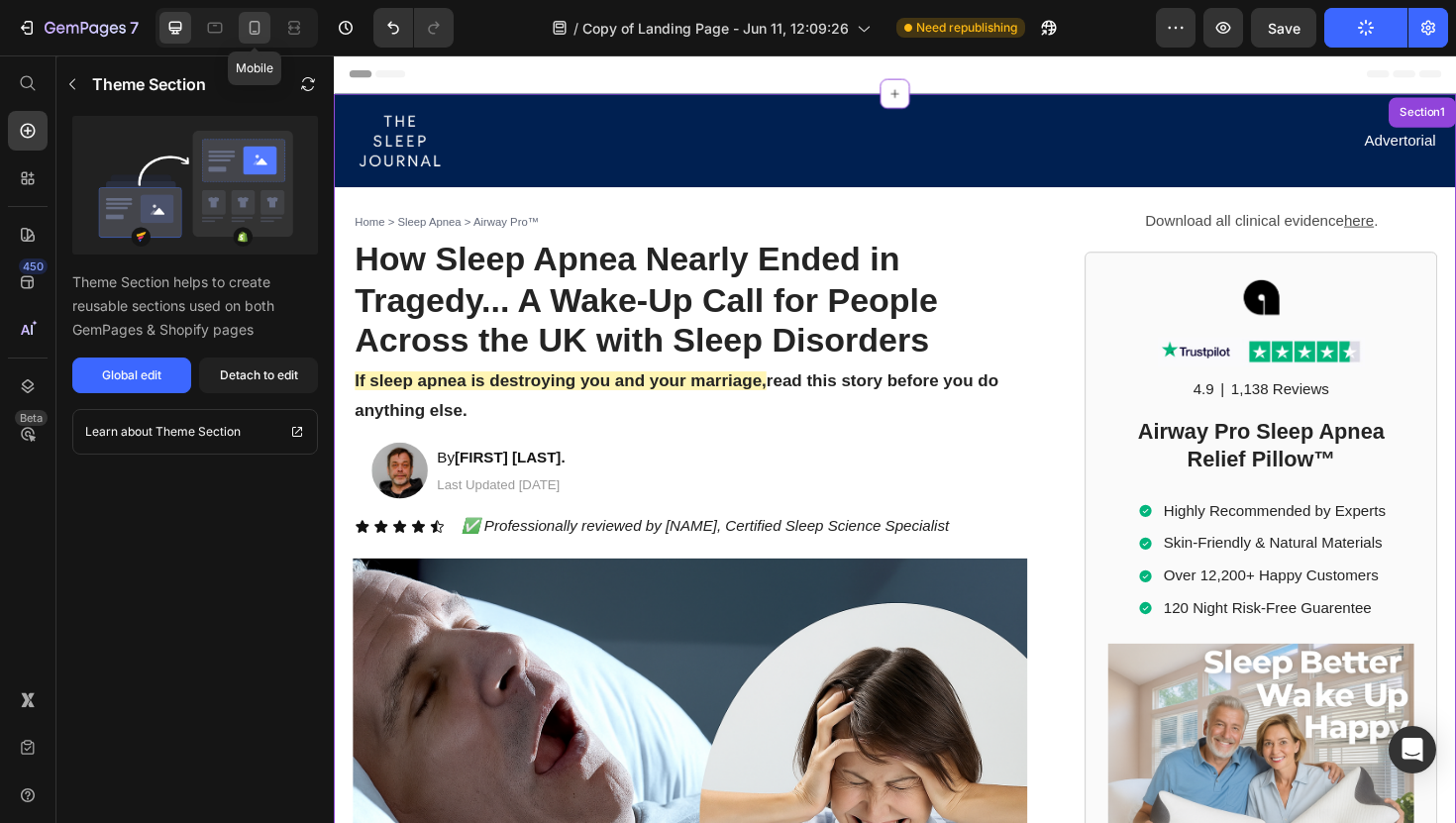 click 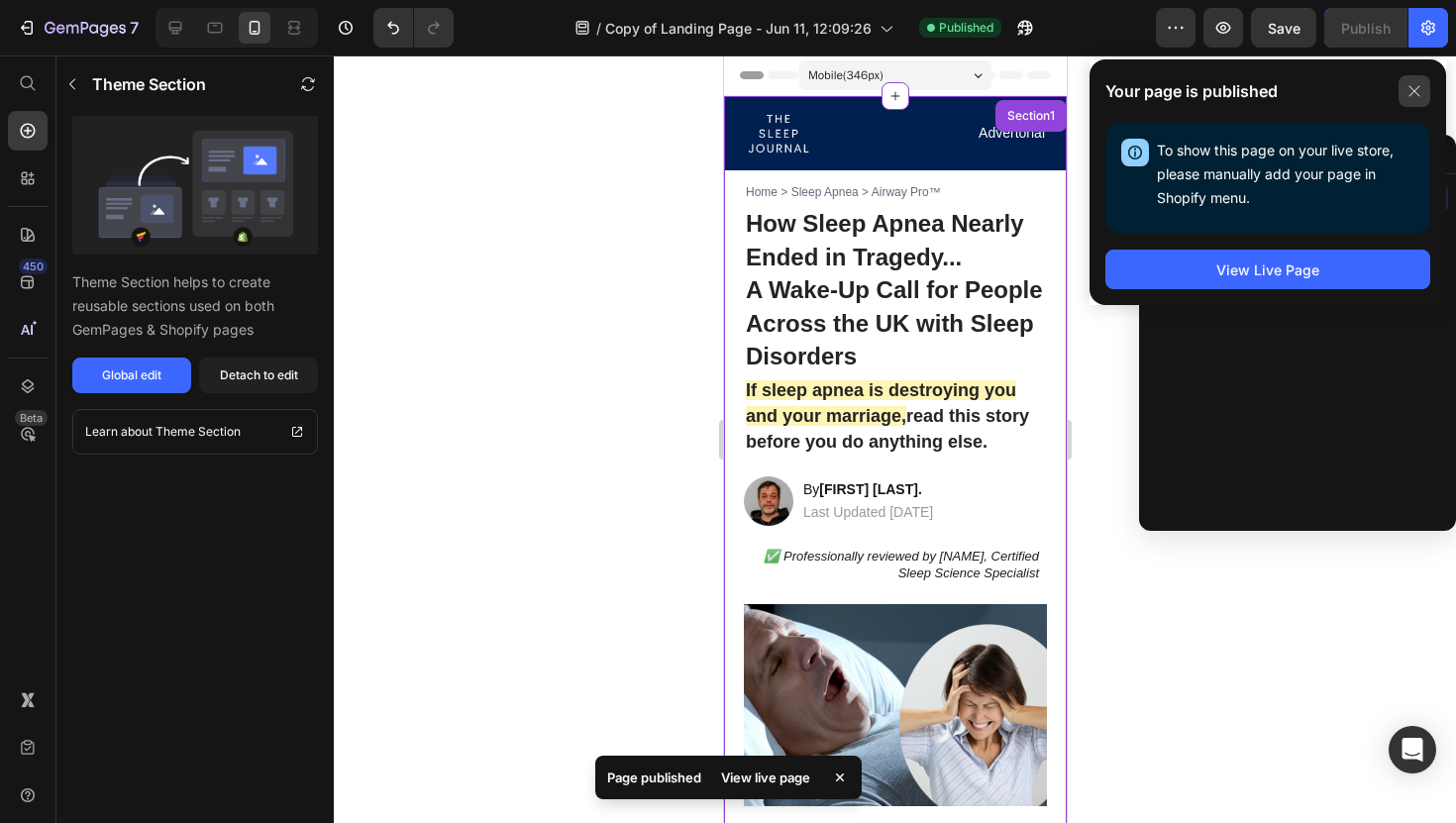 click 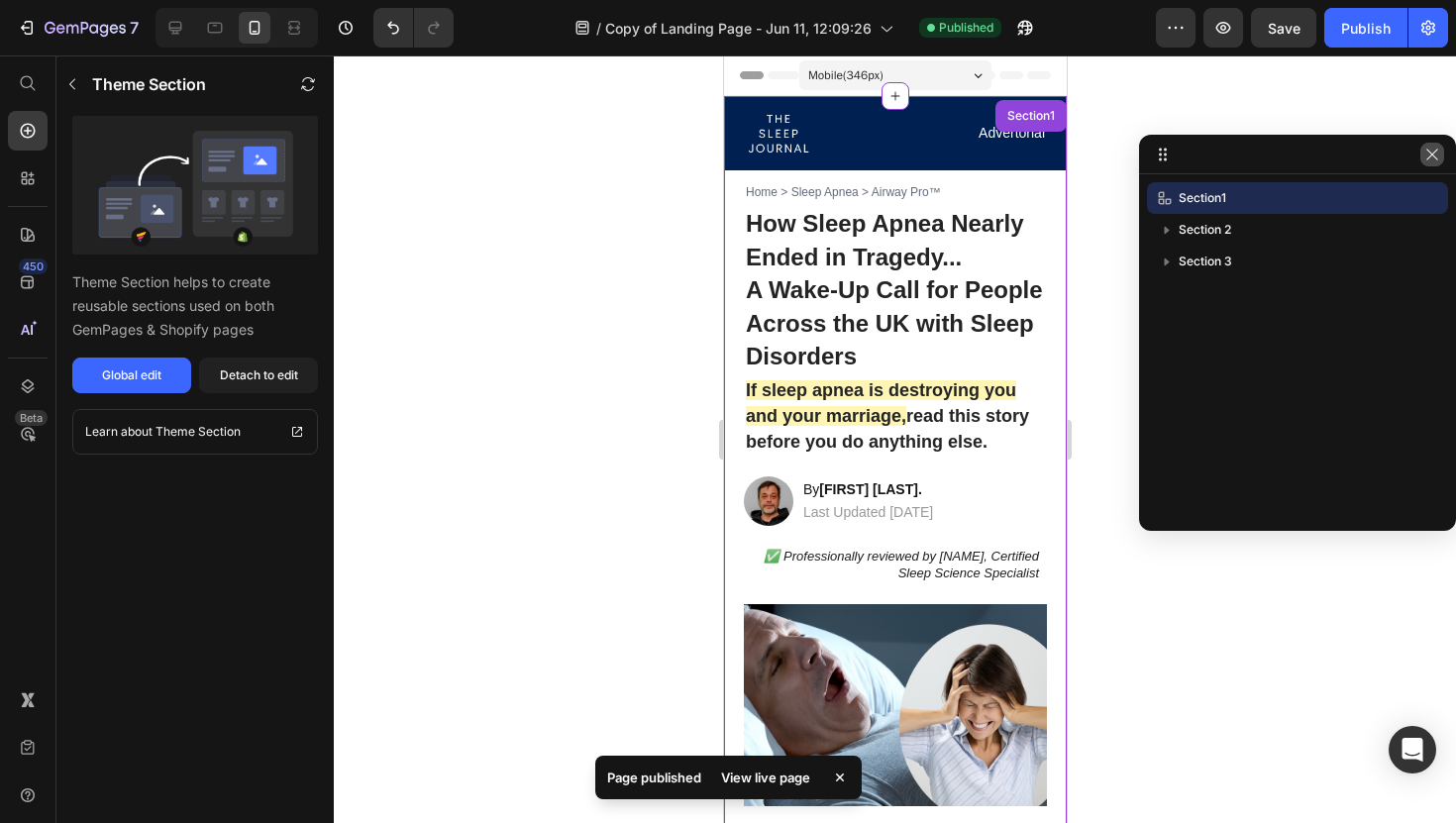 click 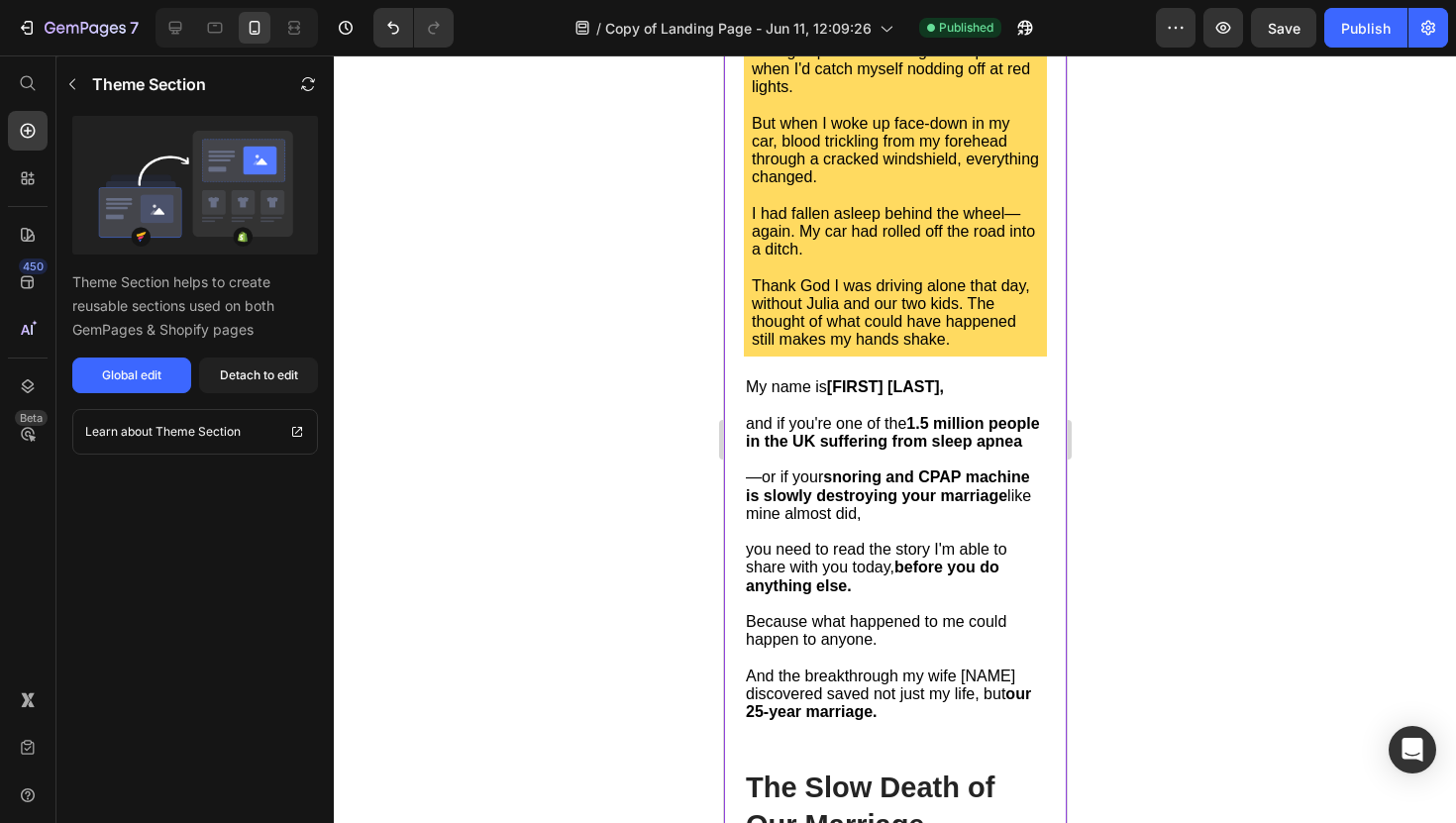 scroll, scrollTop: 934, scrollLeft: 0, axis: vertical 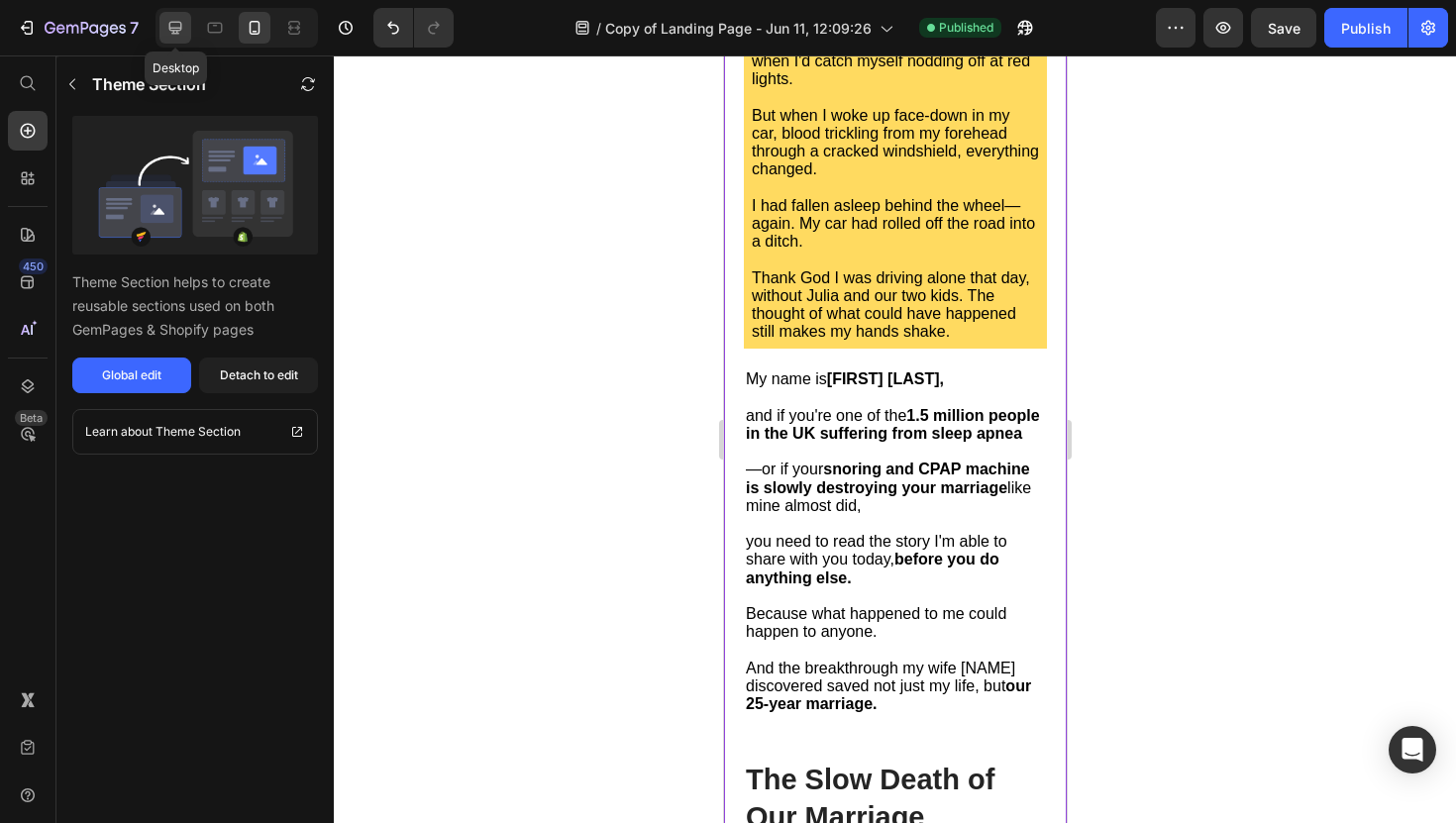 click 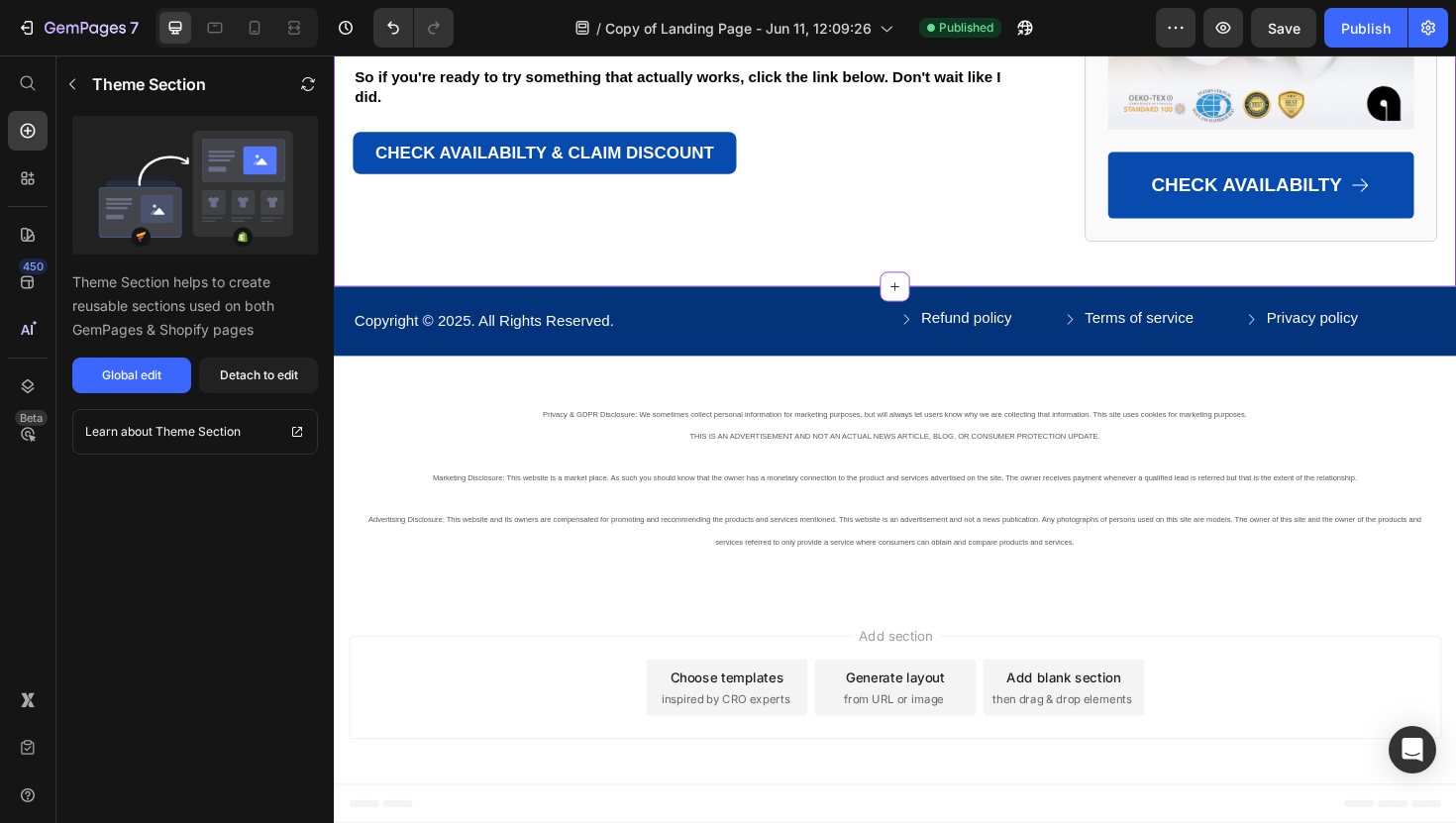 scroll, scrollTop: 13255, scrollLeft: 0, axis: vertical 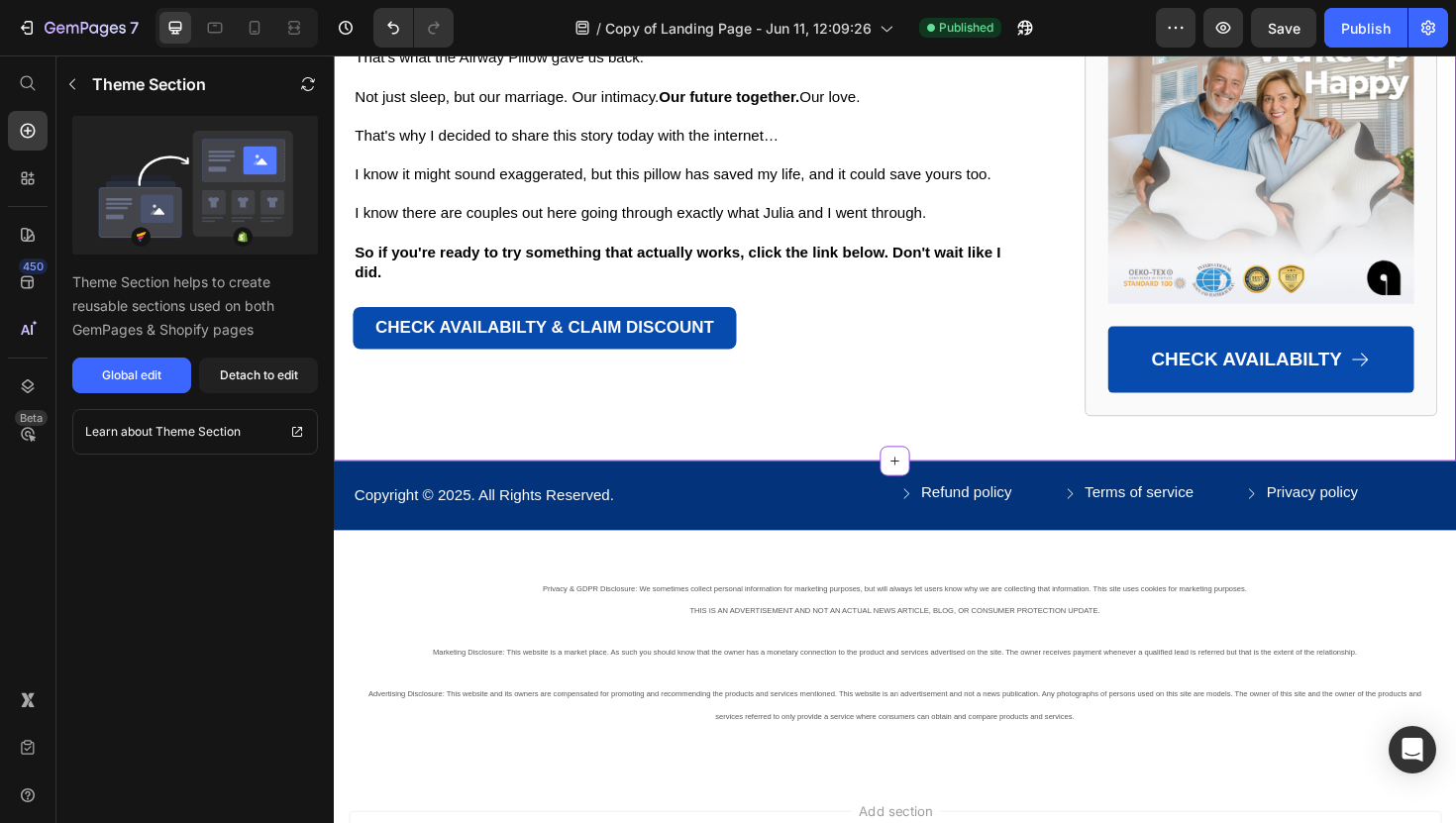 click on "Preview  Save   Publish" at bounding box center (1301, 28) 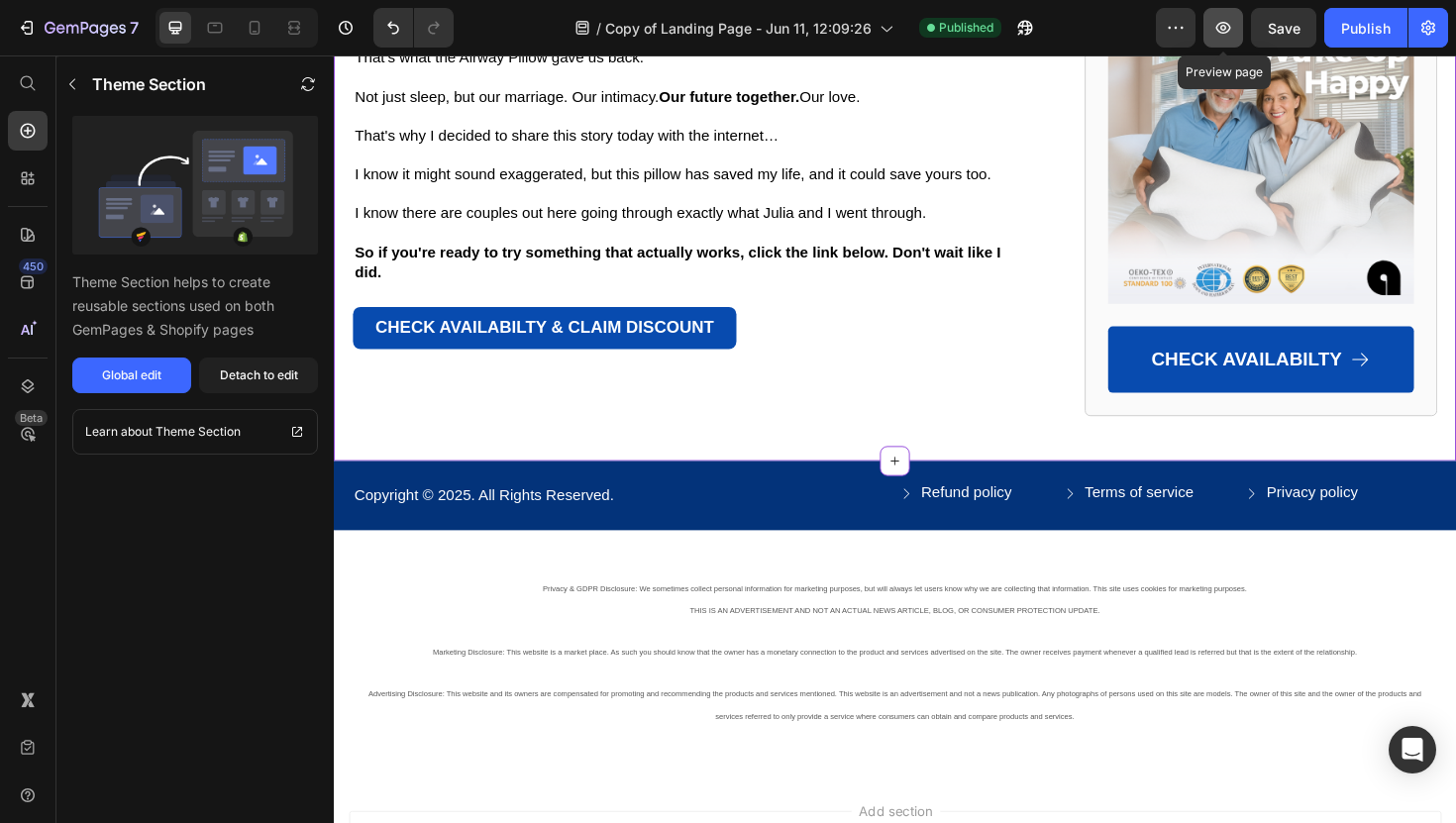 click 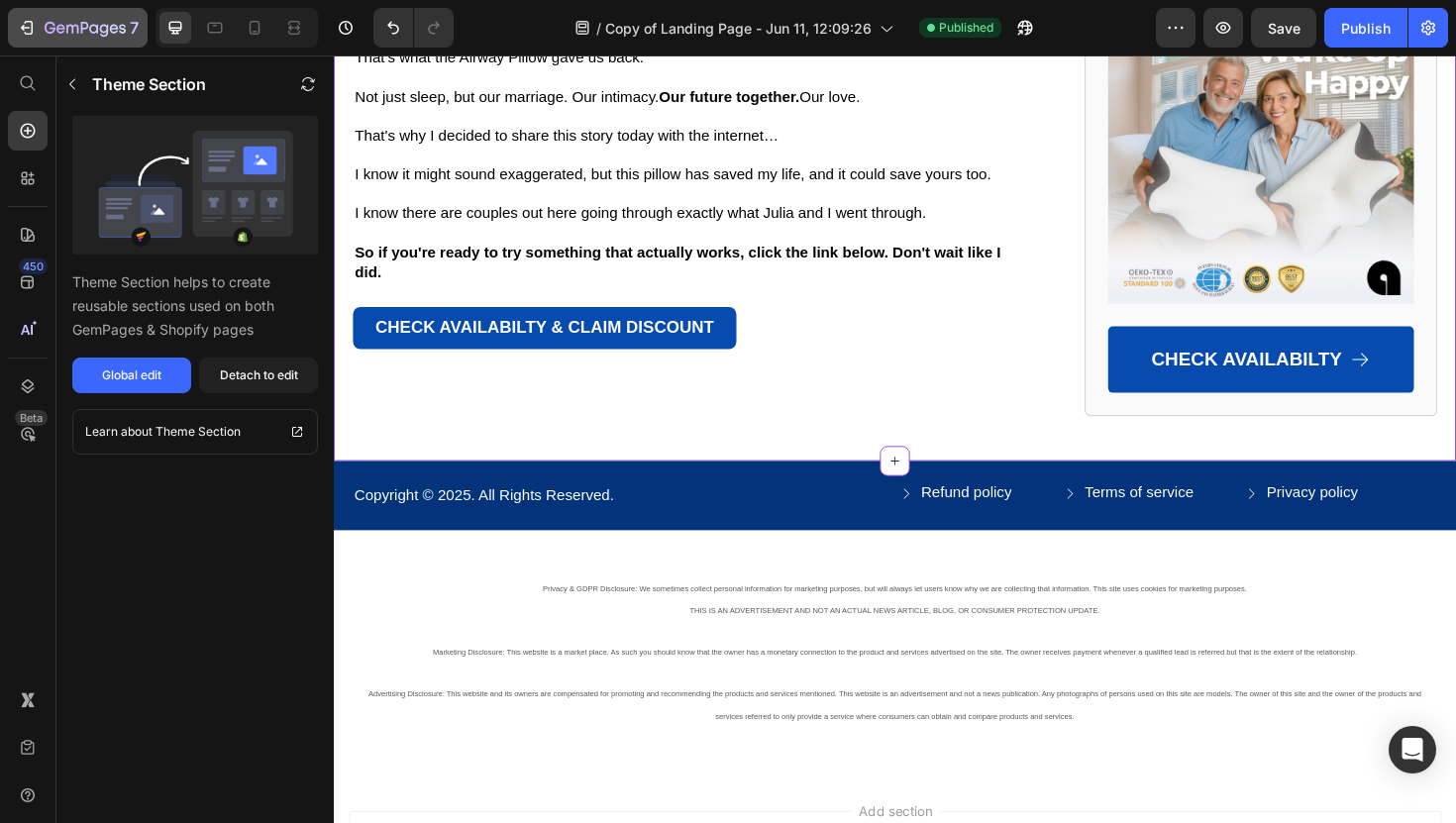 click on "7" 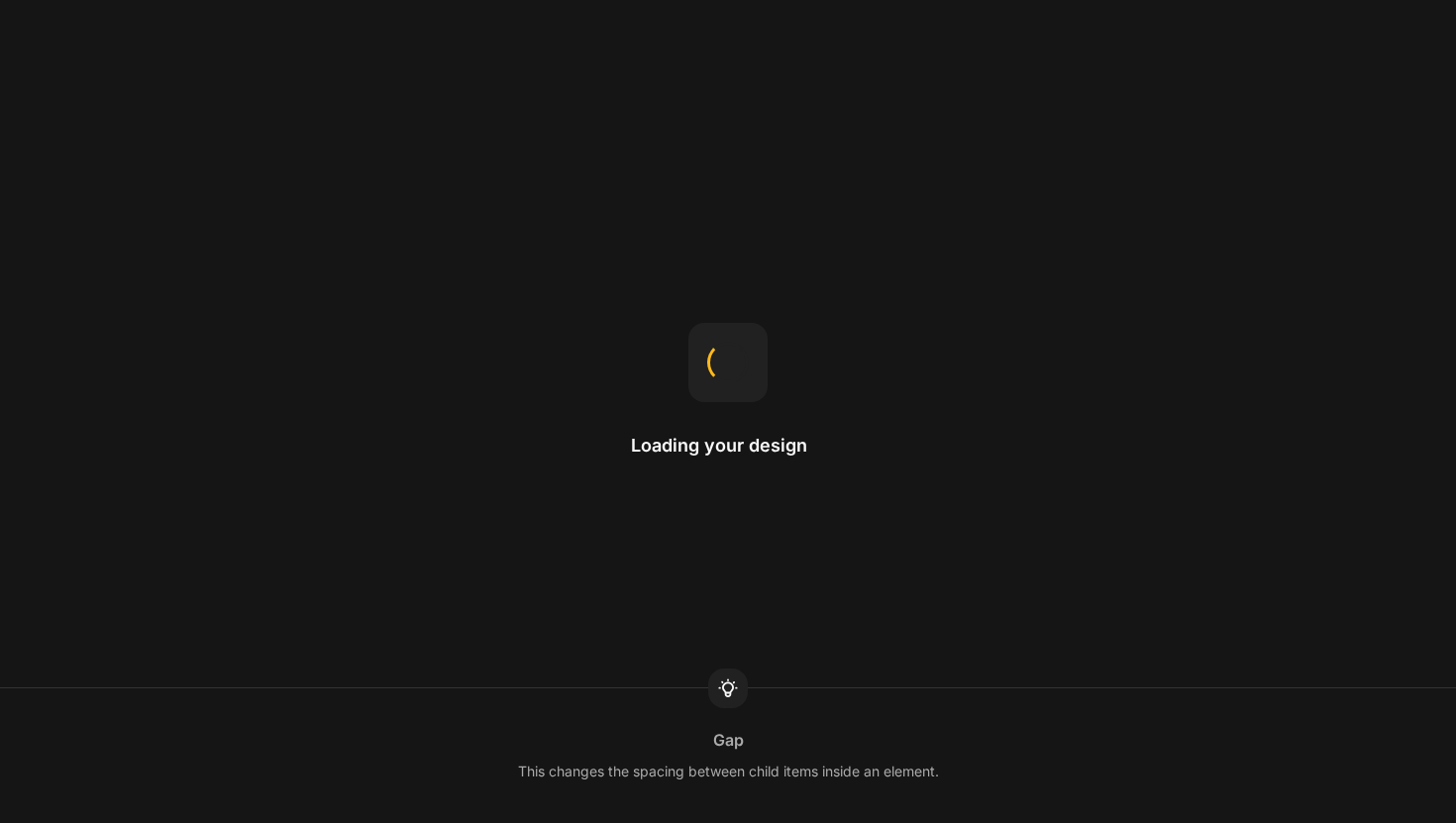 scroll, scrollTop: 0, scrollLeft: 0, axis: both 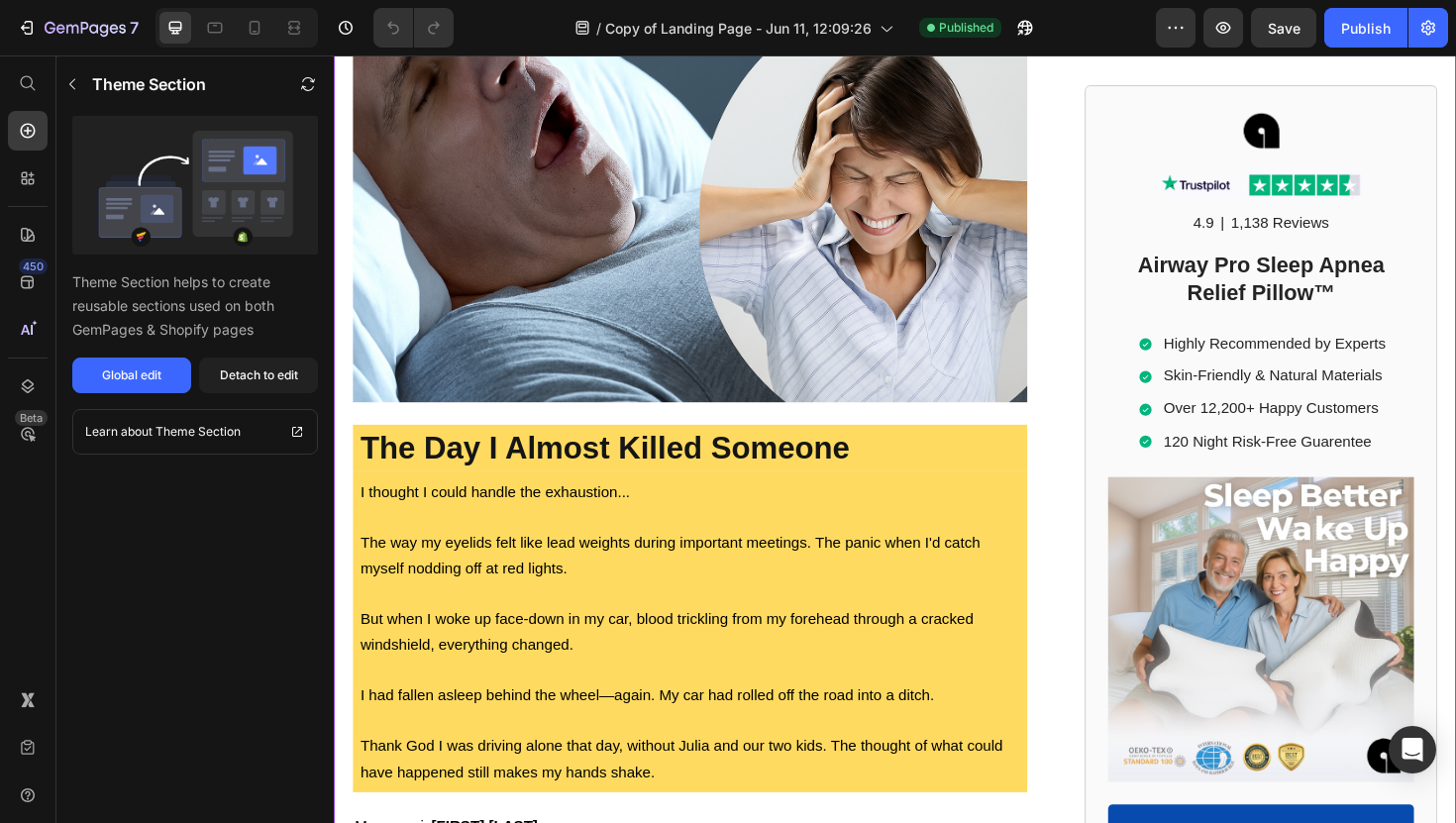 click at bounding box center (710, 185) 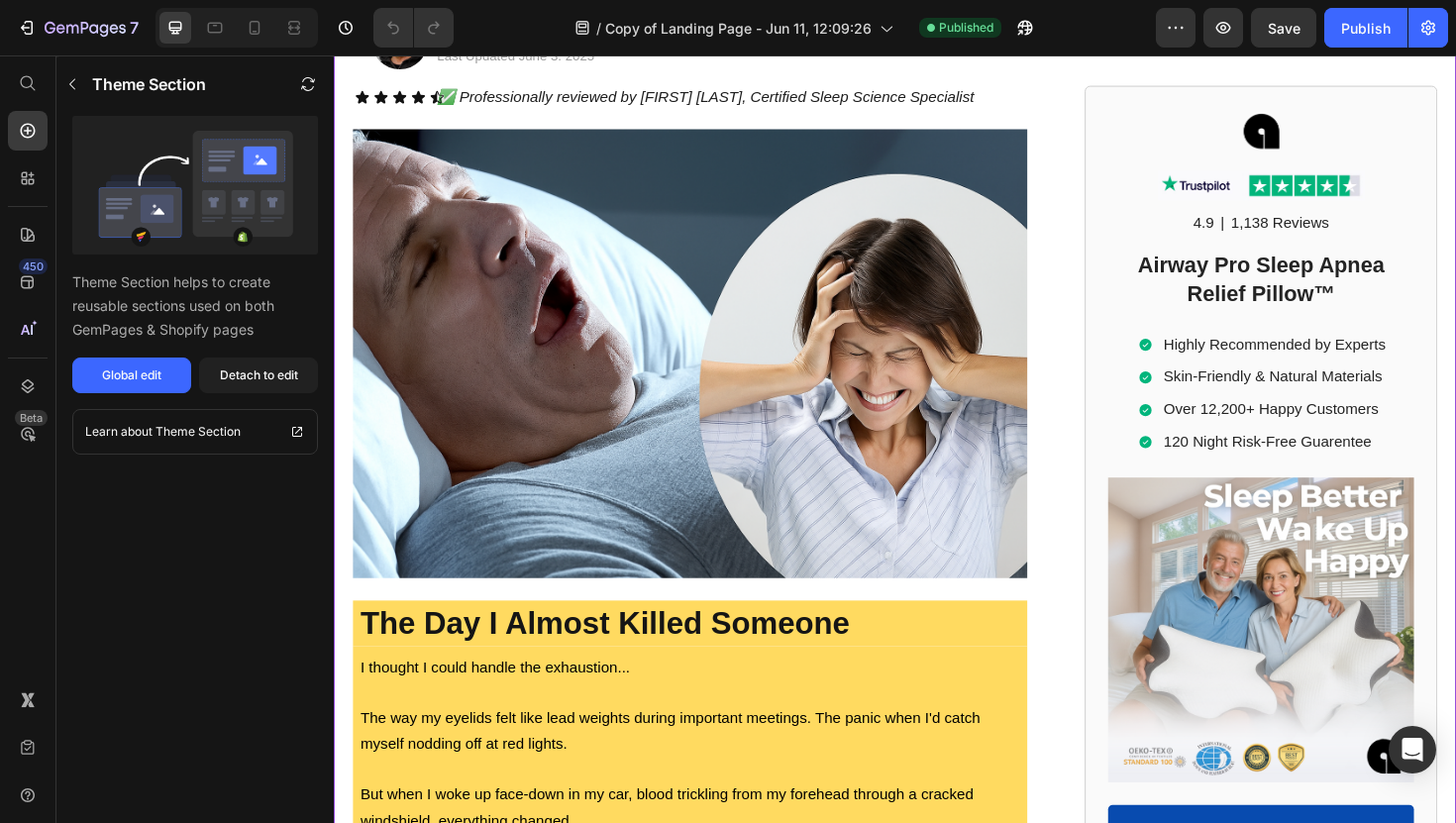click at bounding box center (710, 371) 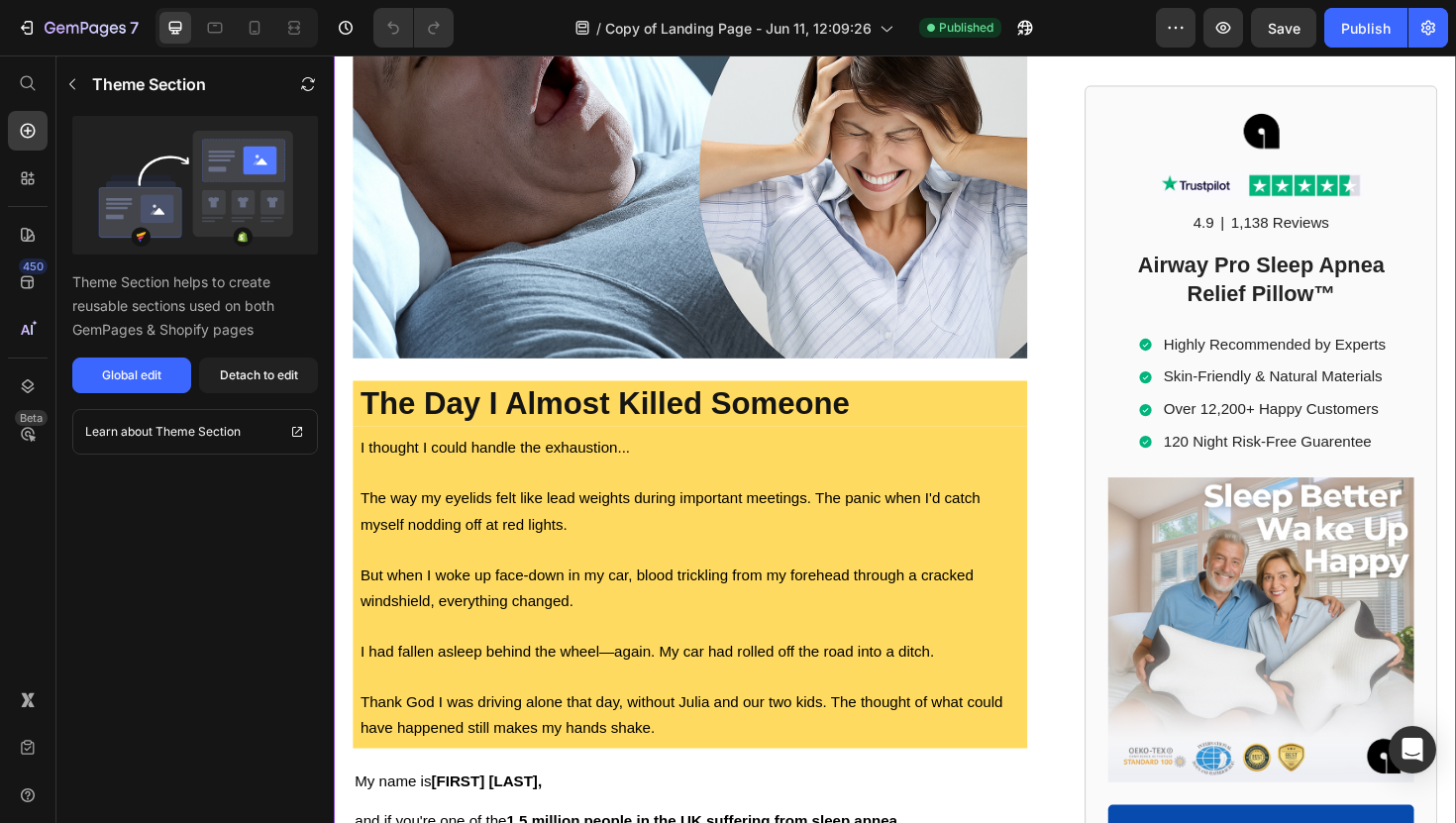 scroll, scrollTop: 734, scrollLeft: 0, axis: vertical 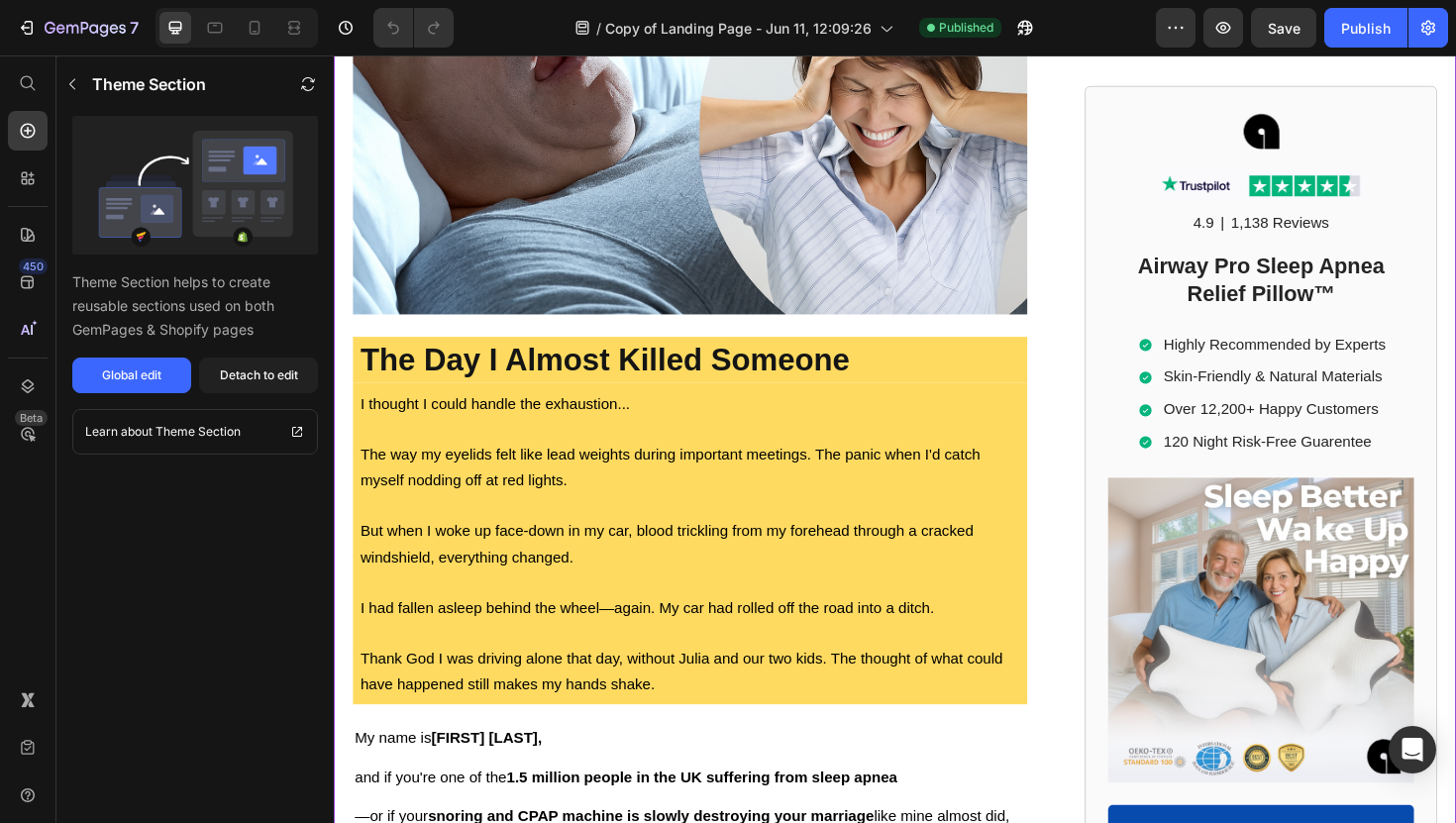 click on "I thought I could handle the exhaustion..." at bounding box center [504, 424] 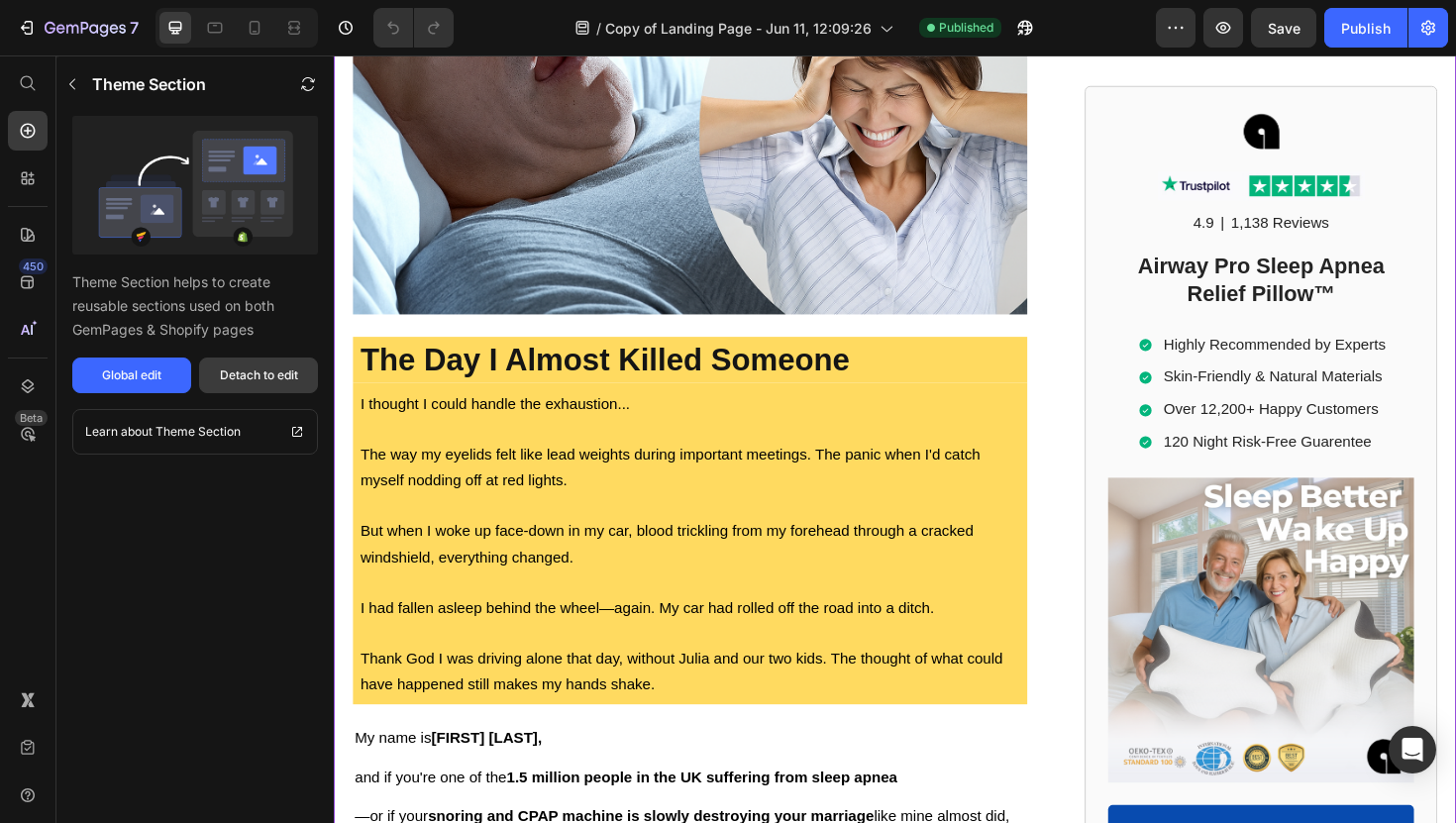 click on "Detach to edit" at bounding box center [259, 375] 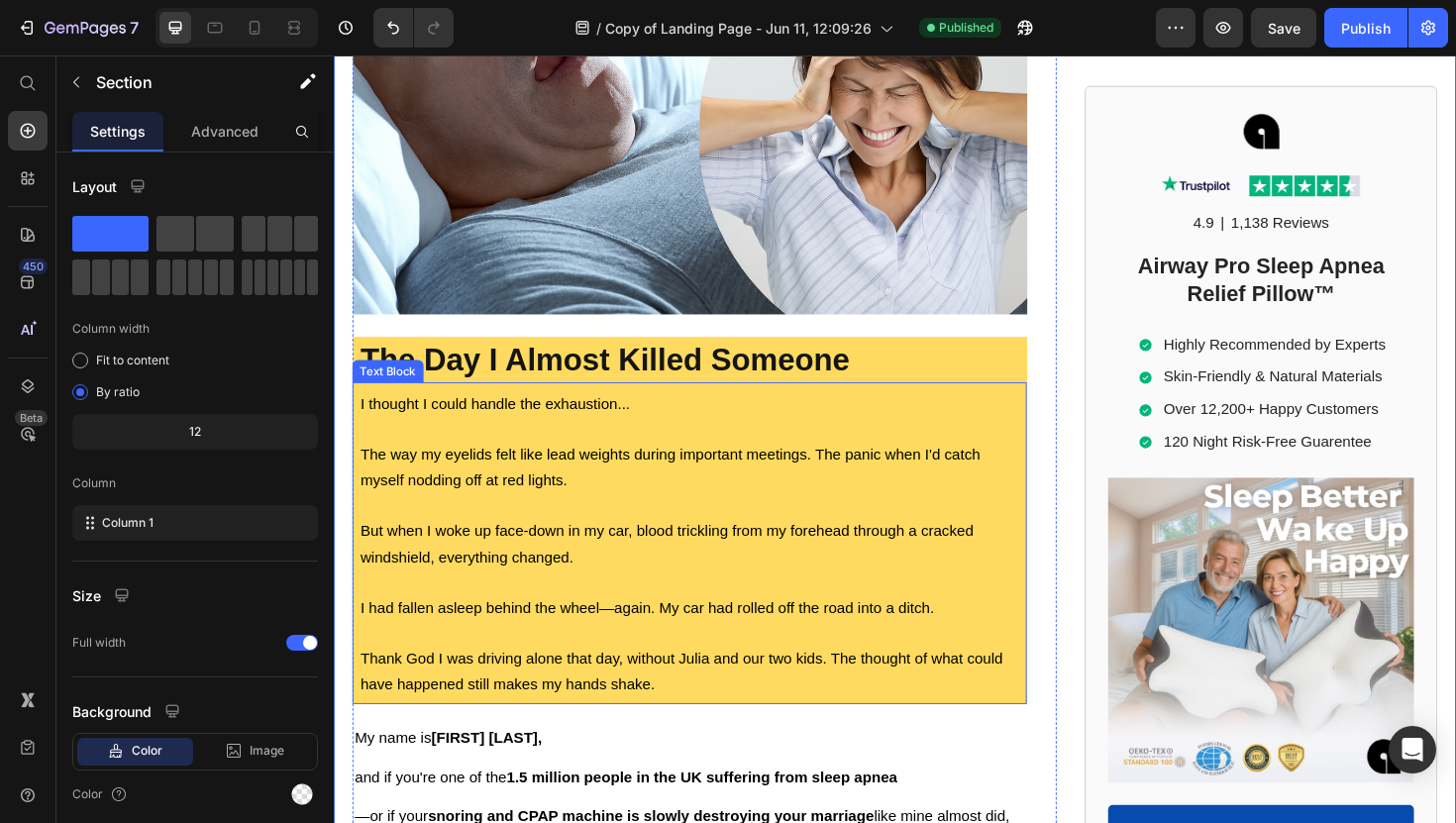 click on "I thought I could handle the exhaustion..." at bounding box center [504, 424] 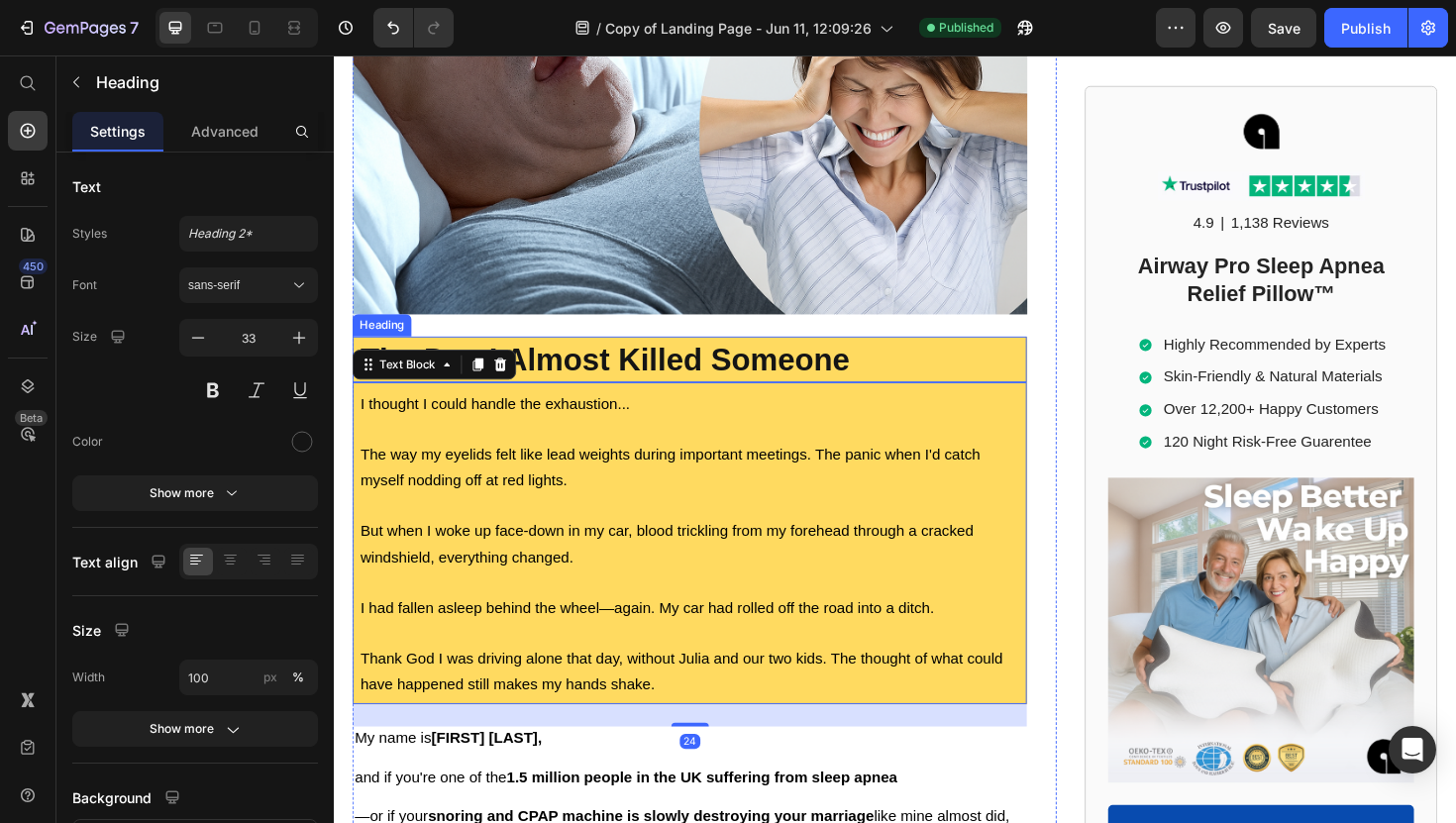 click on "The Day I Almost Killed Someone" at bounding box center [620, 377] 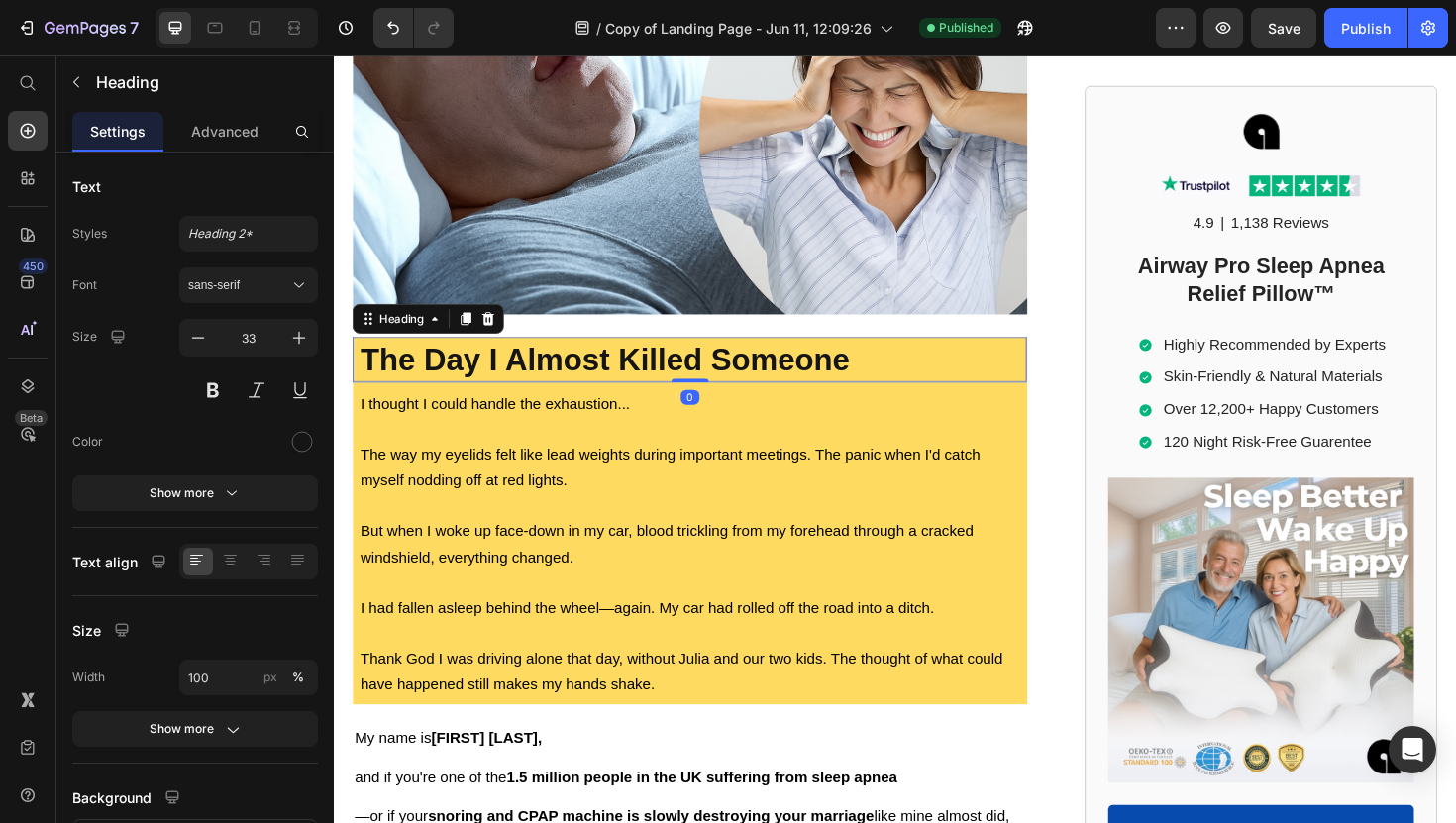 click on "The Day I Almost Killed Someone" at bounding box center (710, 377) 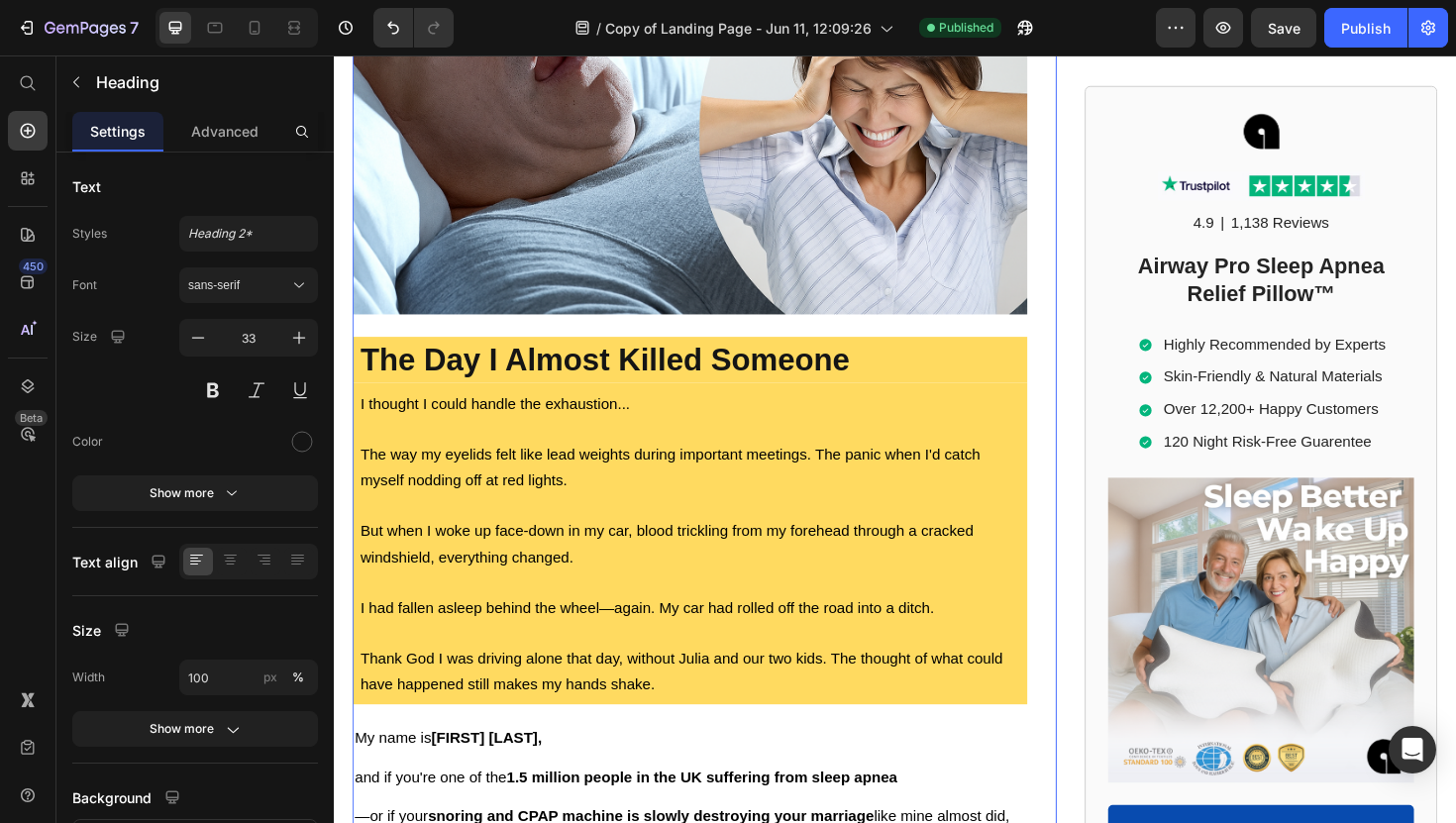 click on "Home > Sleep Apnea > Airway Pro™  Text Block How Sleep Apnea Nearly Ended in Tragedy... A Wake-Up Call for People Across the UK with Sleep Disorders Heading How Sleep Apnea Nearly Ended in Tragedy...  A Wake-Up Call for People Across the UK with Sleep Disorders Heading If sleep apnea is destroying you and your marriage,  read this story before you do anything else. Text Block Image By  Steven R. Text Block Last Updated June 3. 2025 Text Block Row ✅ Professionally reviewed by Daniel T., Certified Sleep Science Specialist Text Block Icon Icon Icon Icon Icon Icon List Row Image ⁠⁠⁠⁠⁠⁠⁠ The Day I Almost Killed Someone Heading I thought I could handle the exhaustion...   The way my eyelids felt like lead weights during important meetings. The panic when I'd catch myself nodding off at red lights.   But when I woke up face-down in my car, blood trickling from my forehead through a cracked windshield, everything changed.     Text Block My name is  Steven R.,    and if you're one of the" at bounding box center (710, 1048) 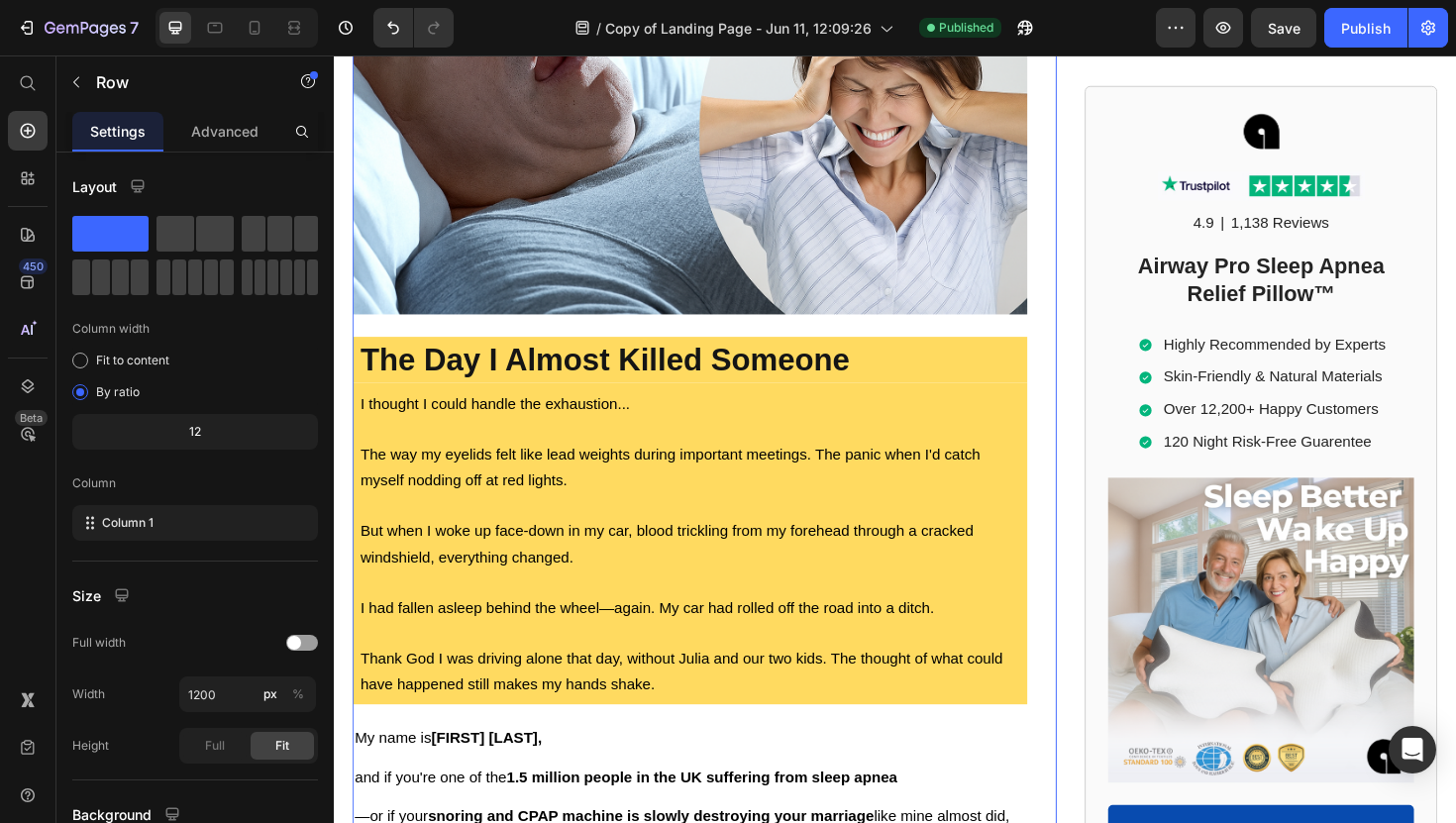 click on "Home > Sleep Apnea > Airway Pro™  Text Block How Sleep Apnea Nearly Ended in Tragedy... A Wake-Up Call for People Across the UK with Sleep Disorders Heading How Sleep Apnea Nearly Ended in Tragedy...  A Wake-Up Call for People Across the UK with Sleep Disorders Heading If sleep apnea is destroying you and your marriage,  read this story before you do anything else. Text Block Image By  Steven R. Text Block Last Updated June 3. 2025 Text Block Row ✅ Professionally reviewed by Daniel T., Certified Sleep Science Specialist Text Block Icon Icon Icon Icon Icon Icon List Row Image ⁠⁠⁠⁠⁠⁠⁠ The Day I Almost Killed Someone Heading I thought I could handle the exhaustion...   The way my eyelids felt like lead weights during important meetings. The panic when I'd catch myself nodding off at red lights.   But when I woke up face-down in my car, blood trickling from my forehead through a cracked windshield, everything changed.     Text Block My name is  Steven R.,    and if you're one of the" at bounding box center (710, 1048) 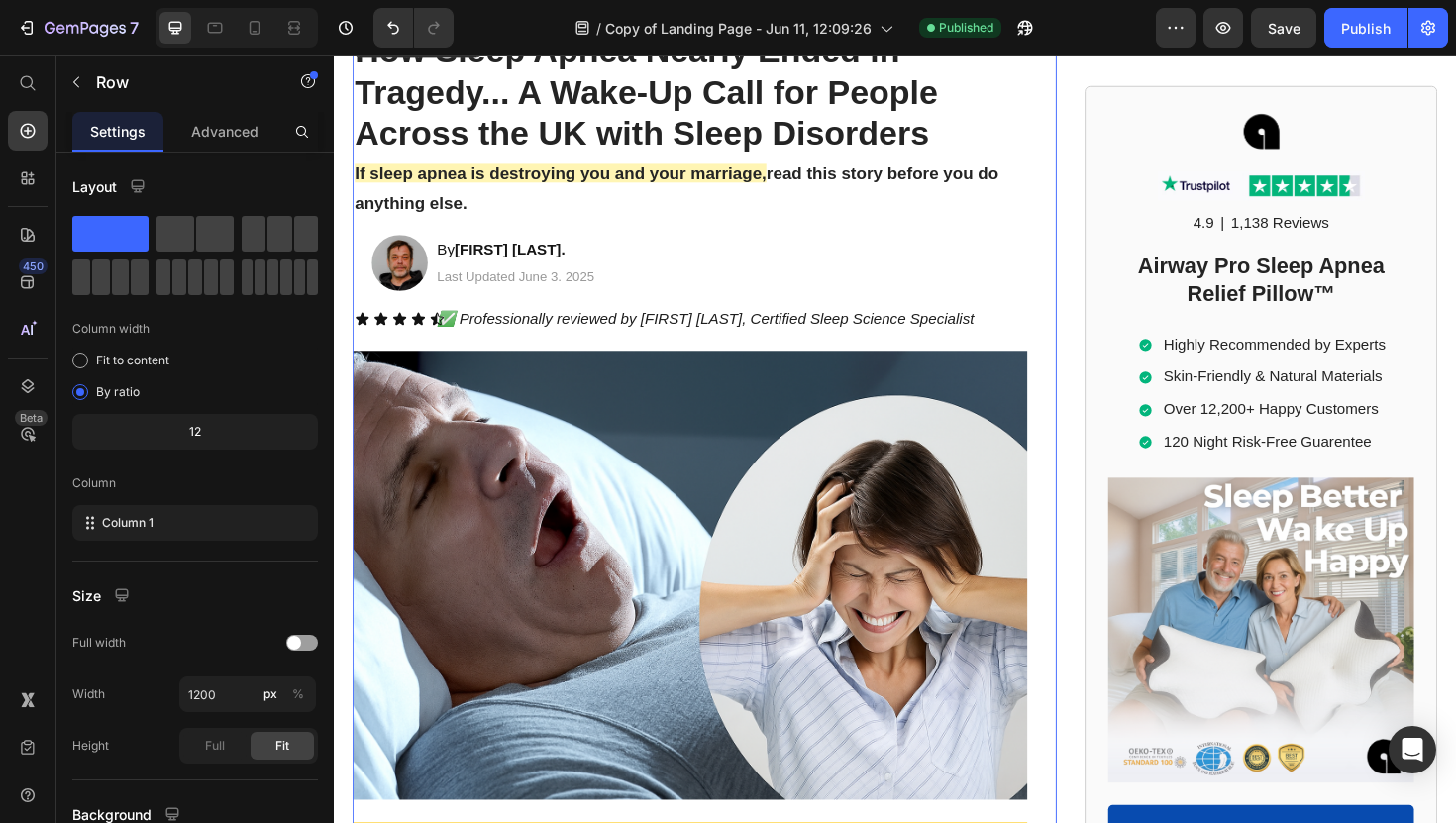scroll, scrollTop: 222, scrollLeft: 0, axis: vertical 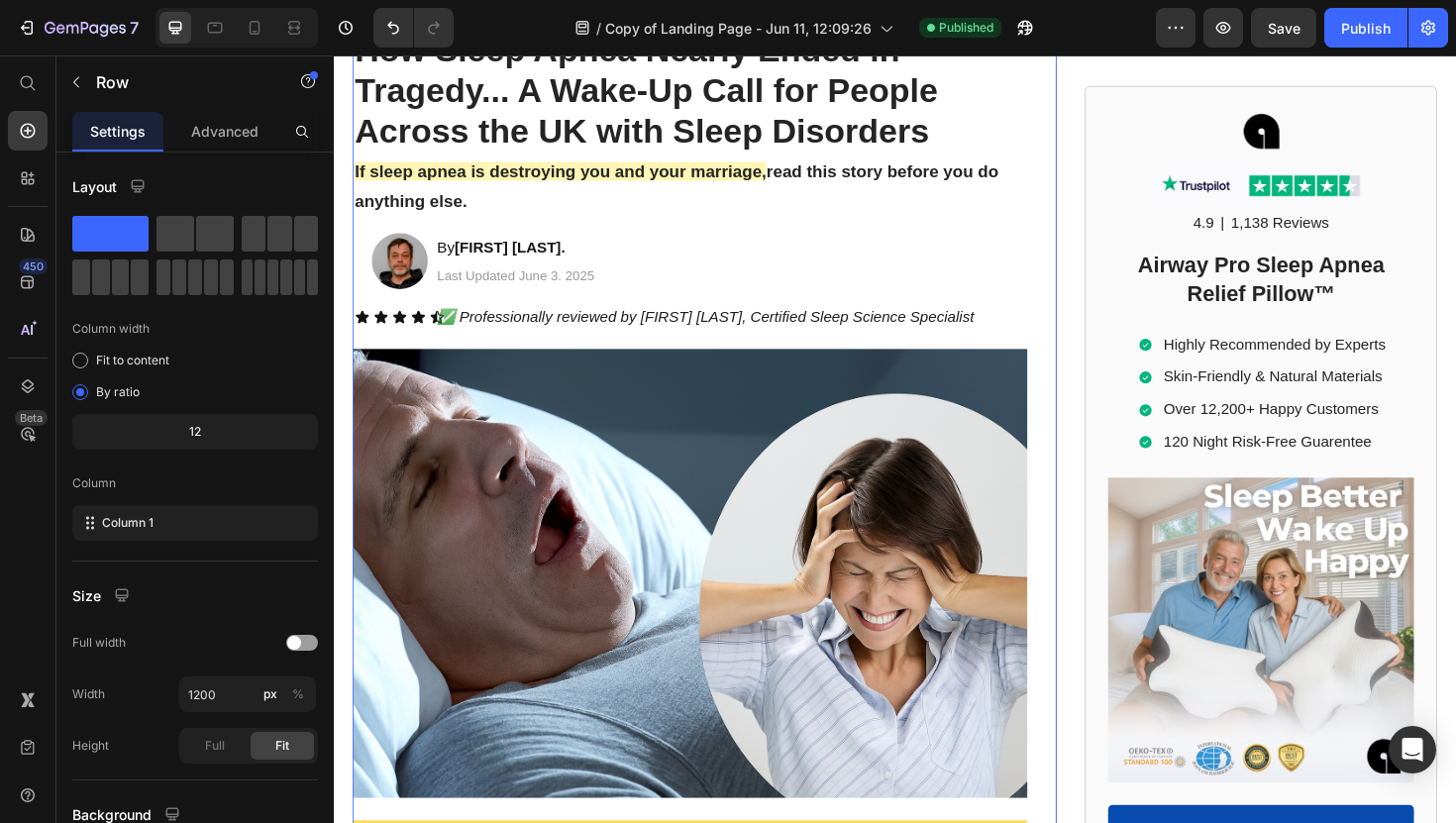 click on "Home > Sleep Apnea > Airway Pro™  Text Block How Sleep Apnea Nearly Ended in Tragedy... A Wake-Up Call for People Across the UK with Sleep Disorders Heading How Sleep Apnea Nearly Ended in Tragedy...  A Wake-Up Call for People Across the UK with Sleep Disorders Heading If sleep apnea is destroying you and your marriage,  read this story before you do anything else. Text Block Image By  Steven R. Text Block Last Updated June 3. 2025 Text Block Row ✅ Professionally reviewed by Daniel T., Certified Sleep Science Specialist Text Block Icon Icon Icon Icon Icon Icon List Row Image ⁠⁠⁠⁠⁠⁠⁠ The Day I Almost Killed Someone Heading I thought I could handle the exhaustion...   The way my eyelids felt like lead weights during important meetings. The panic when I'd catch myself nodding off at red lights.   But when I woke up face-down in my car, blood trickling from my forehead through a cracked windshield, everything changed.     Text Block My name is  Steven R.,    and if you're one of the" at bounding box center (710, 1560) 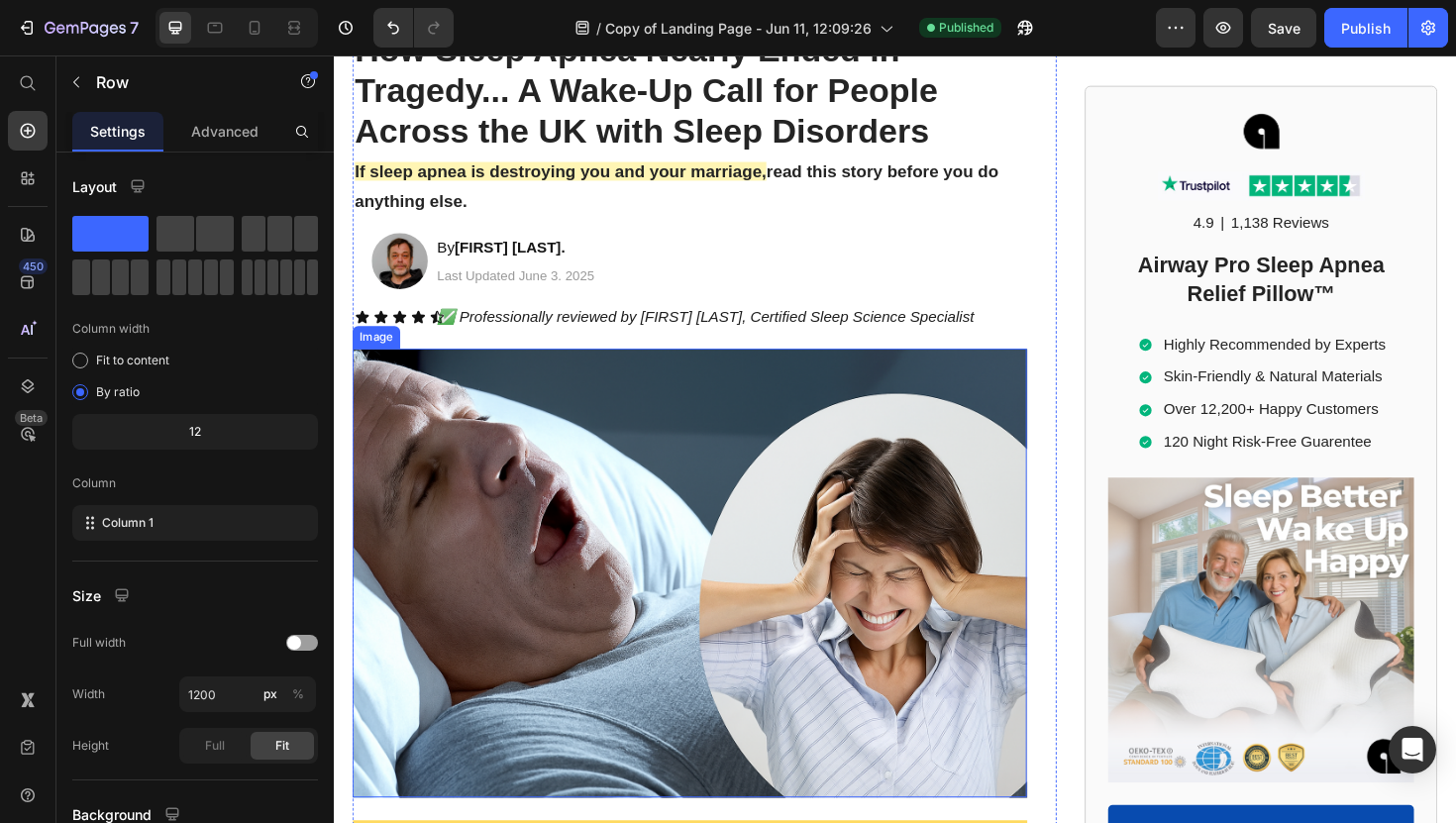 click at bounding box center (710, 604) 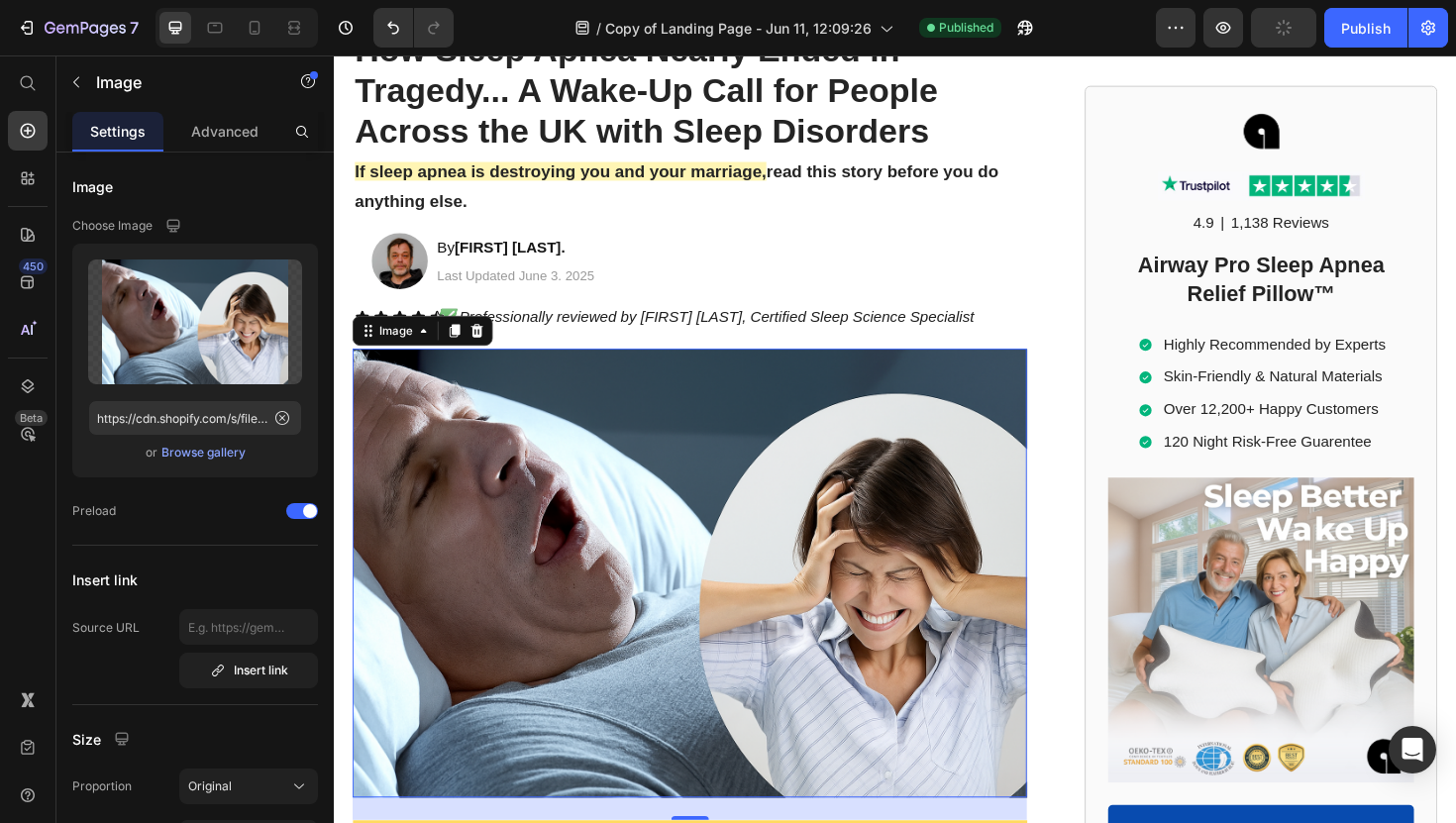 scroll, scrollTop: 536, scrollLeft: 0, axis: vertical 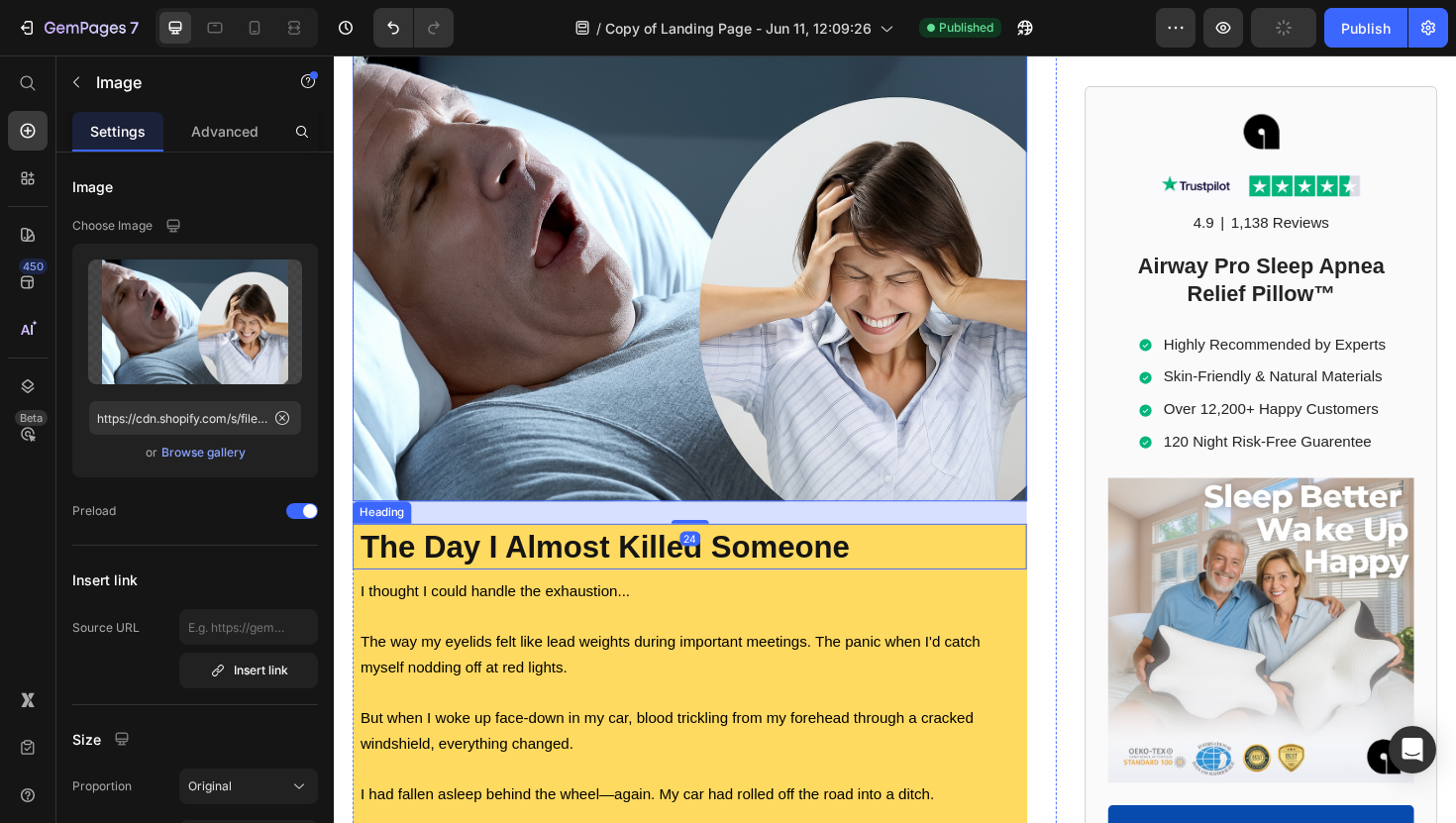 click on "The Day I Almost Killed Someone" at bounding box center [620, 575] 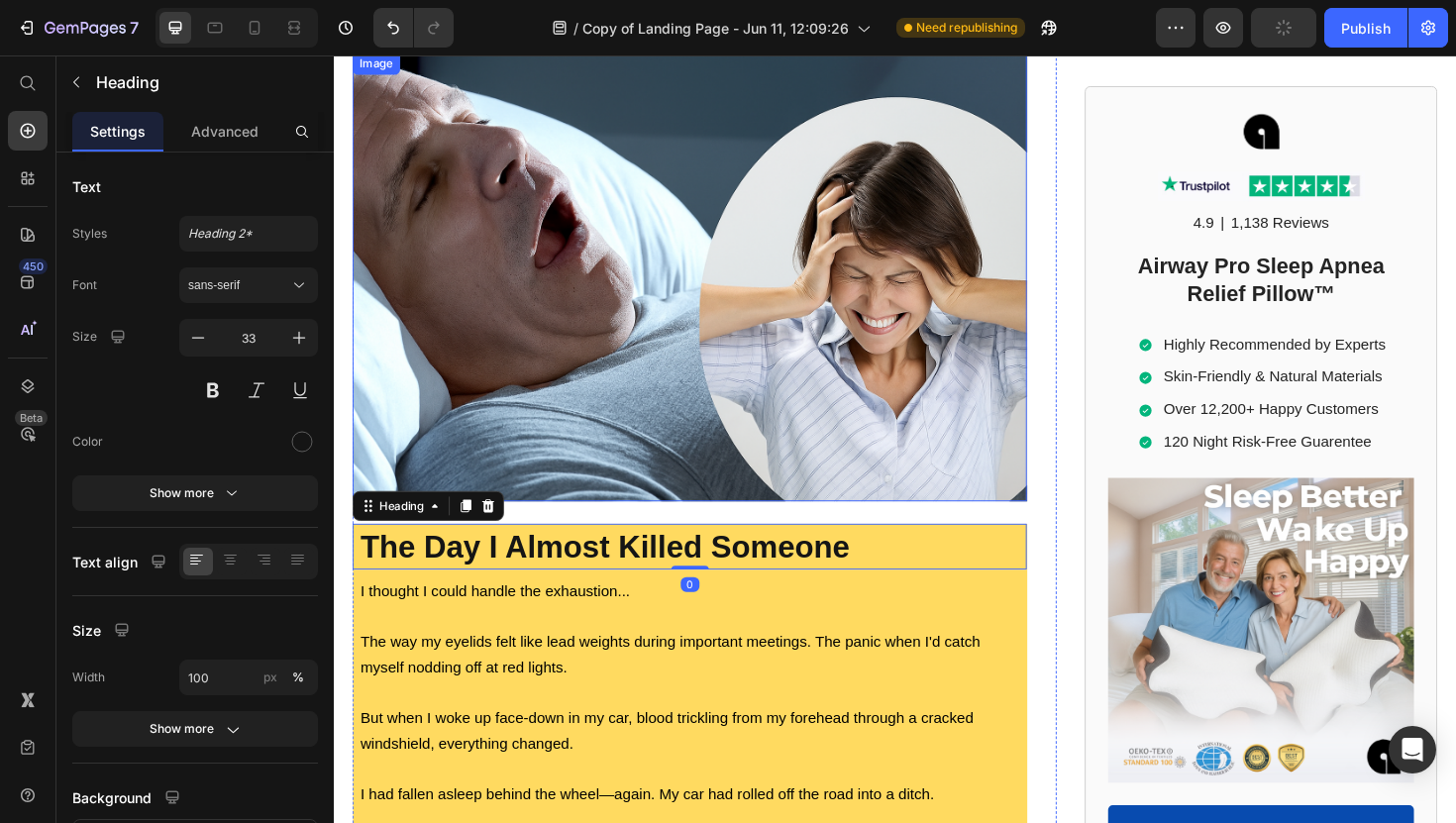 click at bounding box center (710, 290) 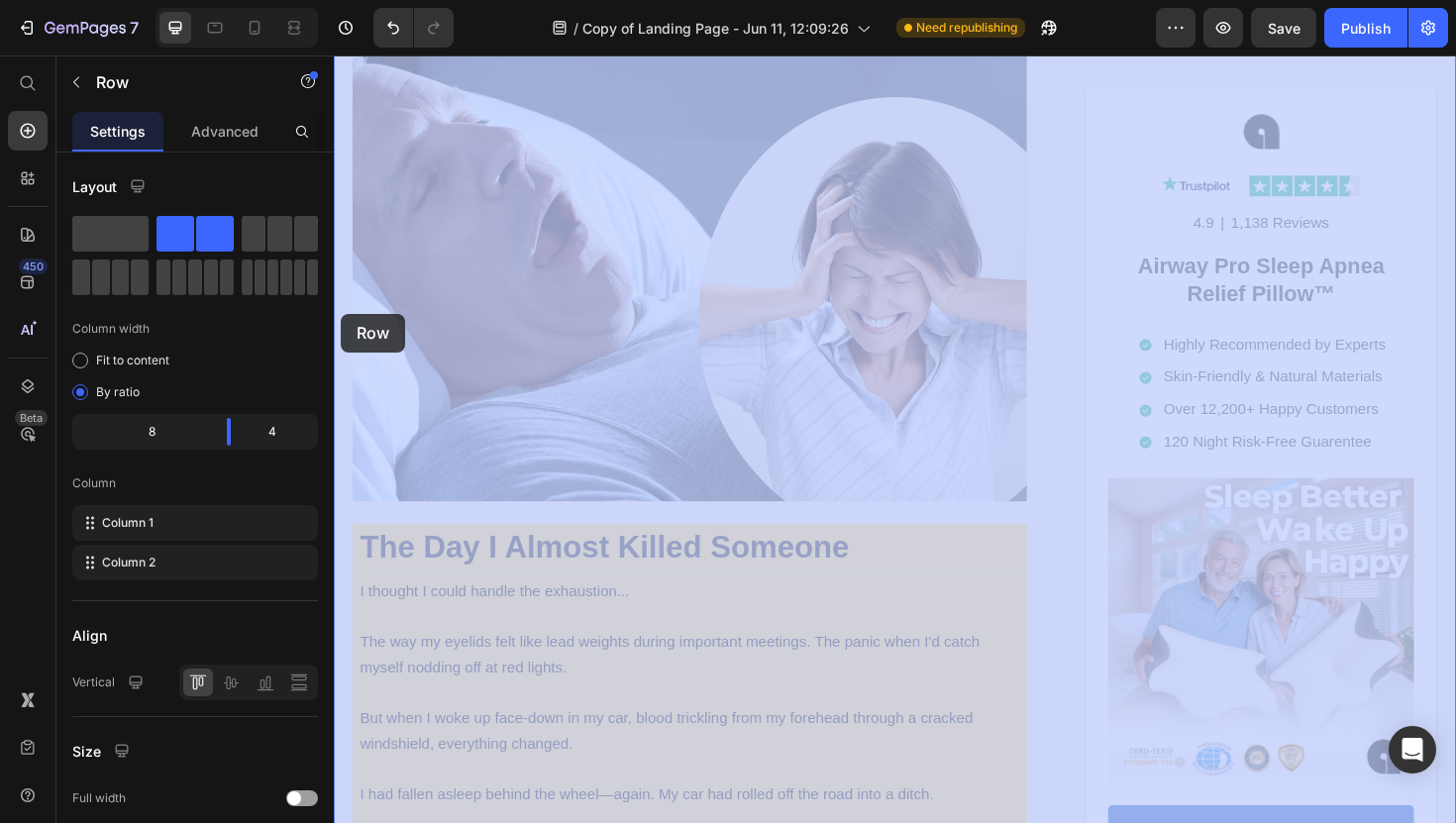 drag, startPoint x: 337, startPoint y: 363, endPoint x: 341, endPoint y: 329, distance: 34.23449 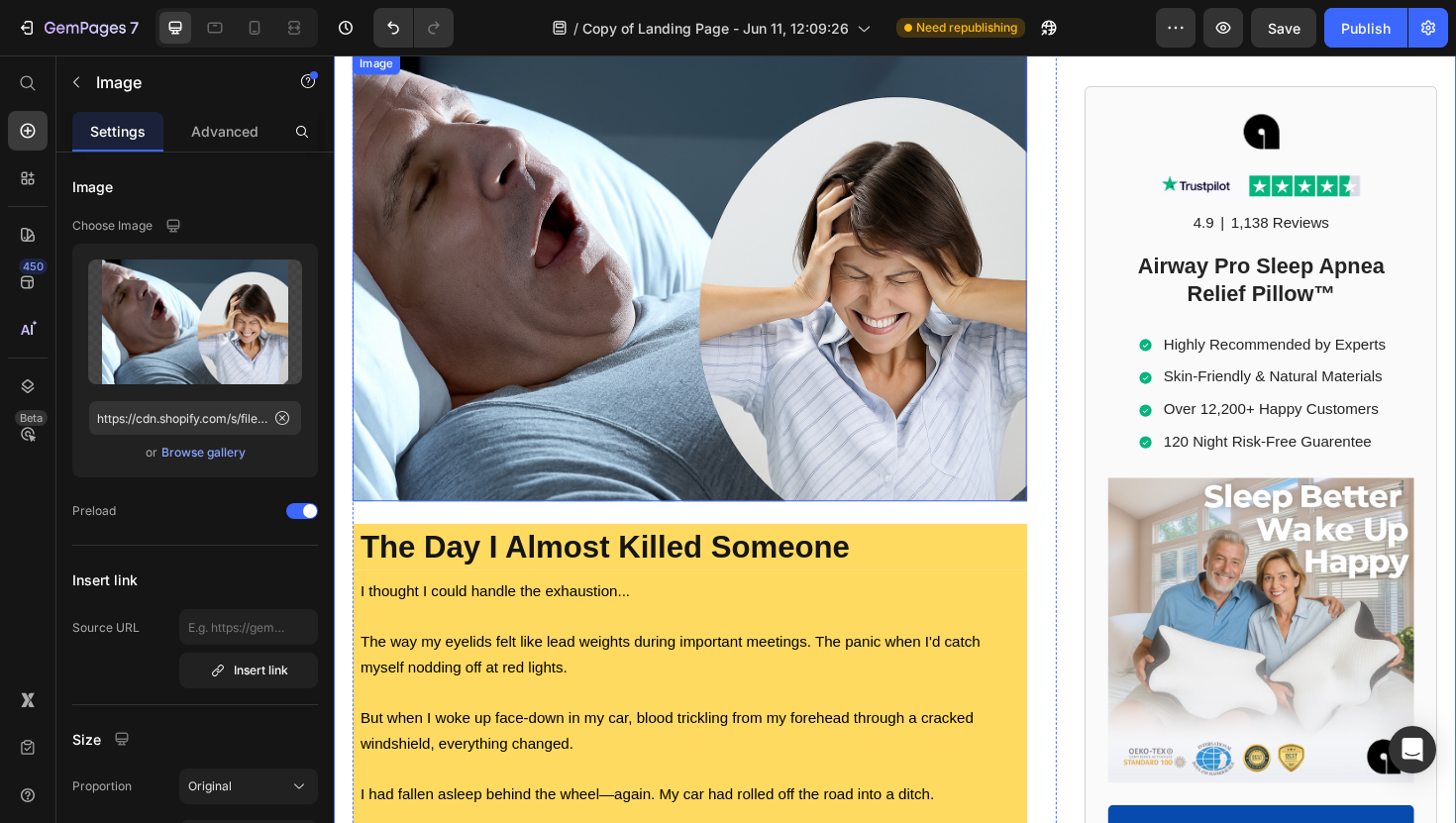 click at bounding box center [710, 290] 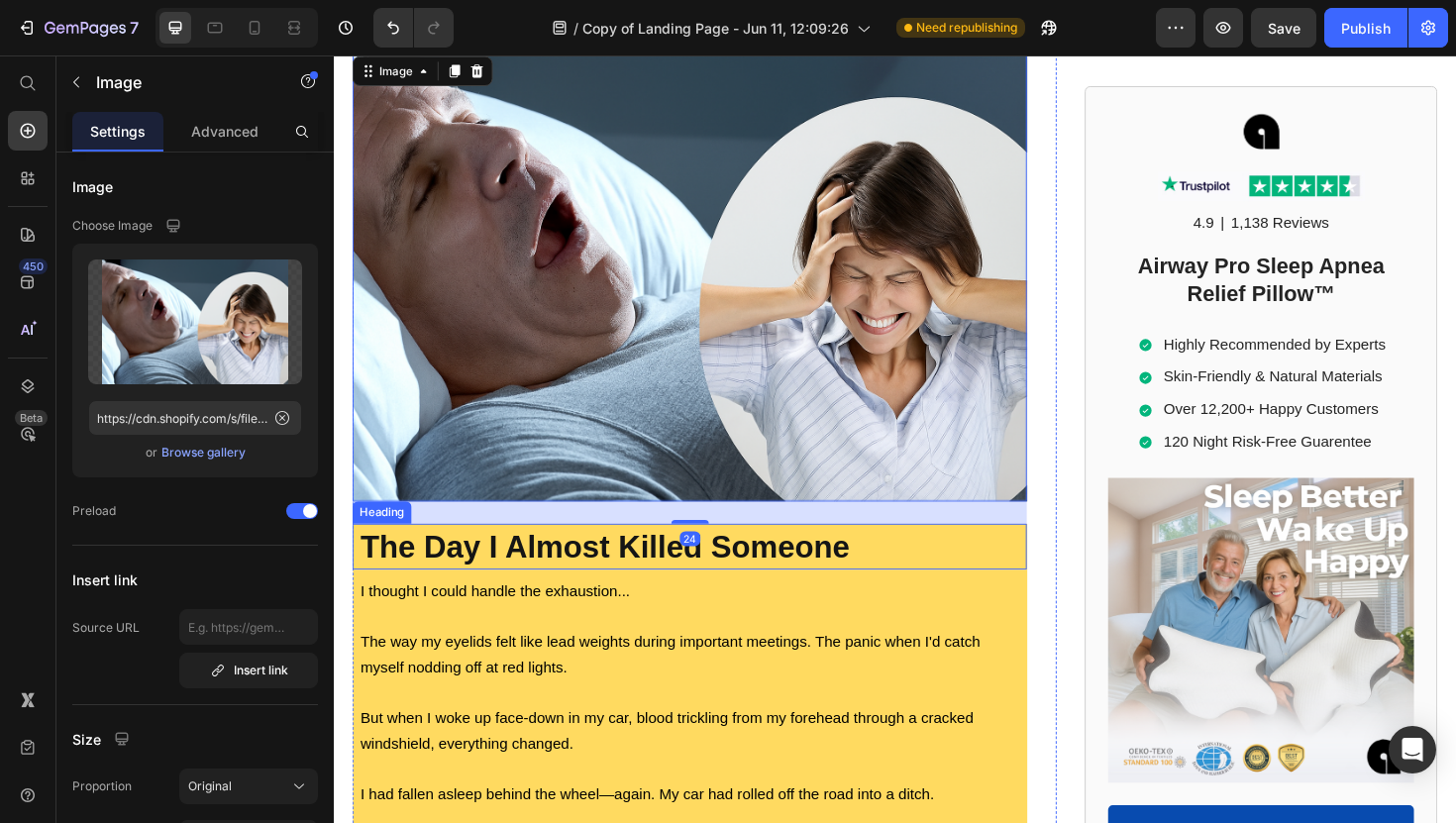 click on "The Day I Almost Killed Someone" at bounding box center [620, 575] 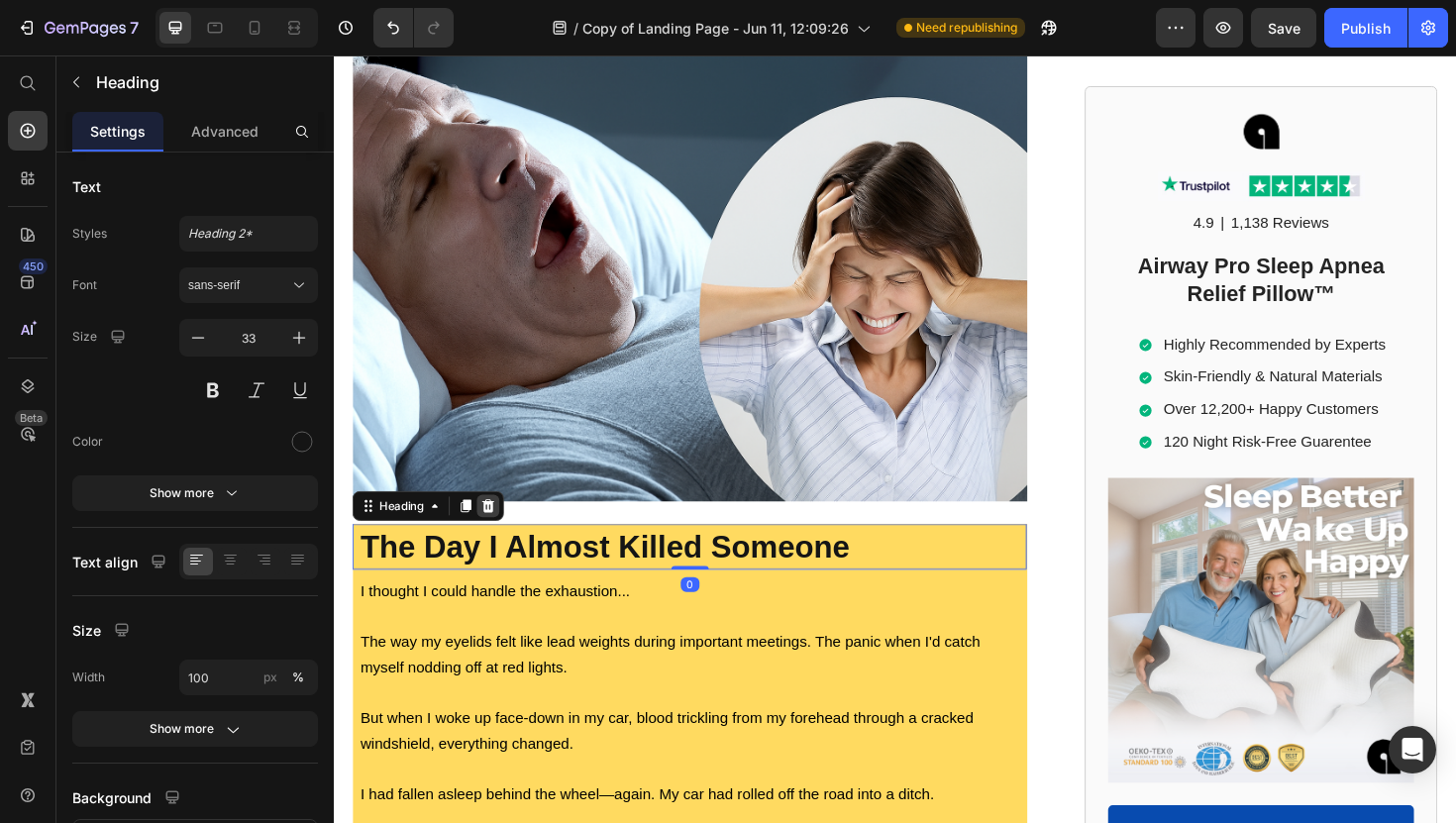 click 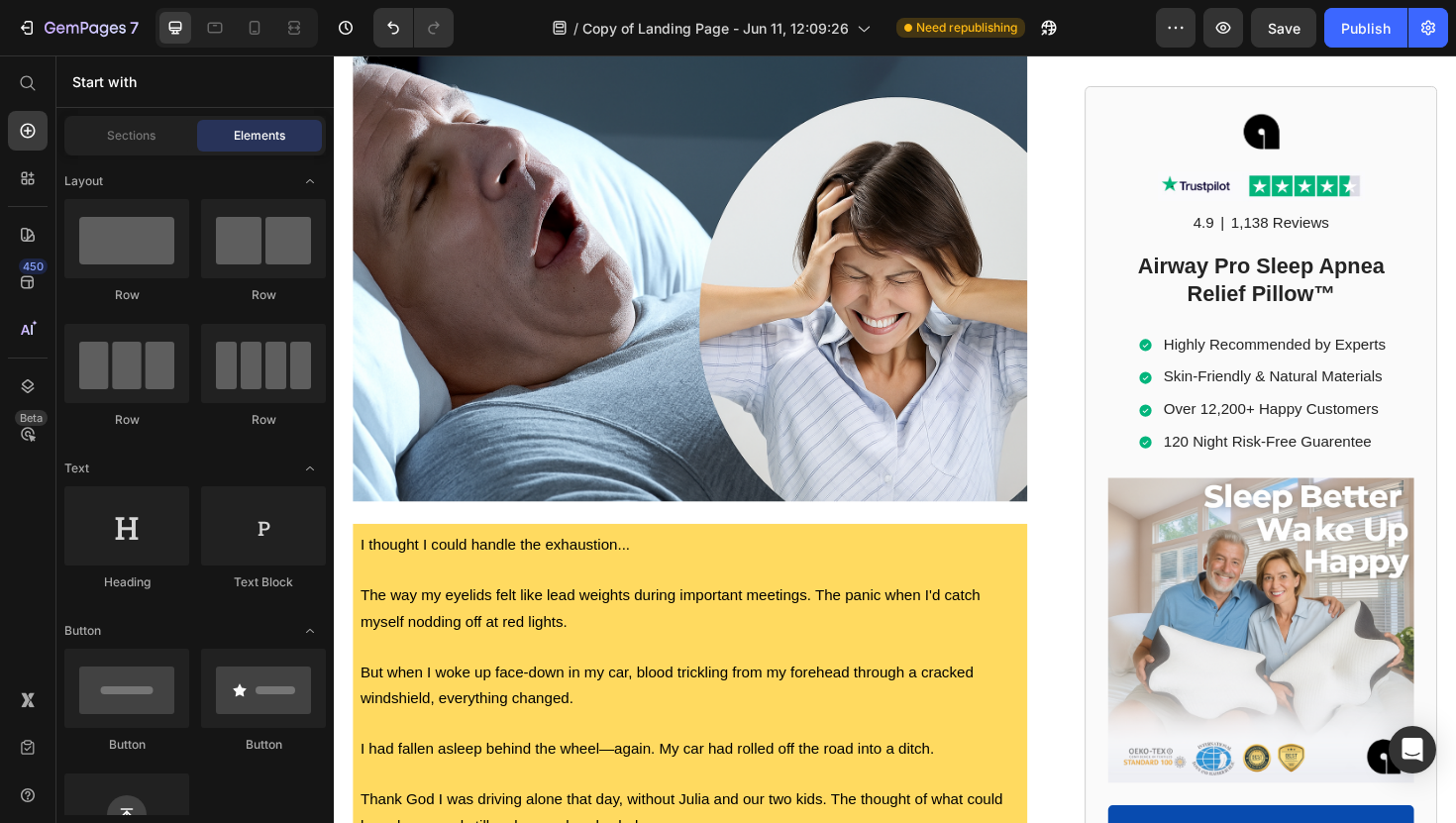 click at bounding box center (710, 600) 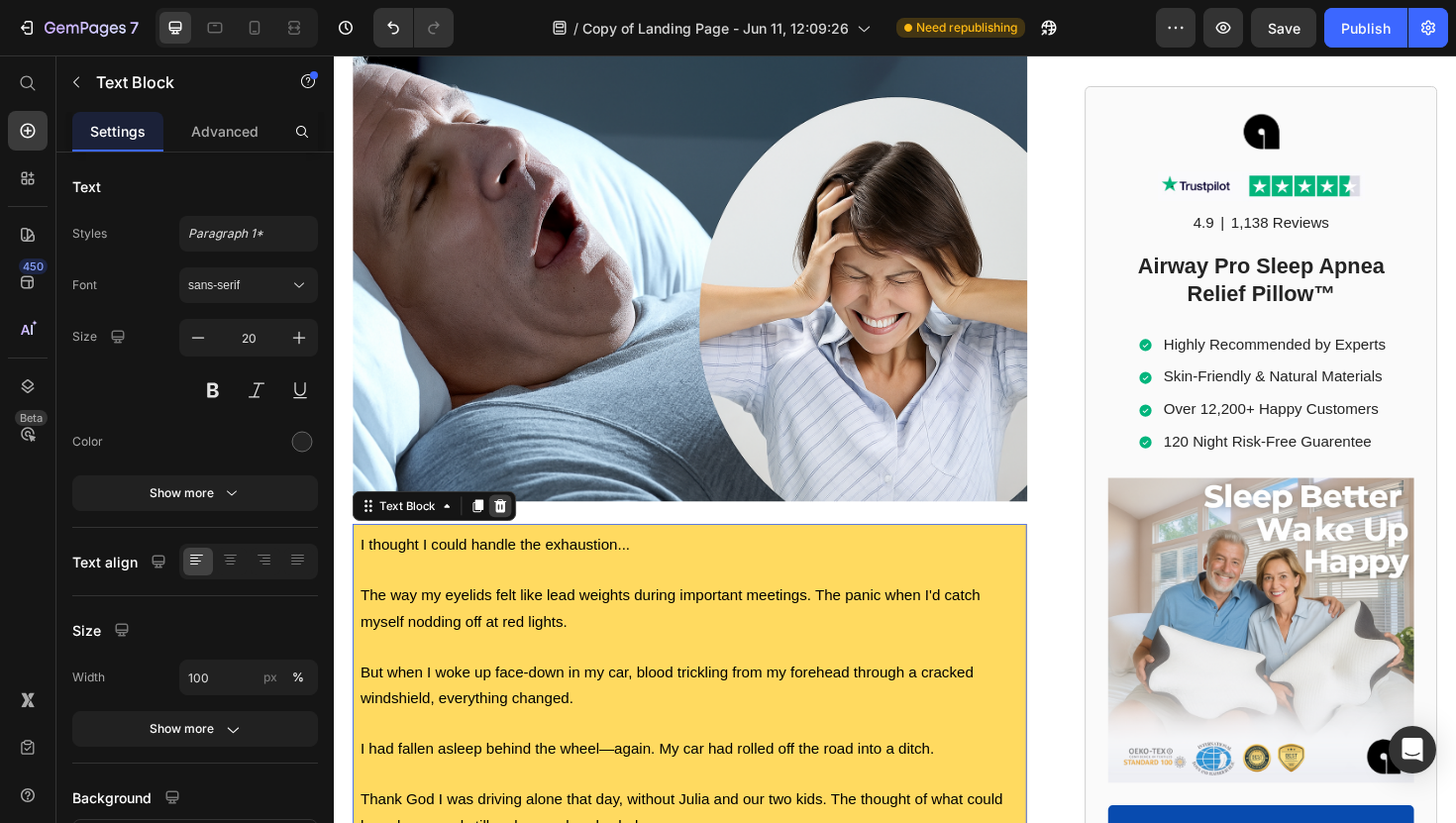 click 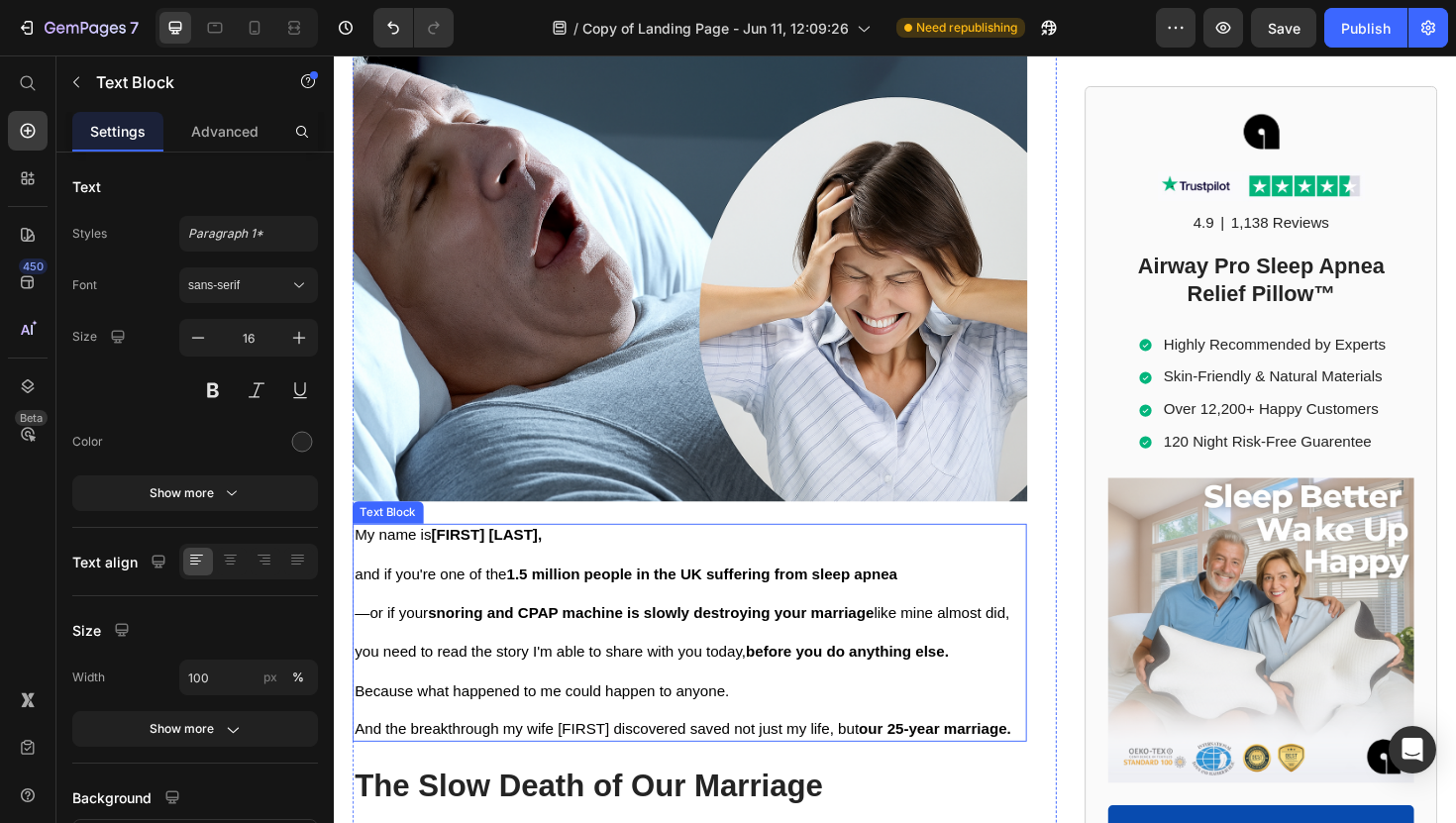 click at bounding box center (710, 584) 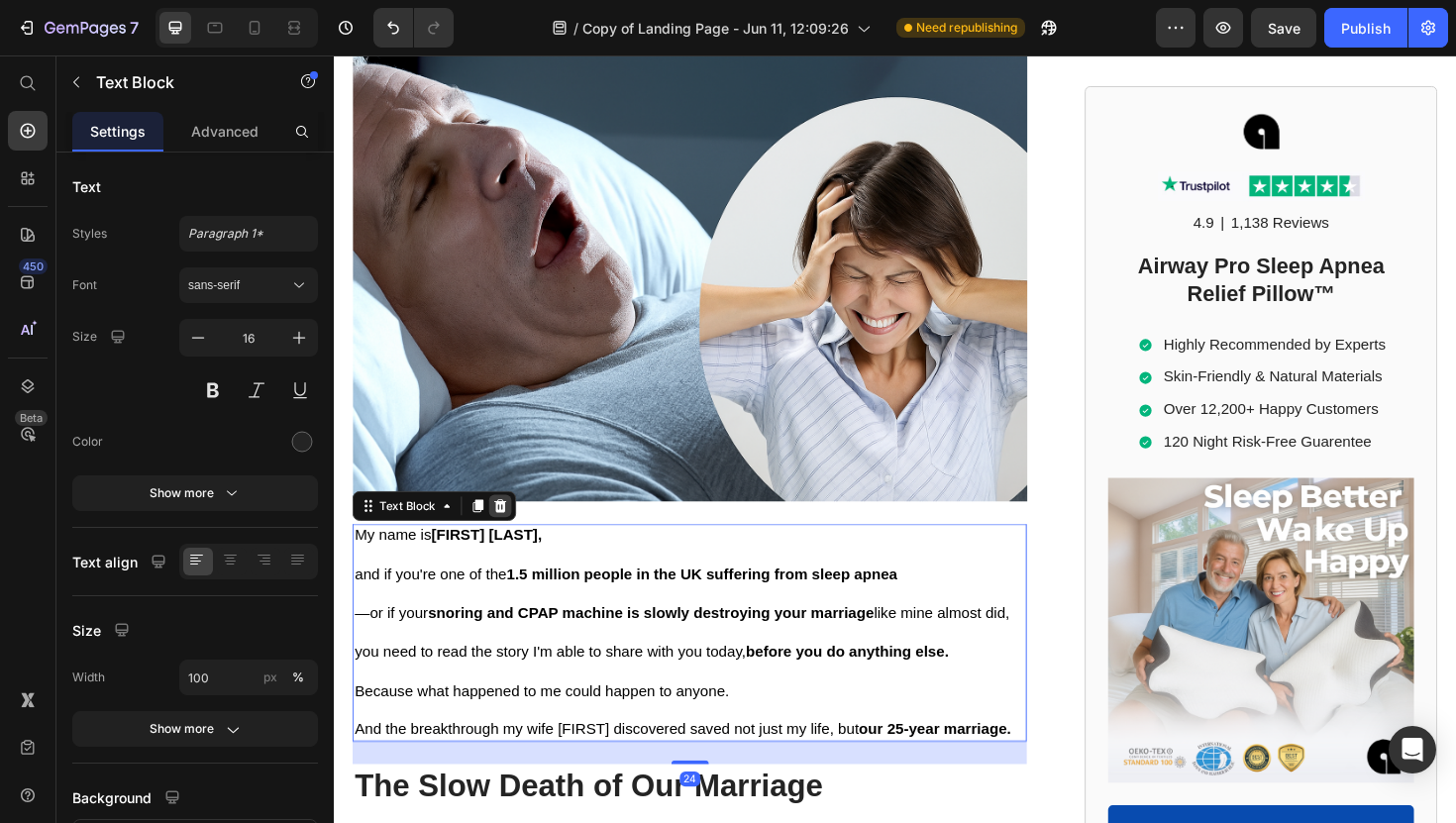 click 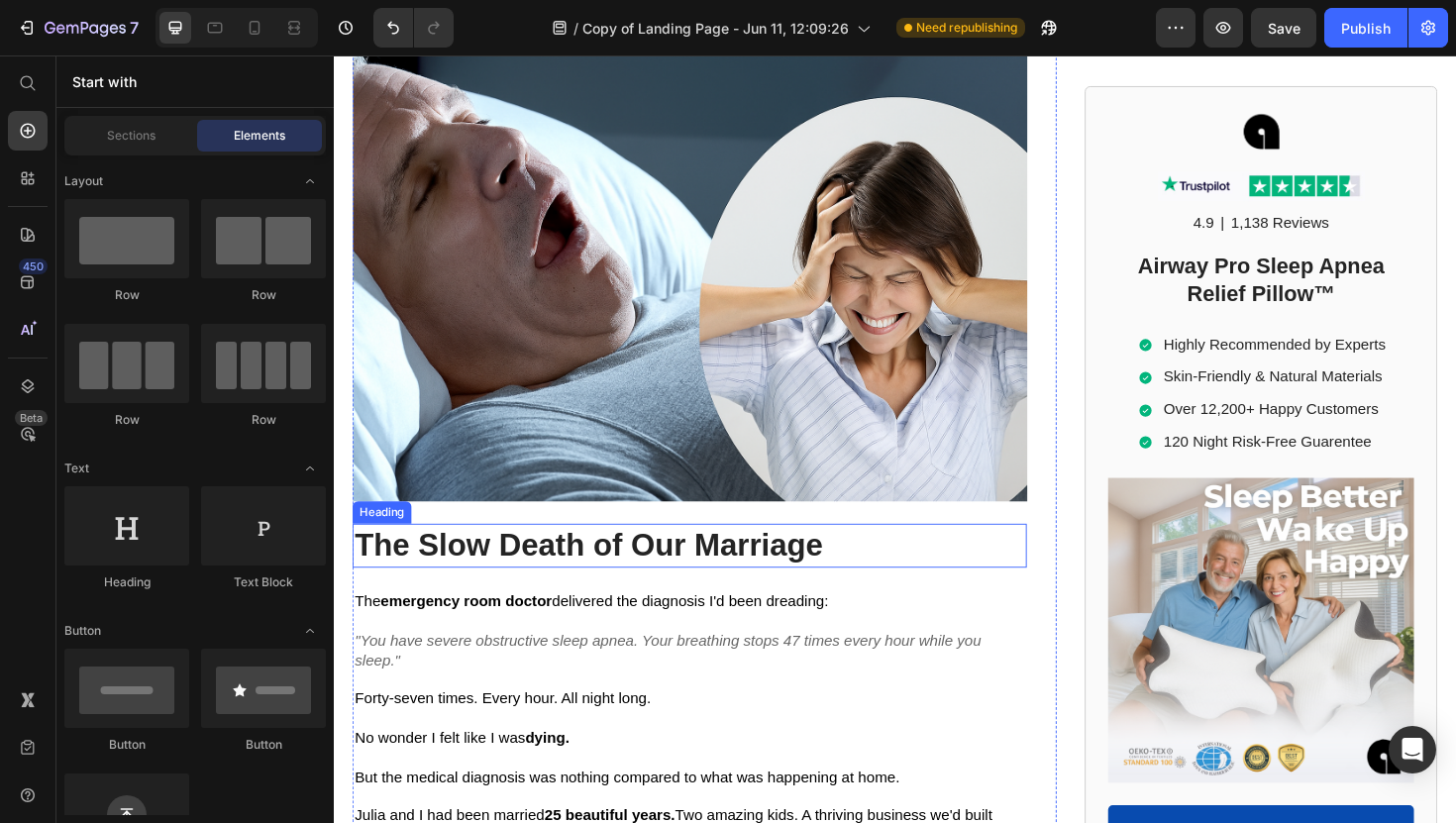 click on "The Slow Death of Our Marriage" at bounding box center (603, 573) 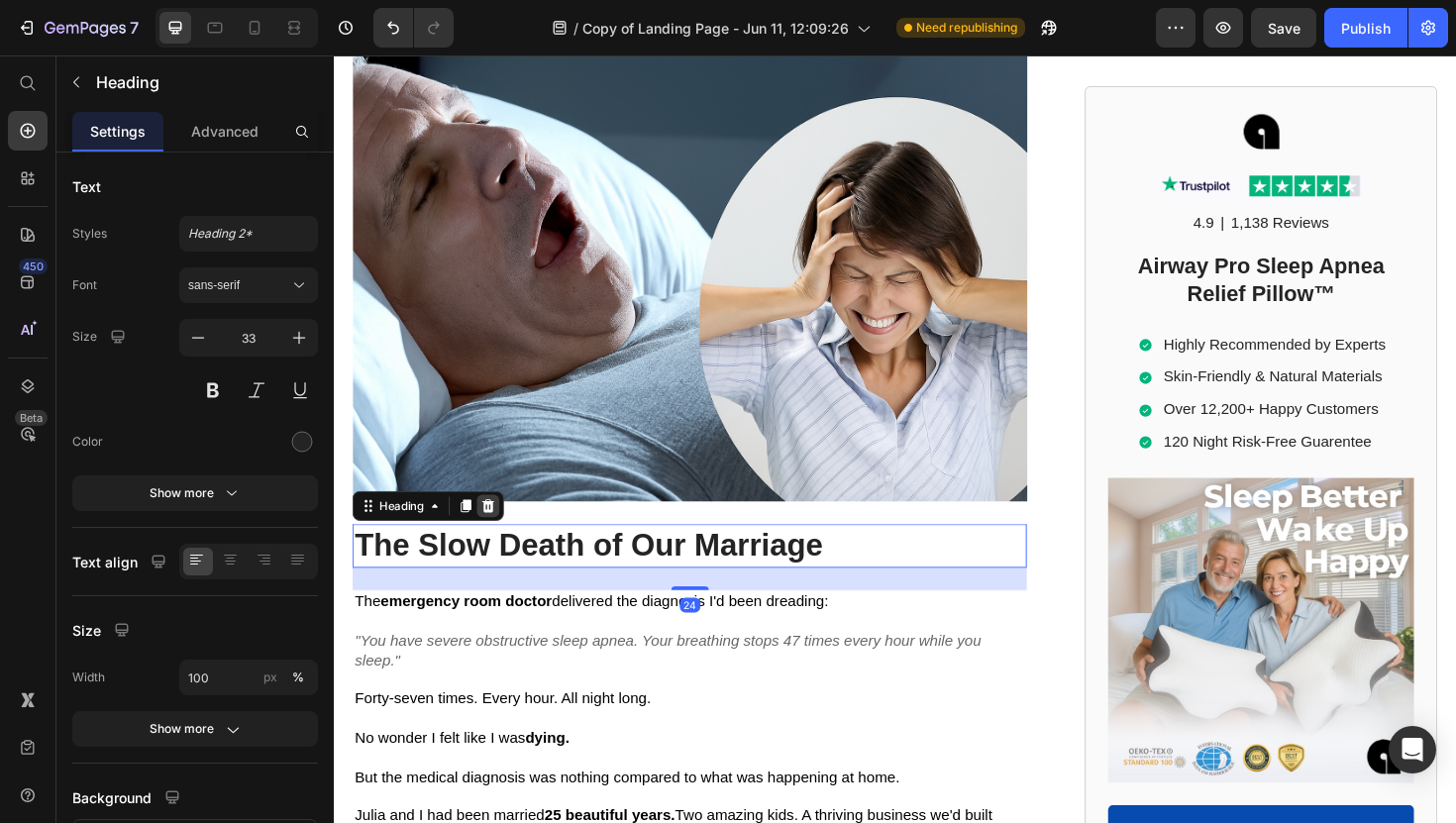 click 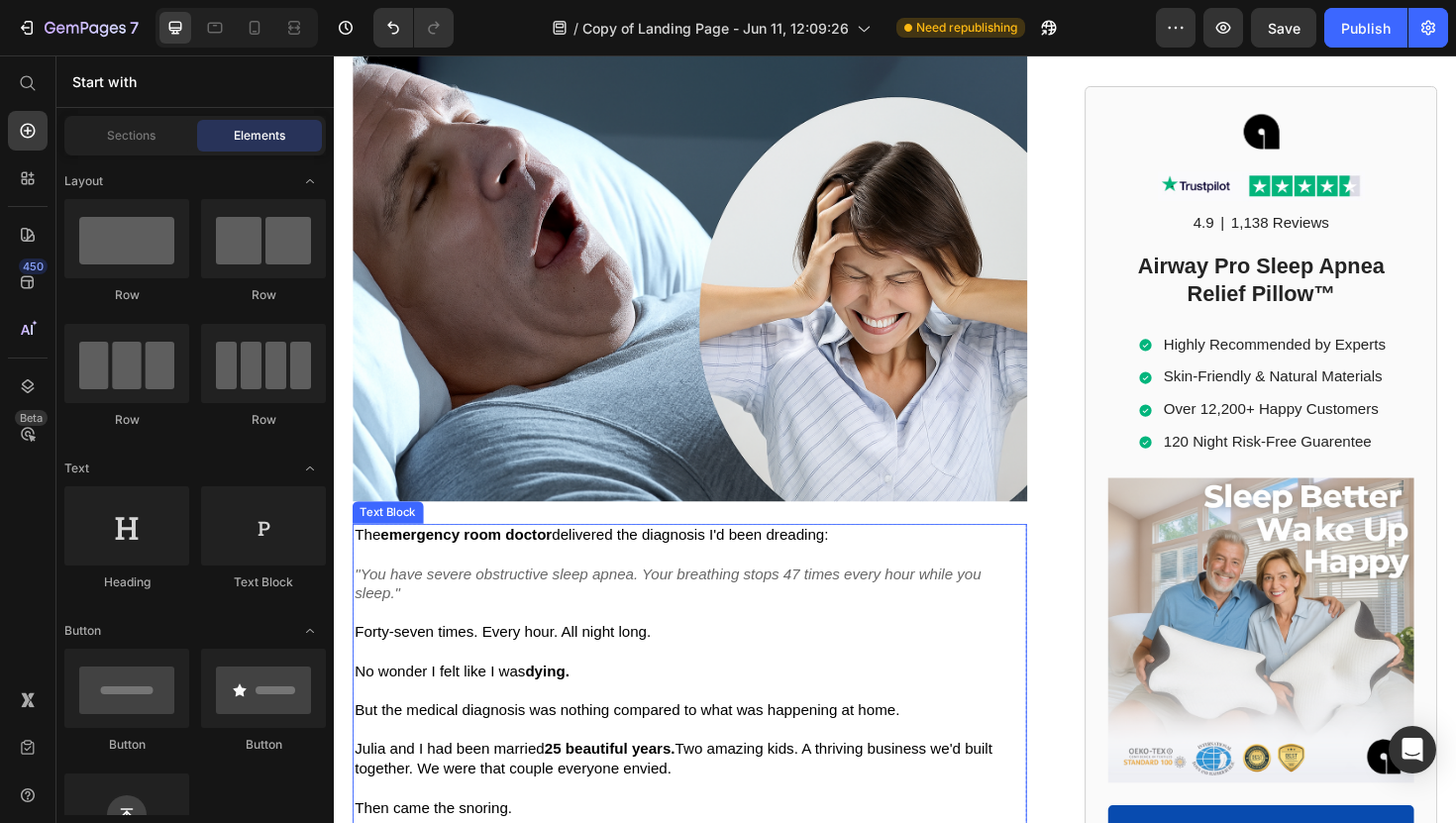 click at bounding box center (710, 584) 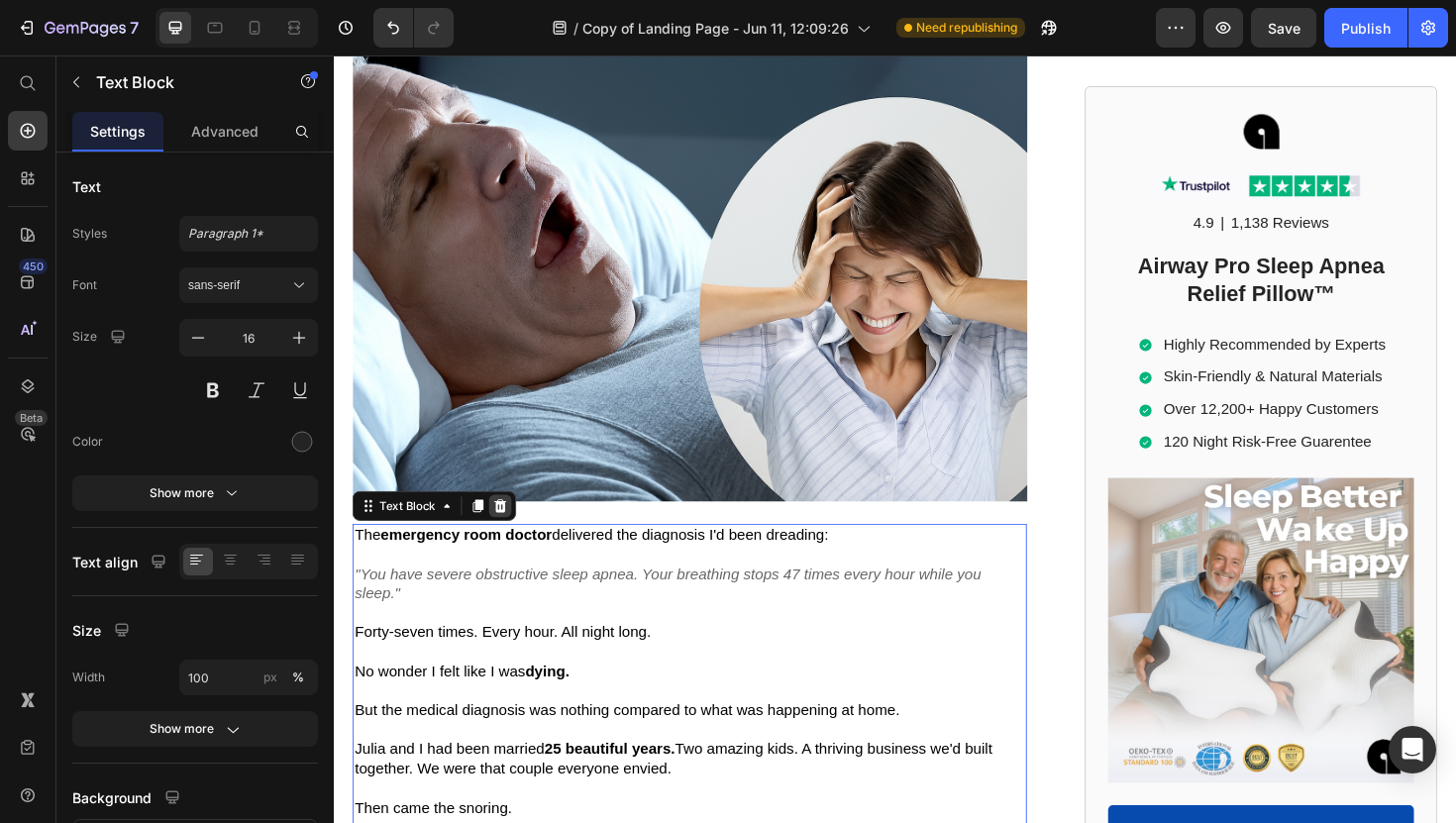 click at bounding box center (510, 533) 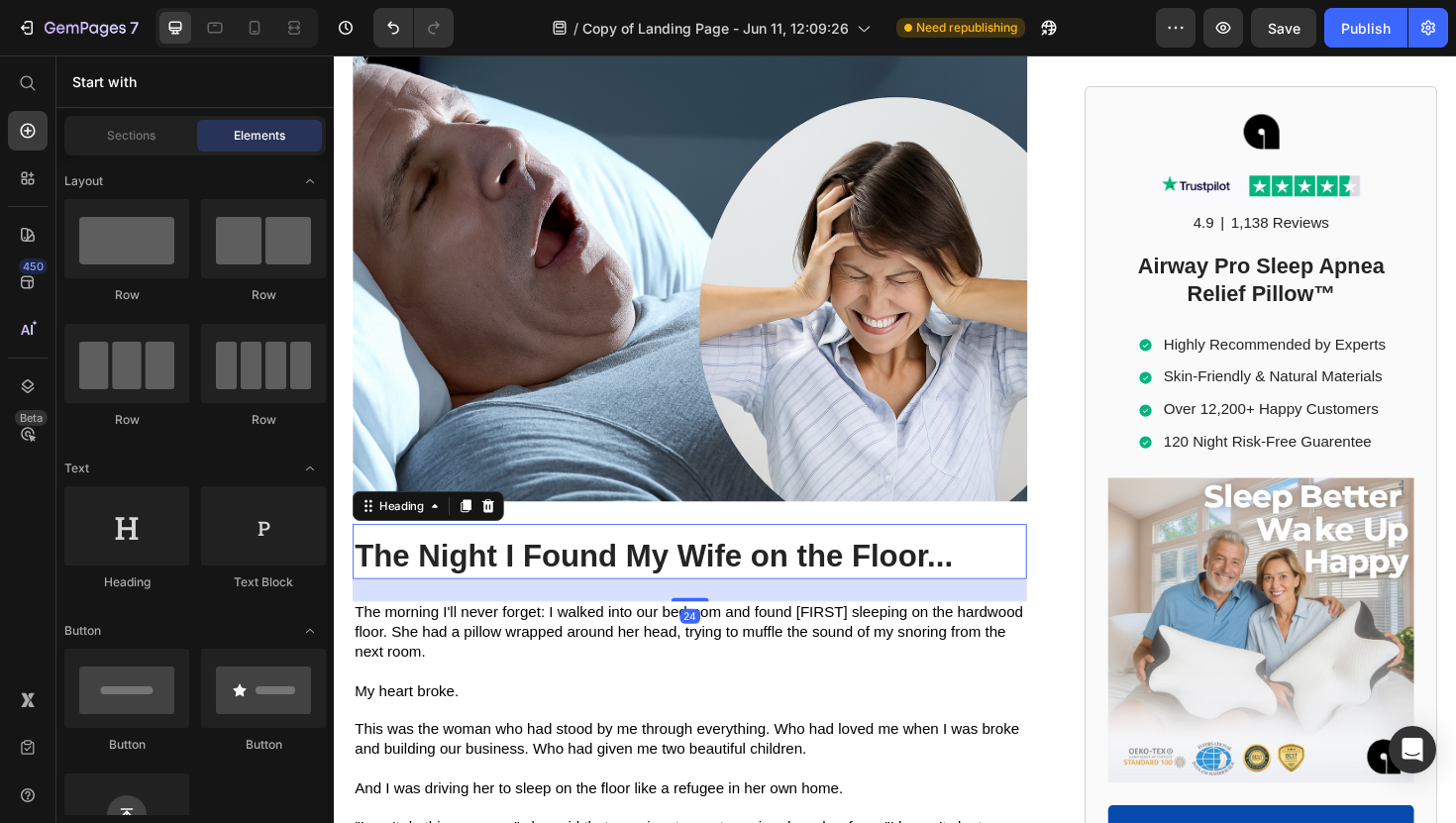 click on "The Night I Found My Wife on the Floor..." at bounding box center [672, 585] 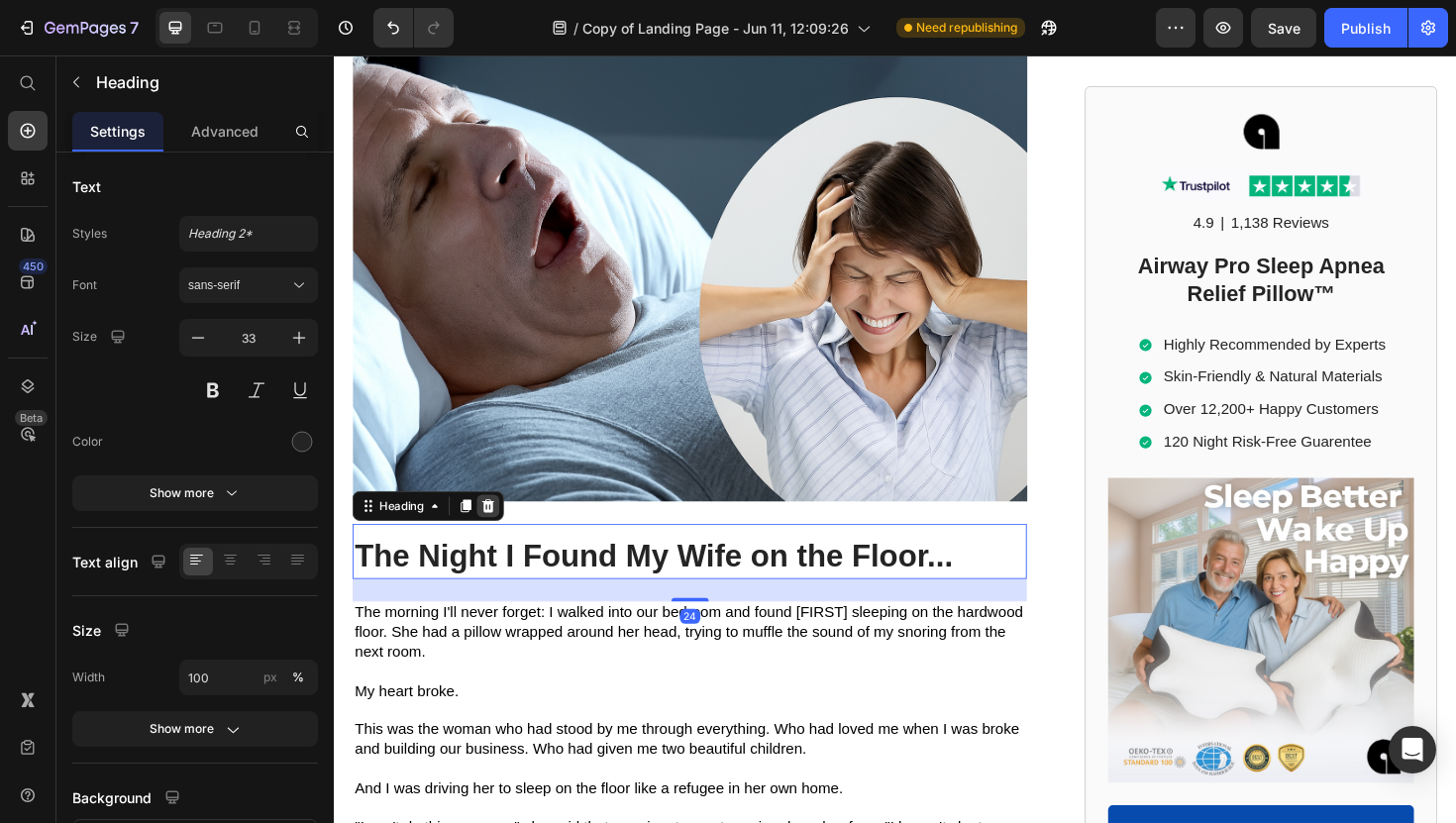 click 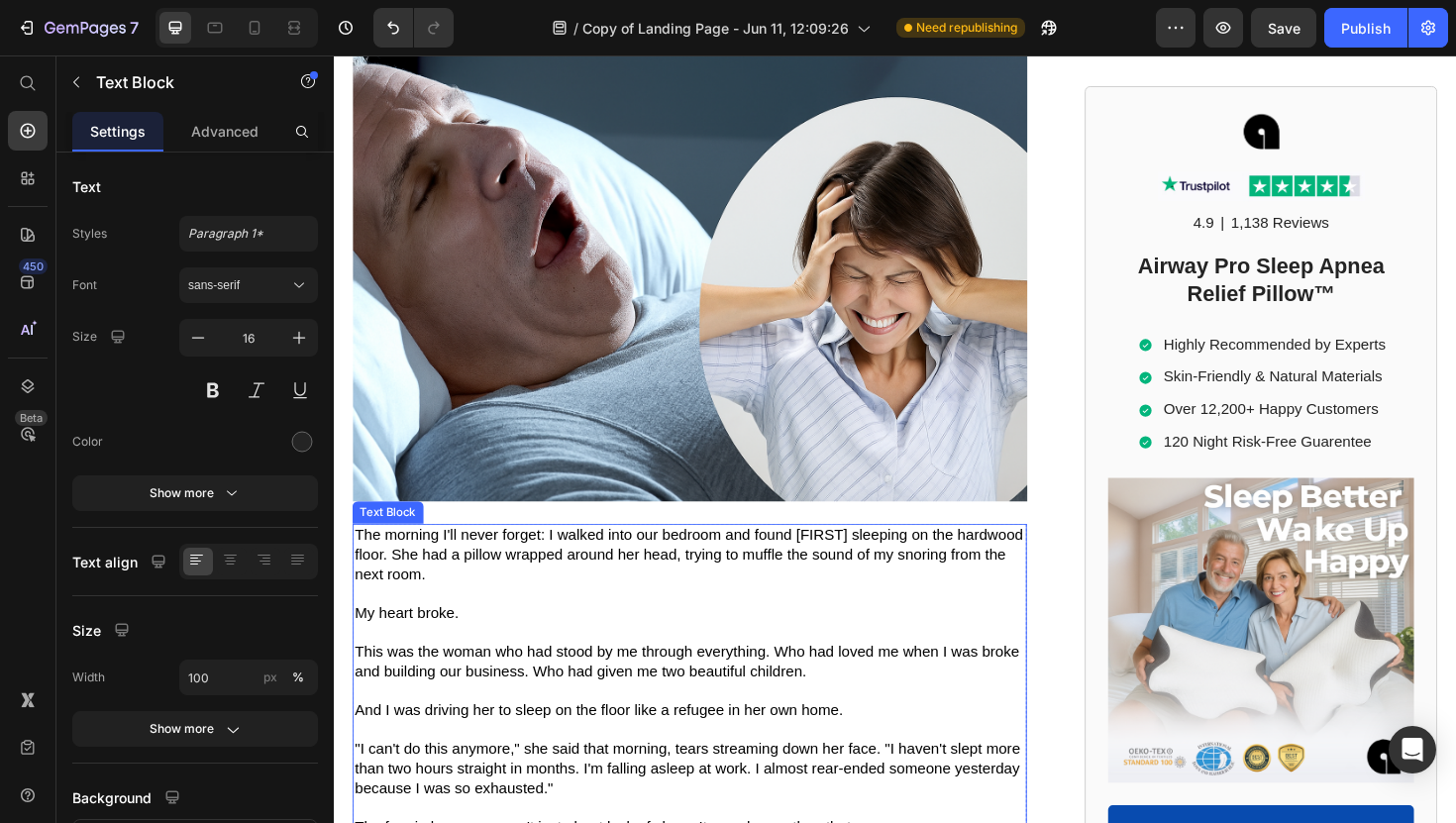 click on "I walked into our bedroom and found [NAME] sleeping on the hardwood floor. She had a pillow wrapped around her head, trying to muffle the sound of my snoring from the next room." at bounding box center (710, 584) 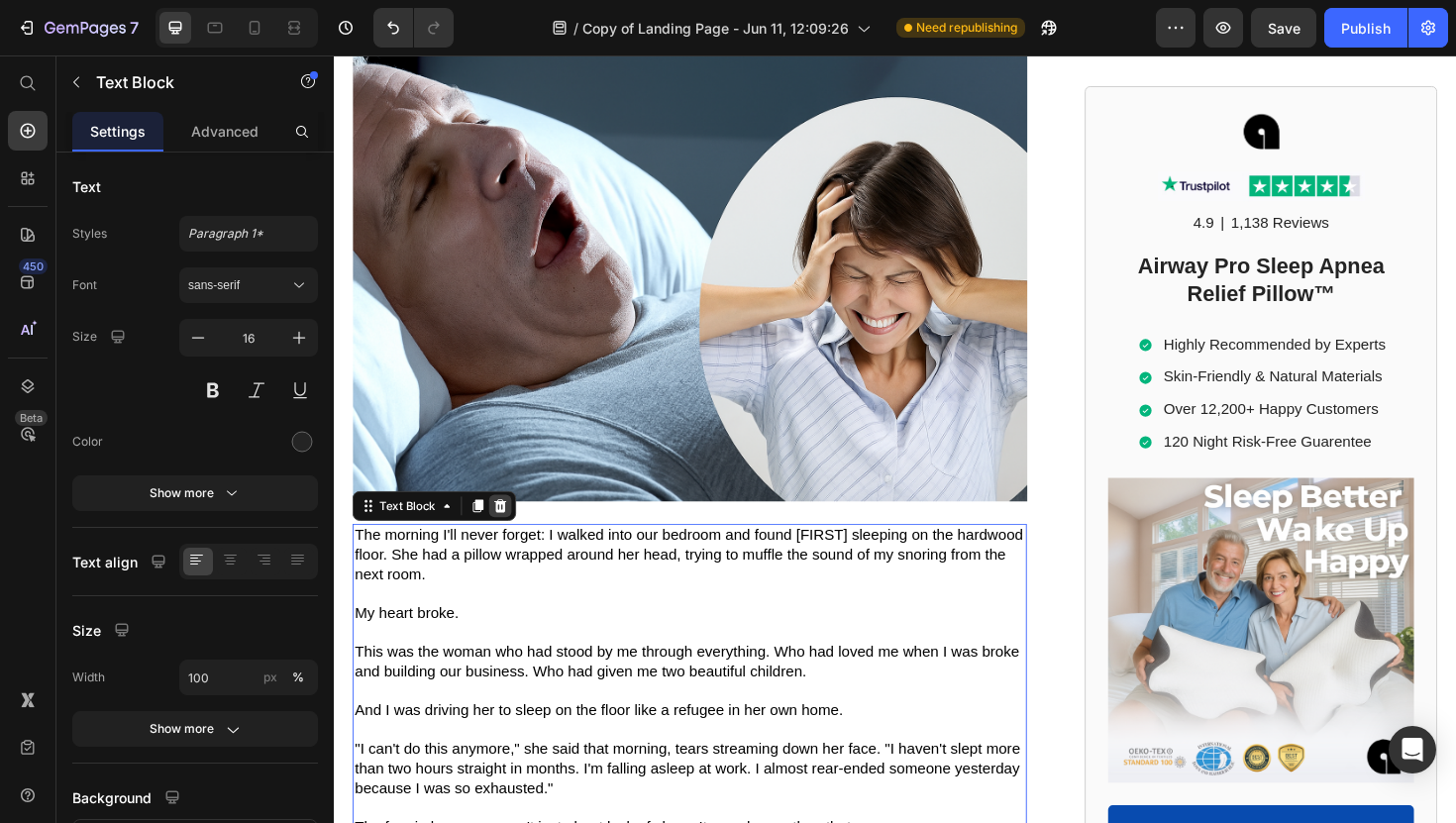 click 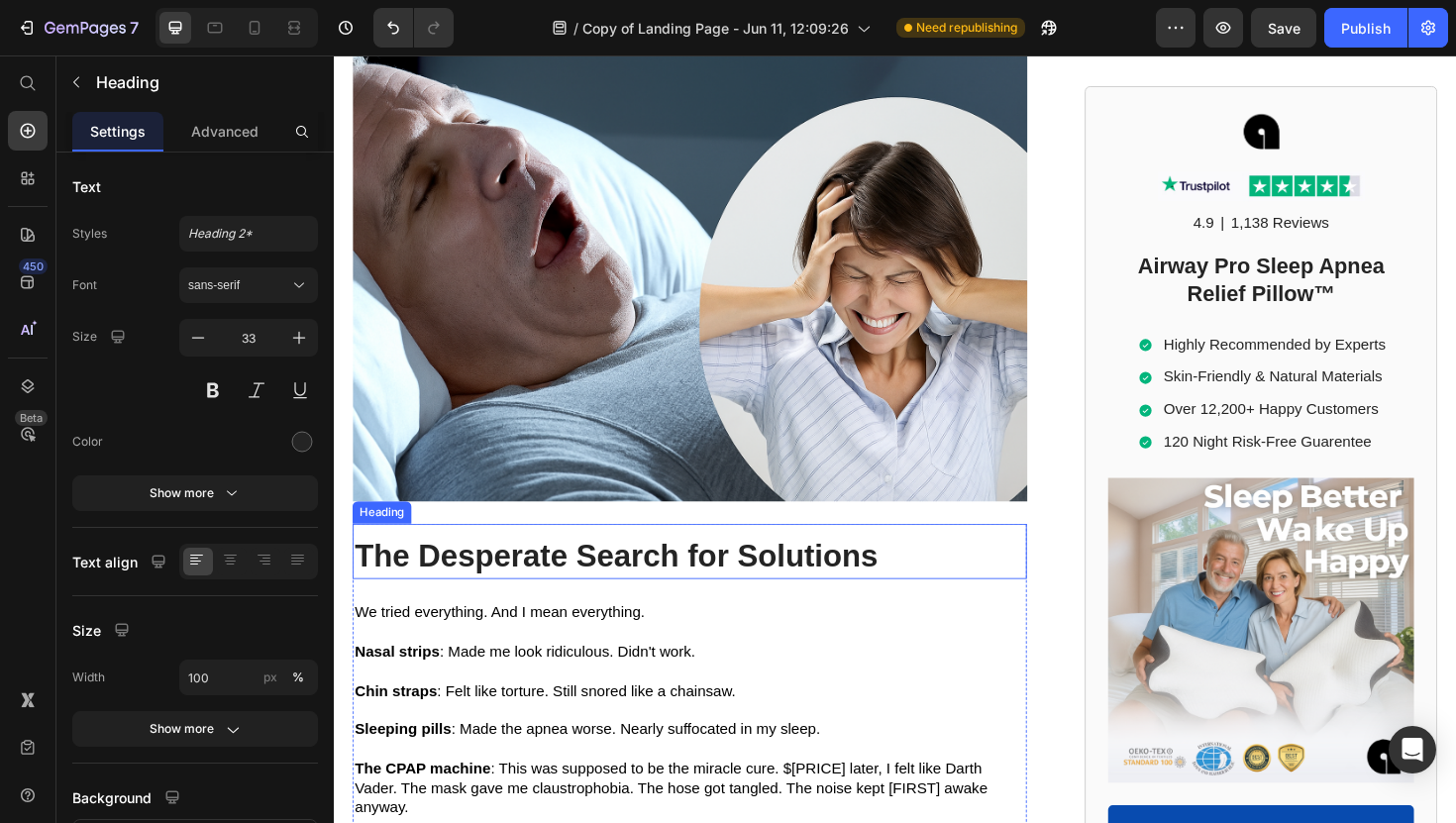 click on "The Desperate Search for Solutions" at bounding box center [632, 585] 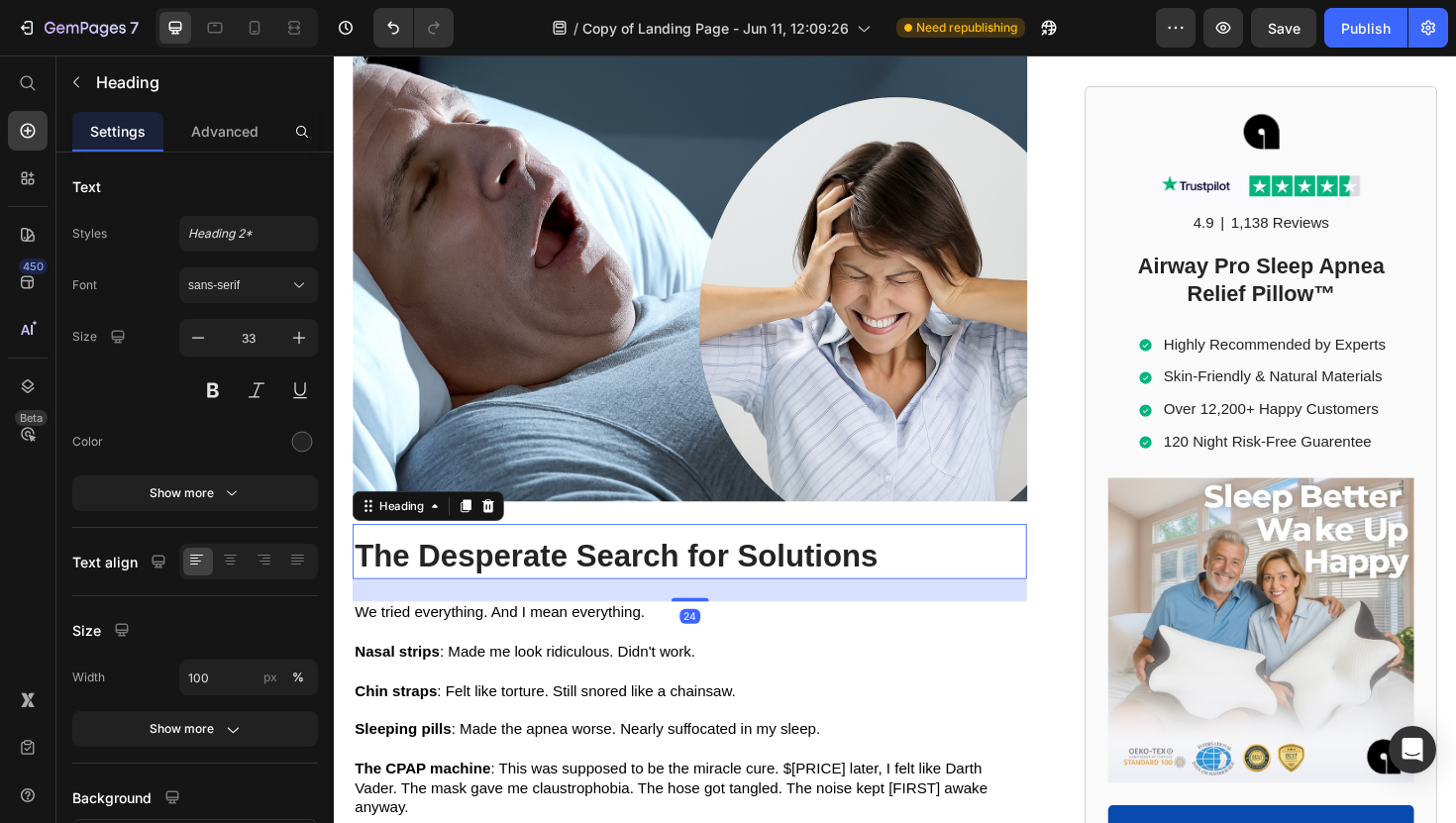 click on "Heading" at bounding box center (434, 533) 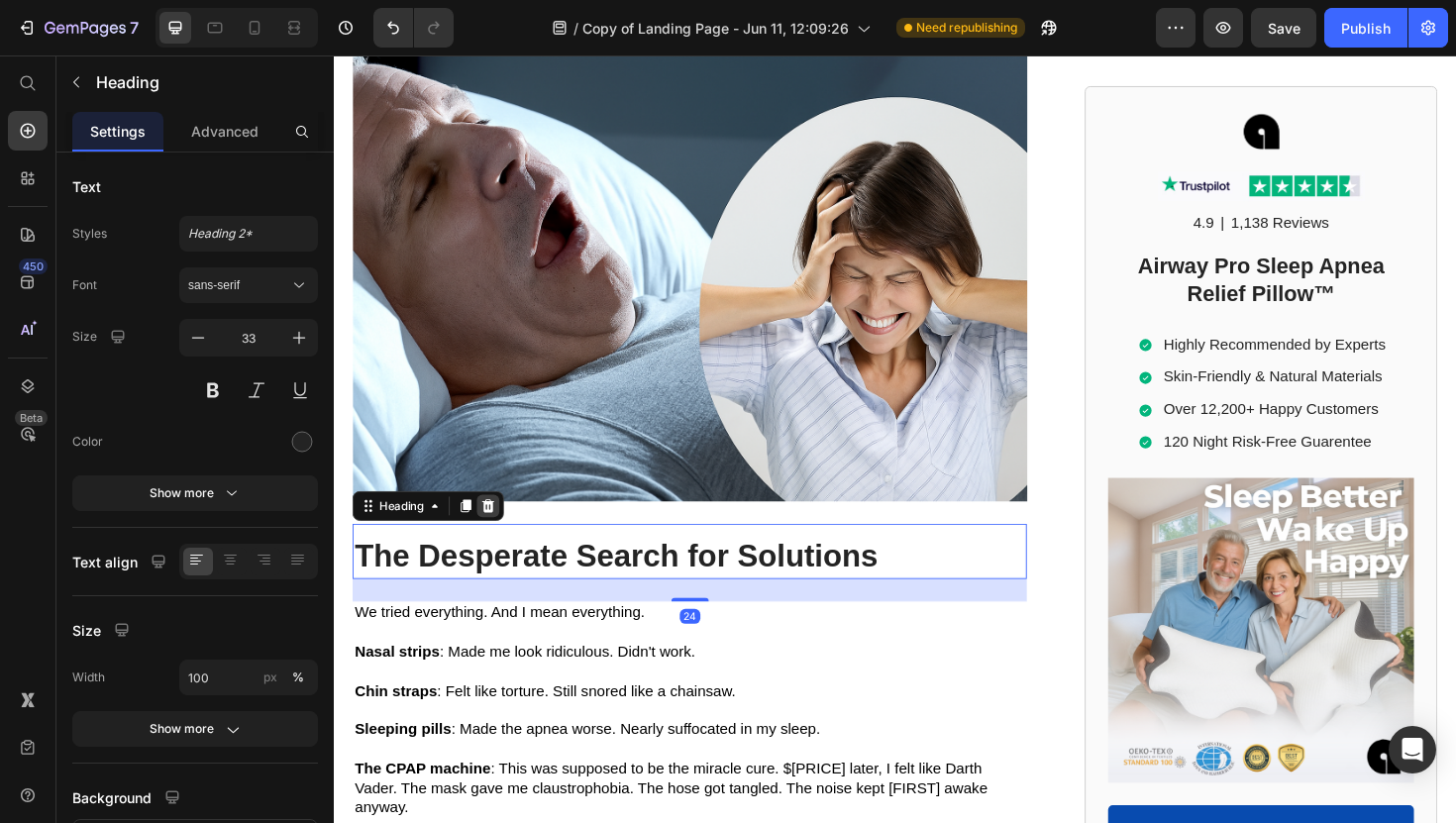 click 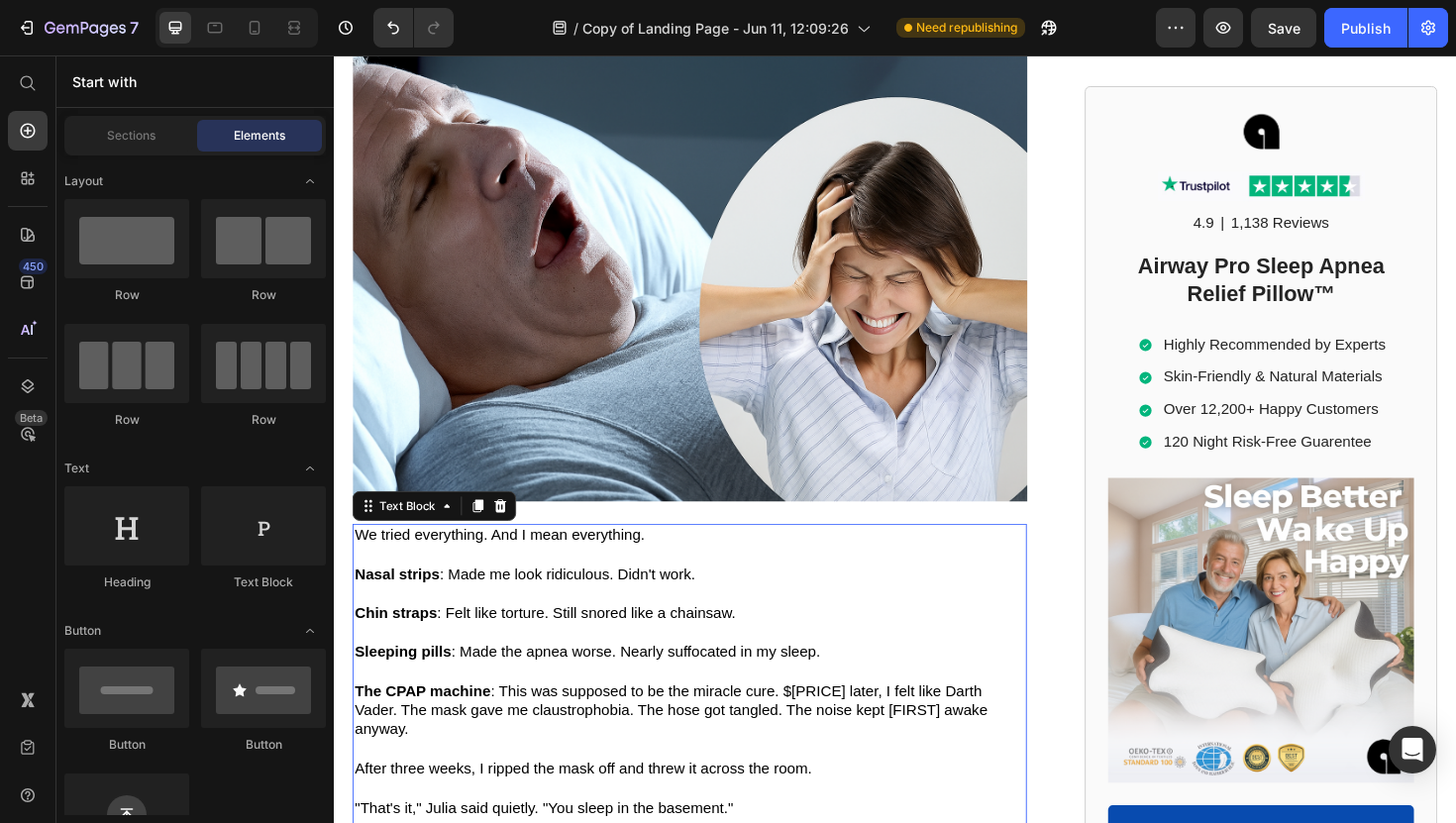 click on "Nasal strips : Made me look ridiculous. Didn't work." at bounding box center [536, 604] 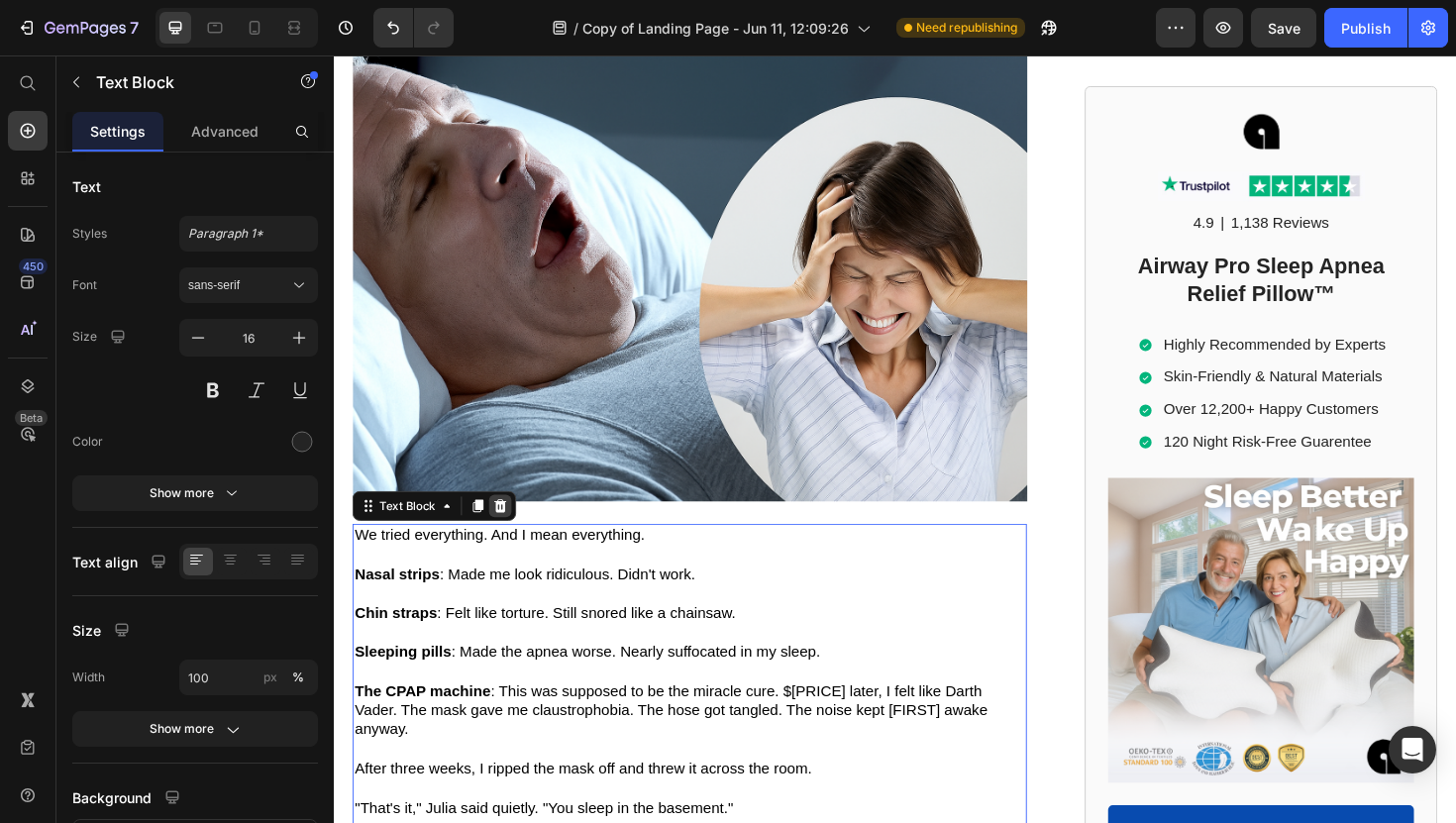 click at bounding box center (510, 533) 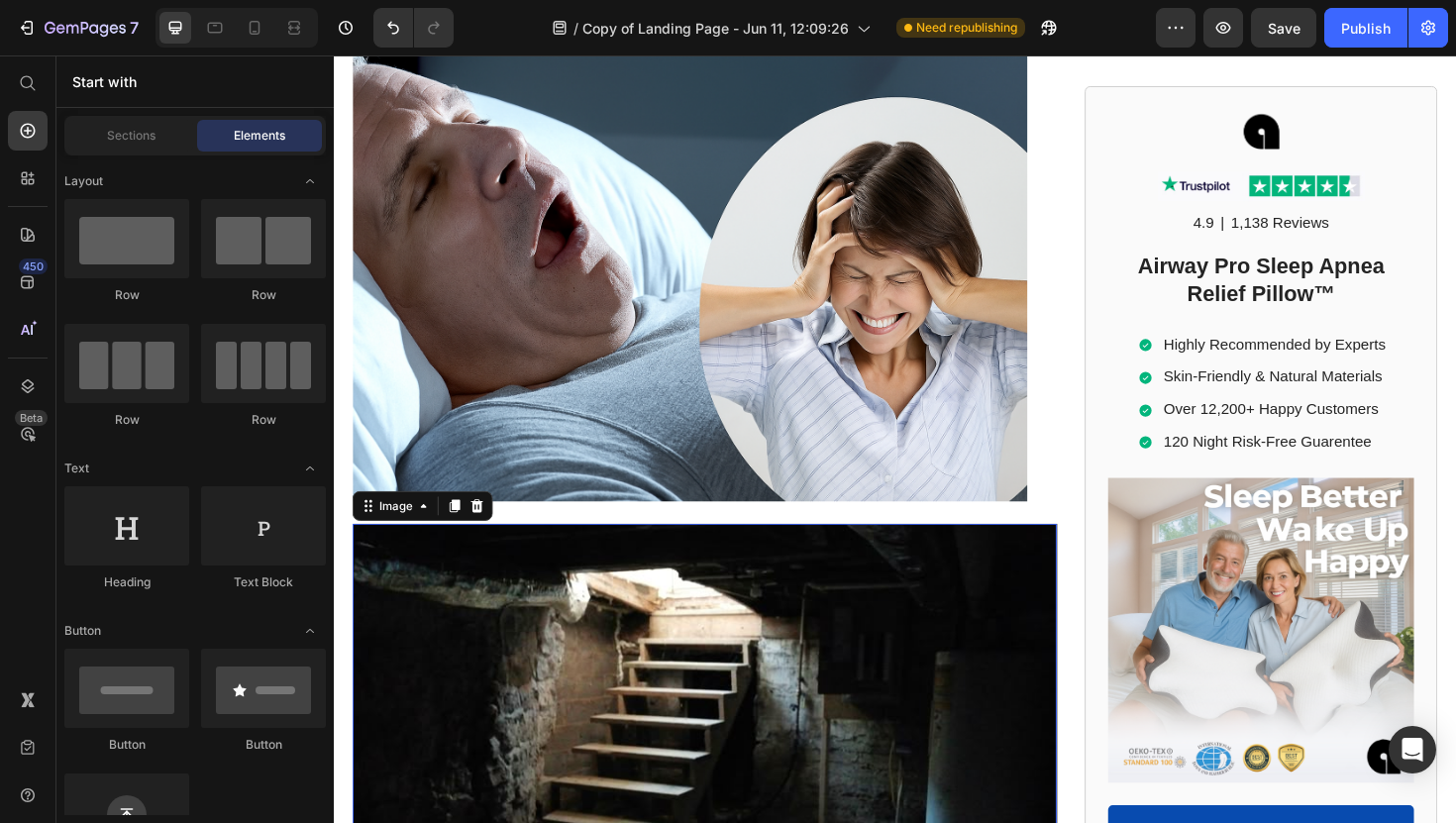 click at bounding box center (726, 799) 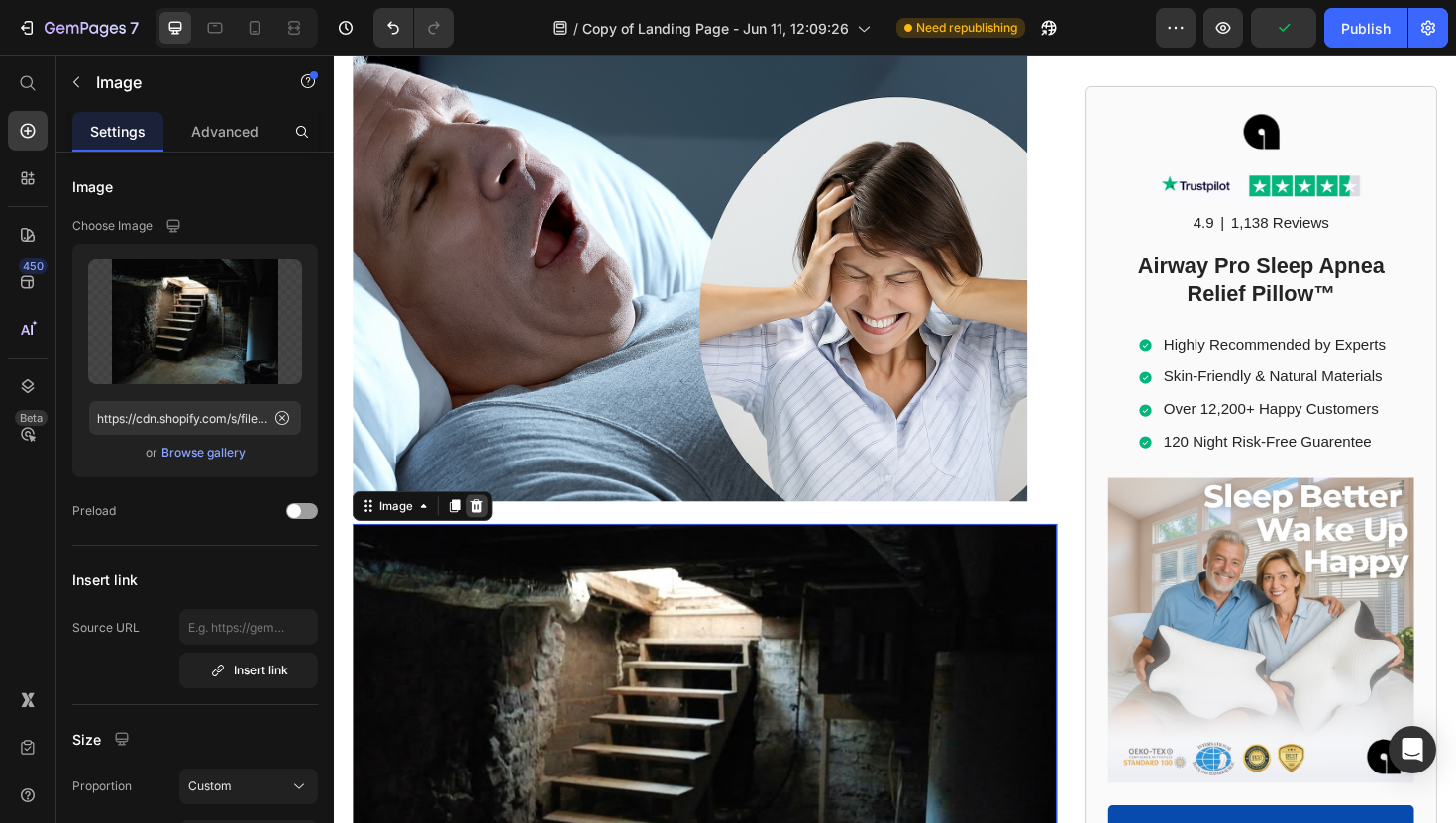click 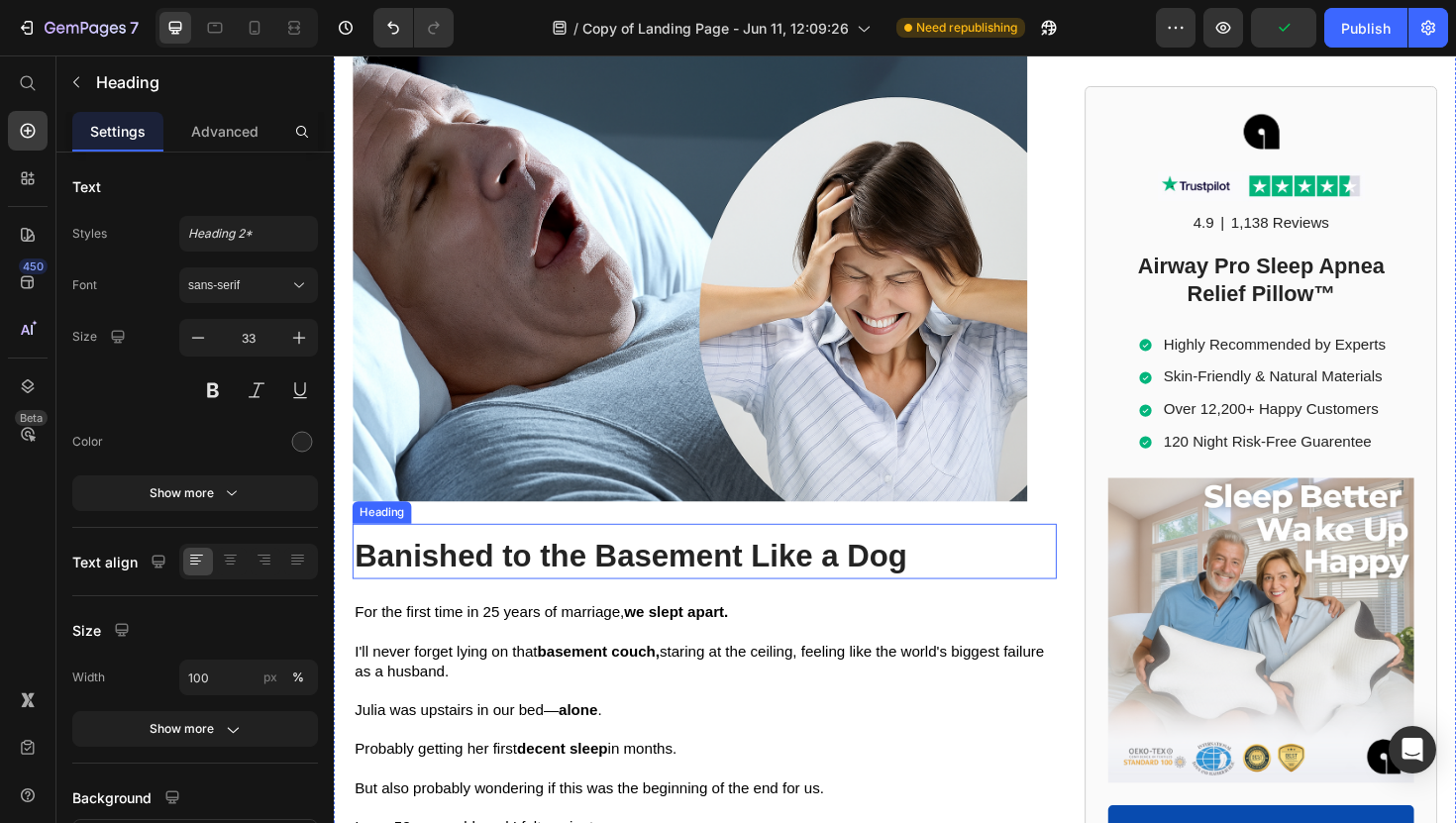 click on "Banished to the Basement Like a Dog" at bounding box center [648, 585] 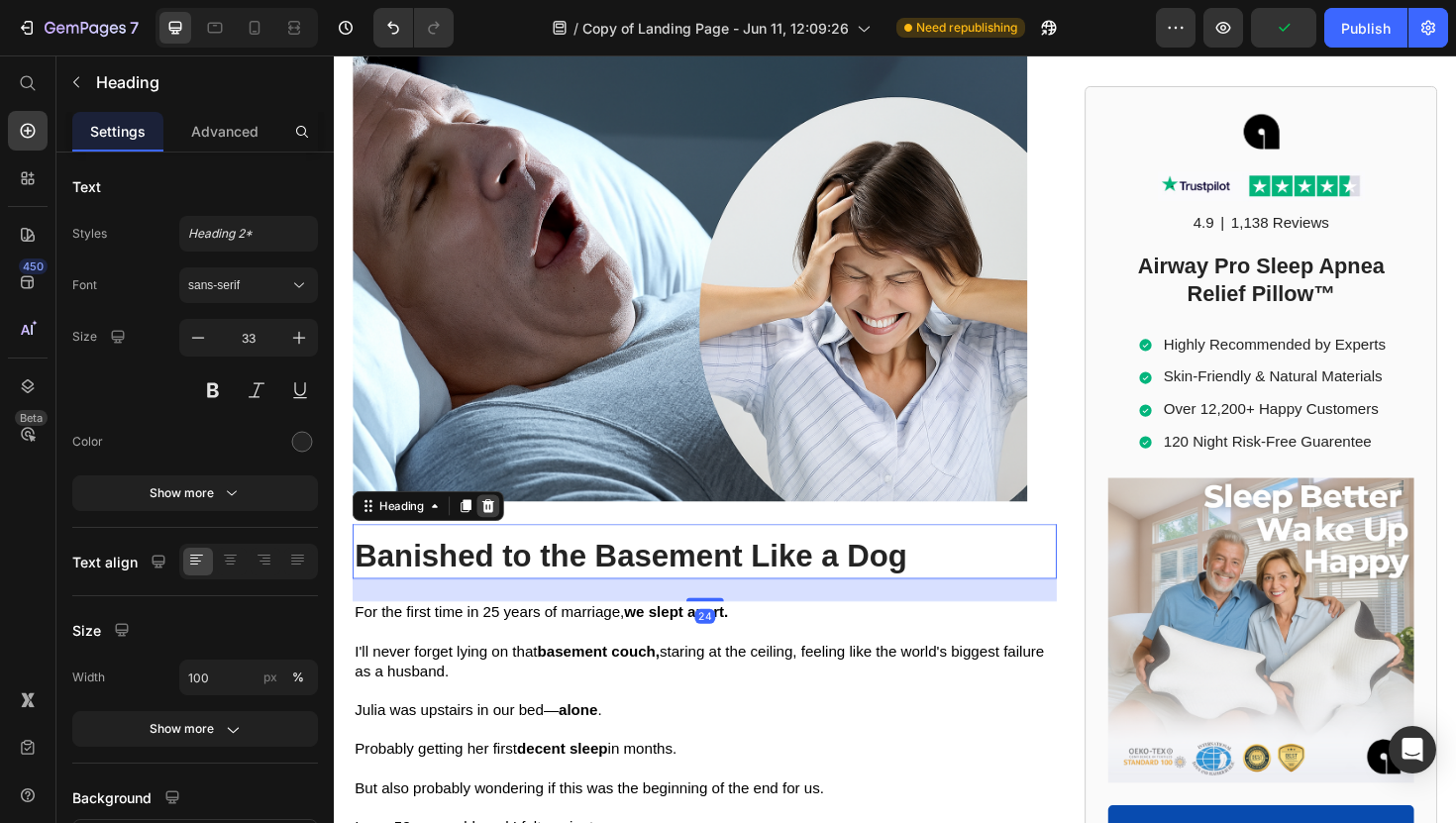 click 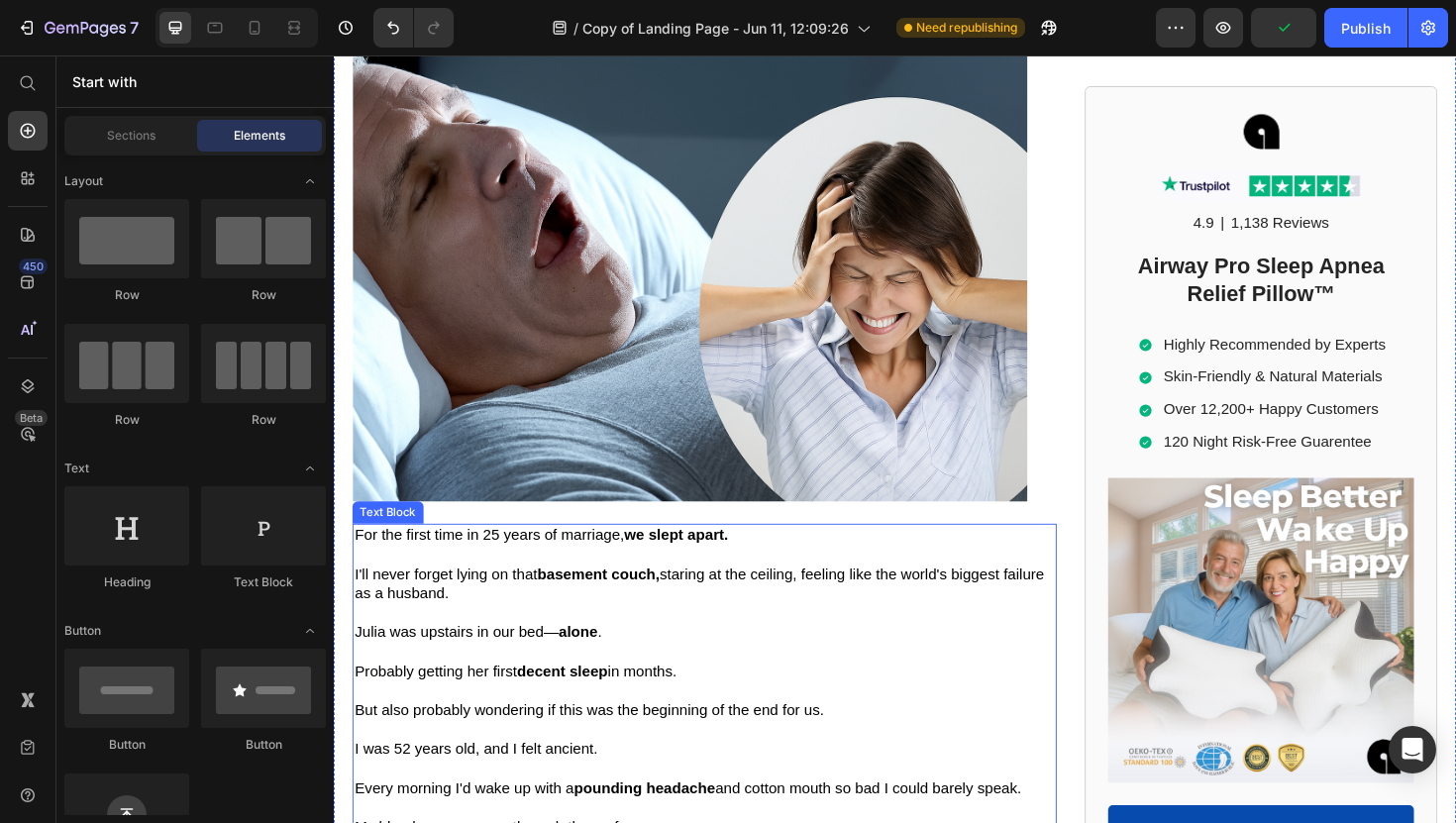 click at bounding box center [726, 584] 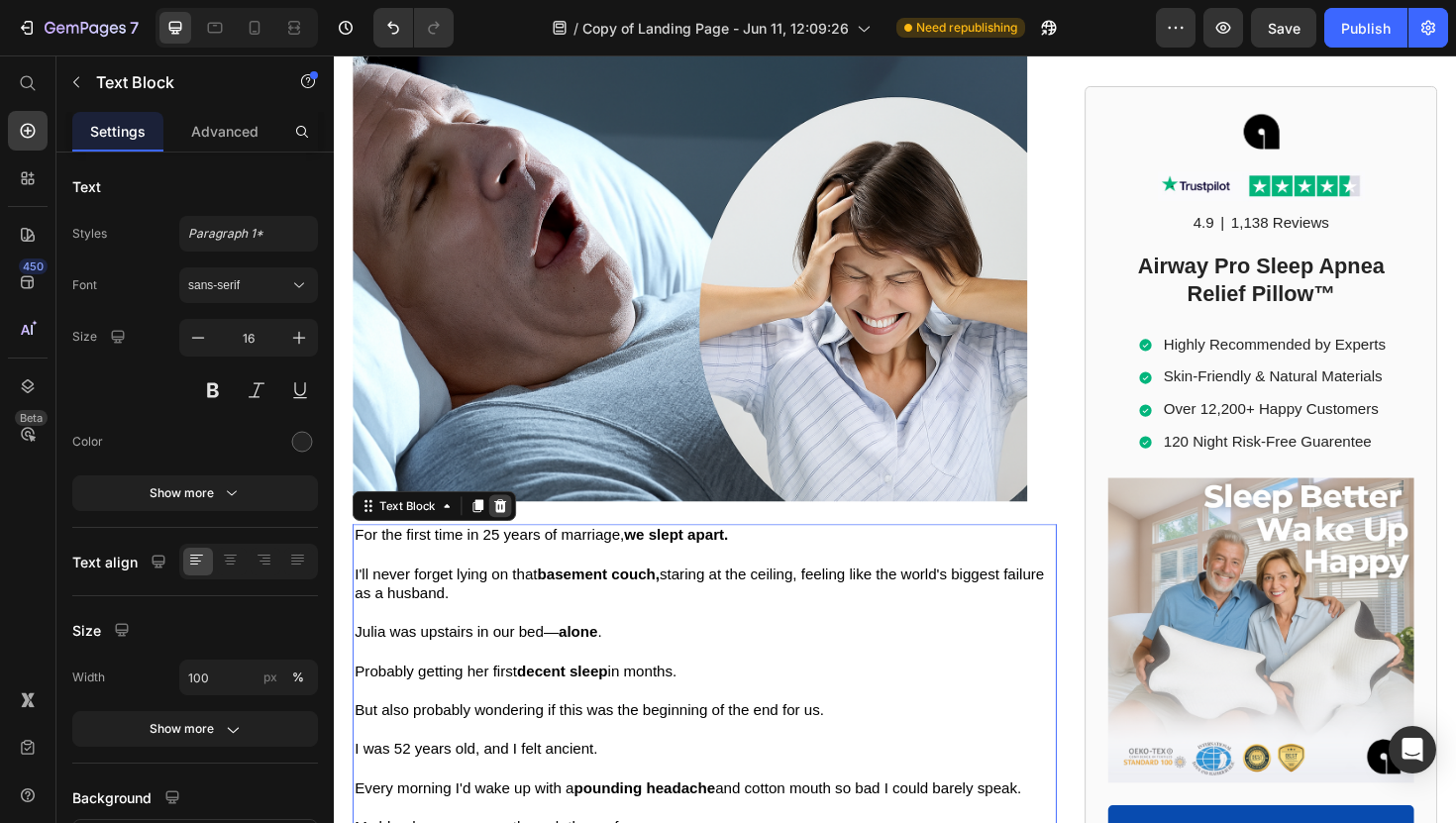 click 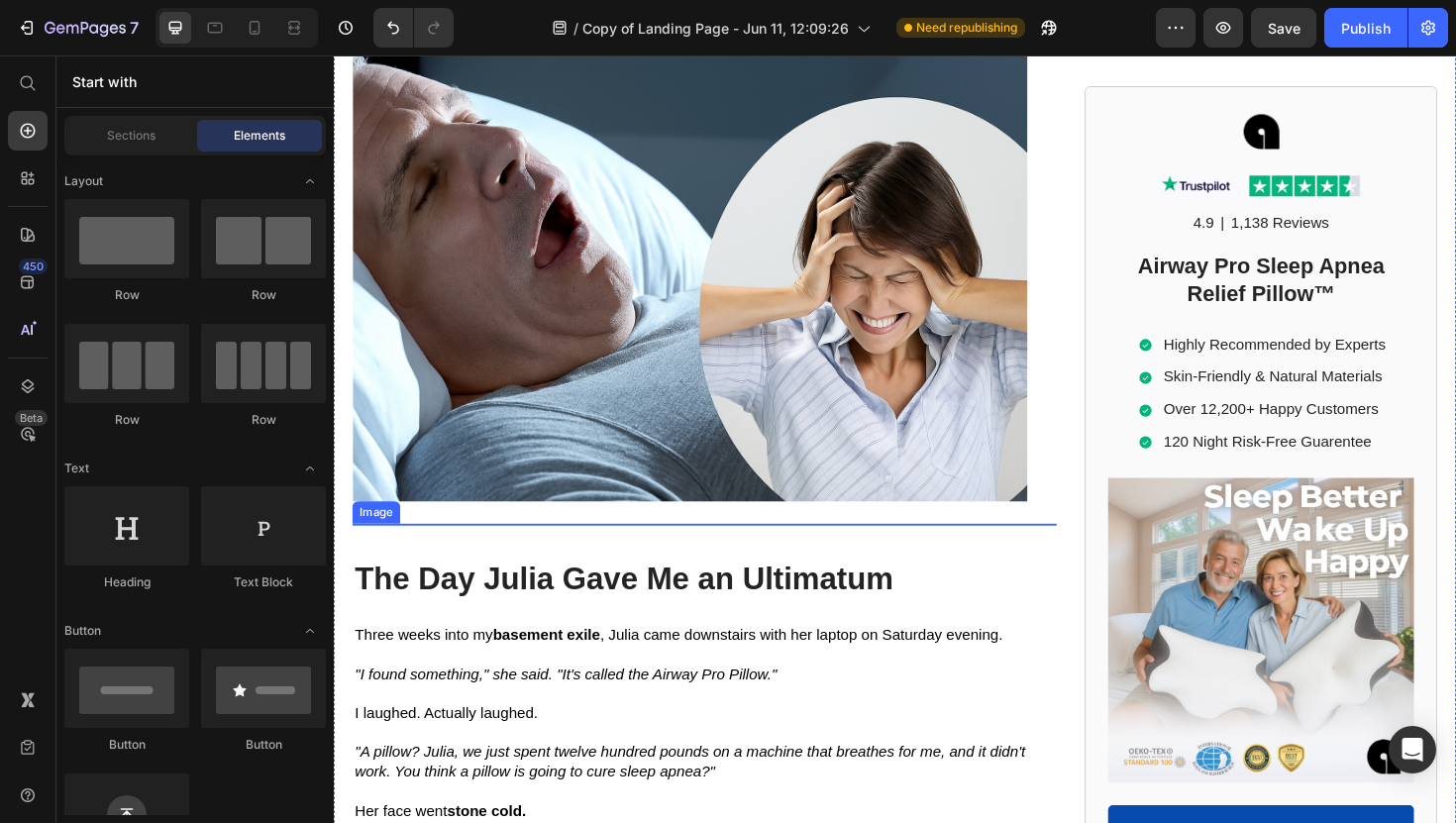 click at bounding box center (726, 724) 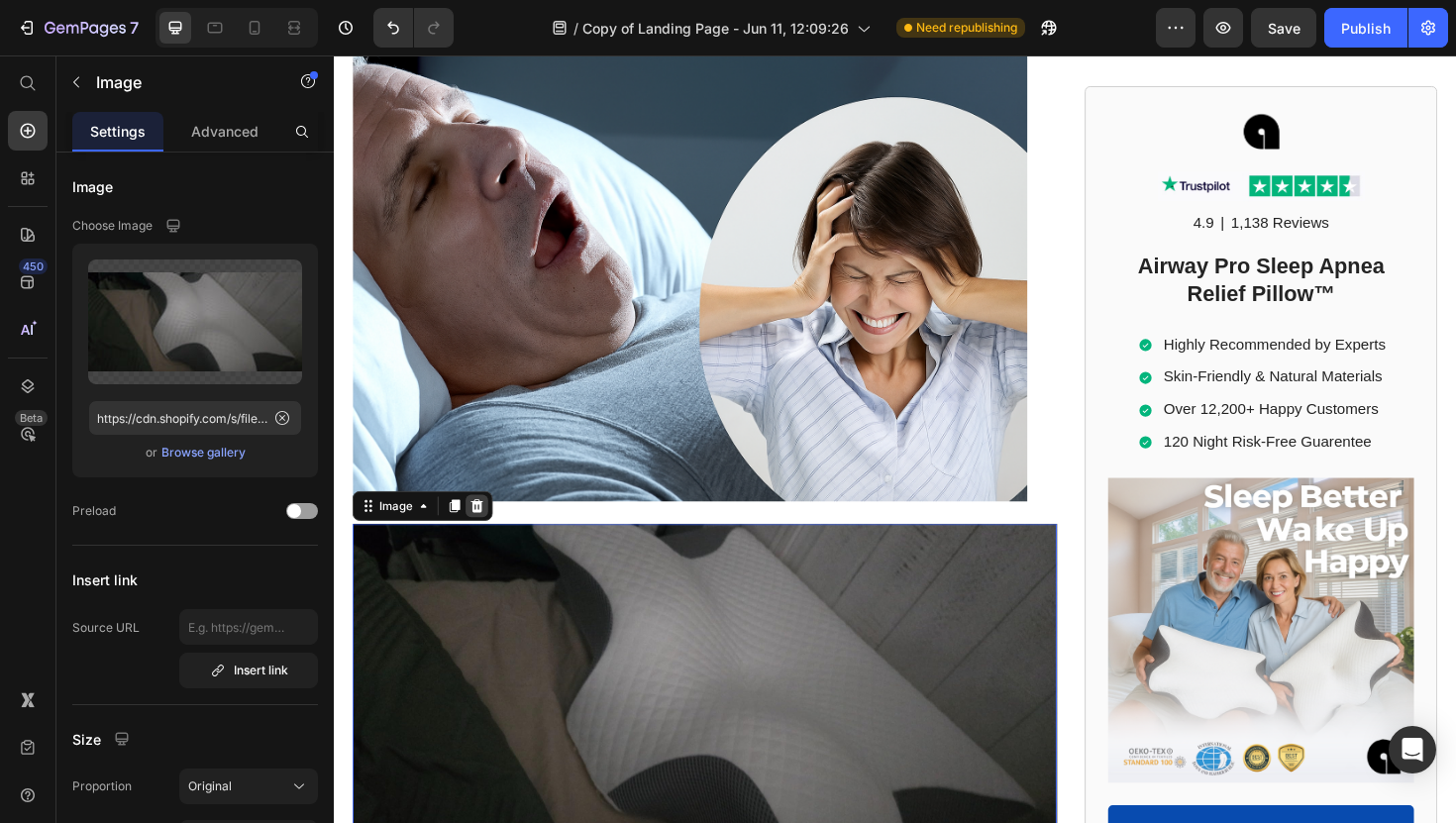 click 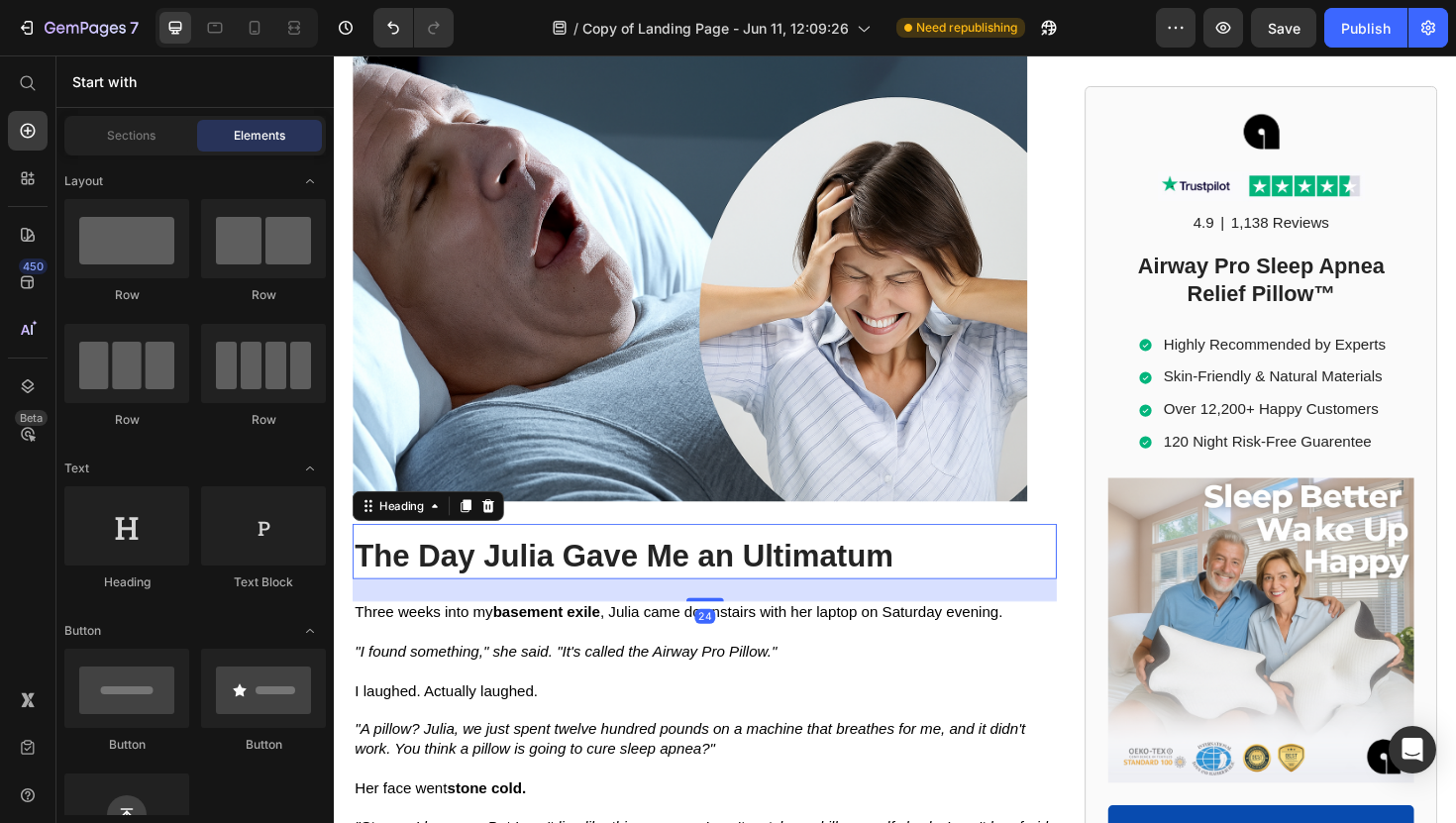 click on "The Day Julia Gave Me an Ultimatum" at bounding box center (641, 585) 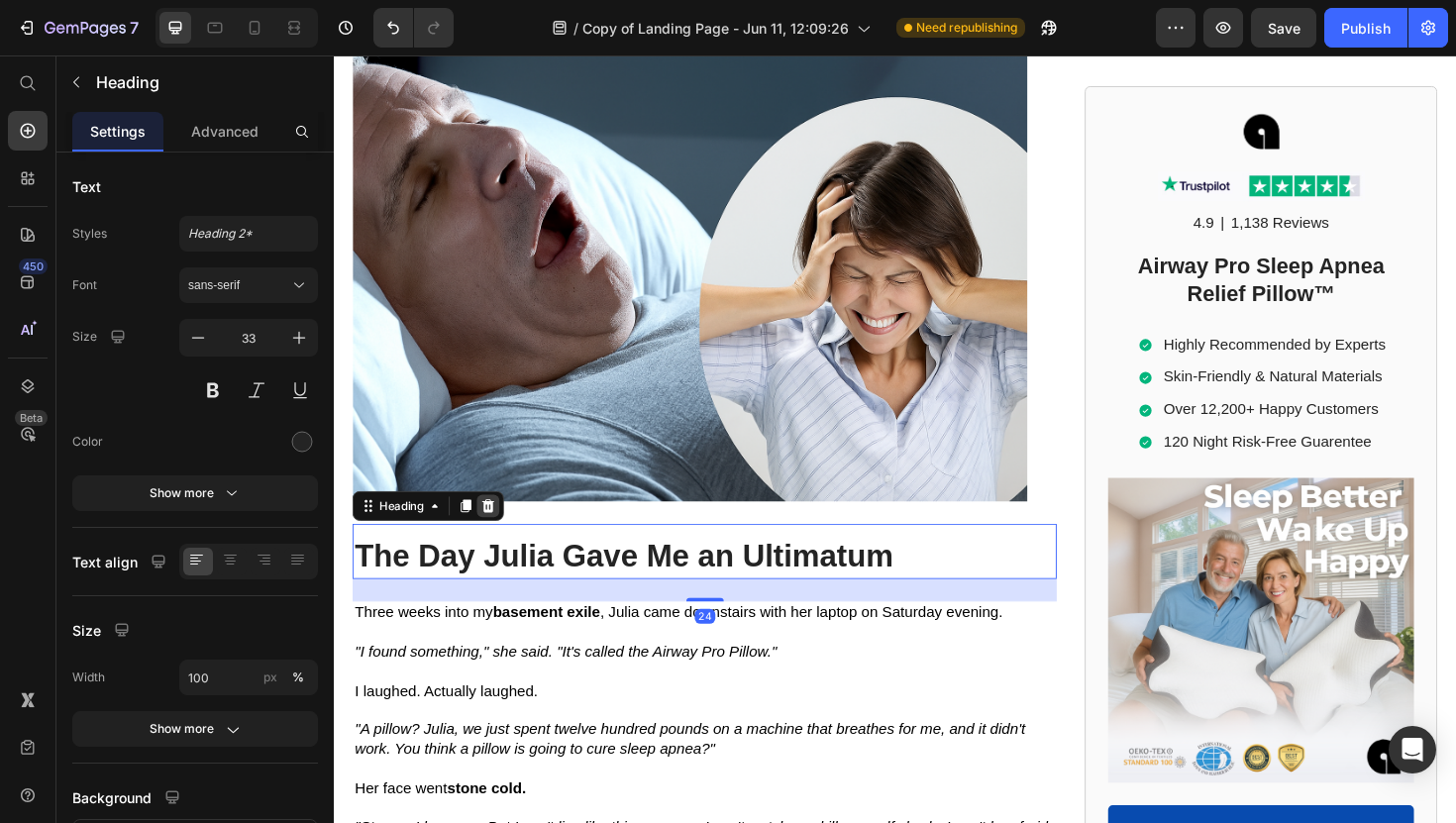 click 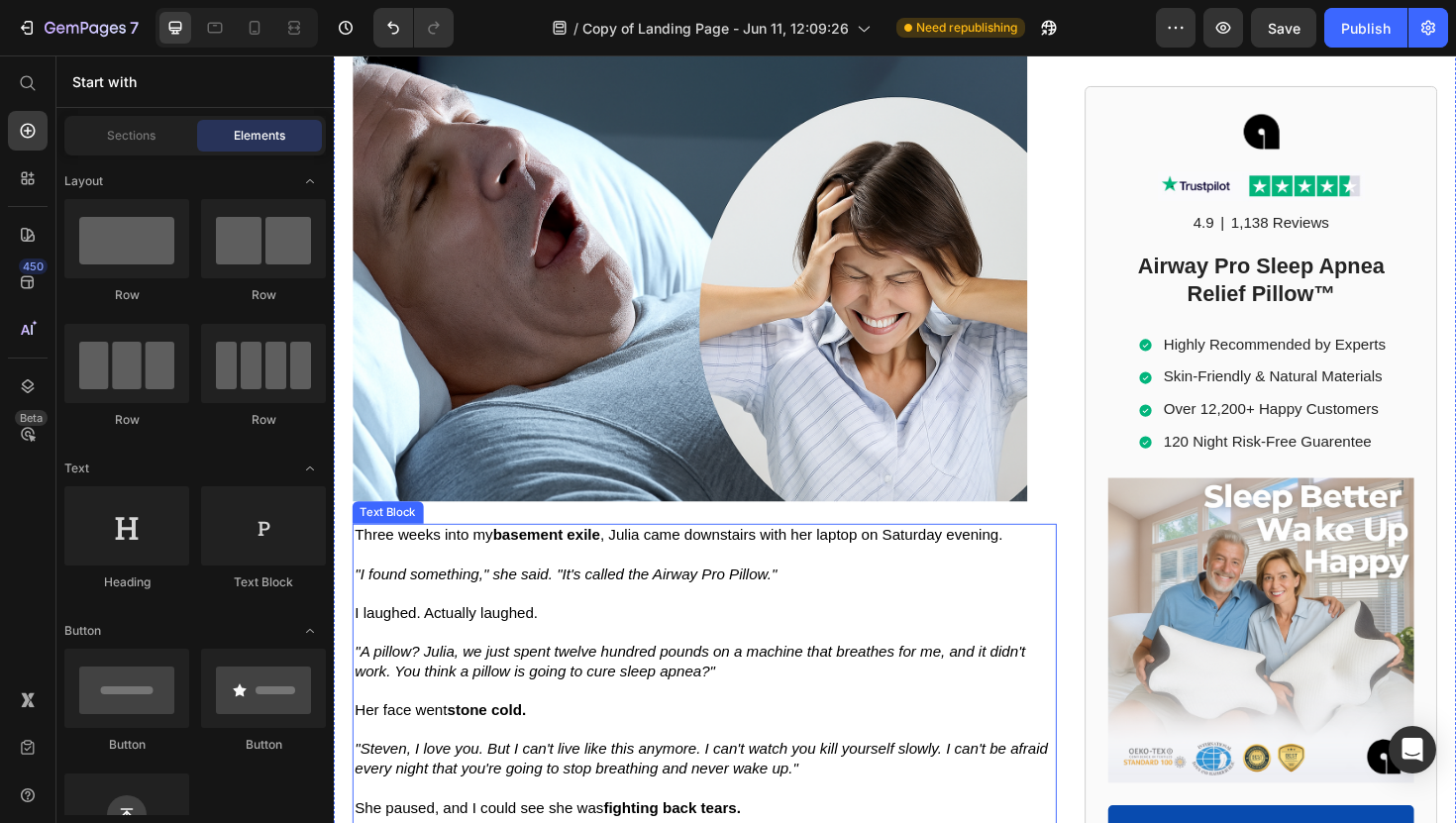 click on ""I found something," she said. "It's called the Airway Pro Pillow."" at bounding box center (578, 604) 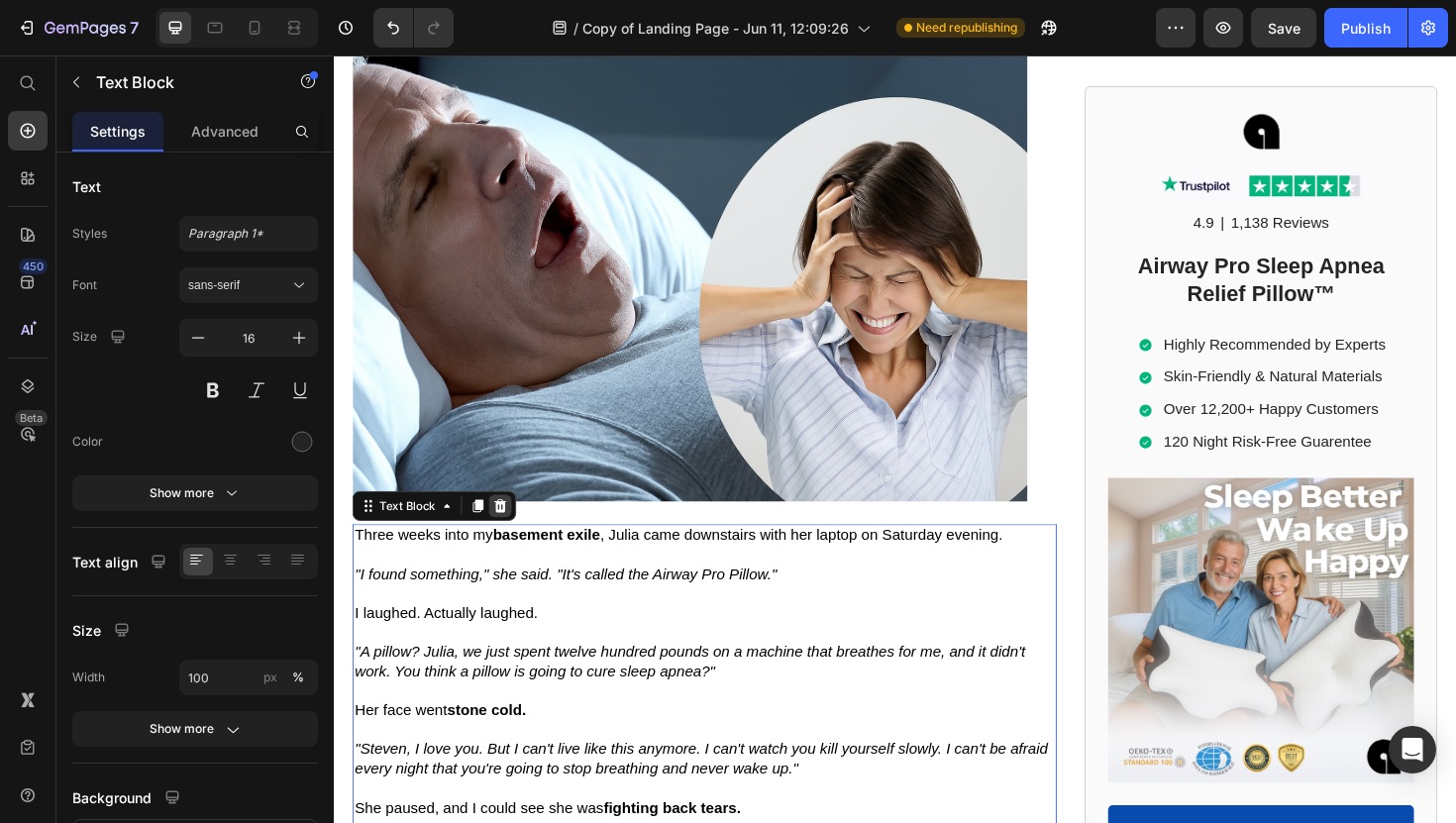 click 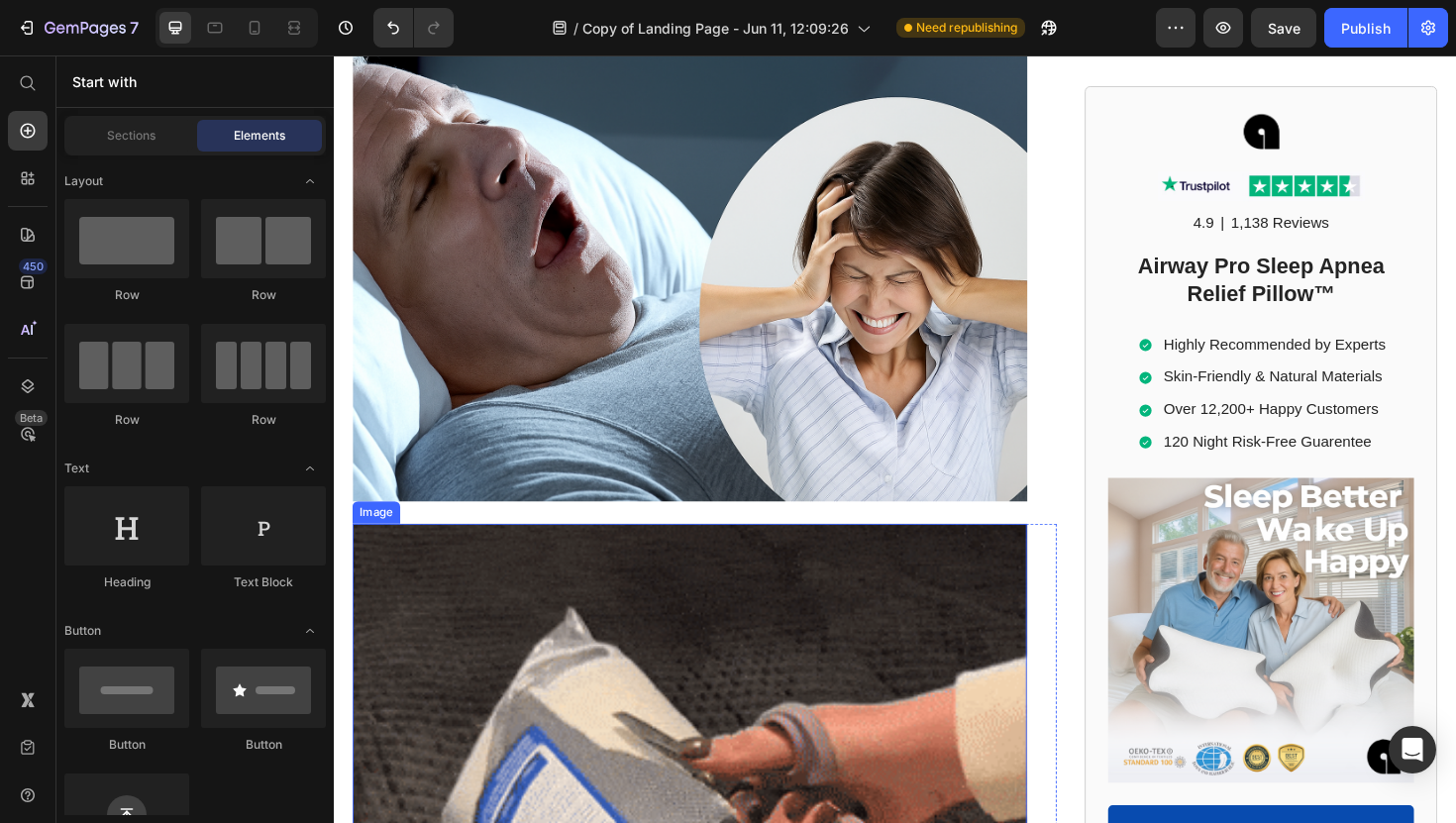 click at bounding box center (710, 908) 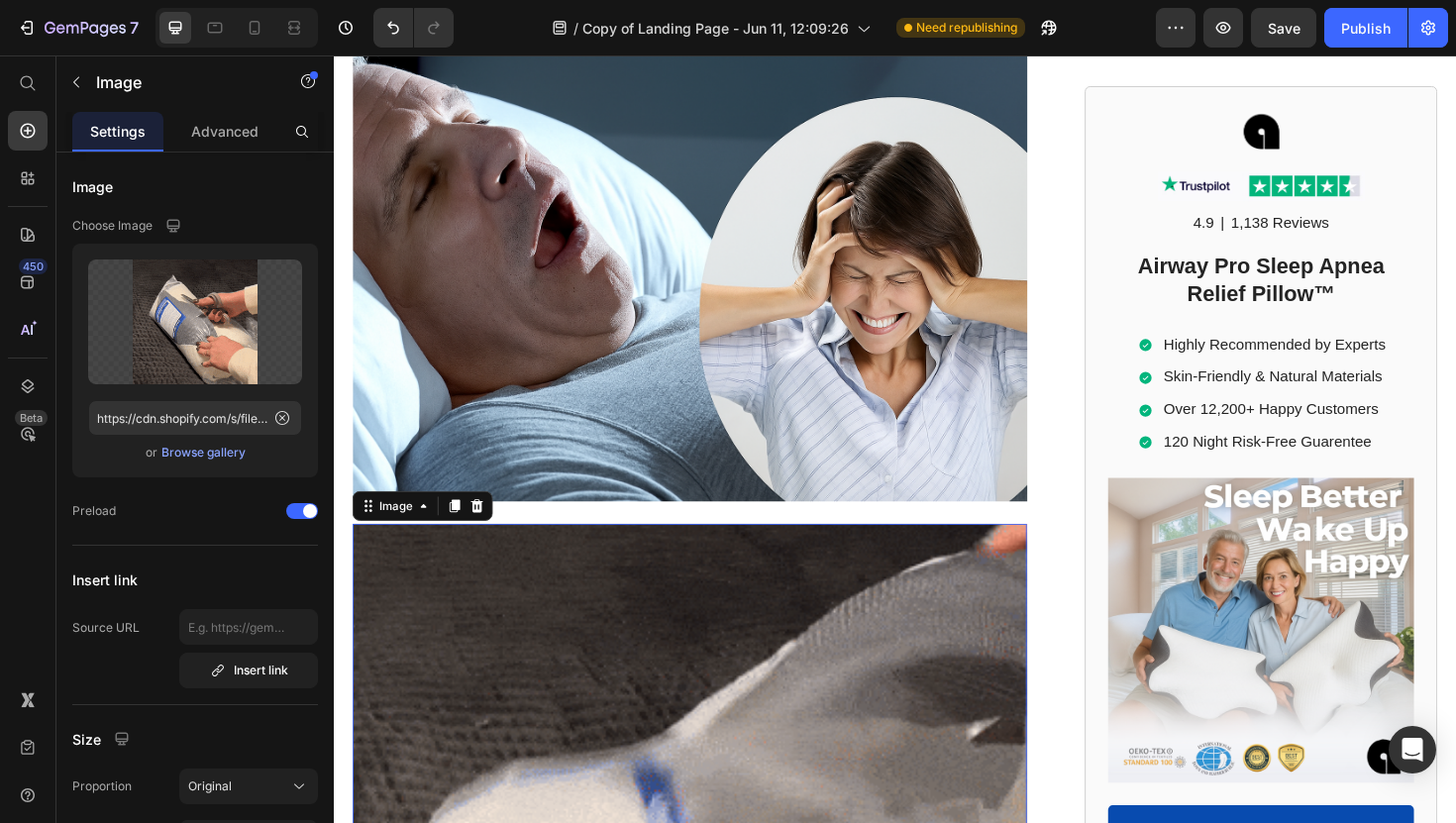 click 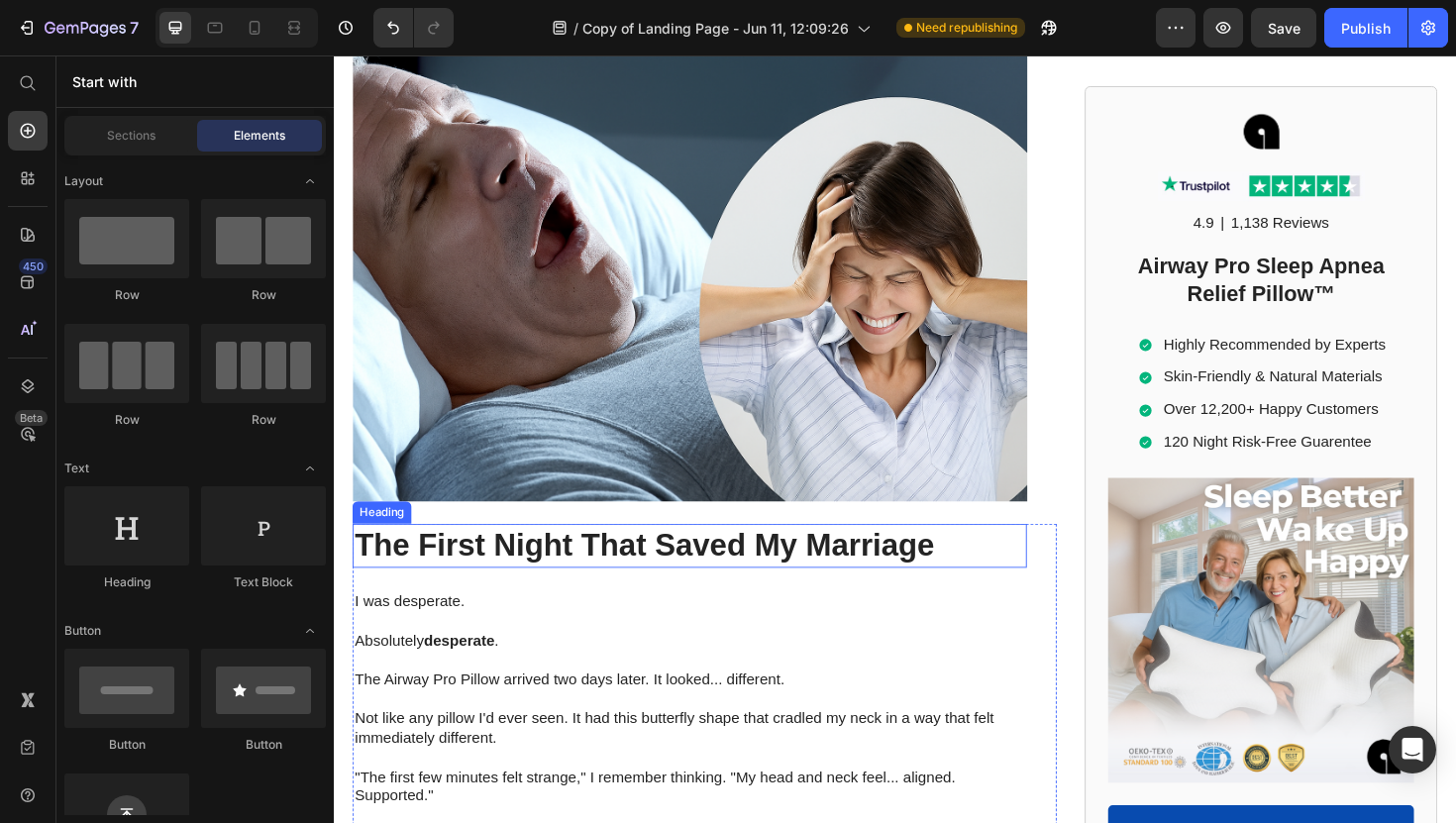 click on "The First Night That Saved My Marriage" at bounding box center (663, 573) 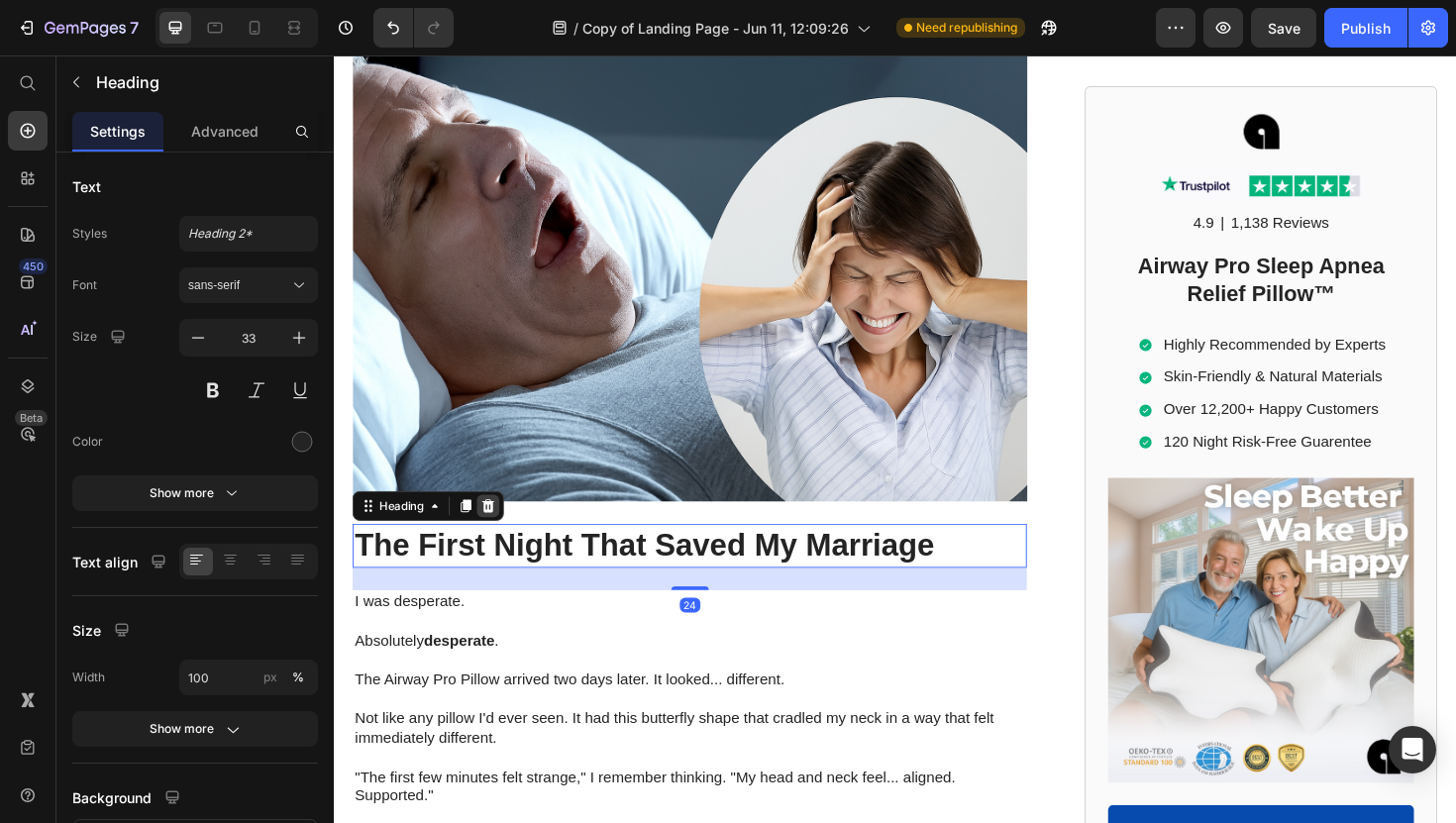 click 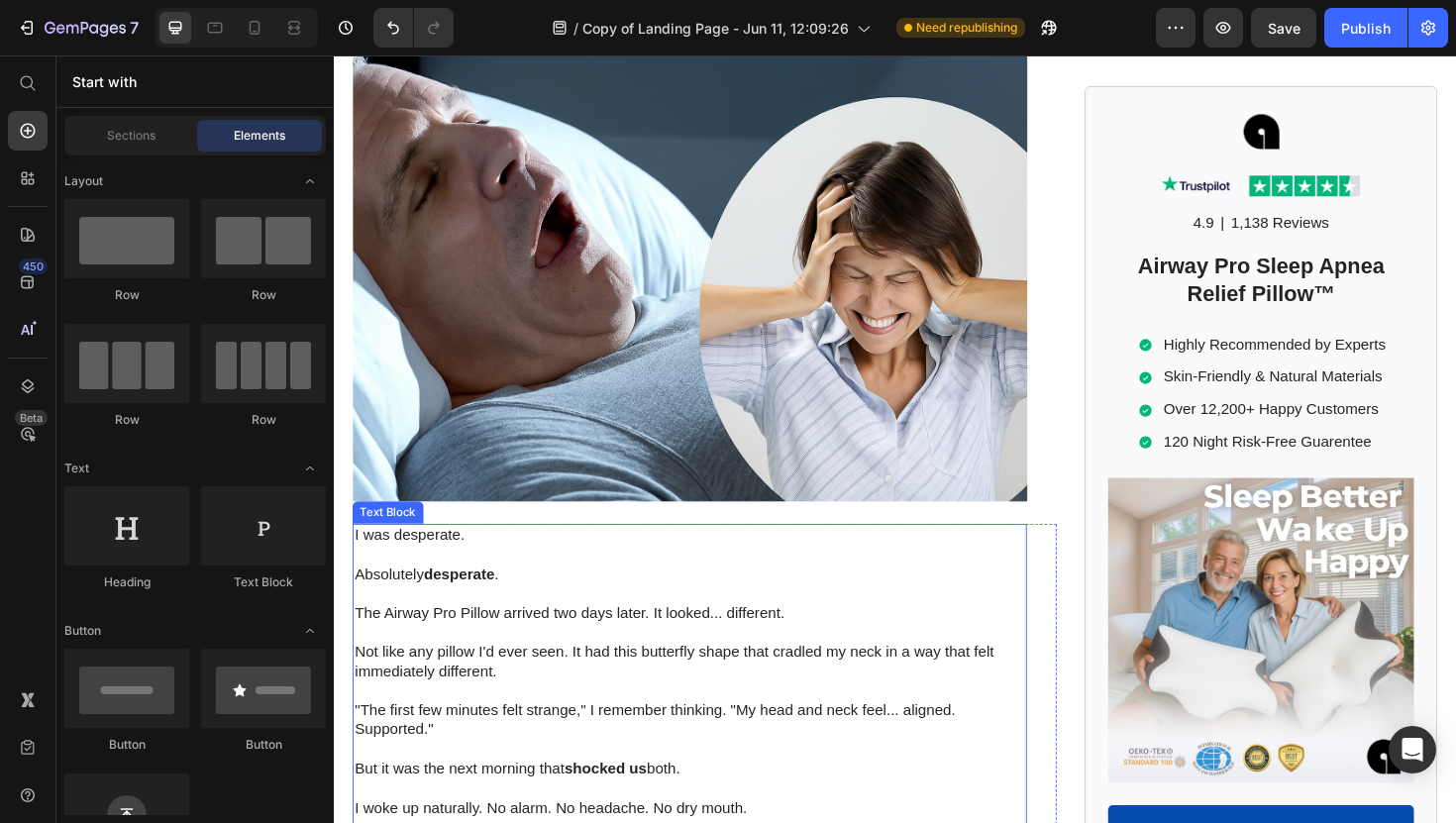 click on "I was desperate." at bounding box center (710, 564) 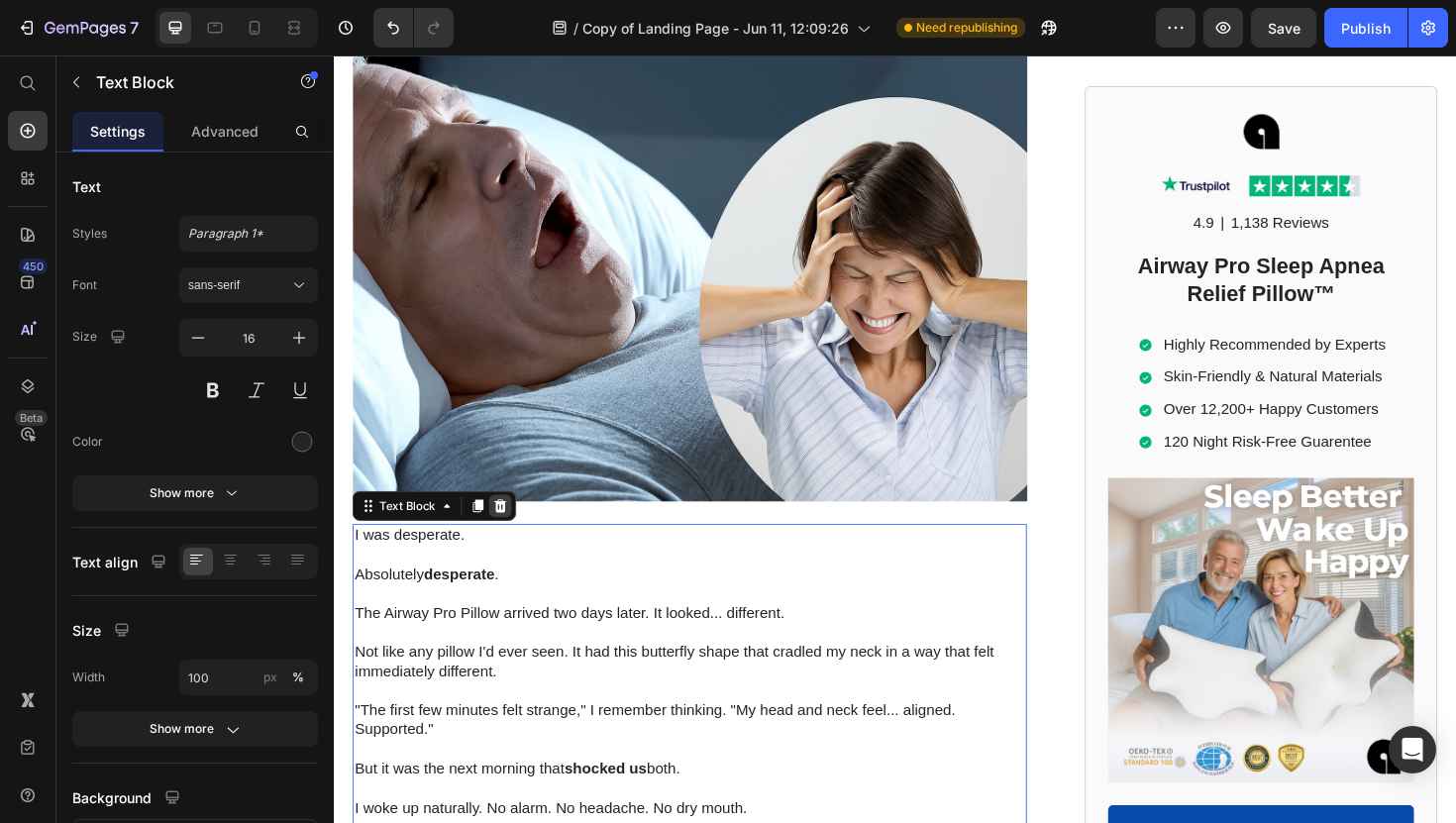 click 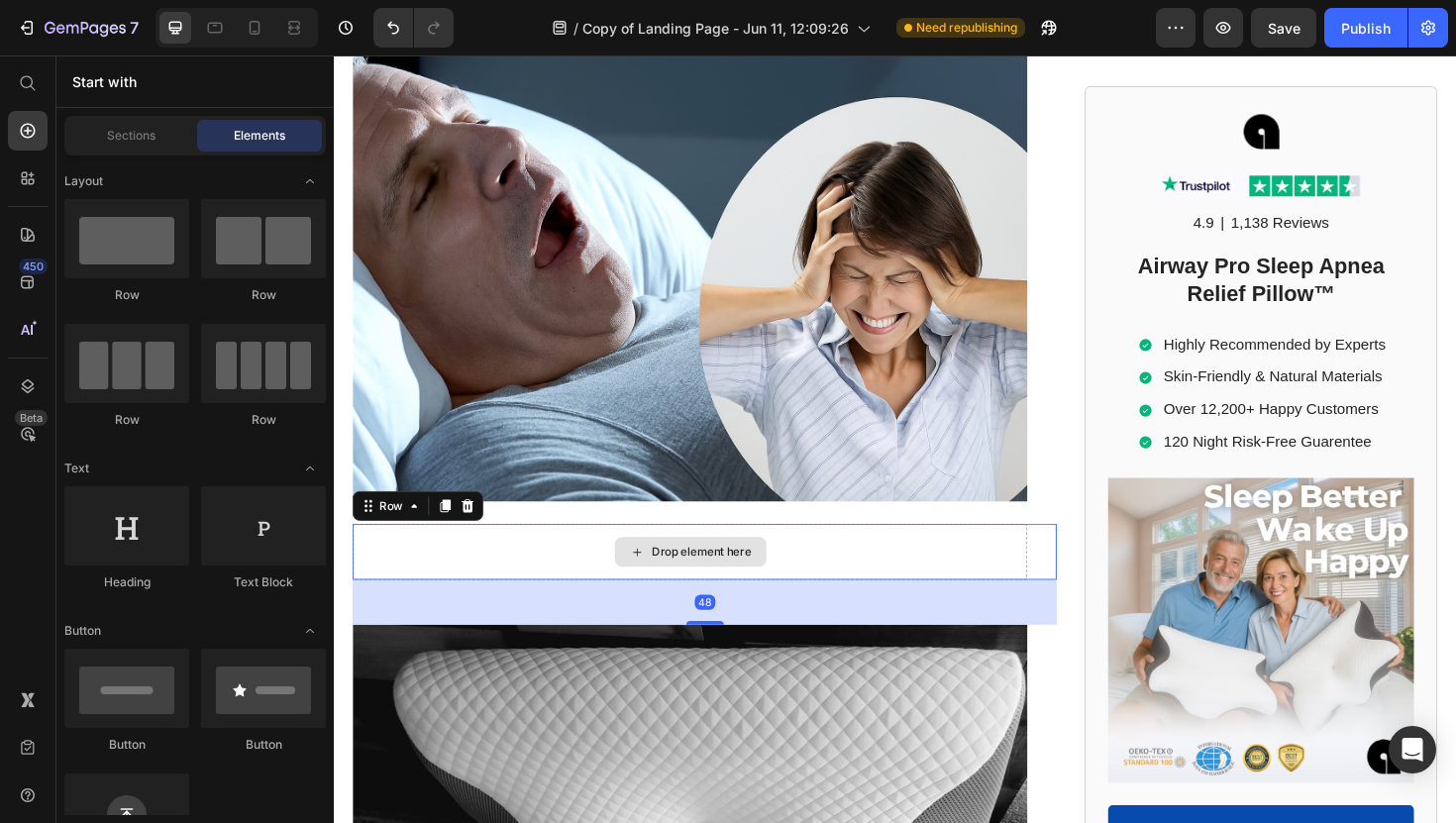 click on "Drop element here" at bounding box center [710, 581] 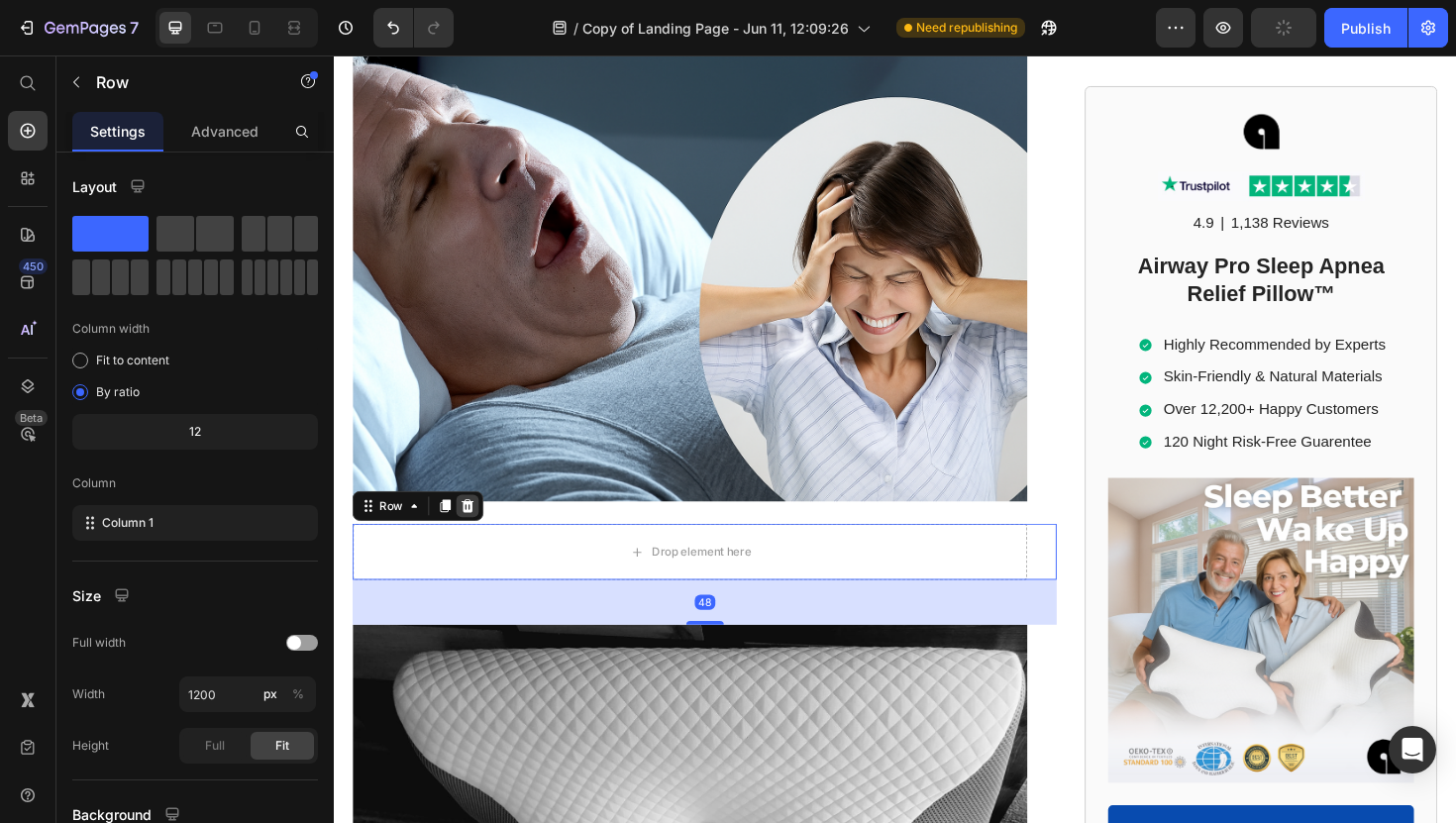 click 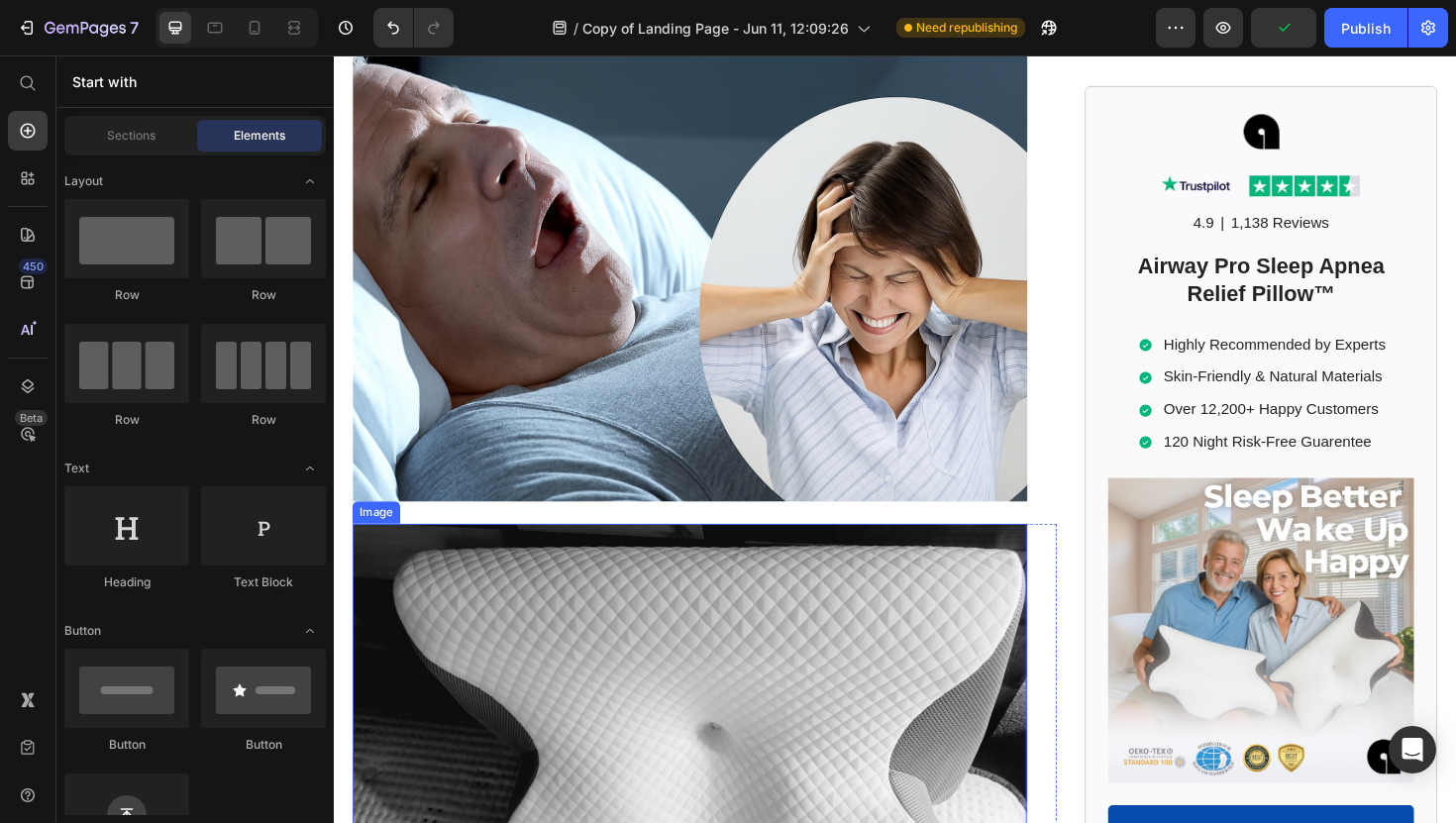 click at bounding box center (710, 833) 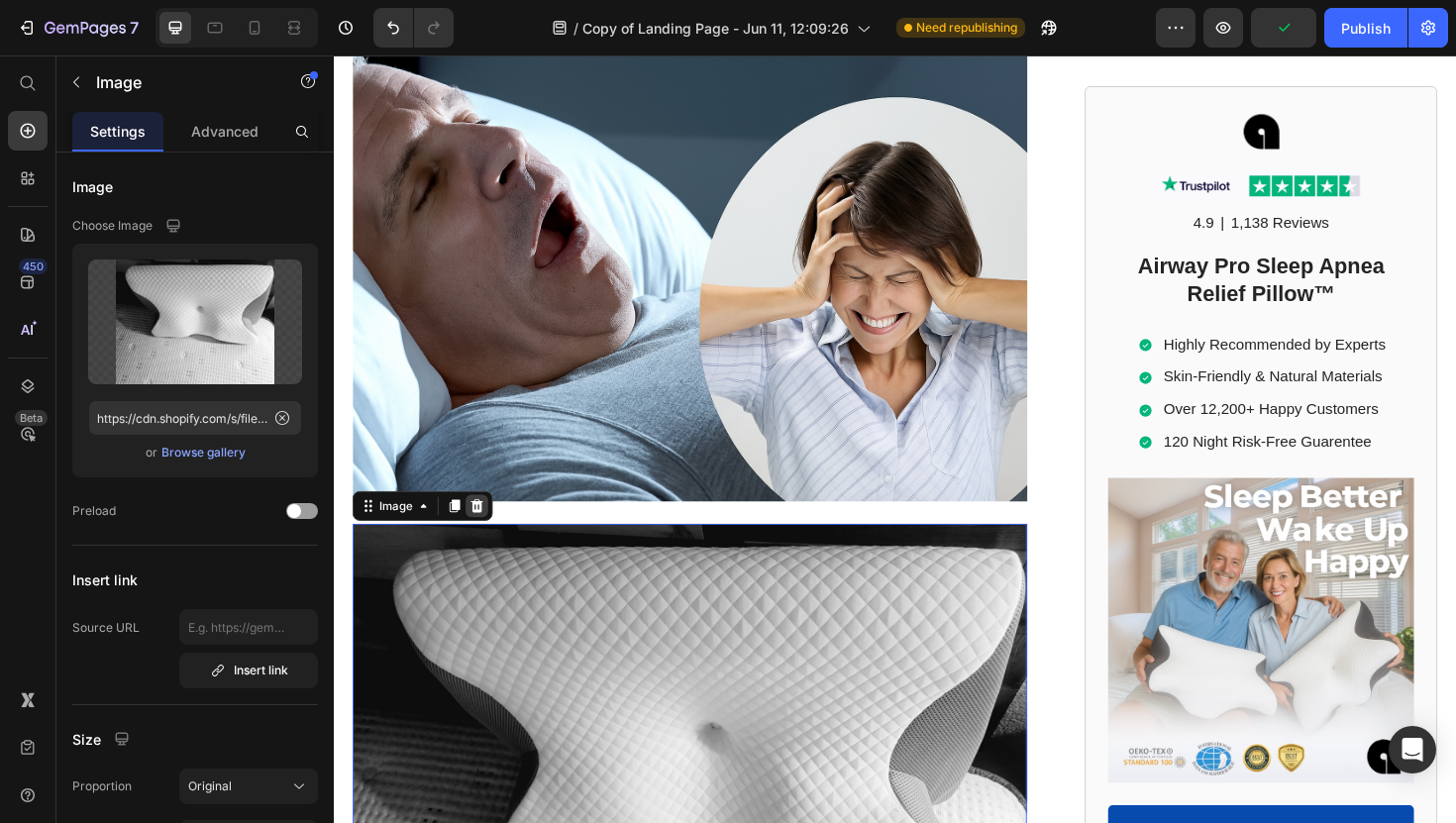 click 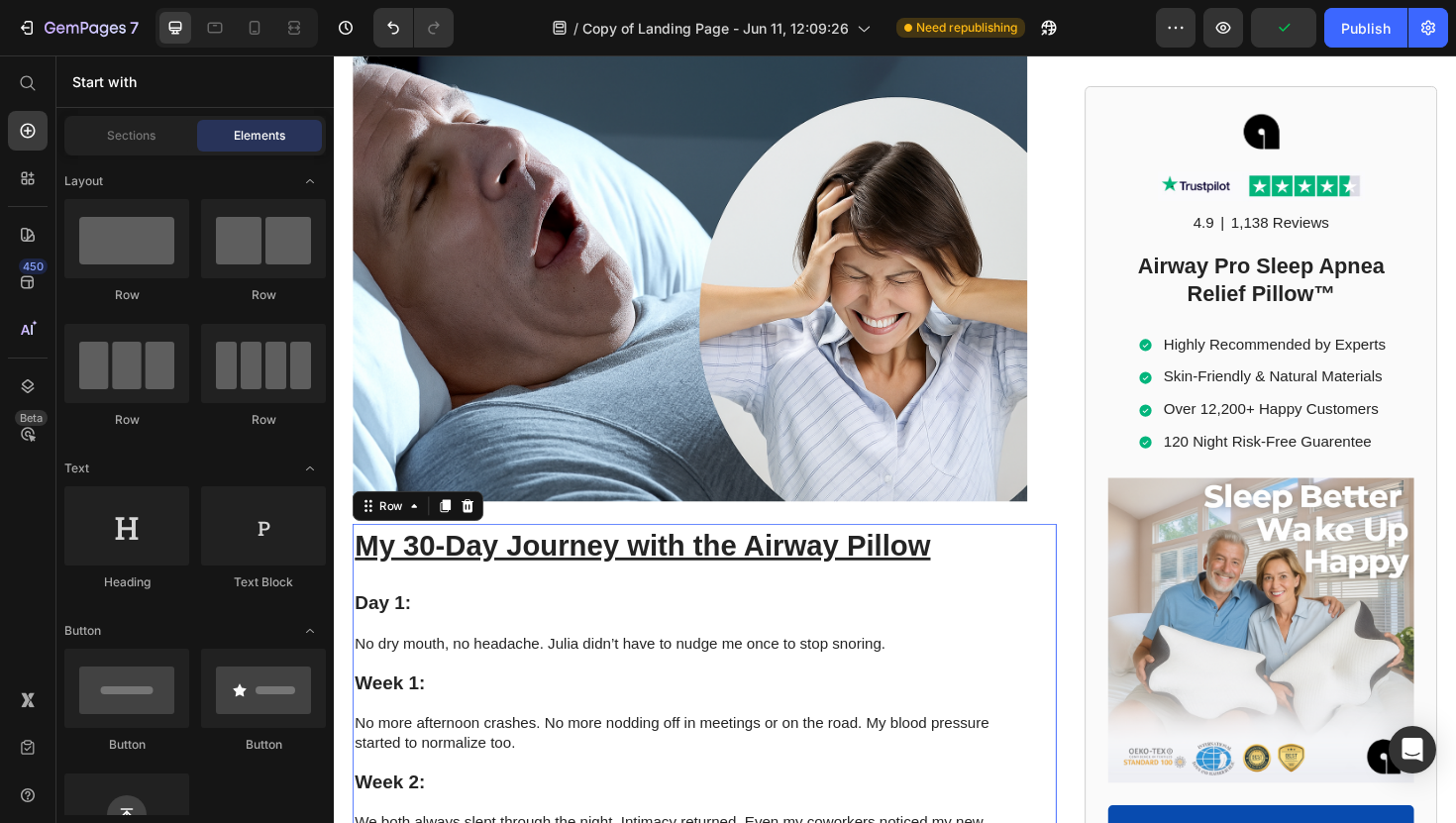 click on "My 30-Day Journey with the Airway Pillow Heading Day 1: No dry mouth, no headache. Julia didn’t have to nudge me once to stop snoring.   Week 1: No more afternoon crashes. No more nodding off in meetings or on the road. My blood pressure started to normalize too.   Week 2: We both always slept through the night. Intimacy returned. Even my coworkers noticed my new energy.   Day 30: No more sleep apnea  symptoms. No more snoring. Julia and I planned our  first real vacation in years —because now we finally have the energy to  enjoy life again.   My doctor was amazed.    "Your sleep study results are completely different,"  he said.   "Whatever you're doing, keep doing it." Text Block" at bounding box center [710, 852] 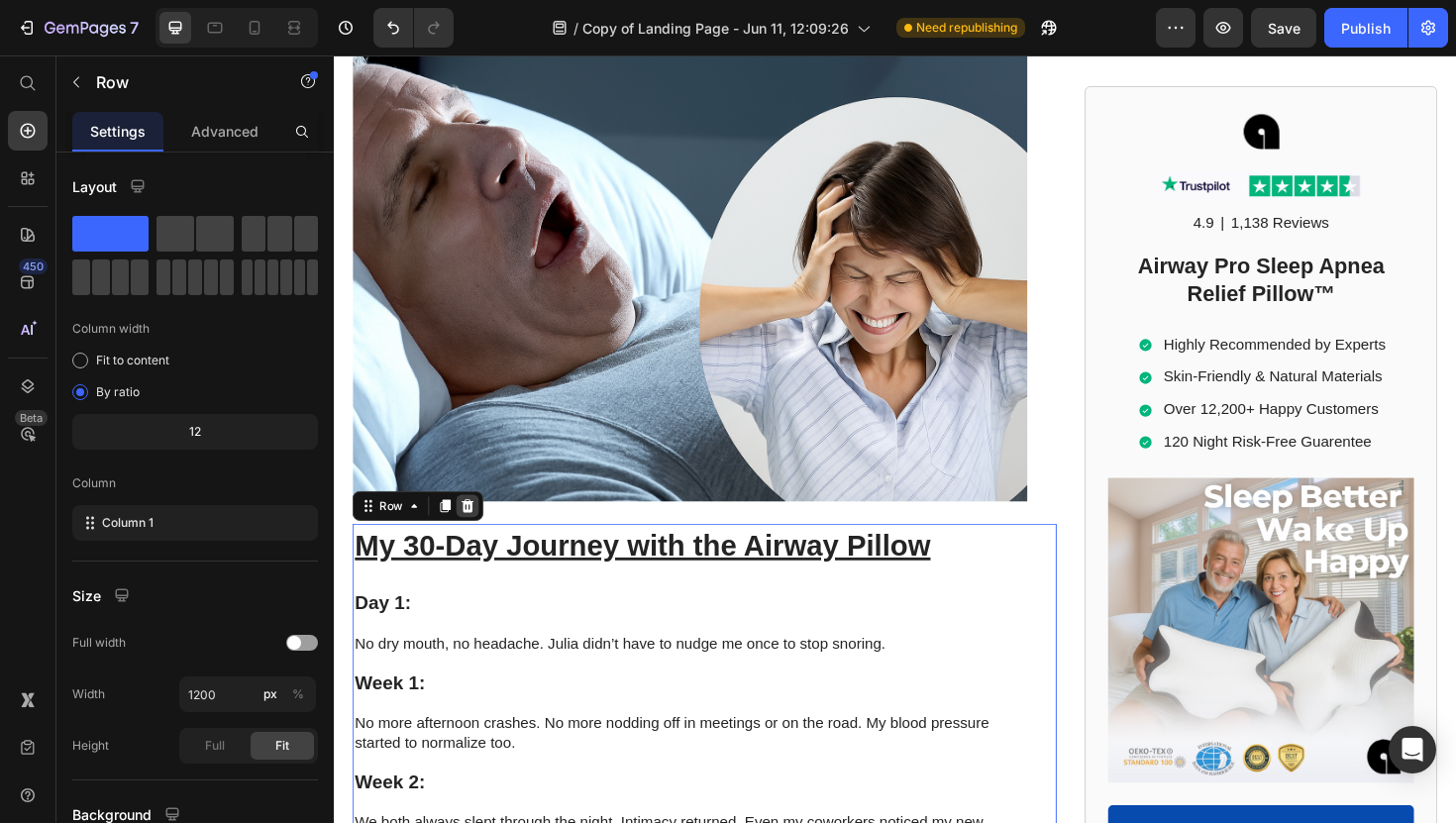 click 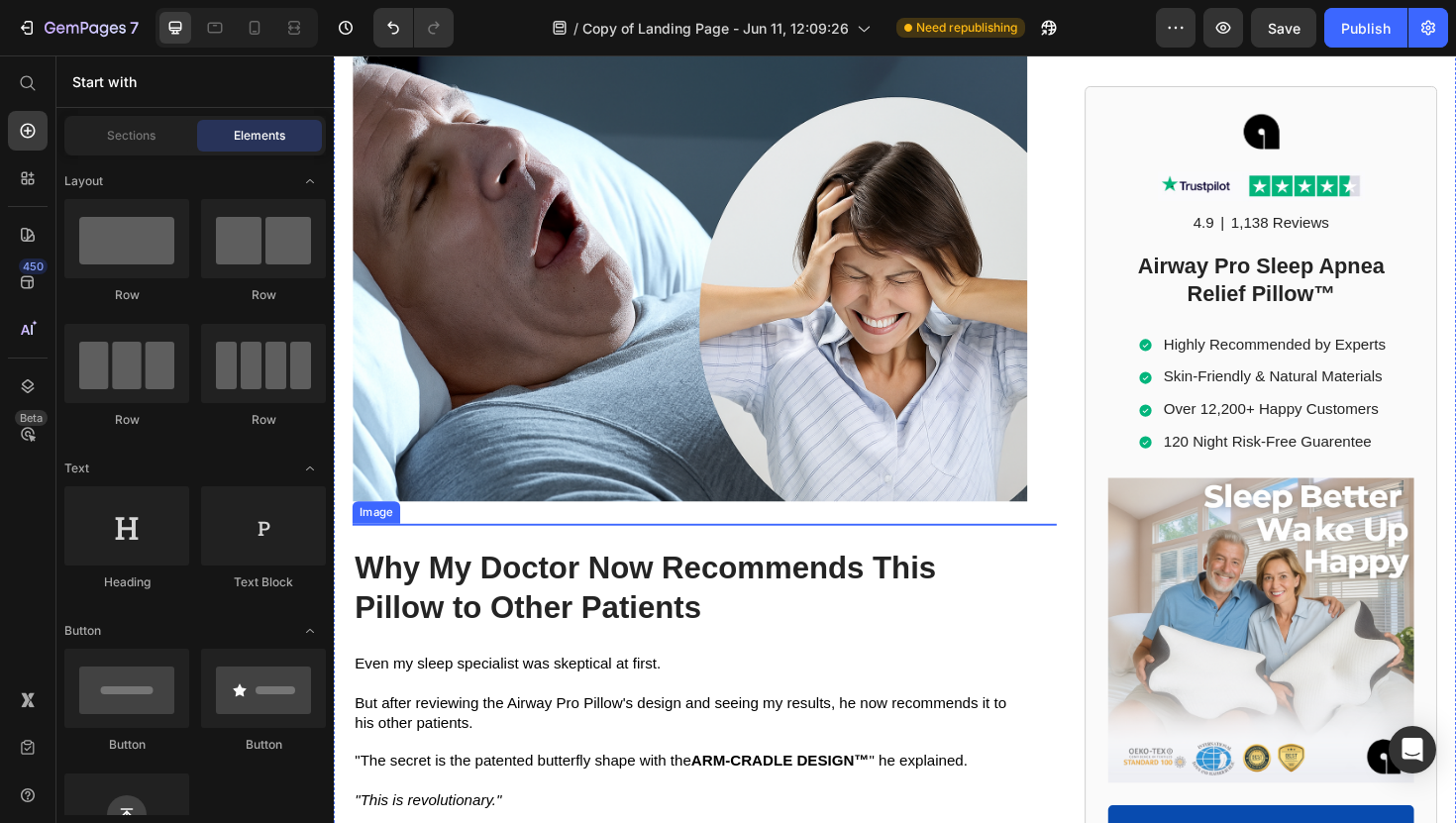 click at bounding box center (726, 704) 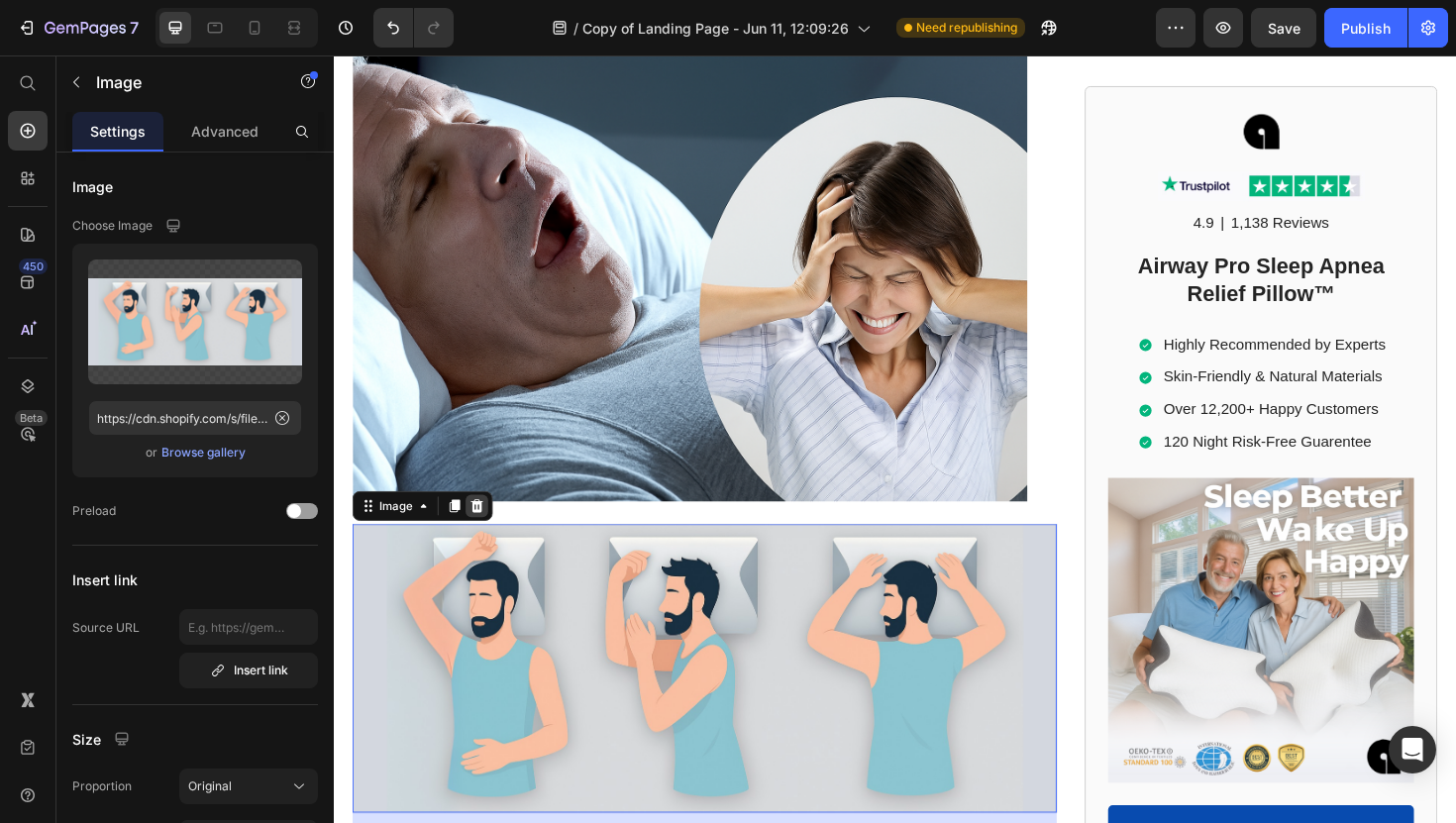 click 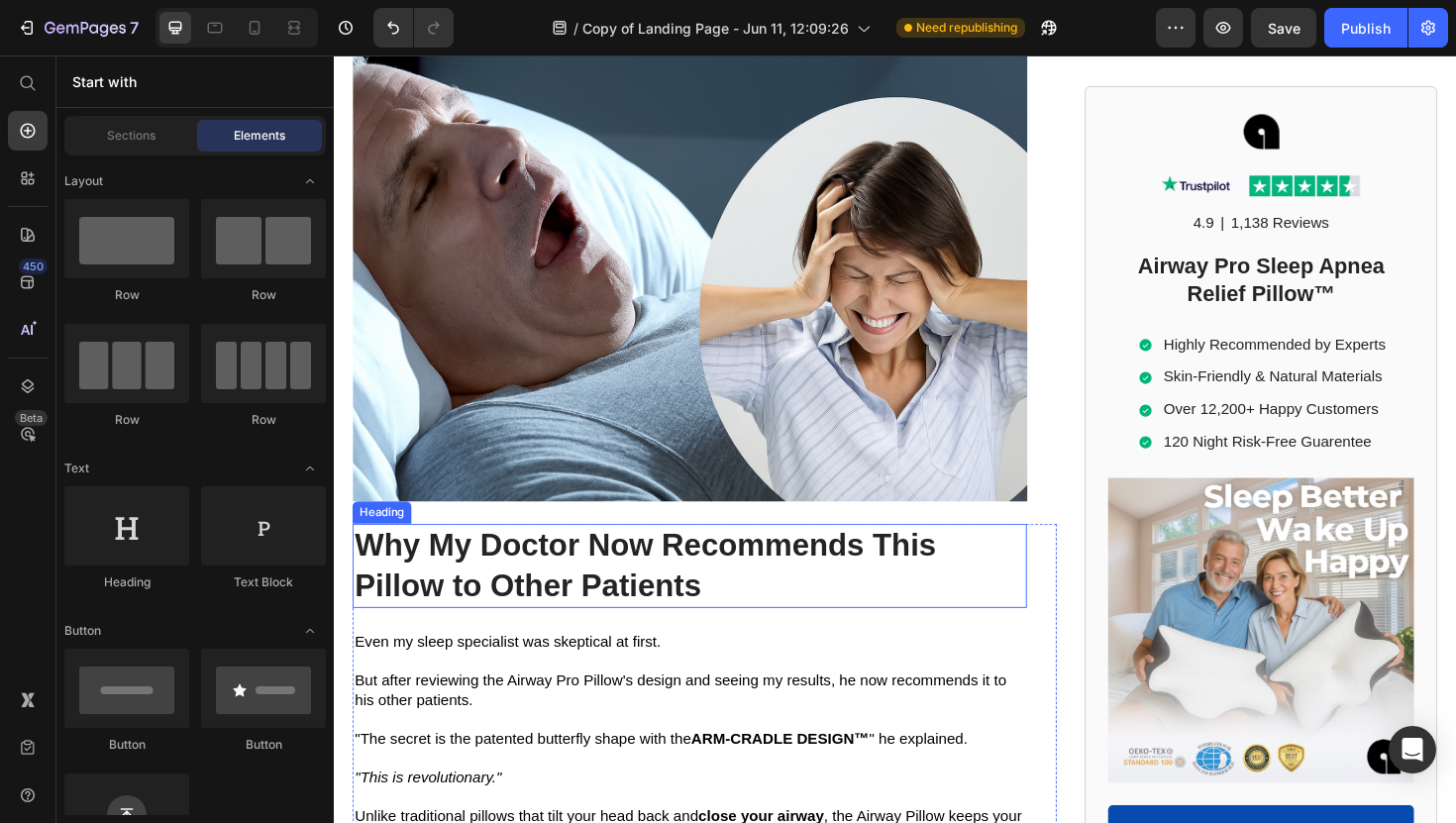click on "Why My Doctor Now Recommends This Pillow to Other Patients" at bounding box center [710, 596] 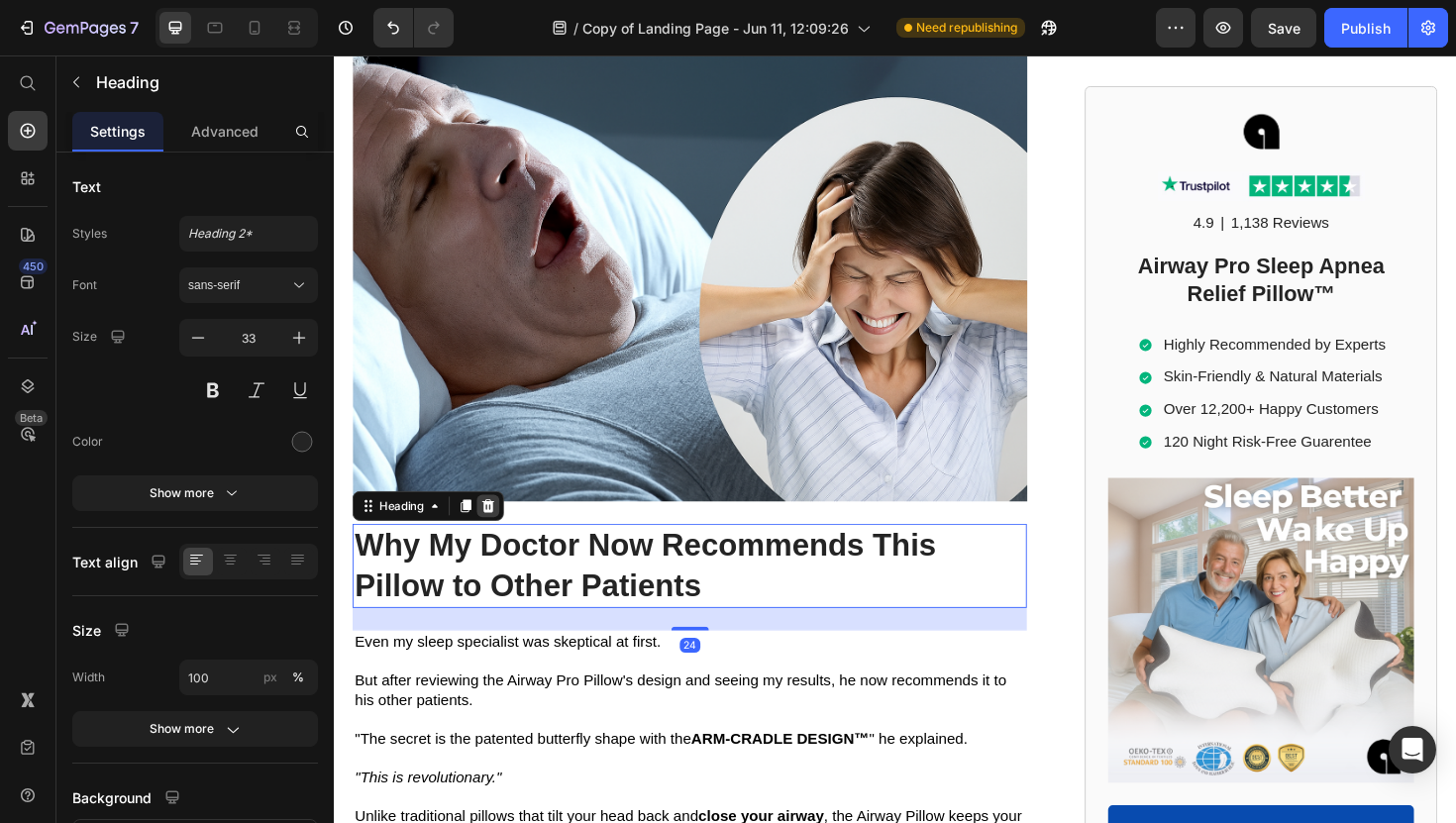 click 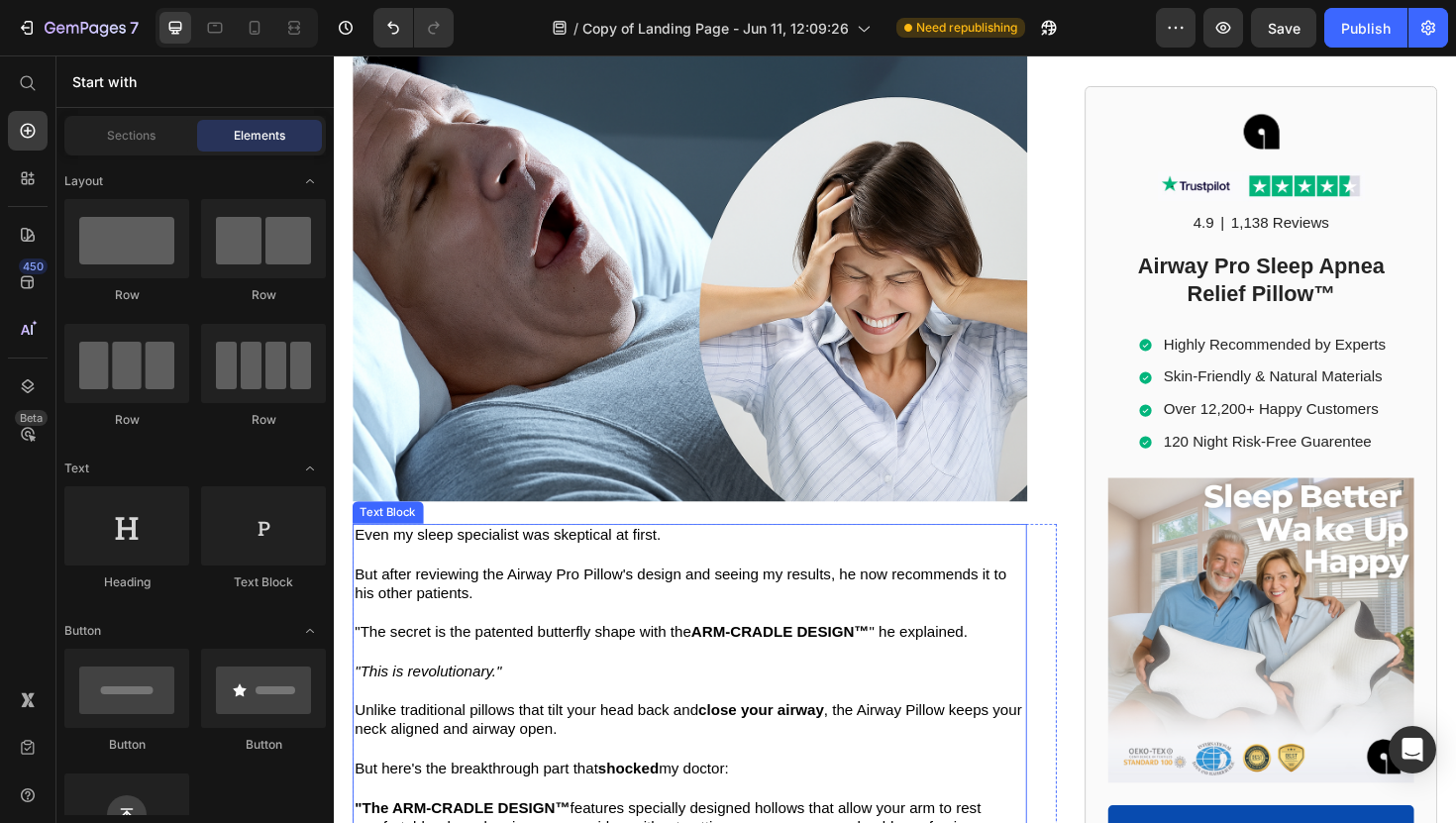 click on "But after reviewing the Airway Pro Pillow's design and seeing my results, he now recommends it to his other patients." at bounding box center (700, 615) 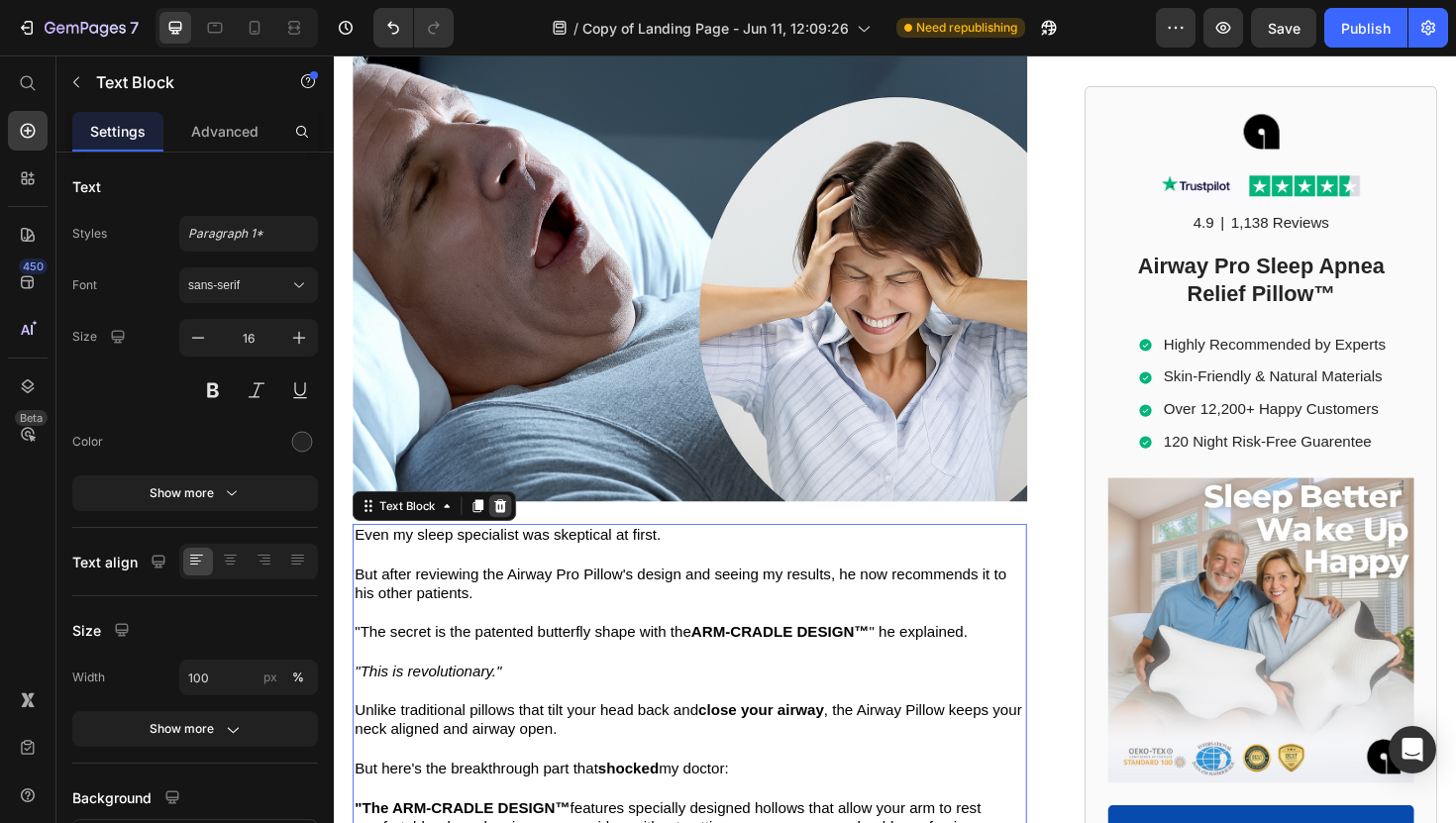 click 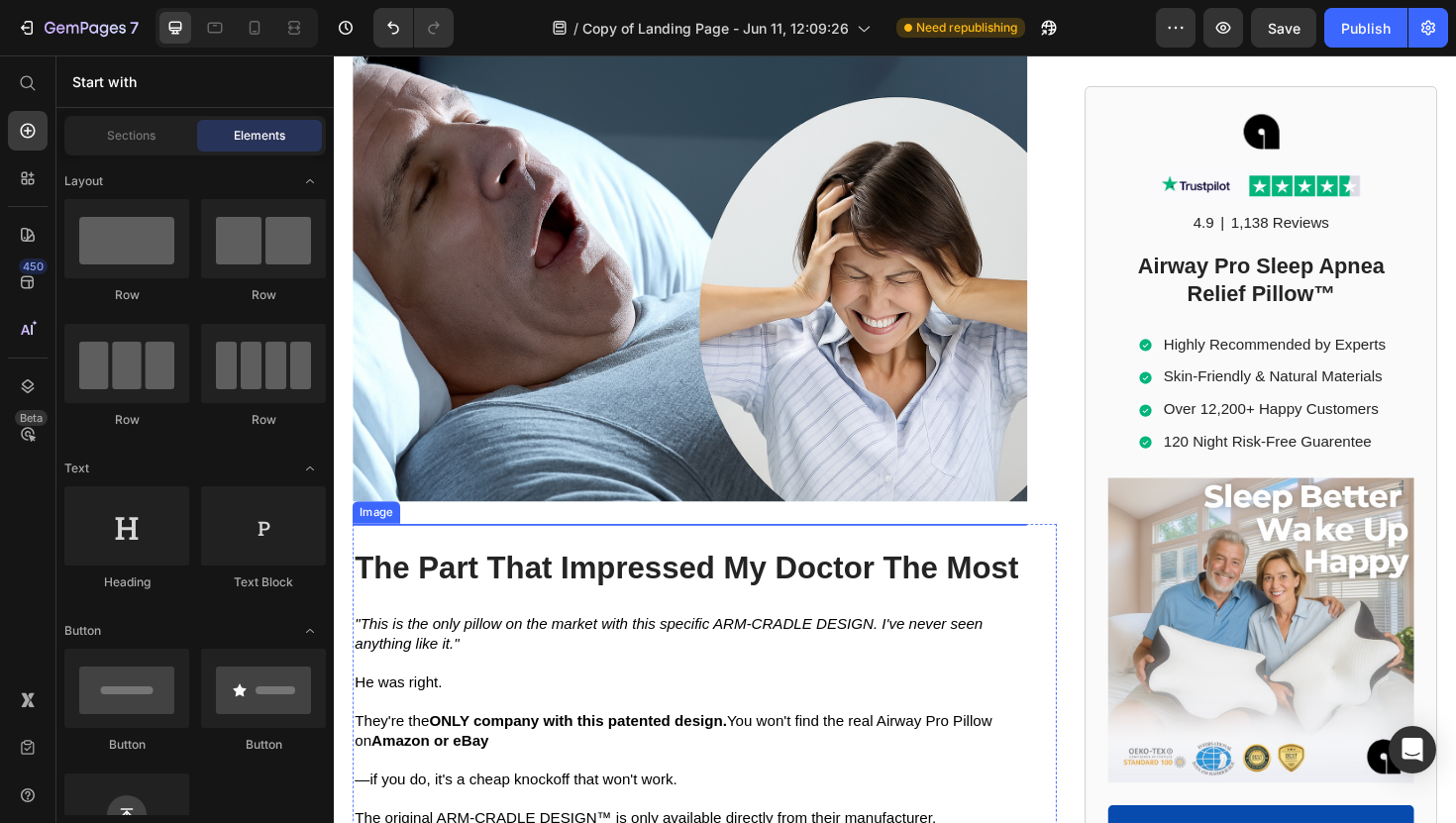 click at bounding box center (710, 762) 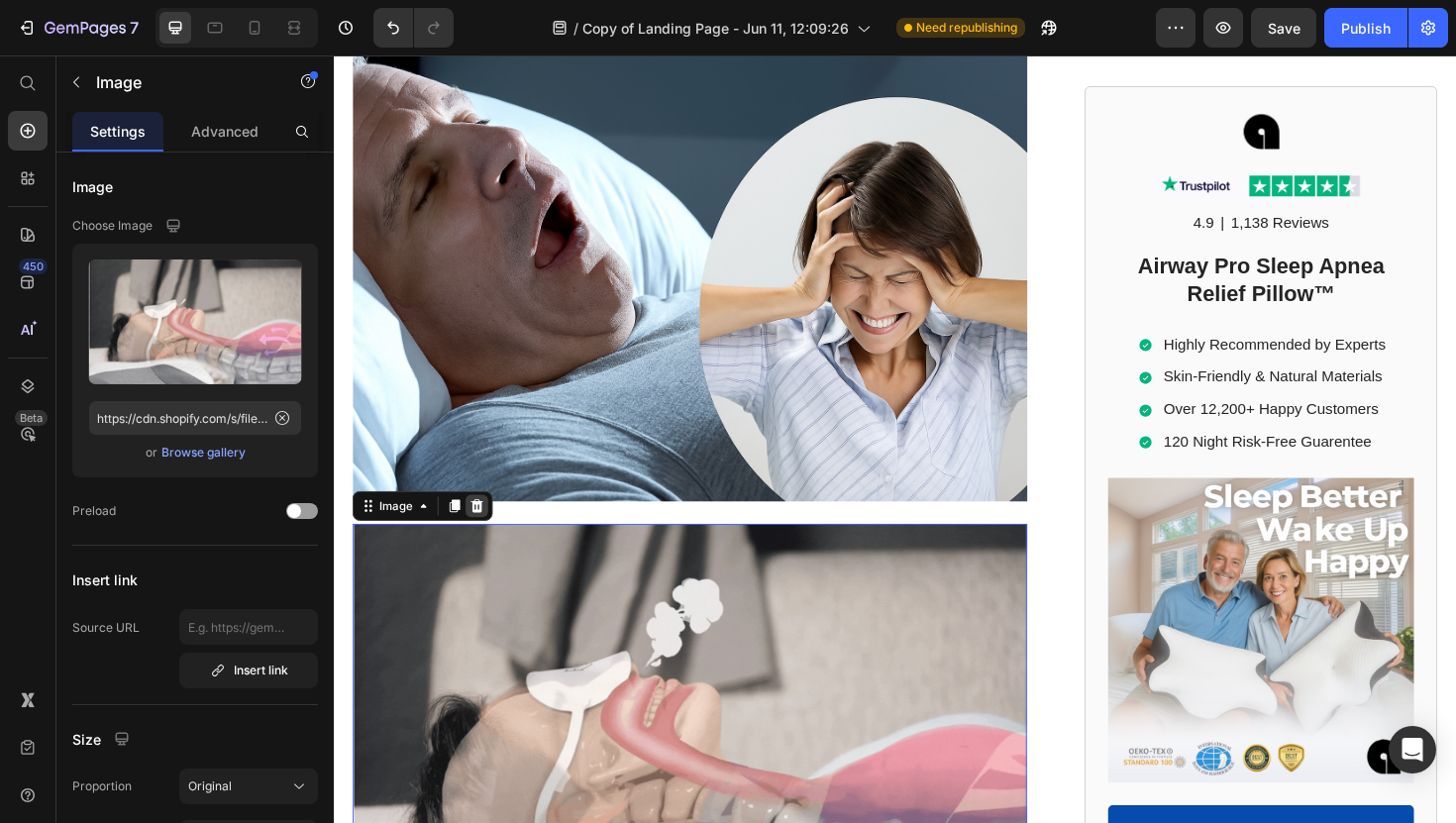 click at bounding box center (485, 533) 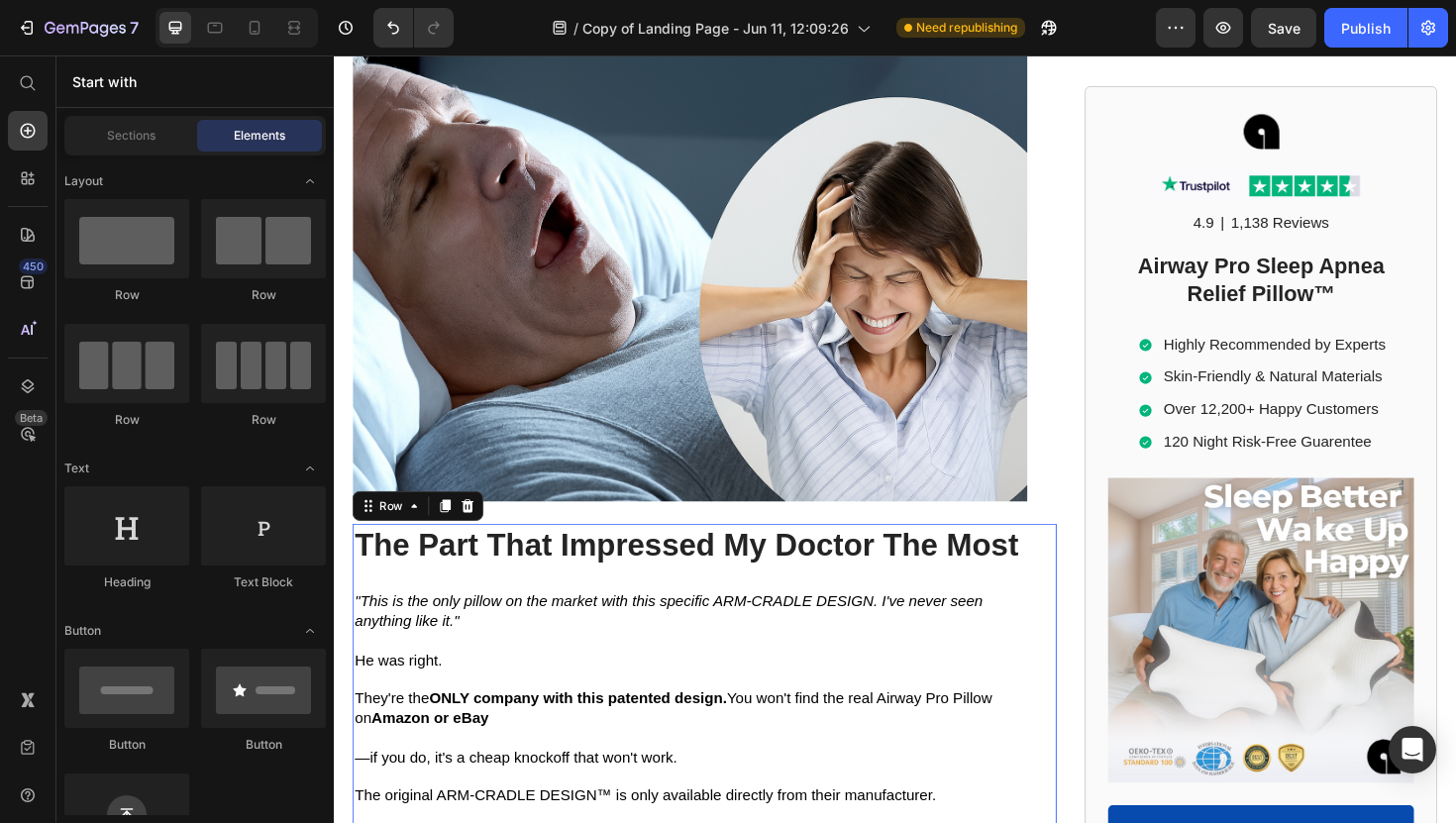 click on "The Part That Impressed My Doctor The Most Heading "This is the only pillow on the market with this specific ARM-CRADLE DESIGN. I've never seen anything like it."   He was right.    They're the  ONLY company with this patented design.  You won't find the real Airway Pro Pillow on  Amazon or eBay   —if you do, it's a cheap knockoff that won't work.    The original ARM-CRADLE DESIGN™ is only available directly from their manufacturer.   And while CPAP machines force air through your throat, the Airway Pillow  naturally positions your body for optimal airway alignment.     That's why  86% of users  sleep better and stop snoring within the first week. Text Block Image Real People With the Same Desperate Story Heading Hassan J. from Bristol - ✔︎ Verified Customer “I used to suffer from really bad migraines, but this pillow changed everything. Worth every penny.”   David M. from Leeds - ✔︎ Verified Customer Simon T. from Nottingham - ✔︎ Verified Customer   Text Block Image Heading" at bounding box center [710, 1978] 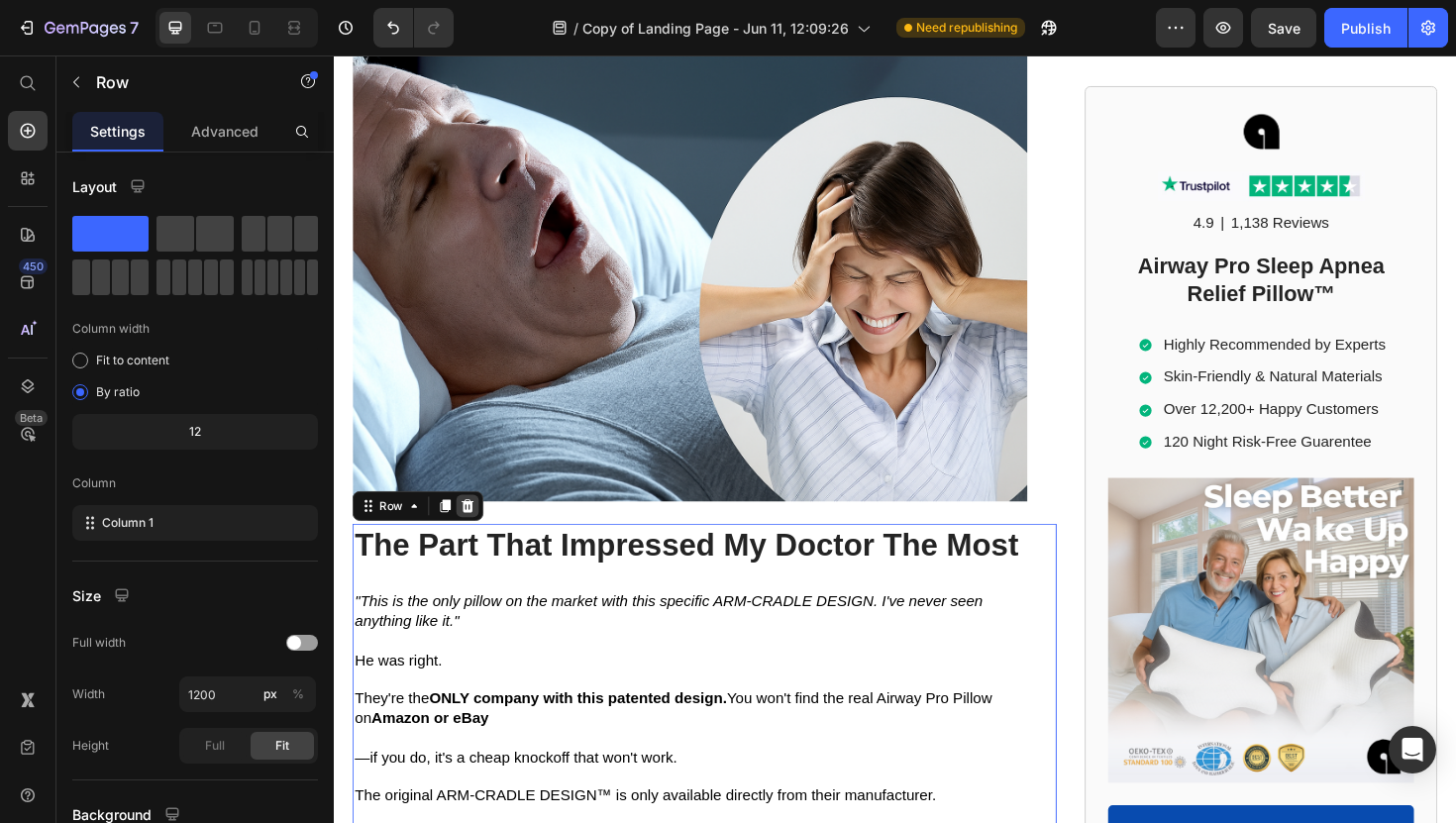 click 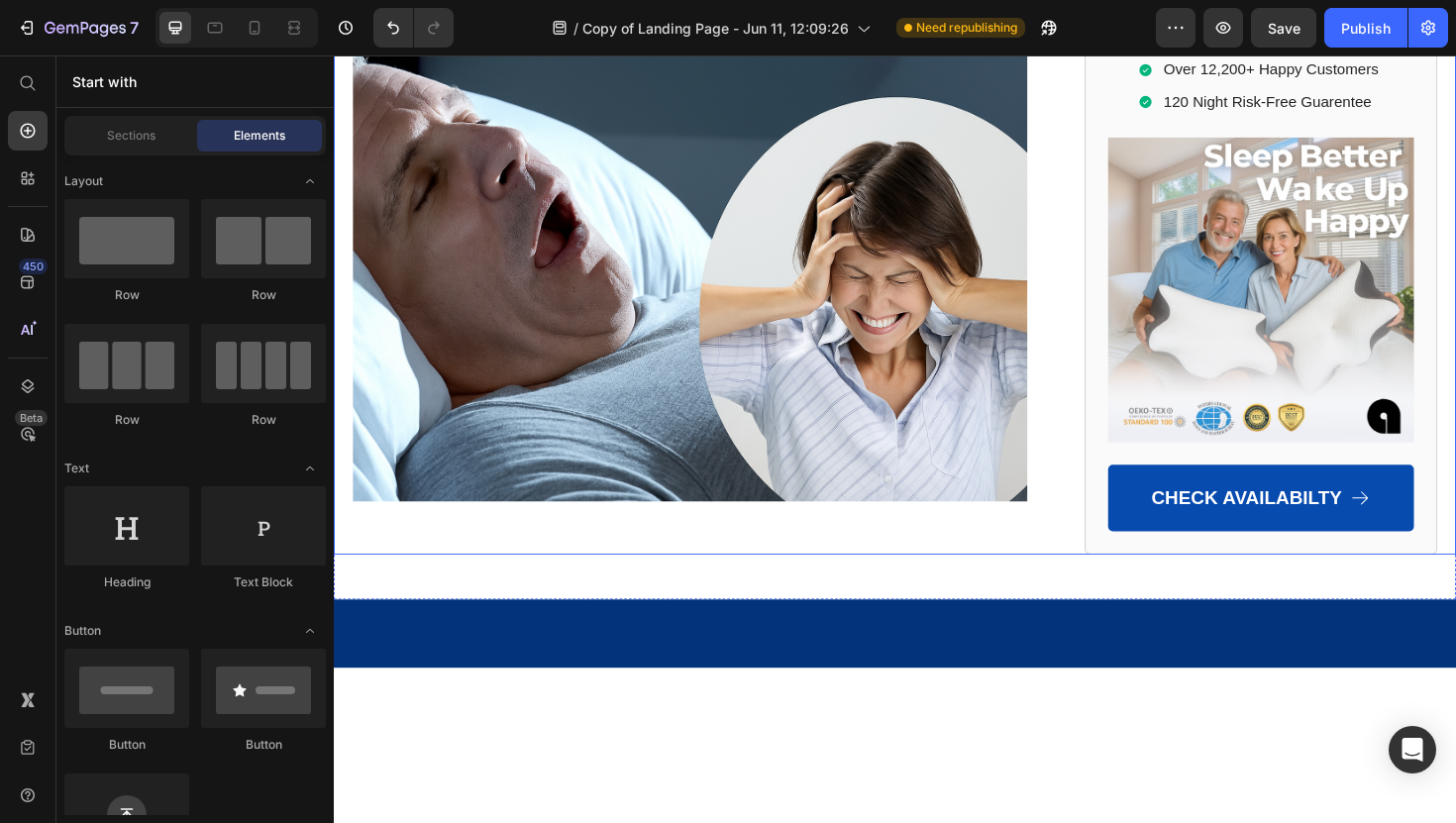 click on "Home > Sleep Apnea > Airway Pro™  Text Block How Sleep Apnea Nearly Ended in Tragedy... A Wake-Up Call for People Across the UK with Sleep Disorders Heading How Sleep Apnea Nearly Ended in Tragedy...  A Wake-Up Call for People Across the UK with Sleep Disorders Heading If sleep apnea is destroying you and your marriage,  read this story before you do anything else. Text Block Image By  Steven R. Text Block Last Updated June 3. 2025 Text Block Row ✅ Professionally reviewed by Daniel T., Certified Sleep Science Specialist Text Block Icon Icon Icon Icon Icon Icon List Row Image Row" at bounding box center [726, 146] 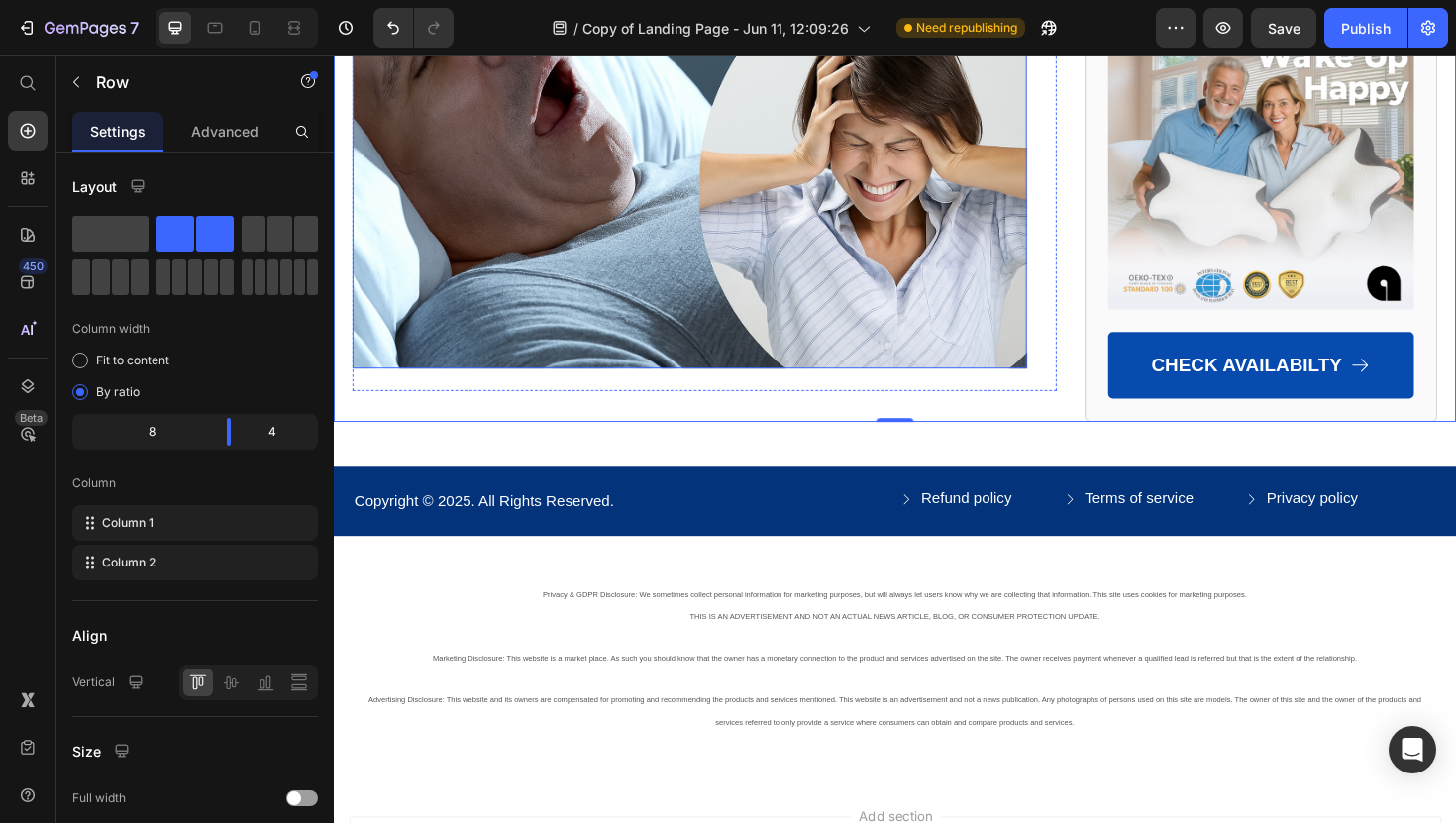 scroll, scrollTop: 673, scrollLeft: 0, axis: vertical 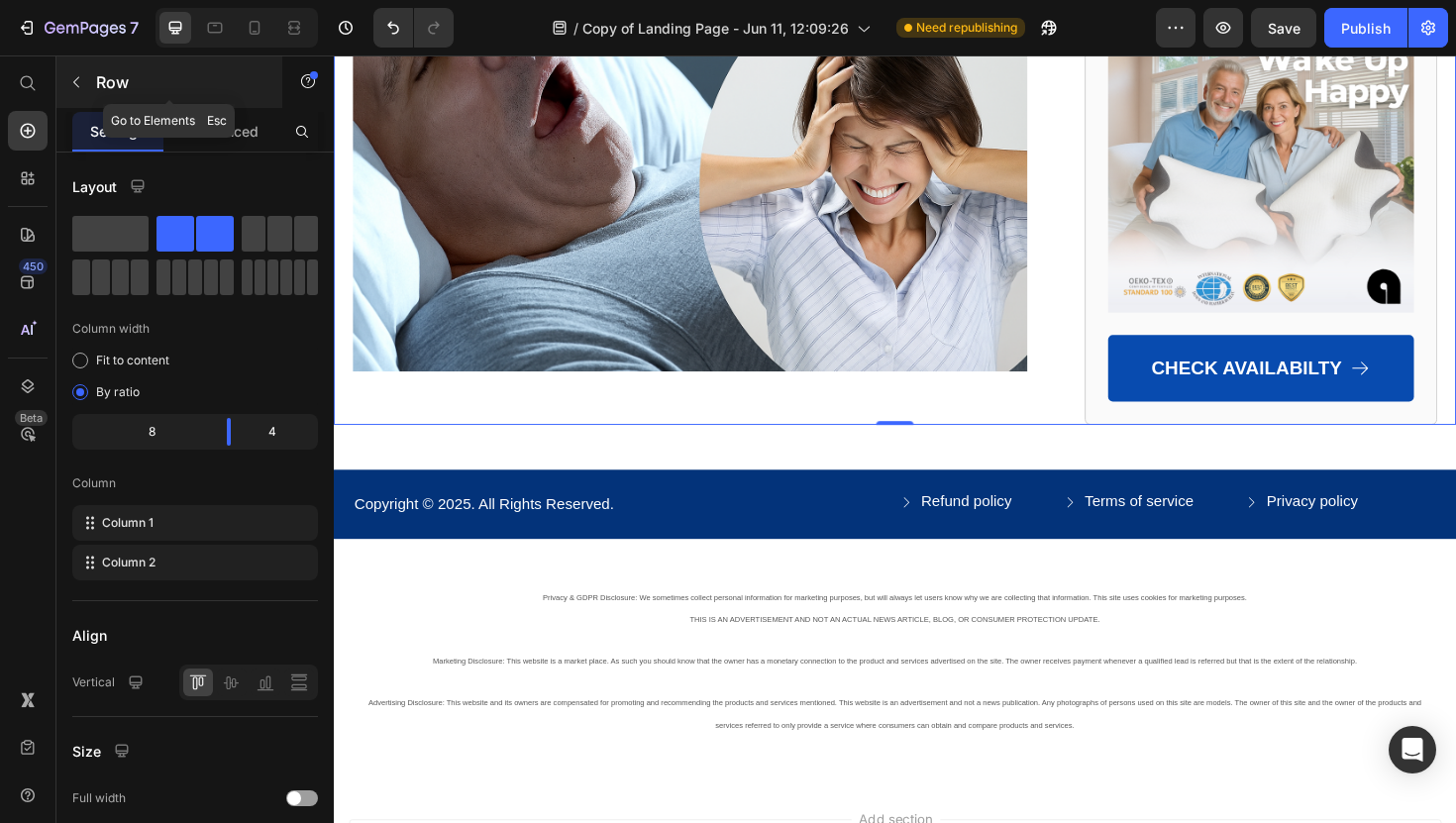 click 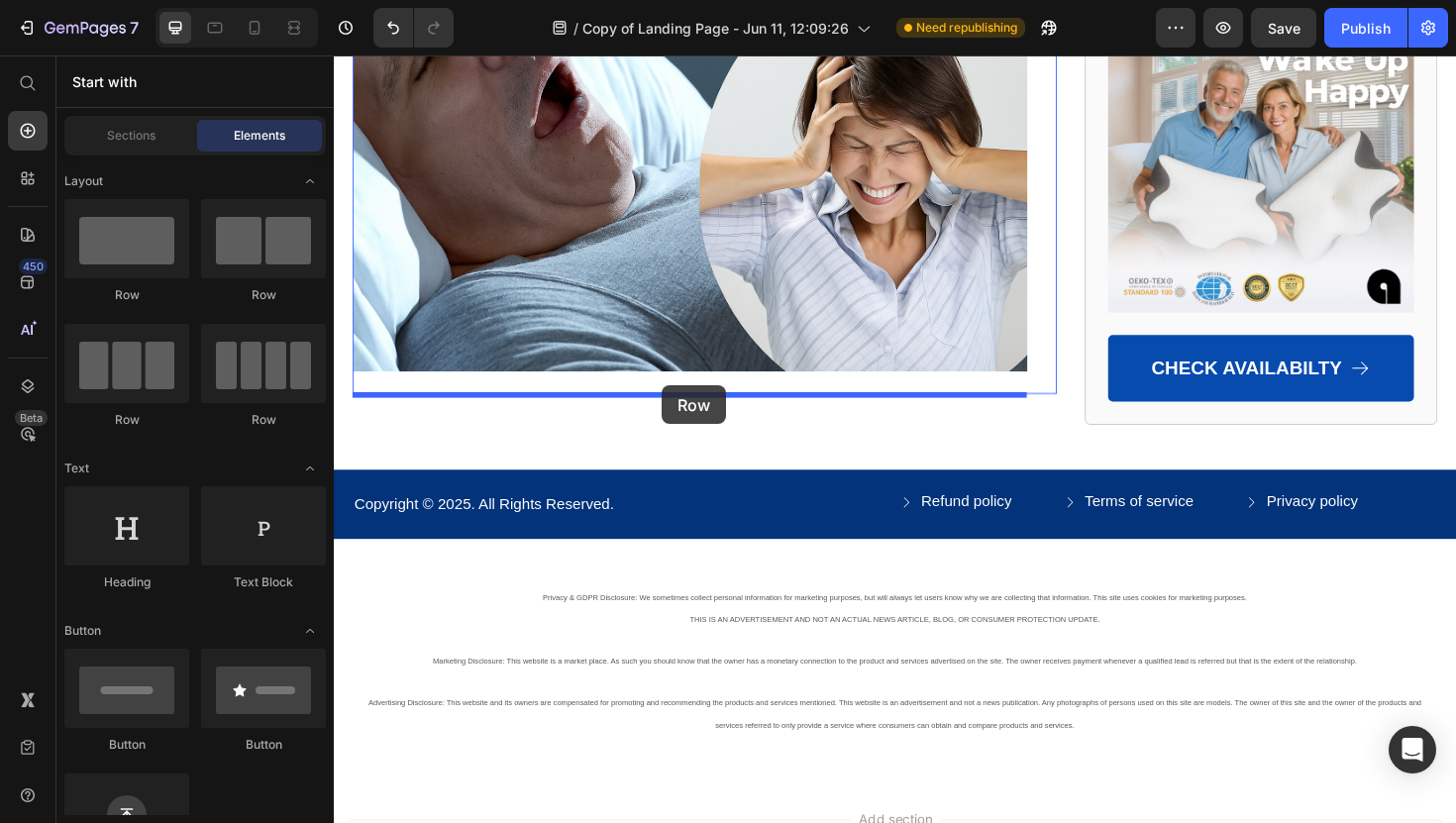 drag, startPoint x: 479, startPoint y: 303, endPoint x: 681, endPoint y: 405, distance: 226.2918 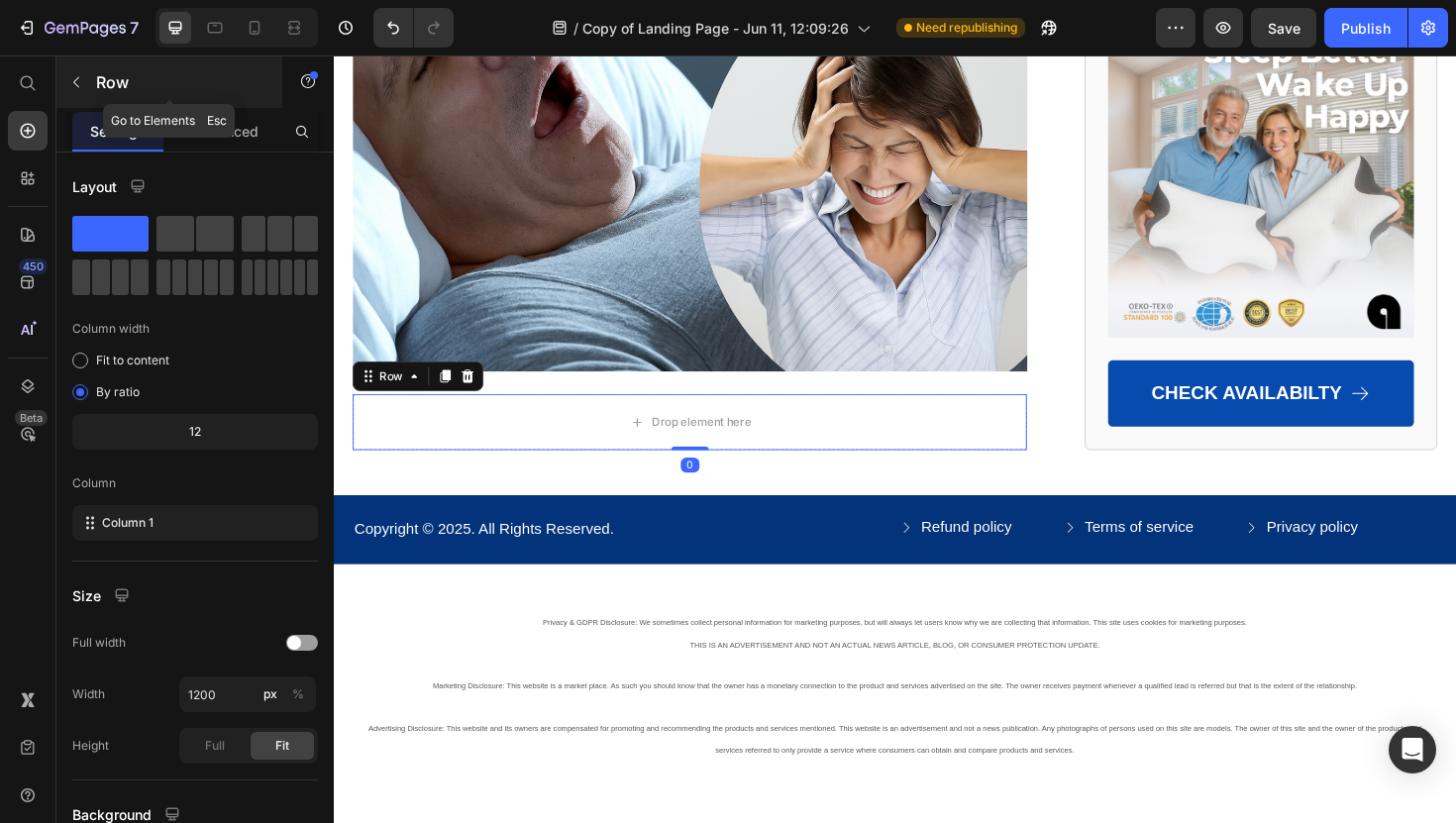 click at bounding box center [76, 82] 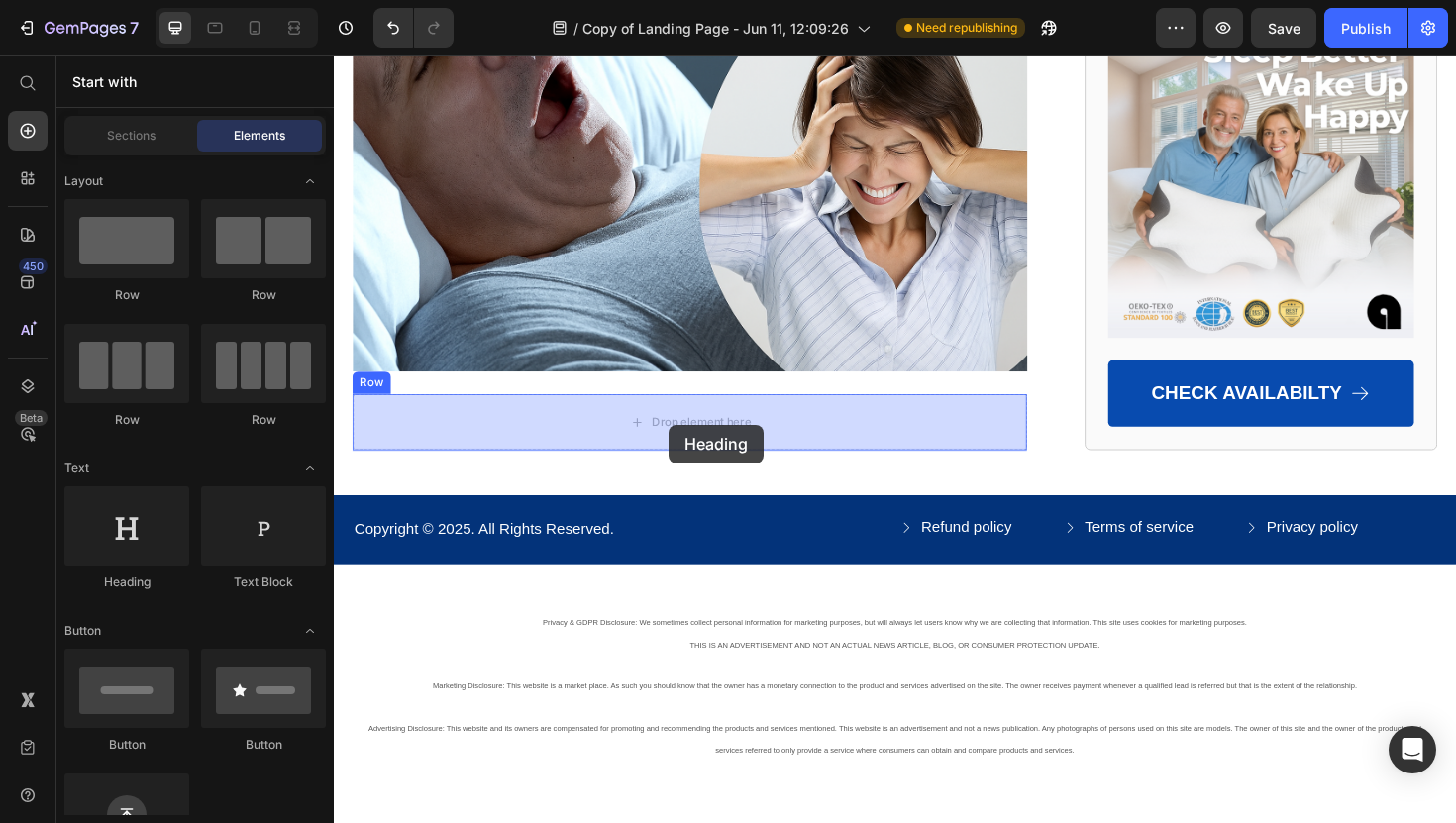 drag, startPoint x: 482, startPoint y: 591, endPoint x: 688, endPoint y: 447, distance: 251.34041 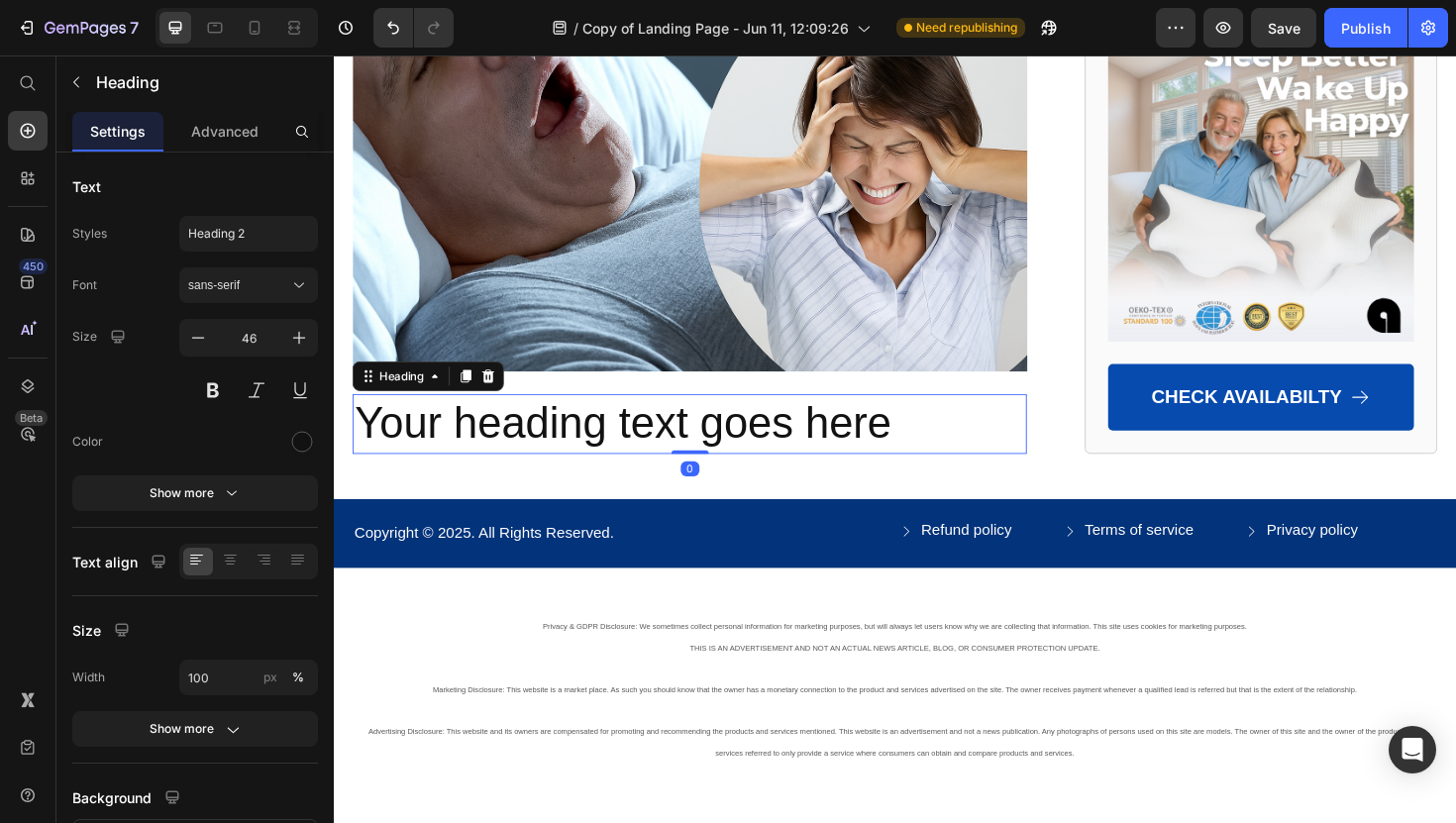 click on "Your heading text goes here" at bounding box center [710, 446] 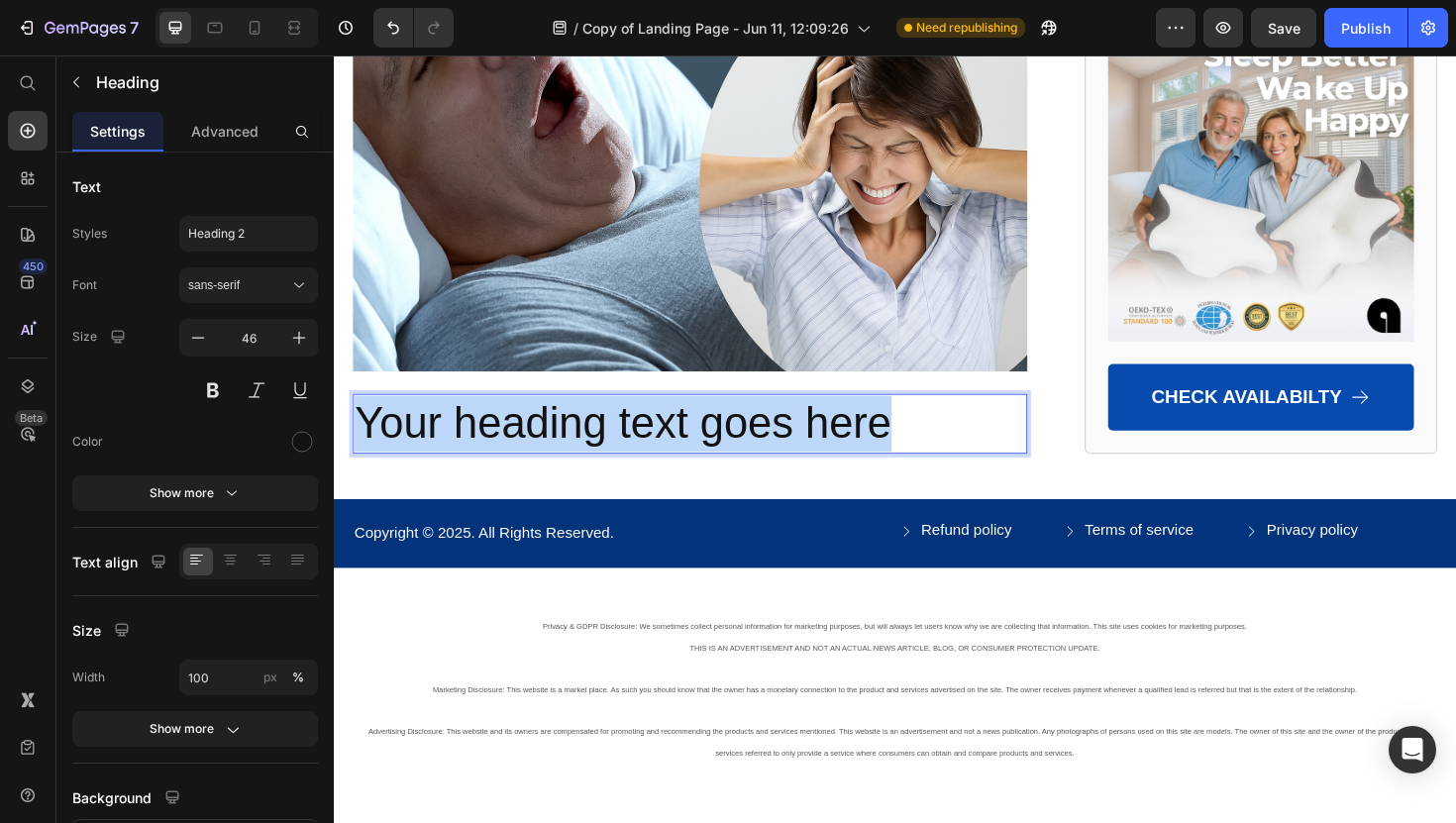 click on "Your heading text goes here" at bounding box center (710, 446) 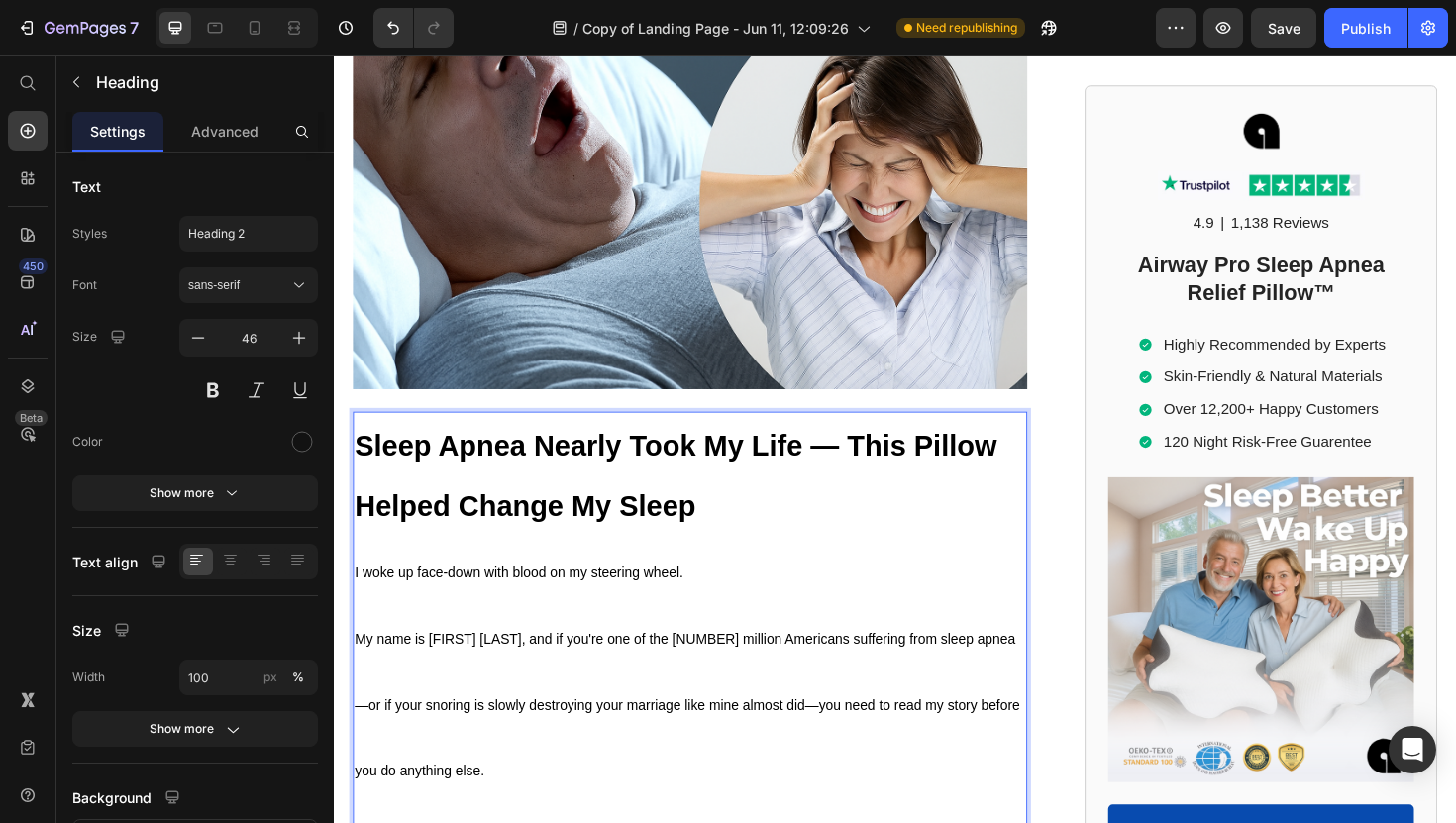 scroll, scrollTop: 659, scrollLeft: 0, axis: vertical 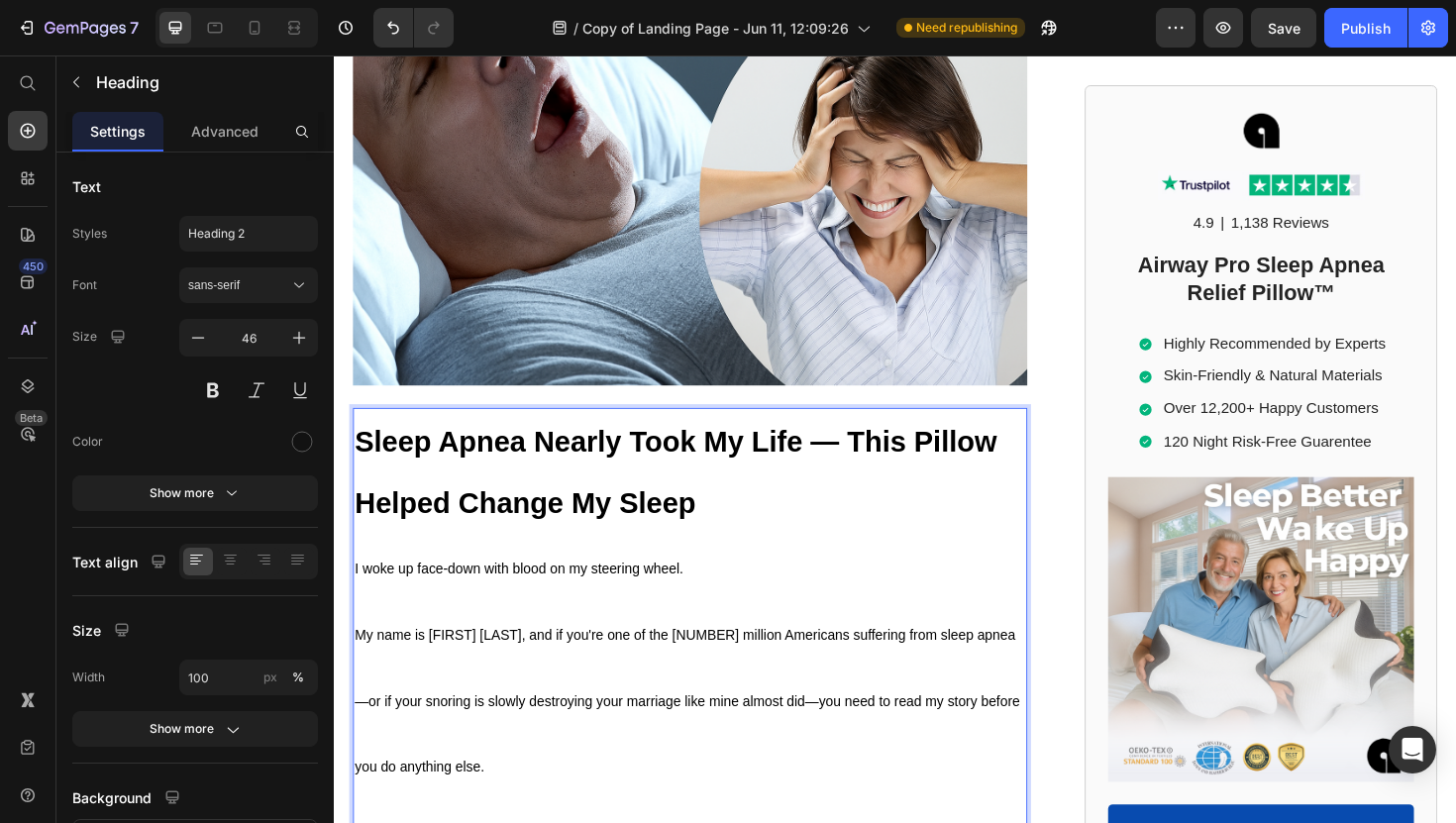 click on "Sleep Apnea Nearly Took My Life — This Pillow Helped Change My Sleep" at bounding box center [710, 495] 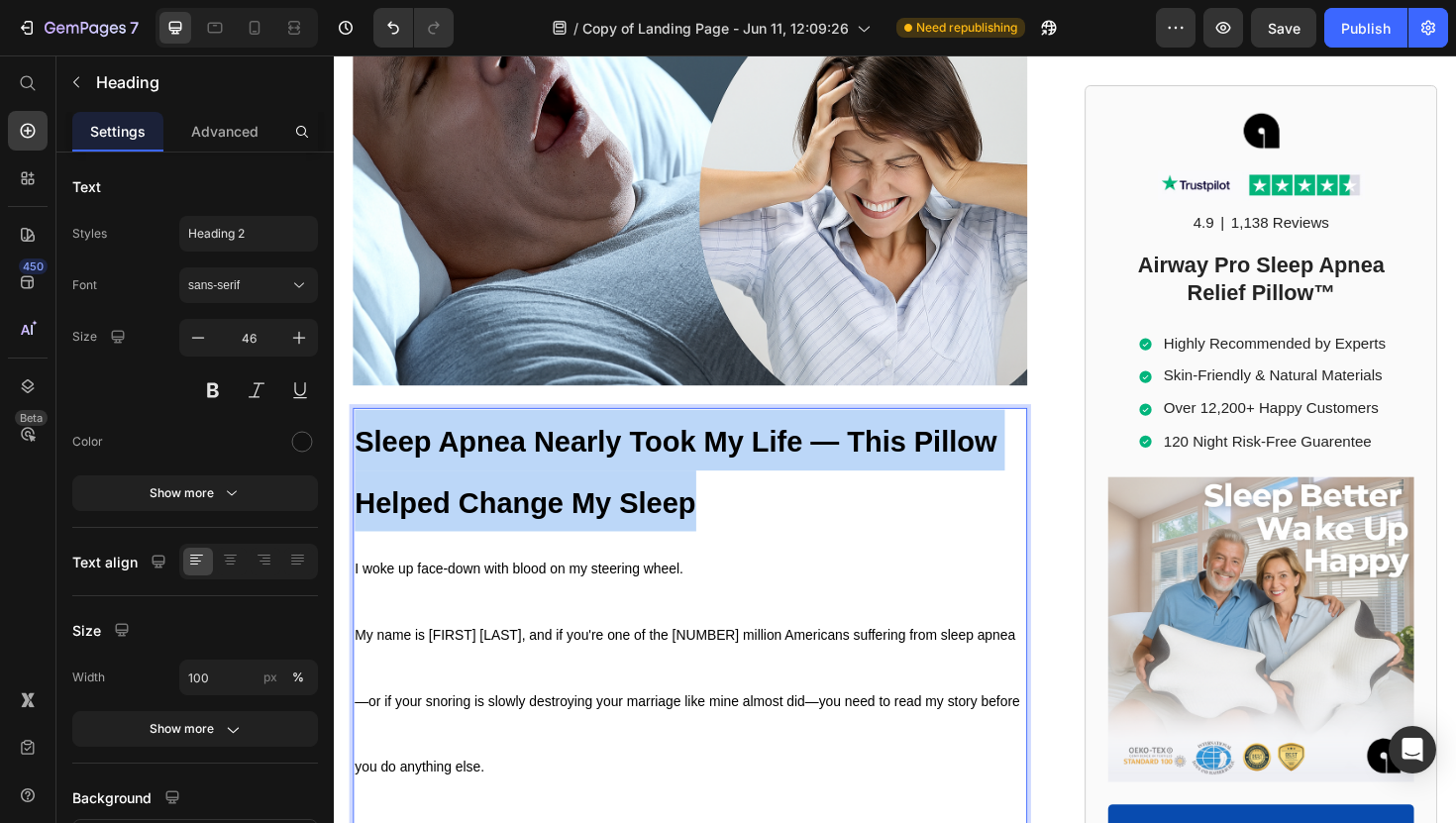 drag, startPoint x: 361, startPoint y: 467, endPoint x: 1017, endPoint y: 532, distance: 659.21241 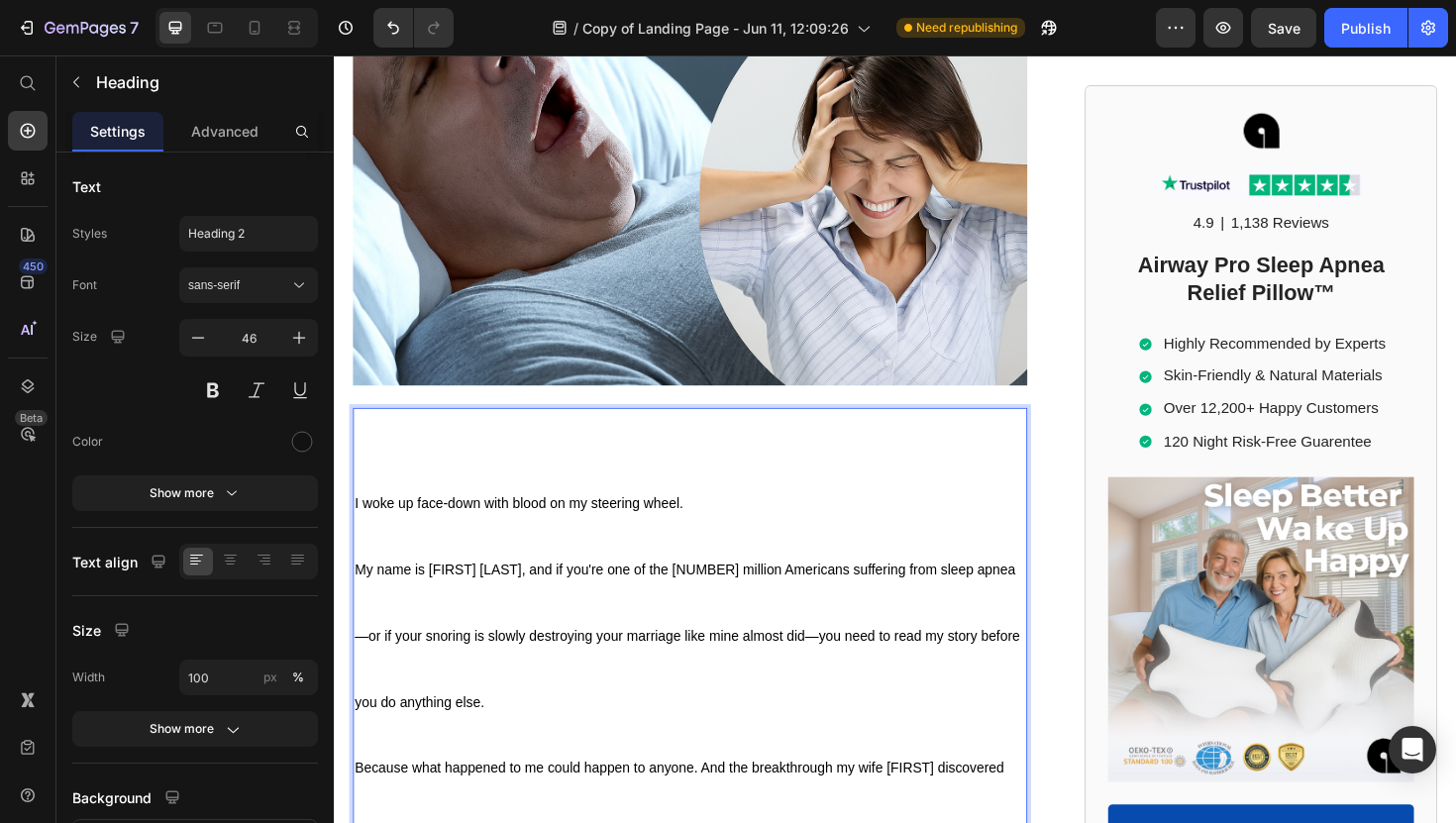 click on "I woke up face-down with blood on my steering wheel. My name is Steven R., and if you're one of the 22 million Americans suffering from sleep apnea—or if your snoring is slowly destroying your marriage like mine almost did—you need to read my story before you do anything else. Because what happened to me could happen to anyone. And the breakthrough my wife Julia discovered helped save my life and our 25-year marriage. The Day I Almost Killed Someone I thought I could handle the exhaustion. The way my eyelids felt like lead weights during important meetings. The panic when I'd catch myself nodding off at red lights. But when I woke up face-down in my car, blood trickling from my forehead through a cracked windshield, I knew things had to change. I had fallen asleep behind the wheel—again. My car had rolled off the road into a ditch. Thank God I was driving alone that day, without Julia and our two kids. The thought of what could have happened still makes my hands shake. The Slow Death of Our Marriage" at bounding box center (710, 3075) 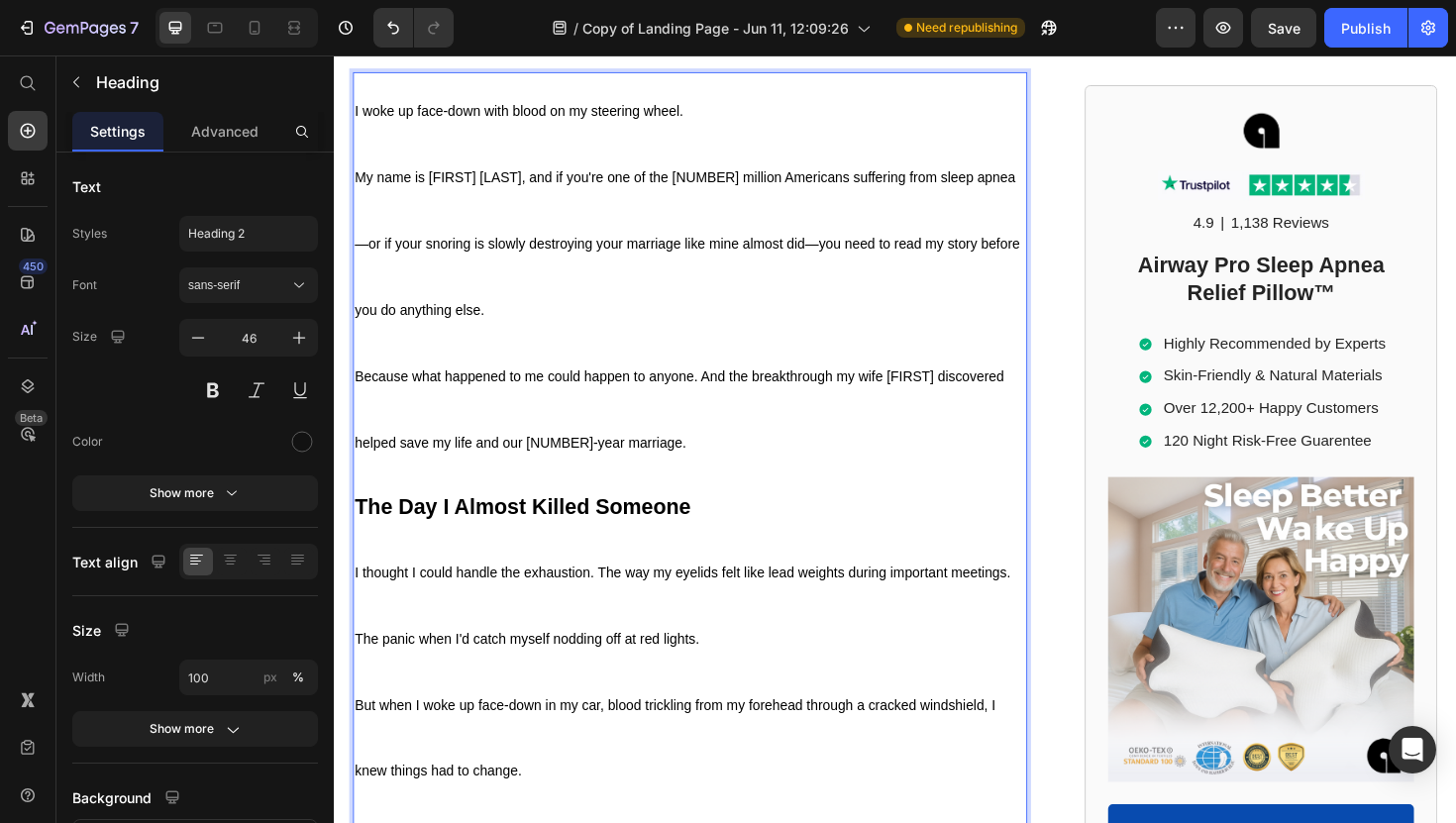 scroll, scrollTop: 1073, scrollLeft: 0, axis: vertical 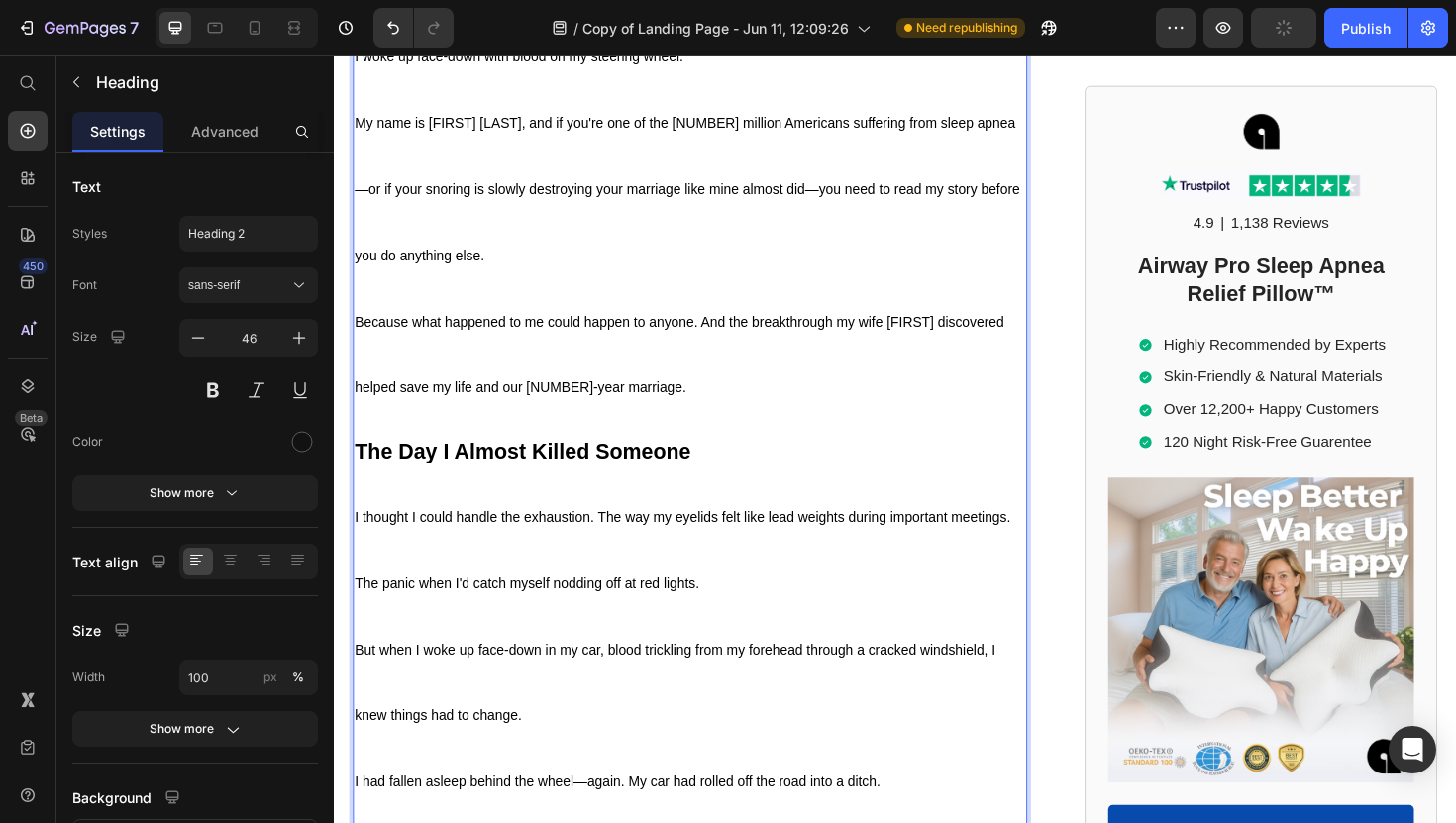 click on "I thought I could handle the exhaustion. The way my eyelids felt like lead weights during important meetings. The panic when I'd catch myself nodding off at red lights." at bounding box center [710, 575] 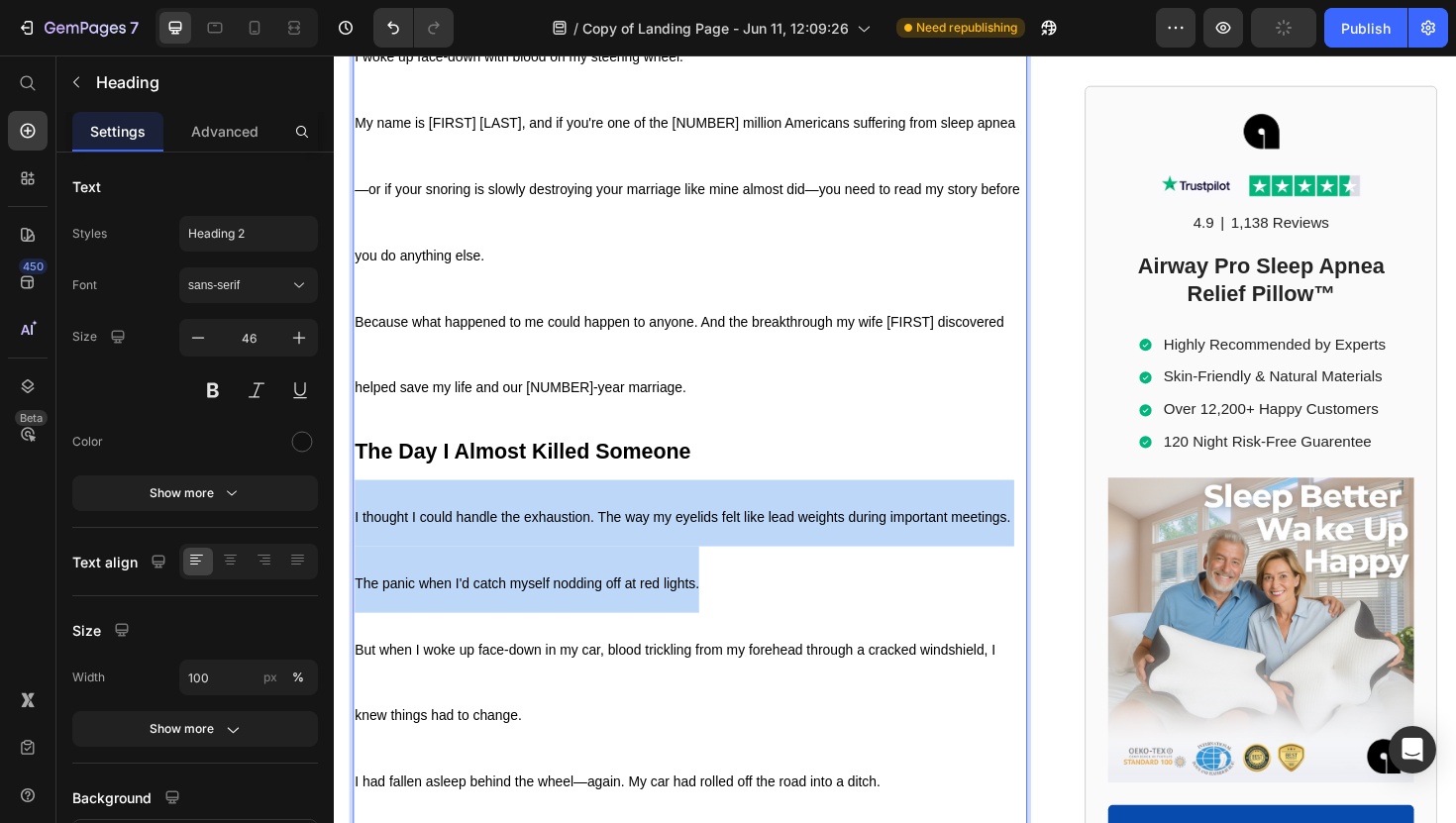 click on "I thought I could handle the exhaustion. The way my eyelids felt like lead weights during important meetings. The panic when I'd catch myself nodding off at red lights." at bounding box center [710, 575] 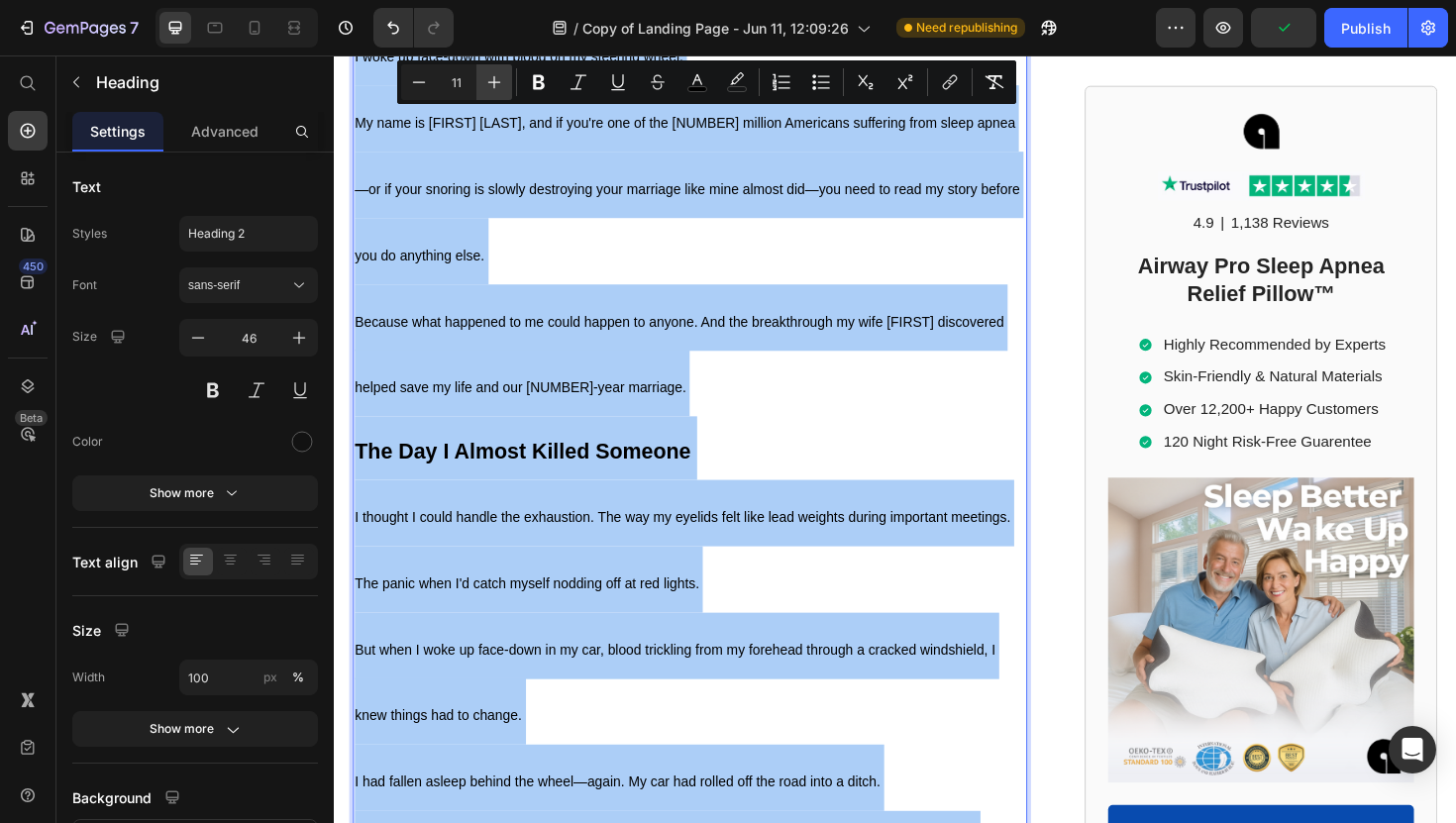 click 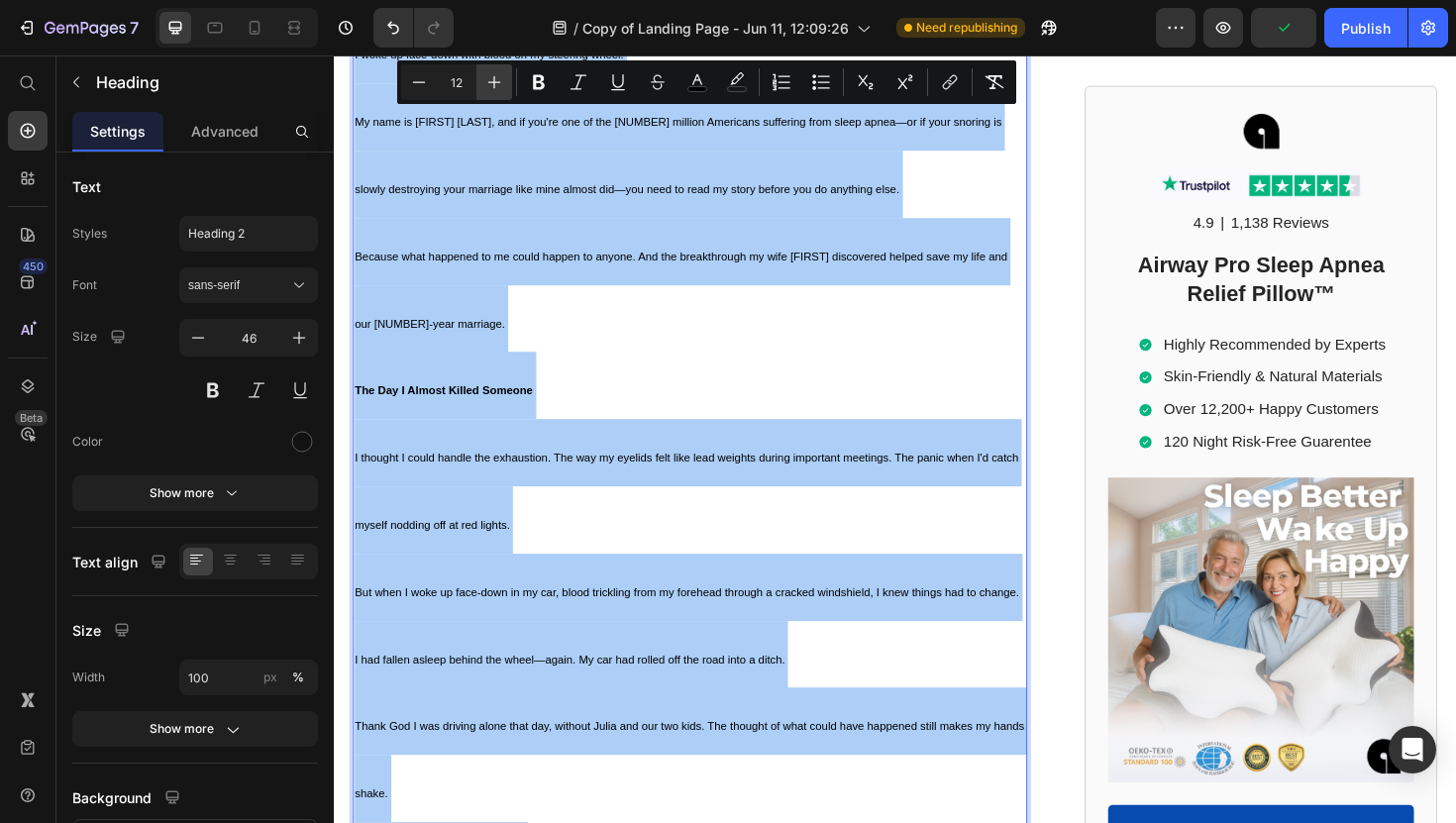 click 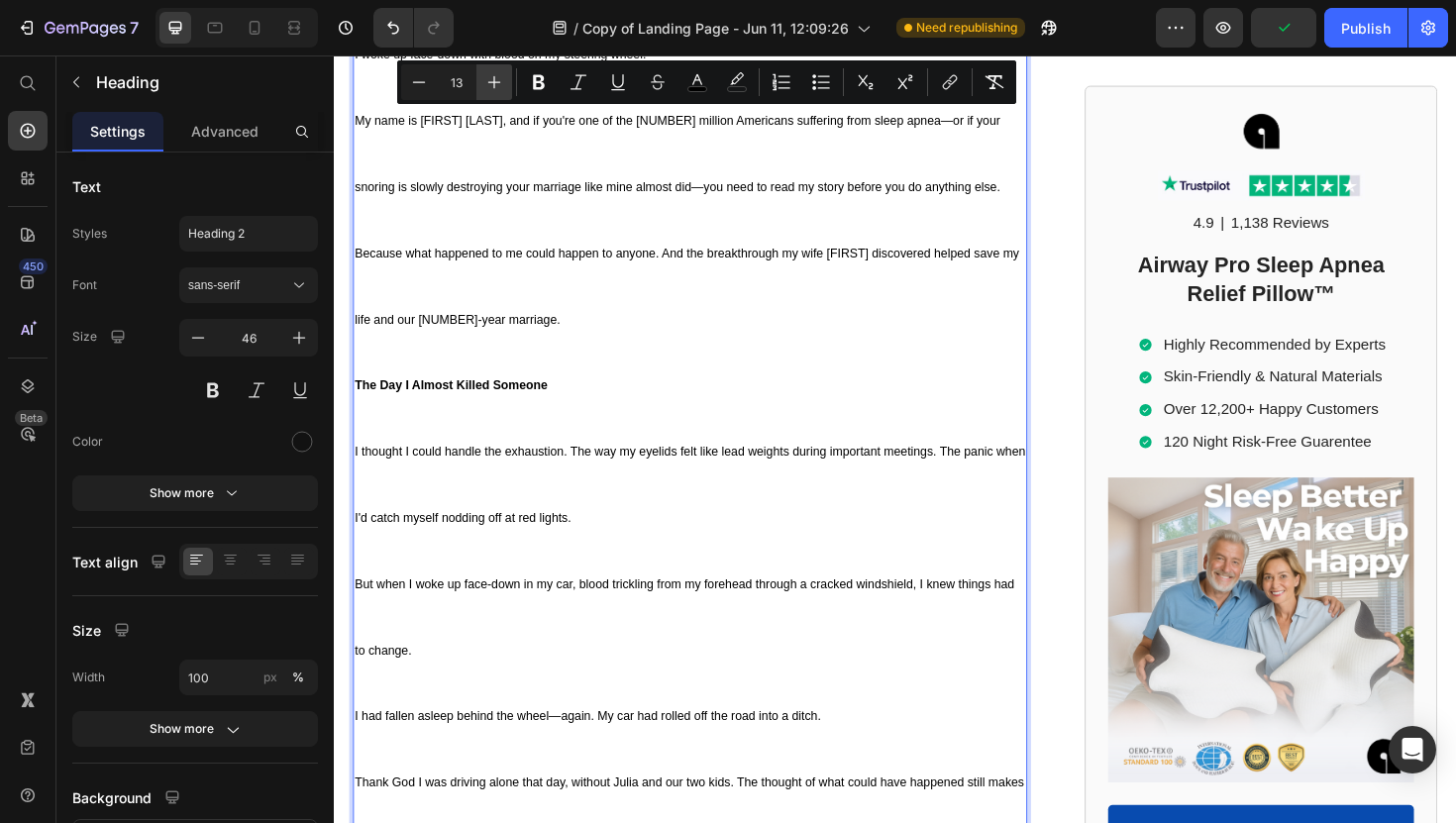 click 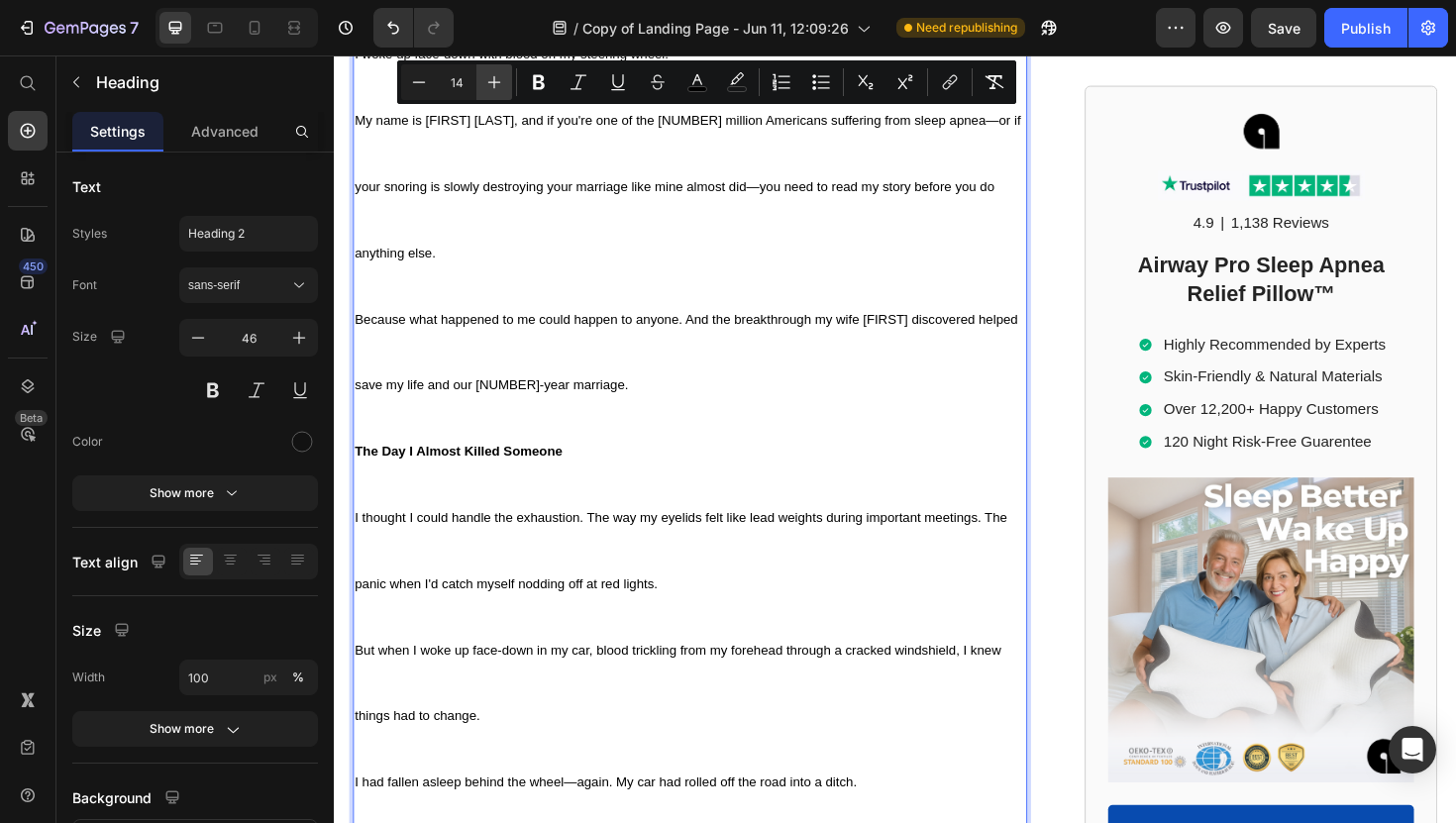 click 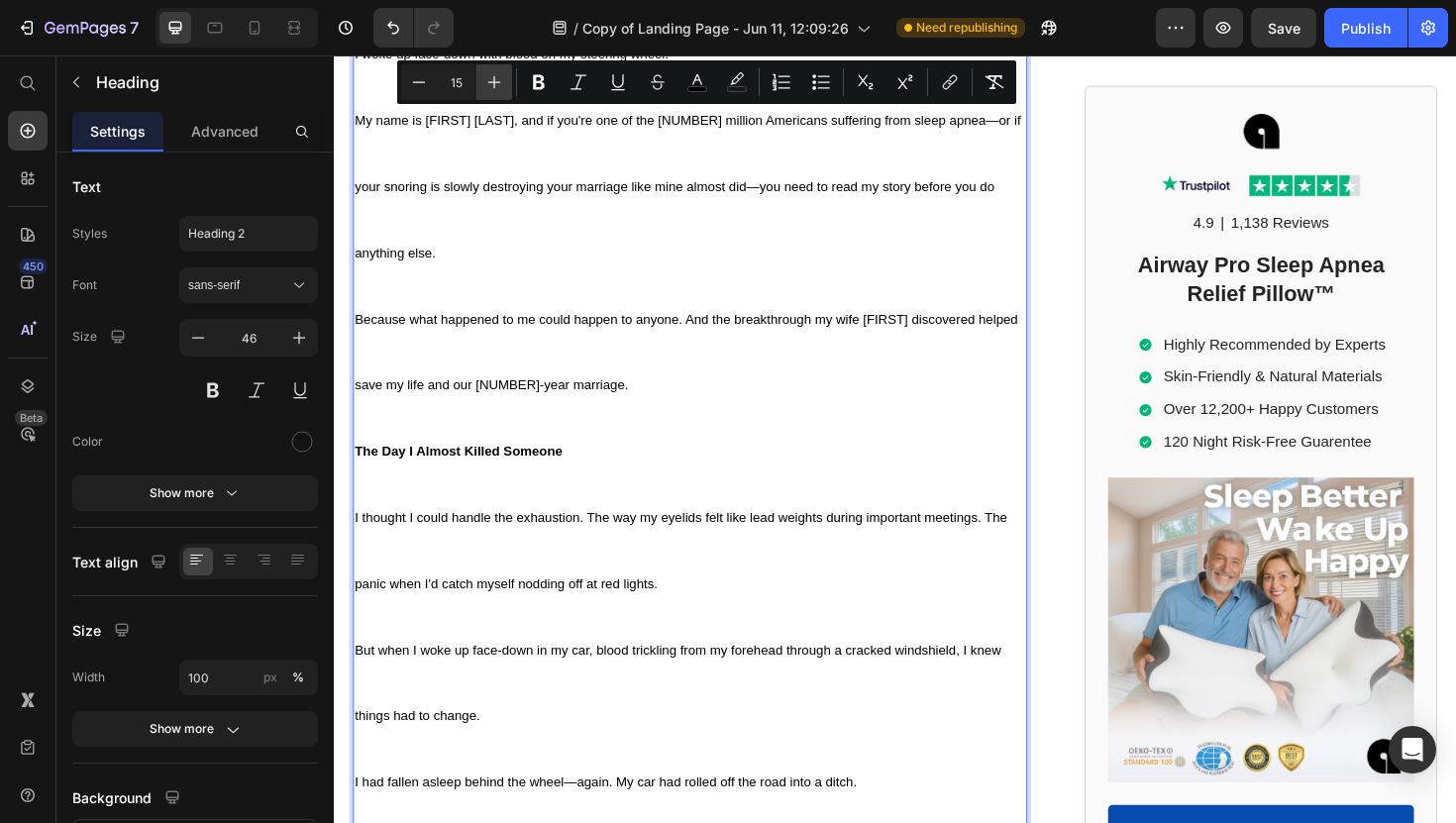 scroll, scrollTop: 1075, scrollLeft: 0, axis: vertical 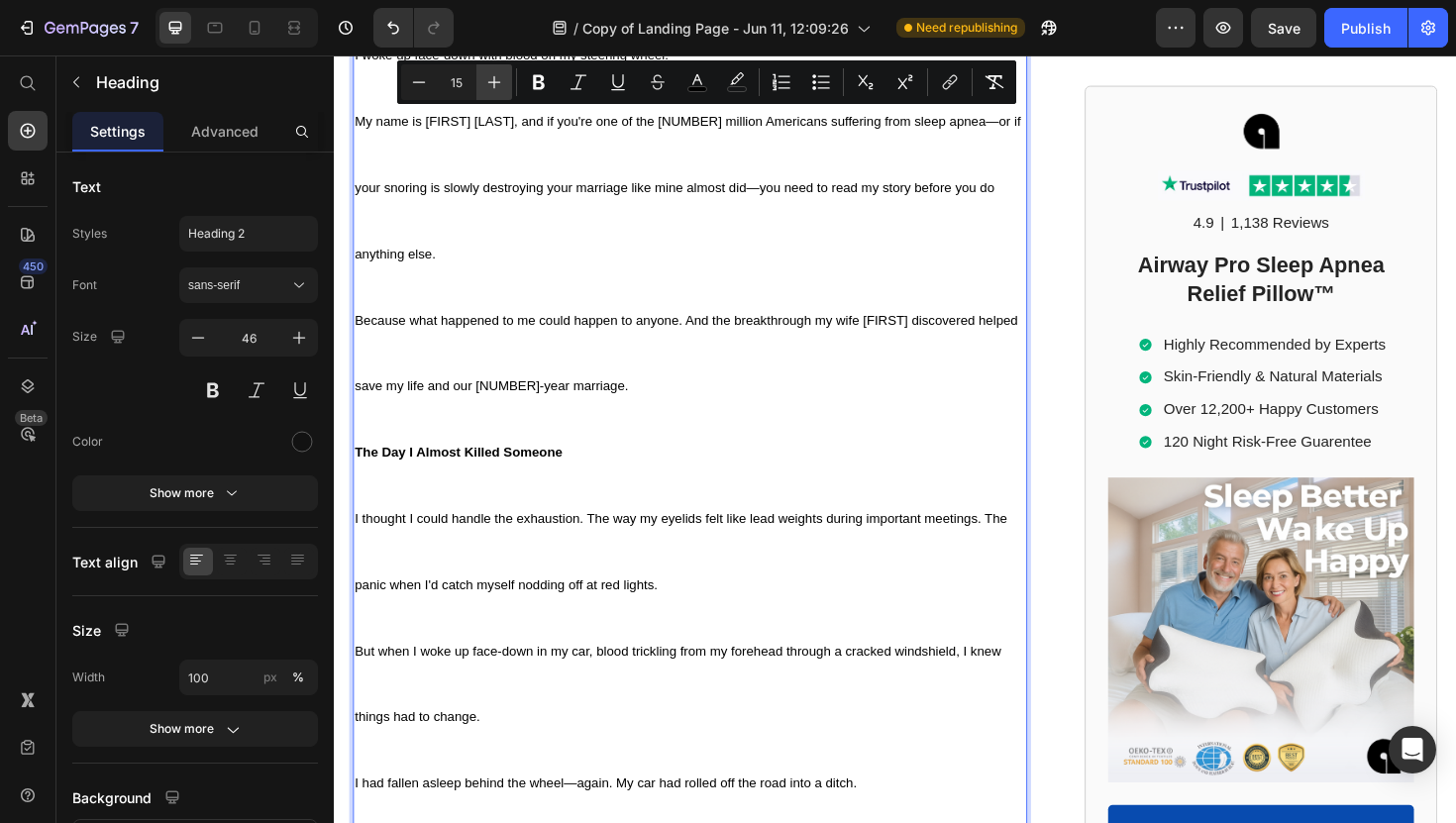 click 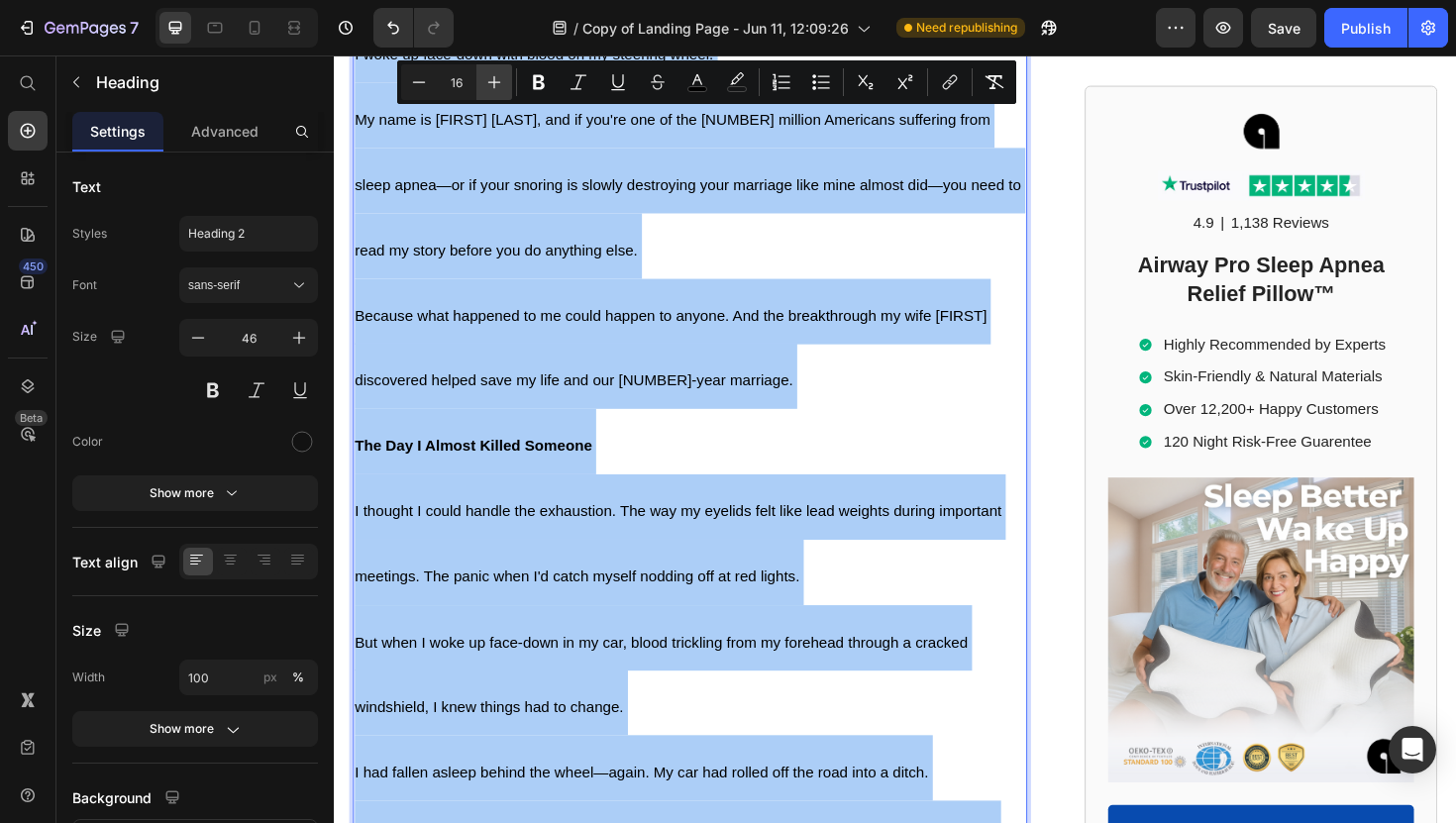 click 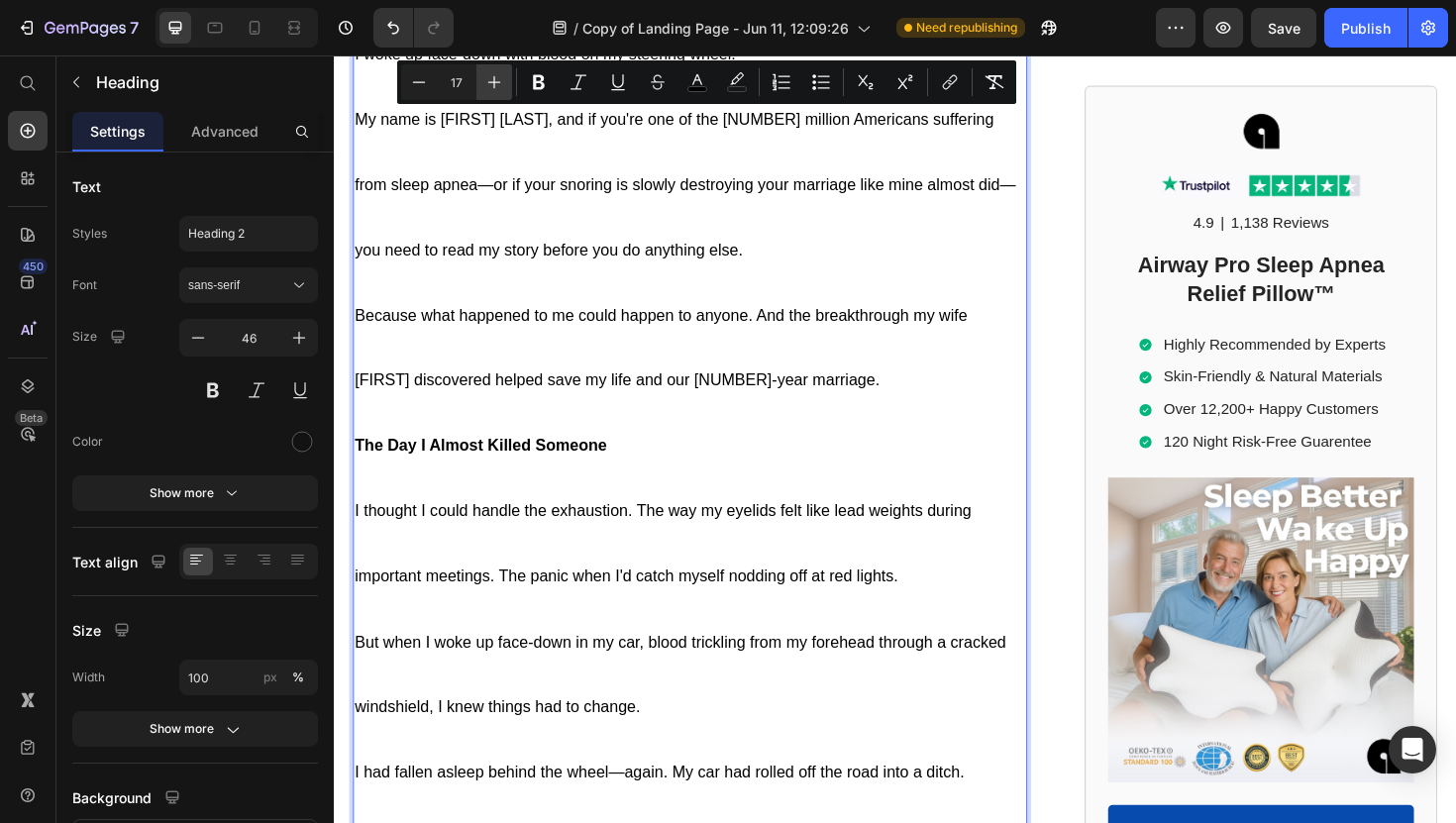 click 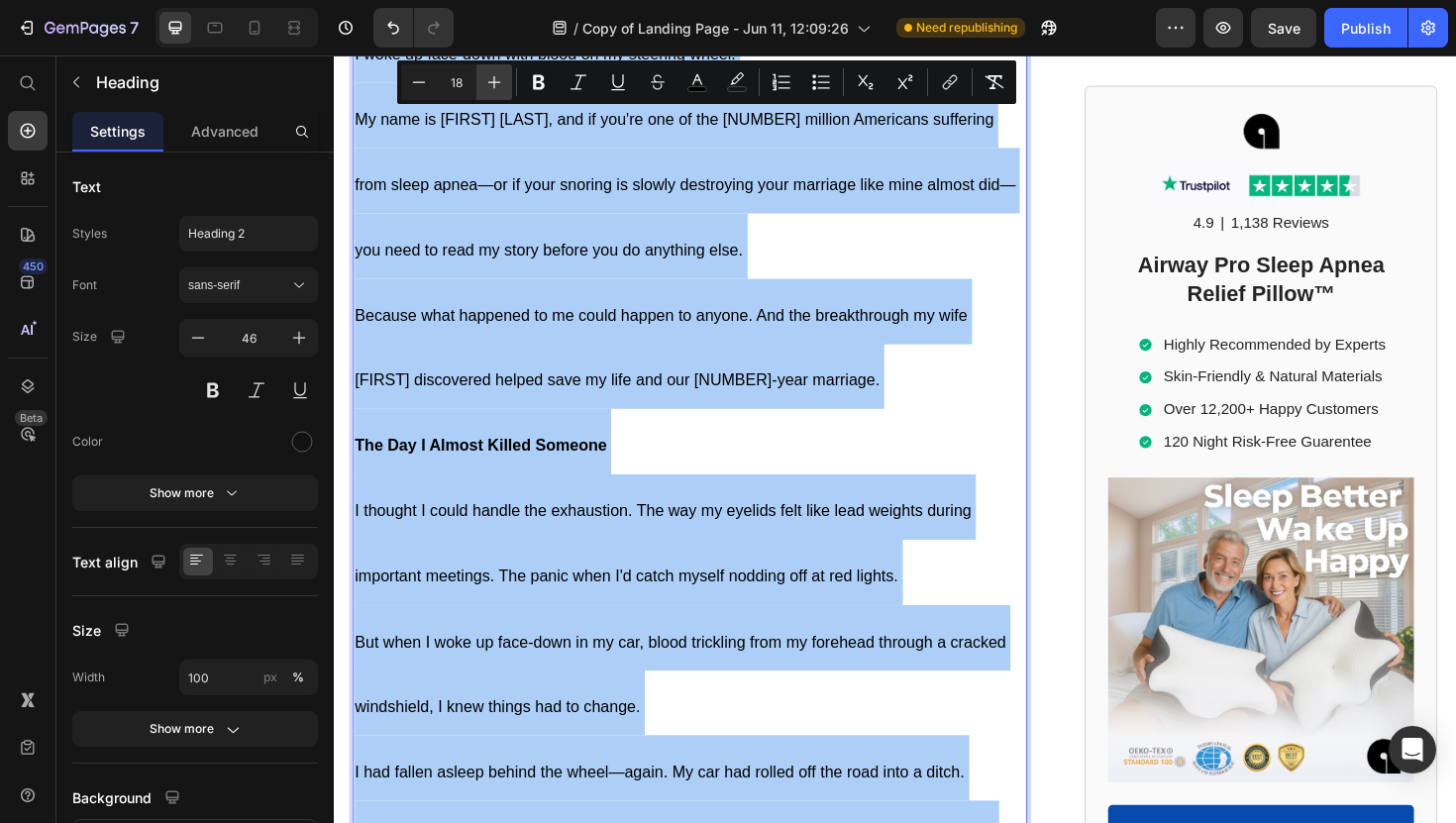 click 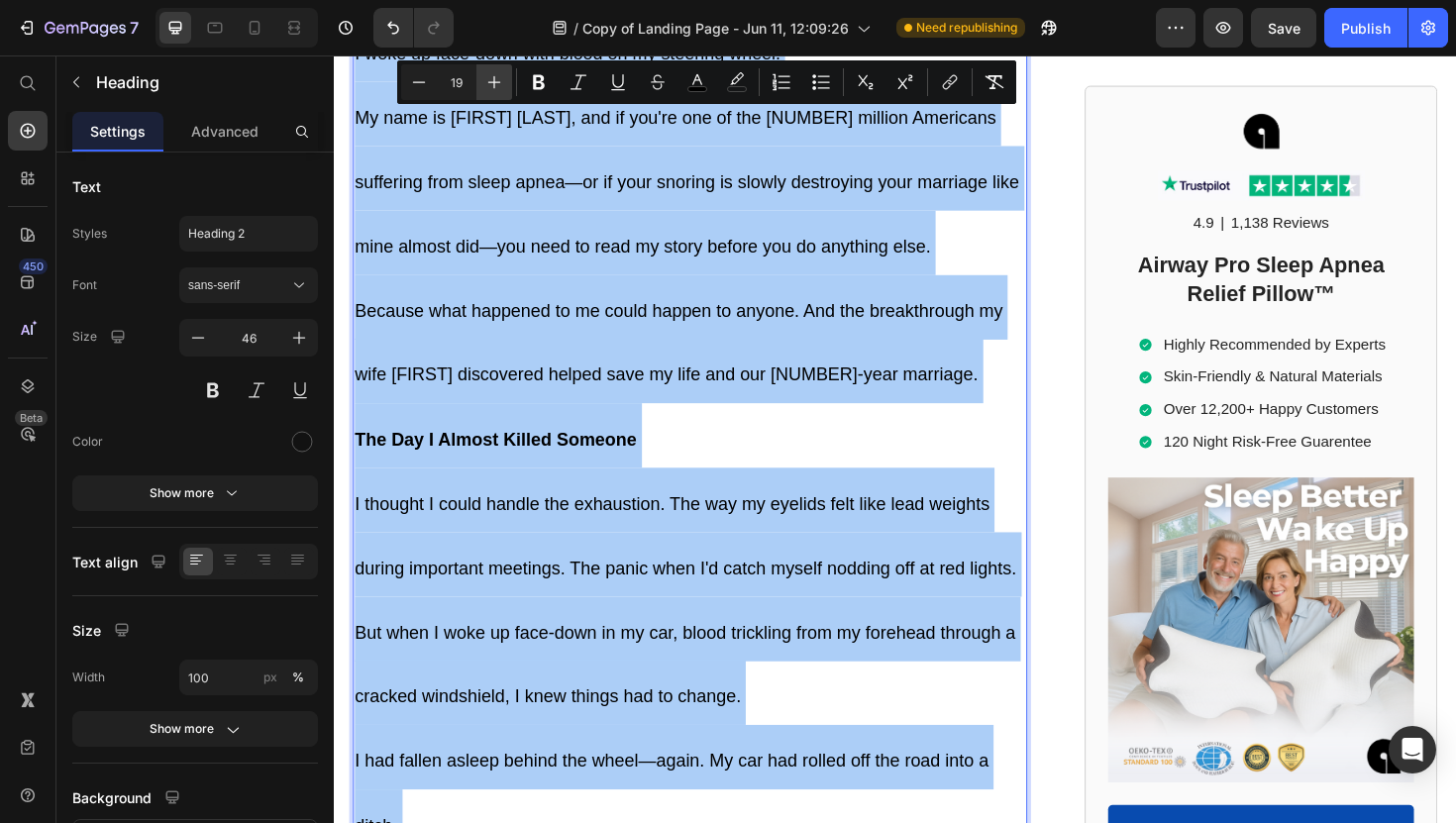 click 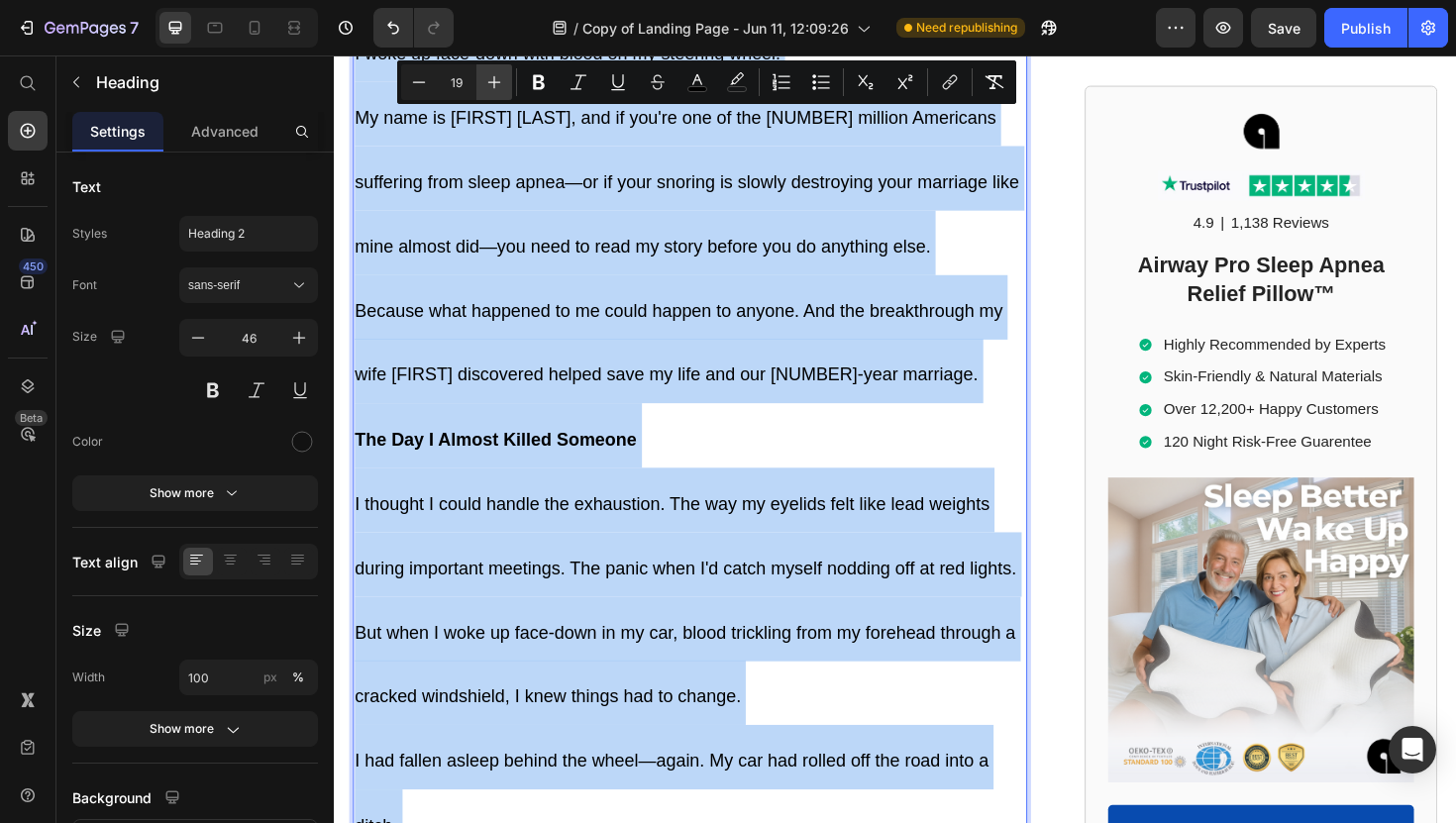type on "20" 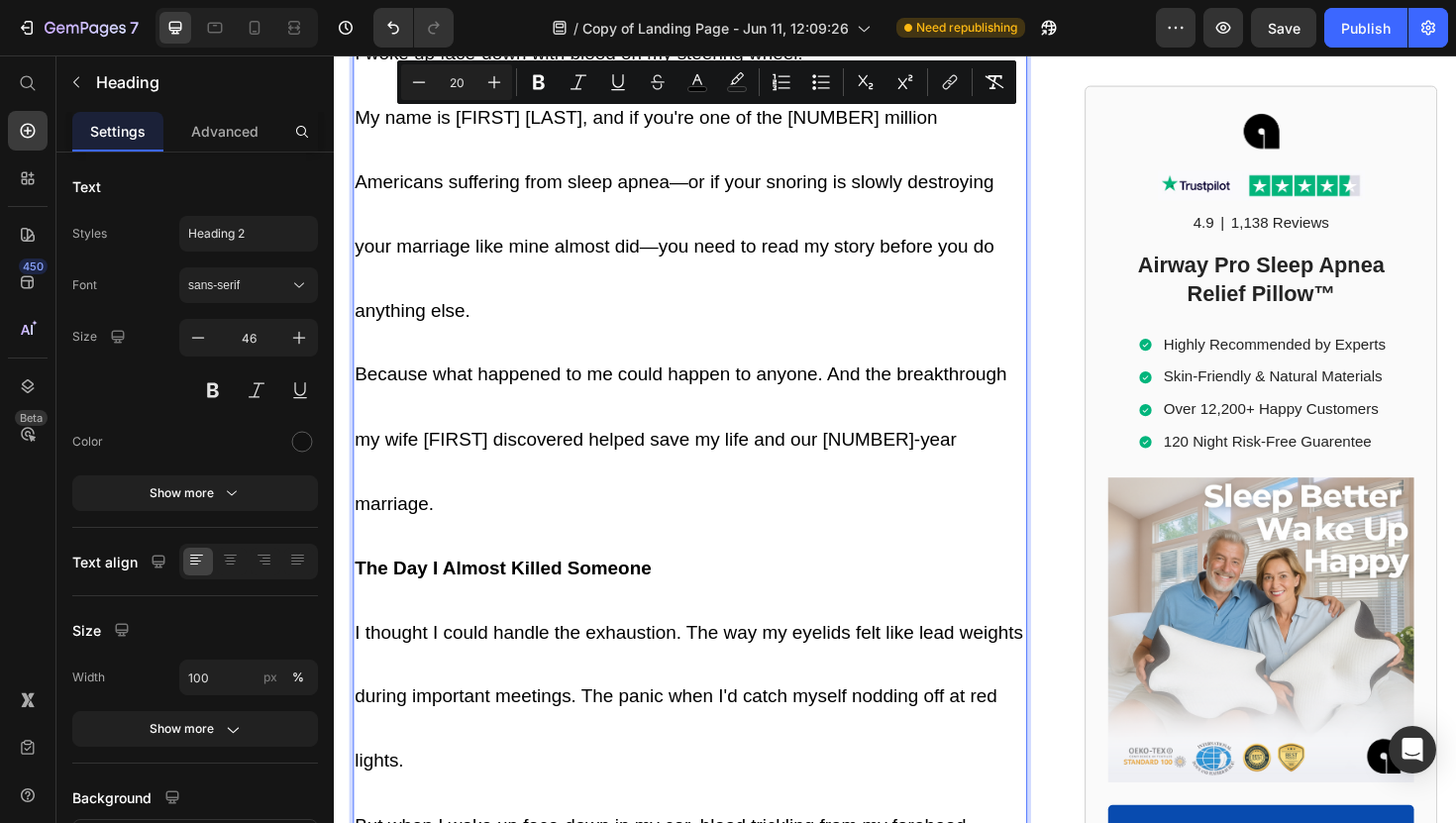 click on "Because what happened to me could happen to anyone. And the breakthrough my wife Julia discovered helped save my life and our 25-year marriage." at bounding box center (710, 458) 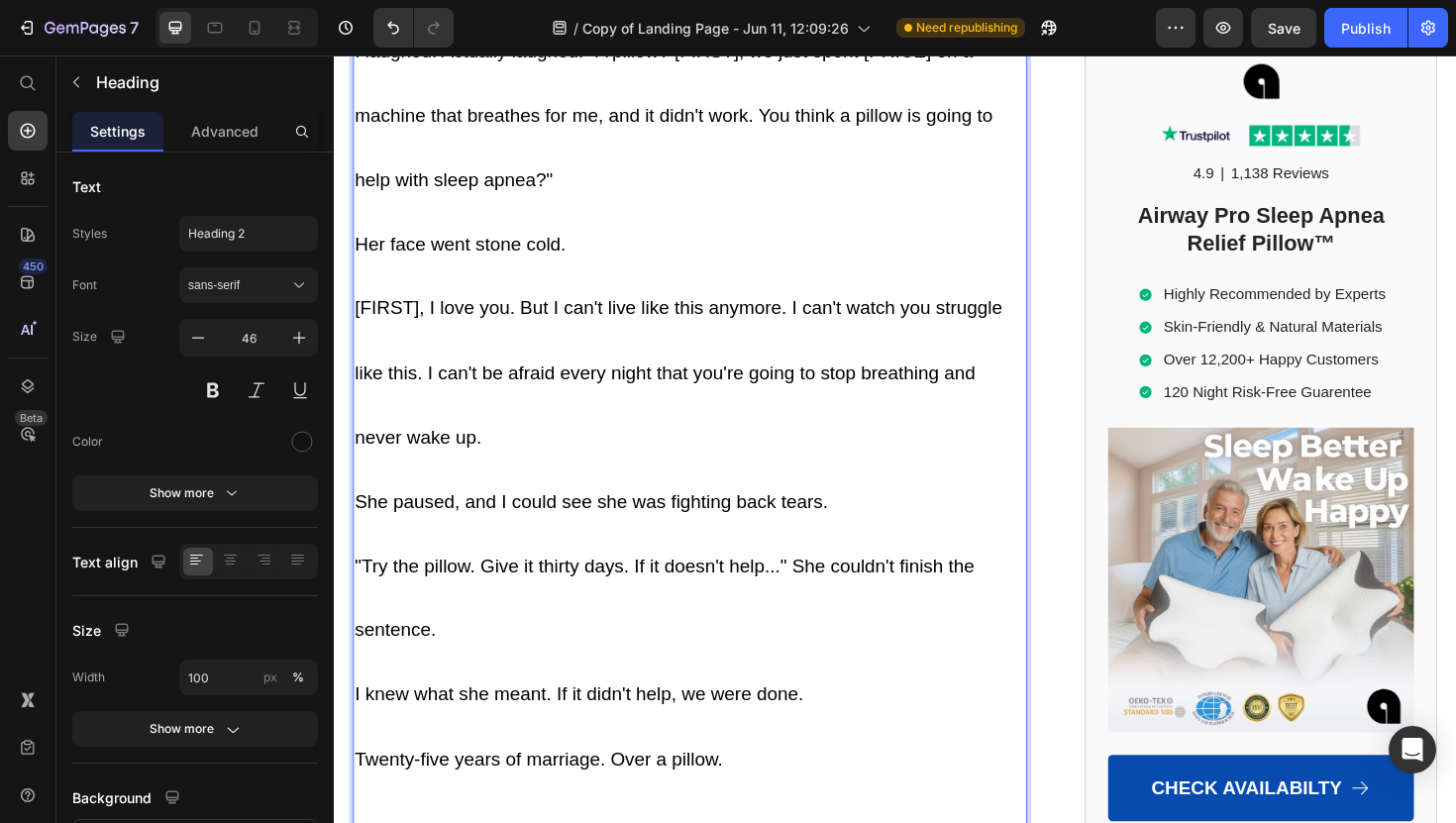 scroll, scrollTop: 6529, scrollLeft: 0, axis: vertical 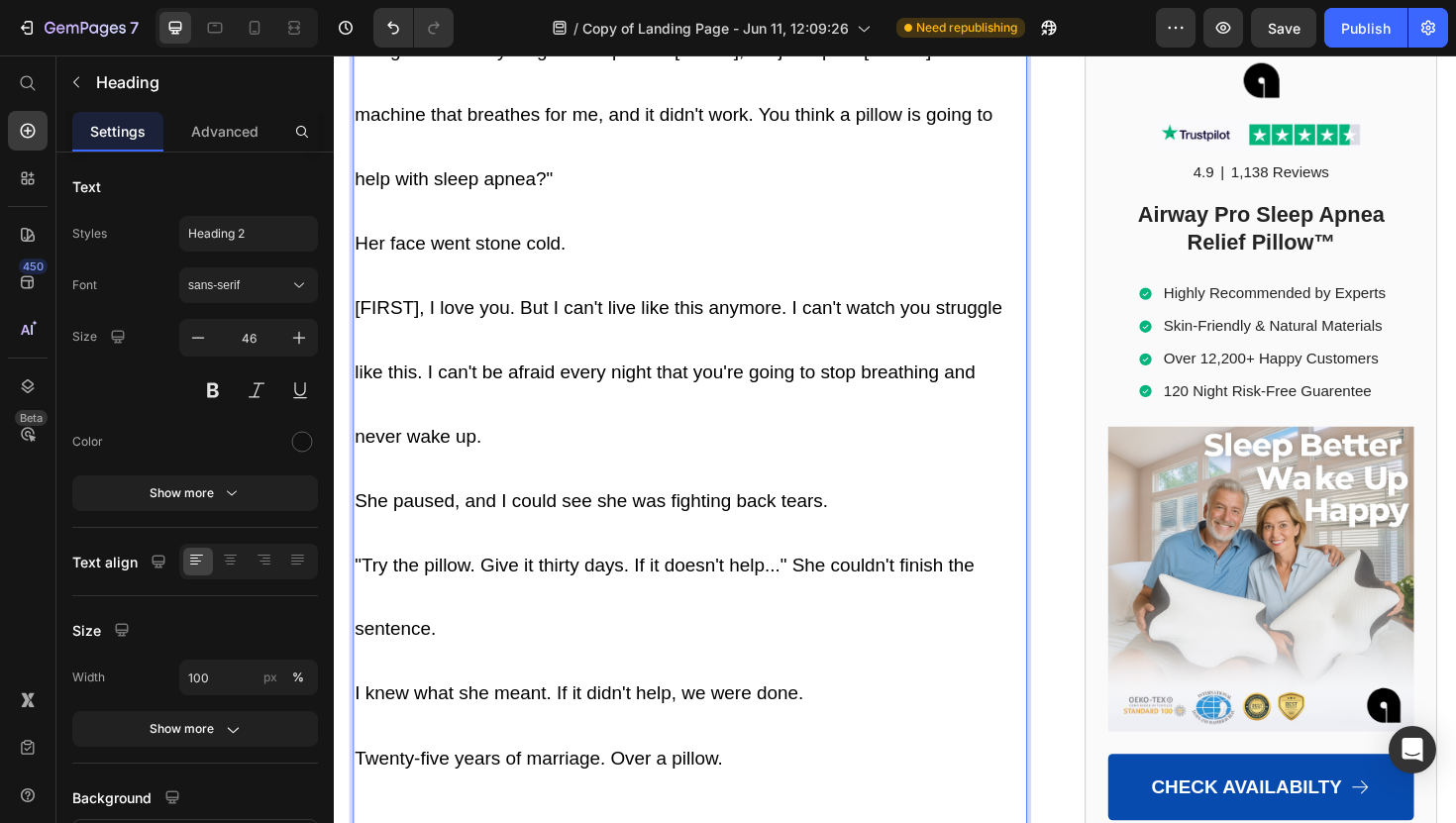click at bounding box center (710, 860) 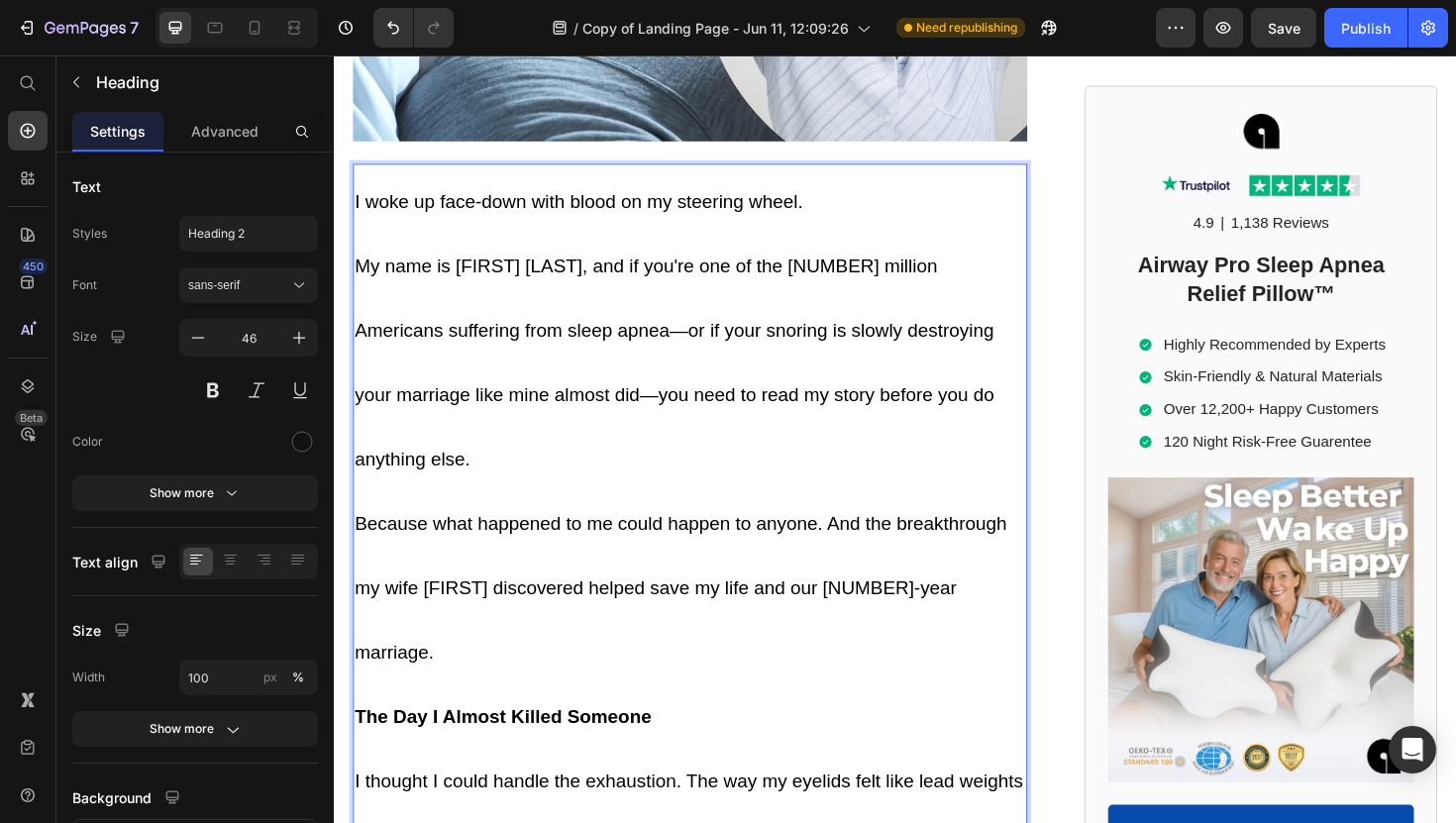scroll, scrollTop: 926, scrollLeft: 0, axis: vertical 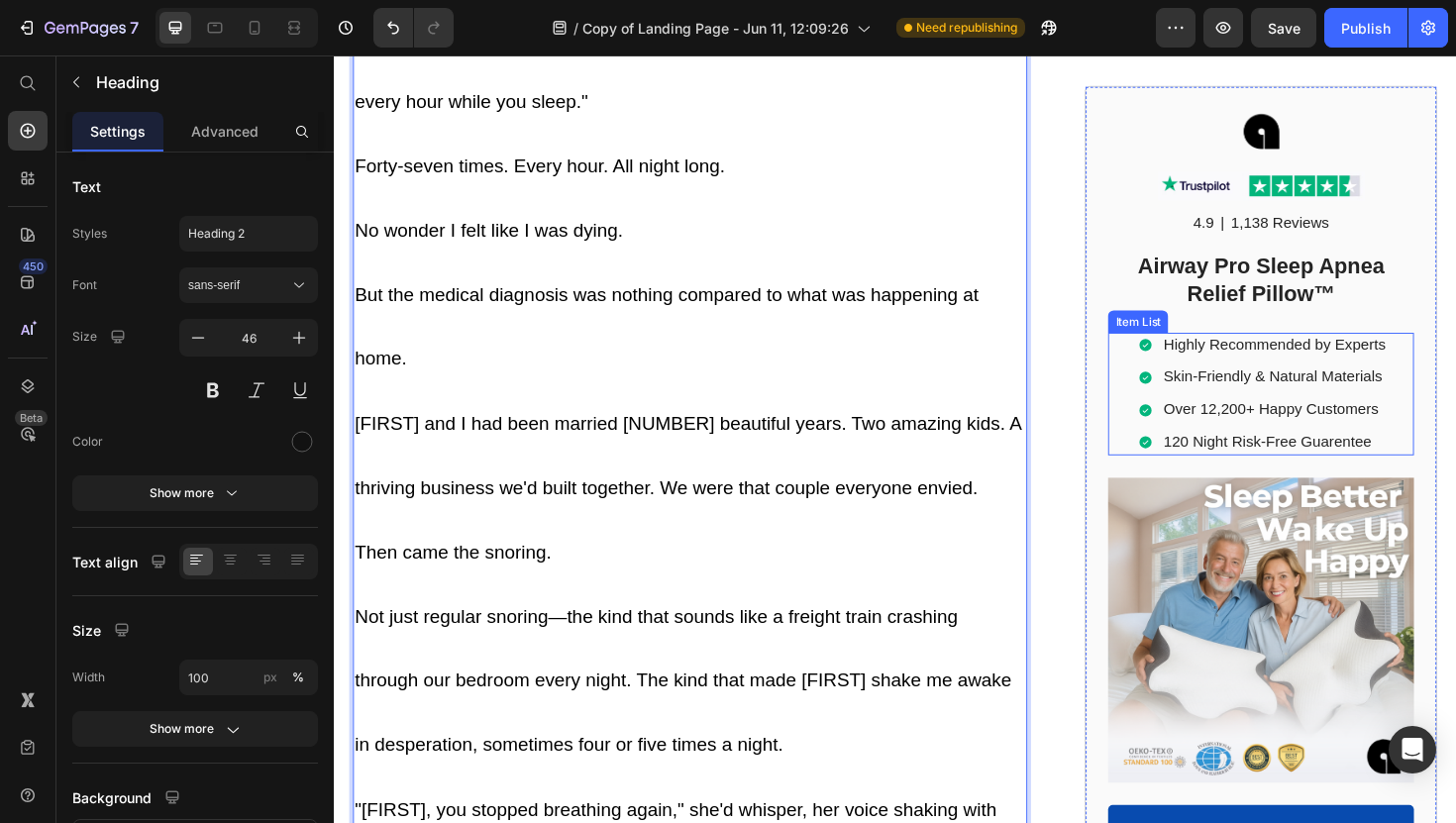 click at bounding box center (1178, 361) 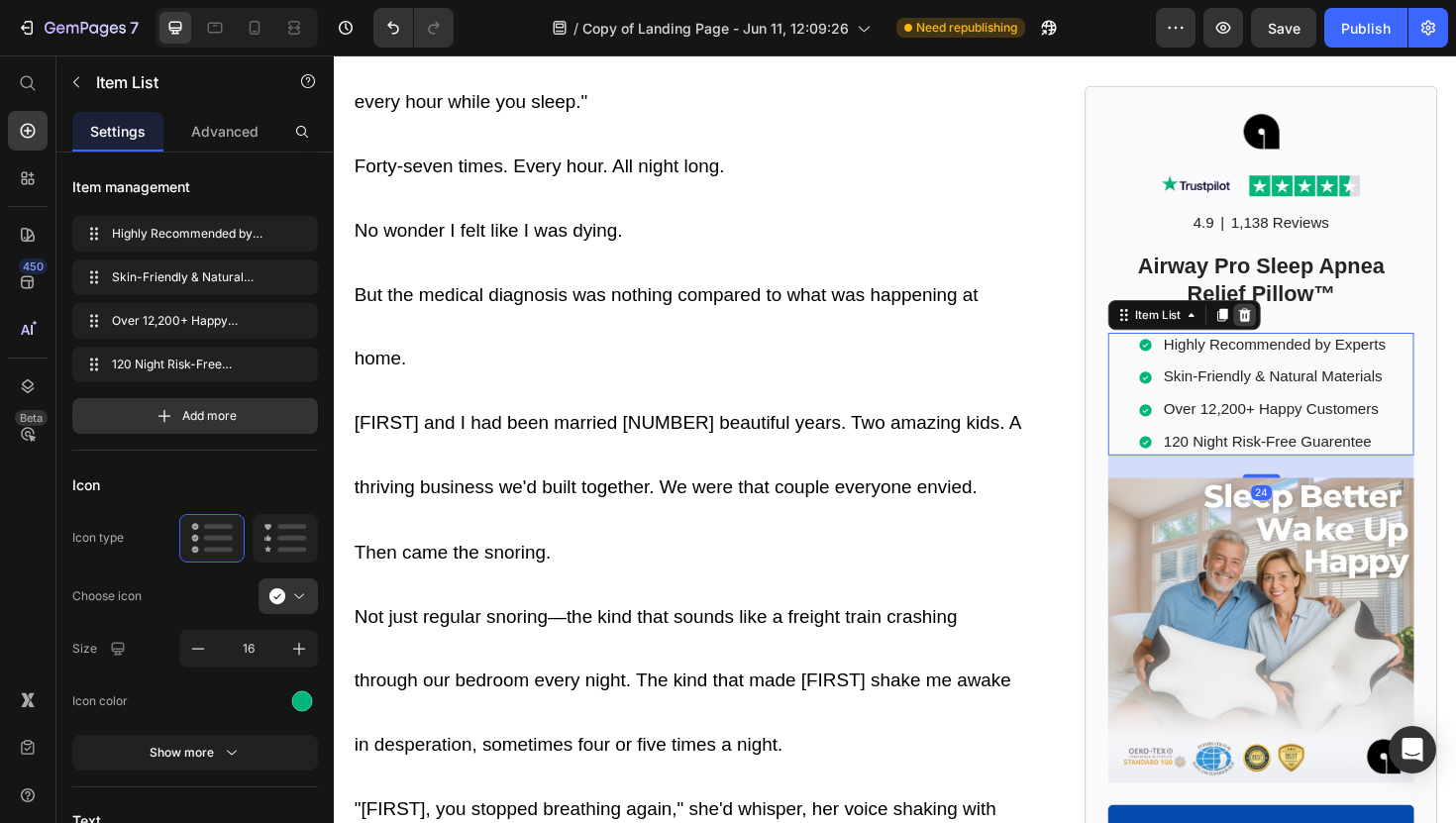 click 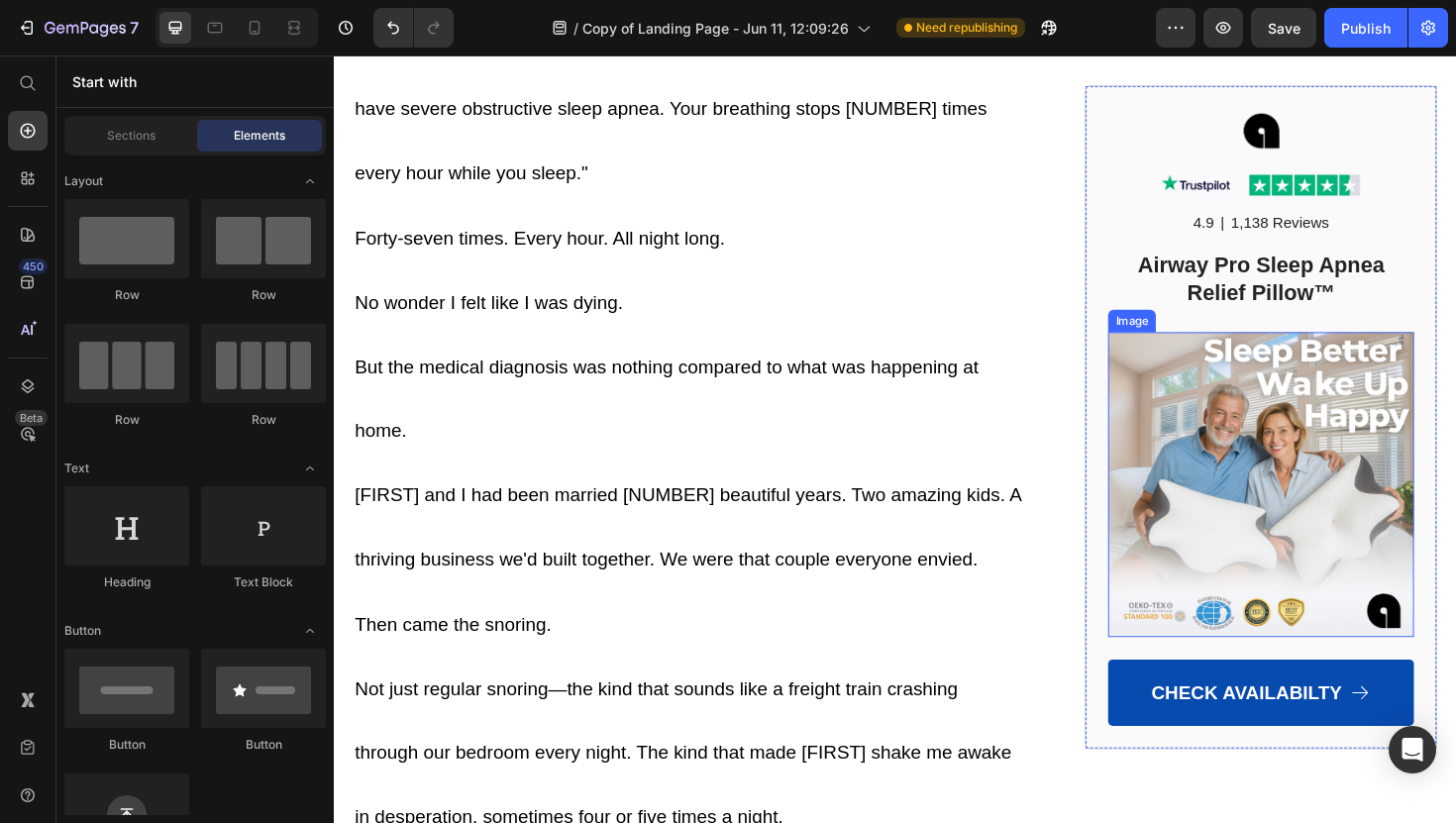 scroll, scrollTop: 0, scrollLeft: 0, axis: both 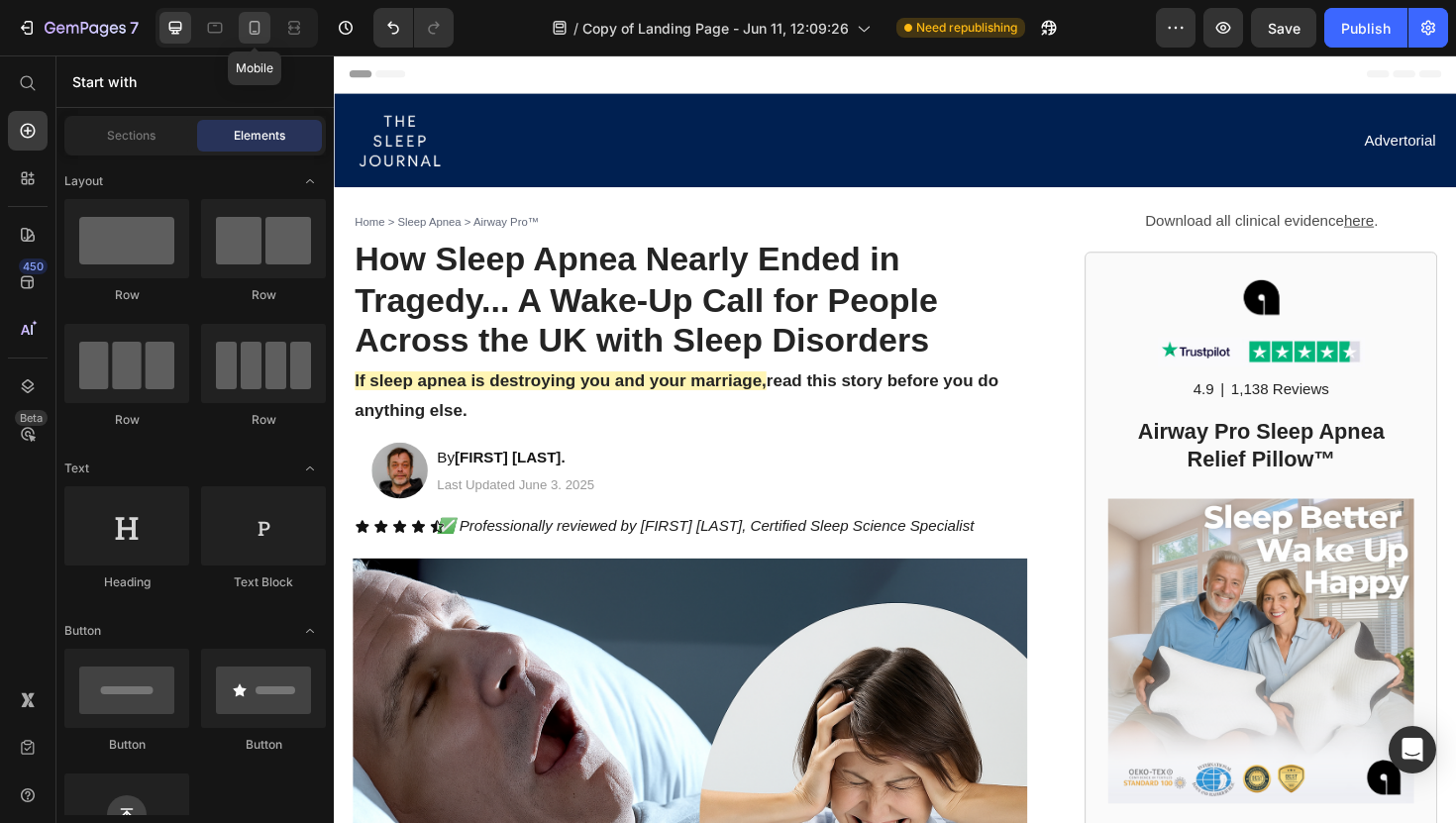click 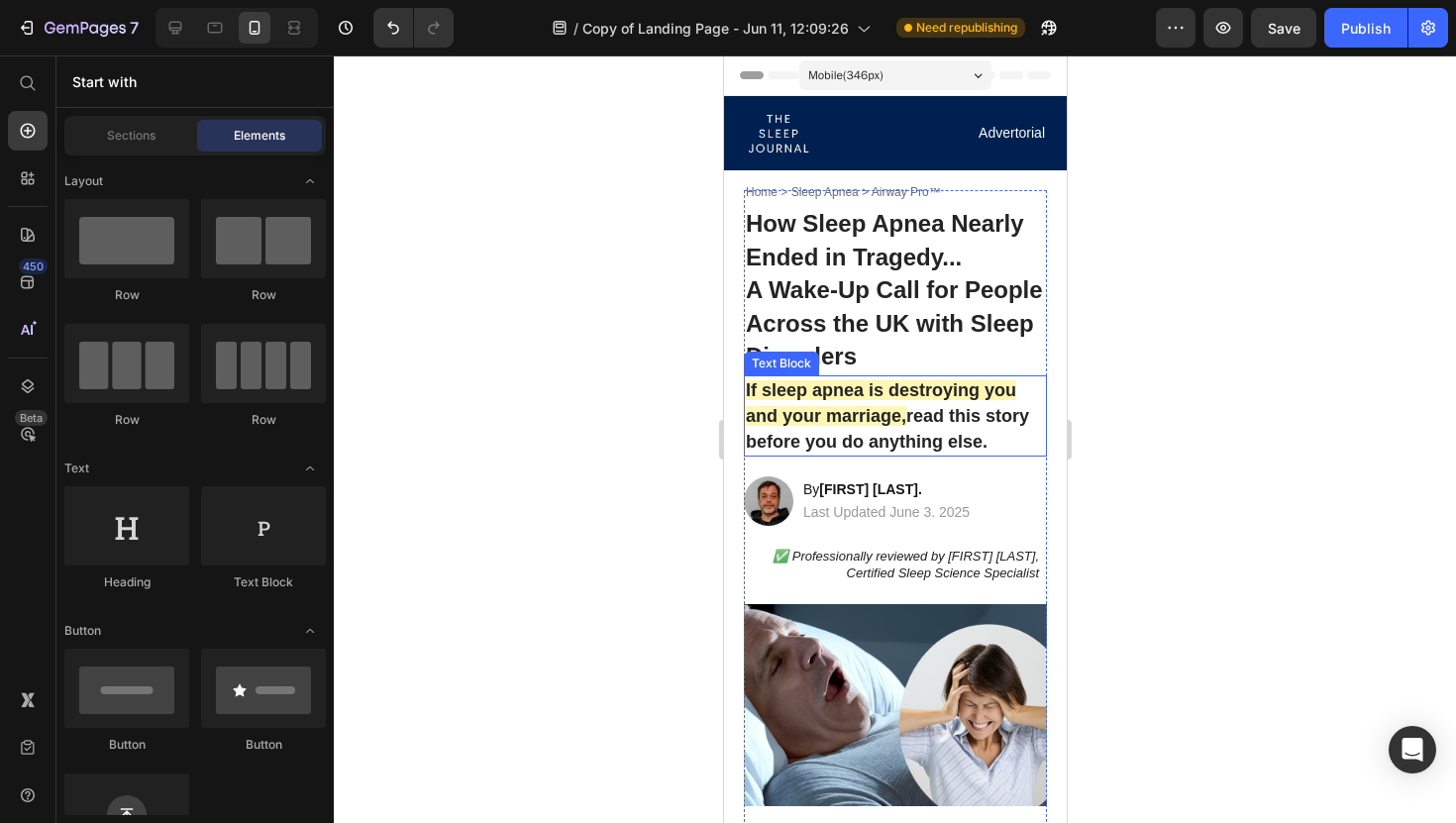 scroll, scrollTop: 53, scrollLeft: 0, axis: vertical 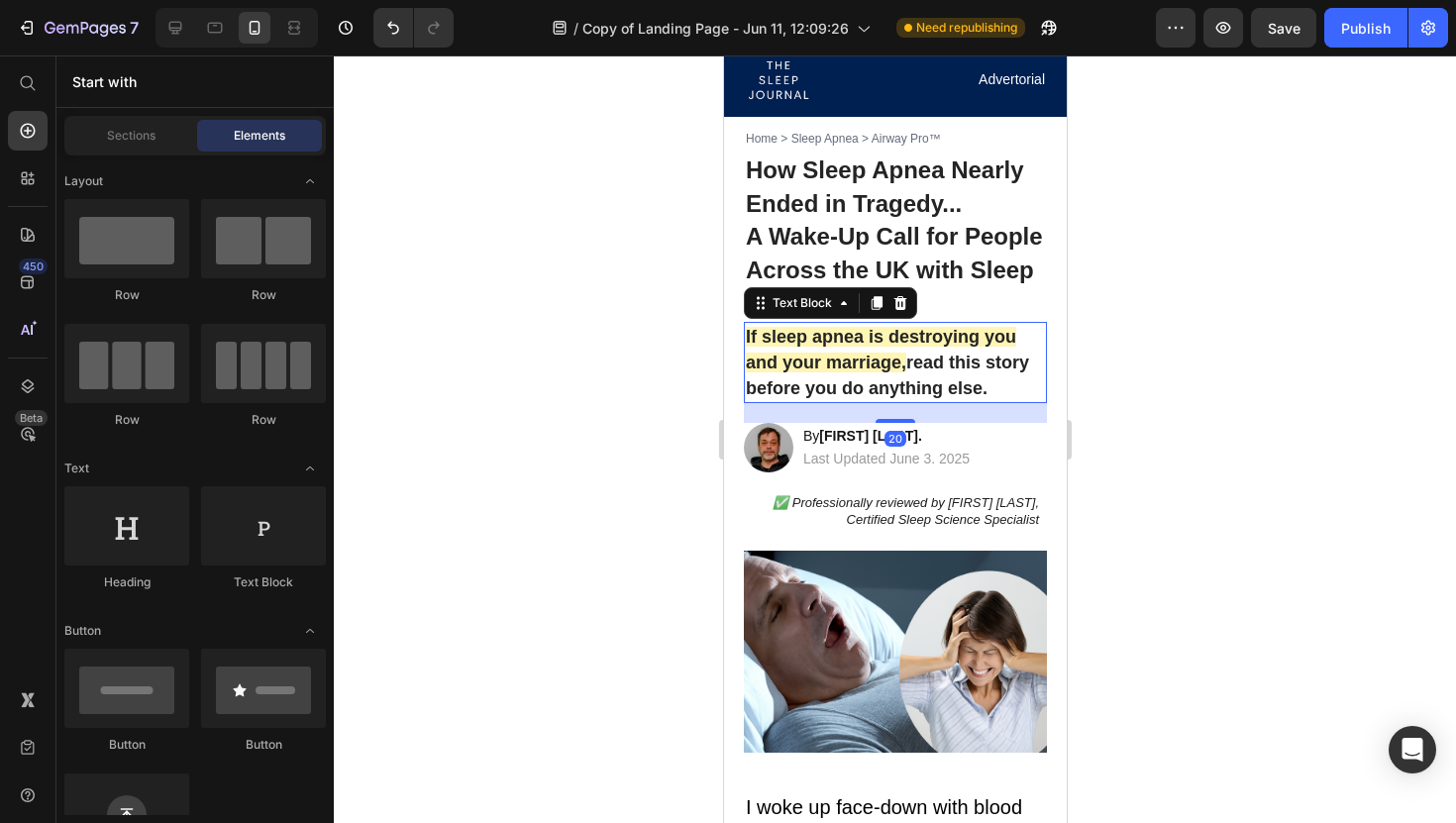click on "If sleep apnea is destroying you and your marriage," at bounding box center (880, 350) 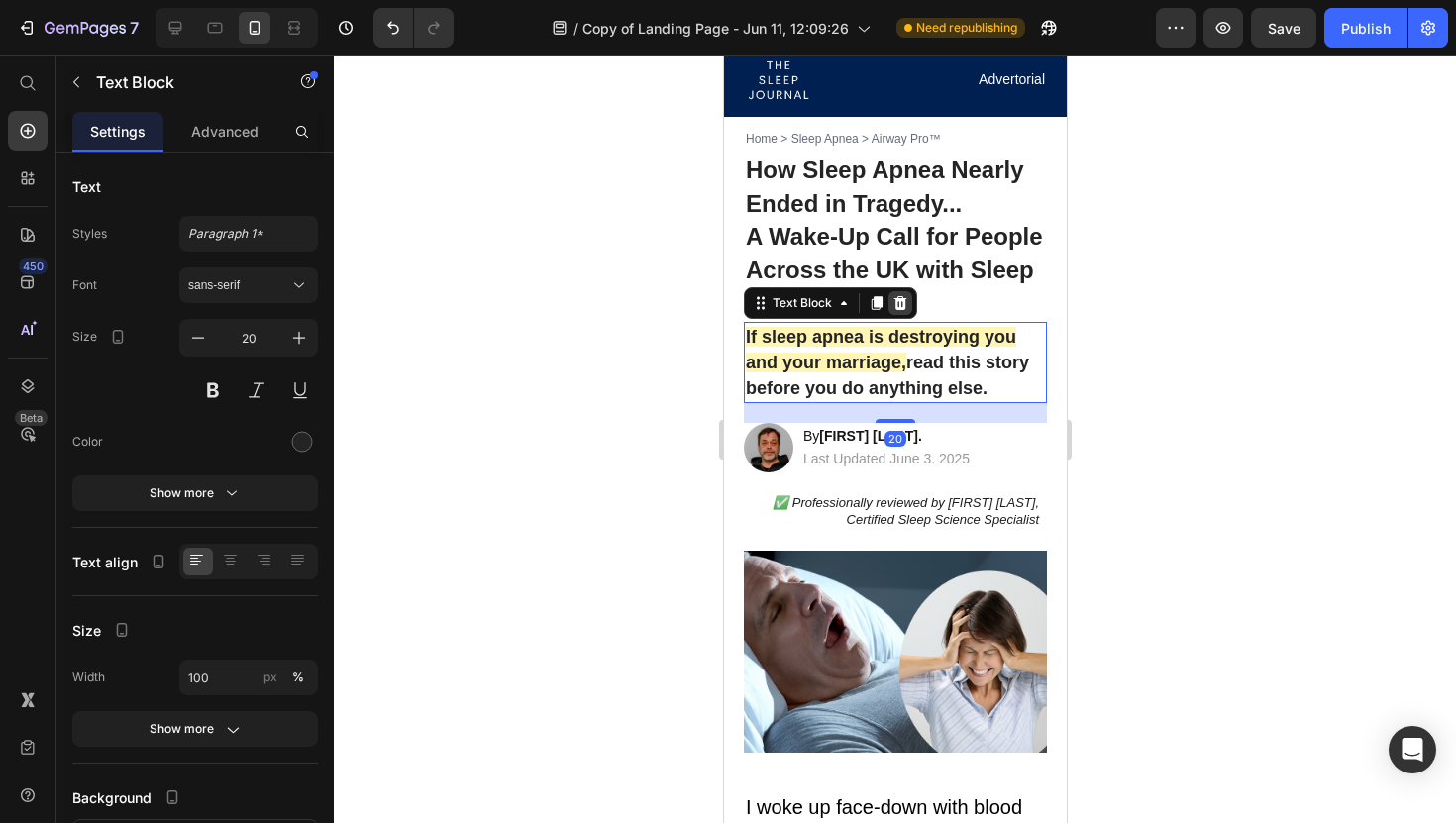 click 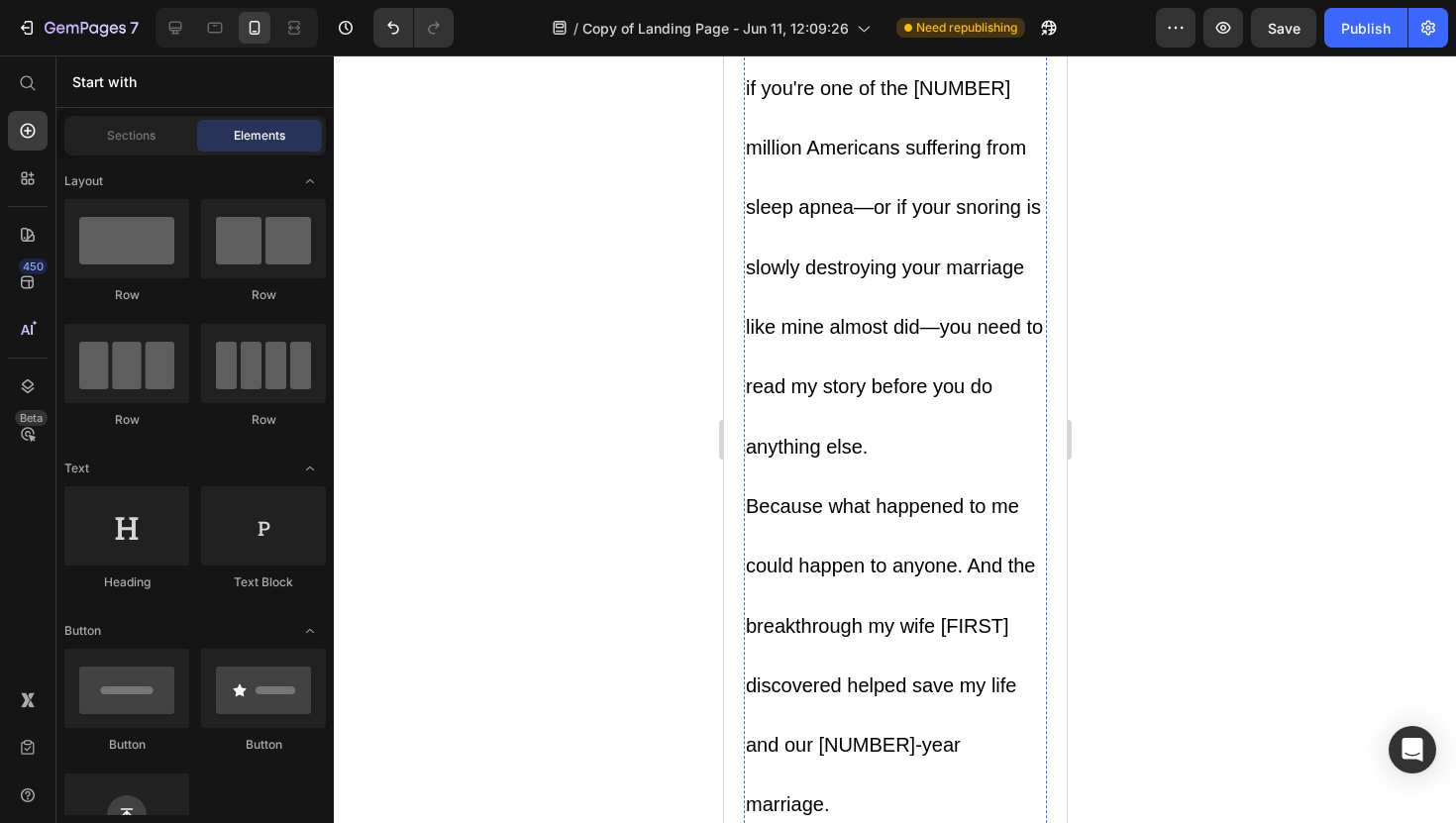 scroll, scrollTop: 0, scrollLeft: 0, axis: both 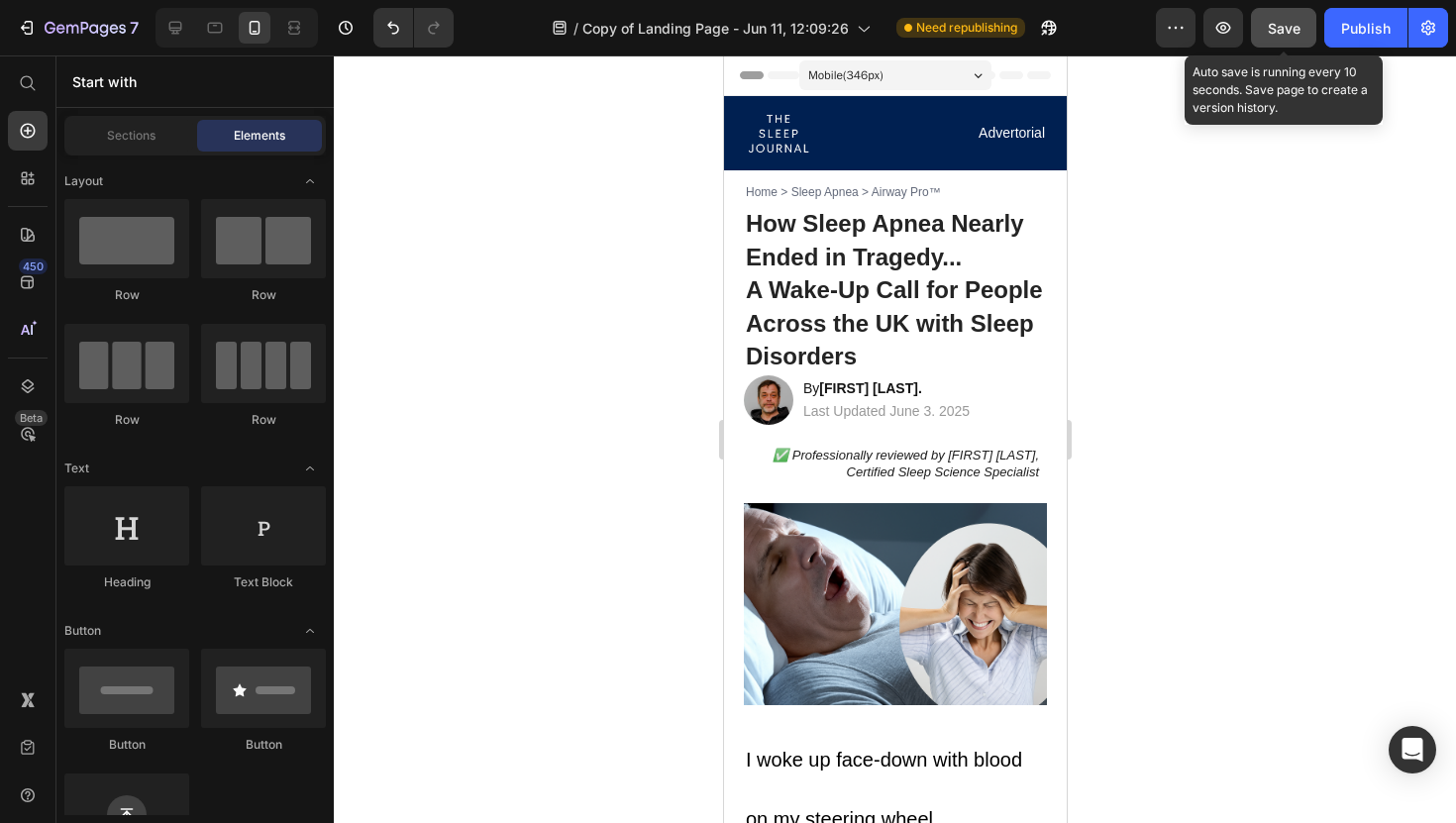 click on "Save" at bounding box center [1284, 28] 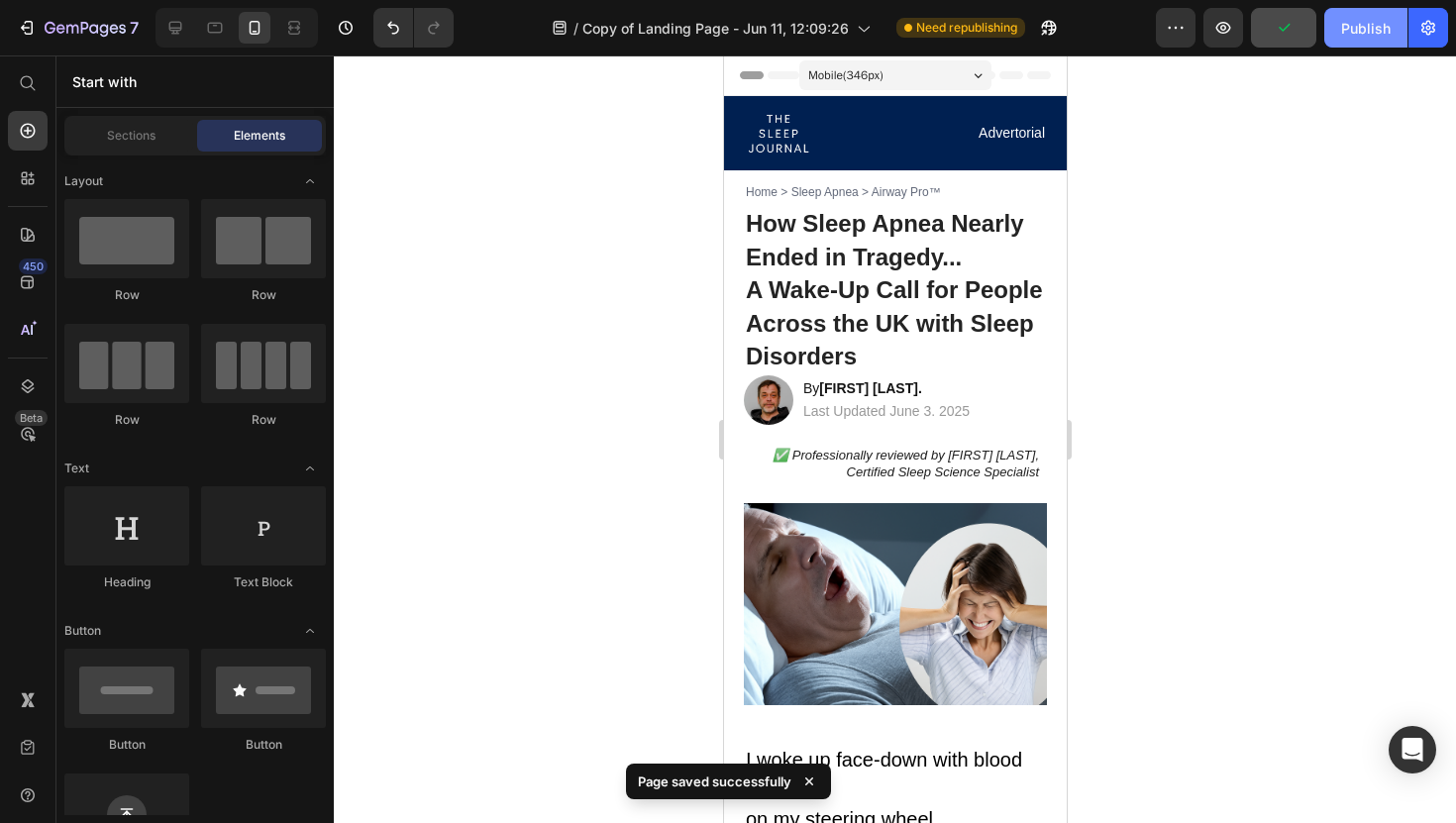 click on "Publish" at bounding box center (1366, 28) 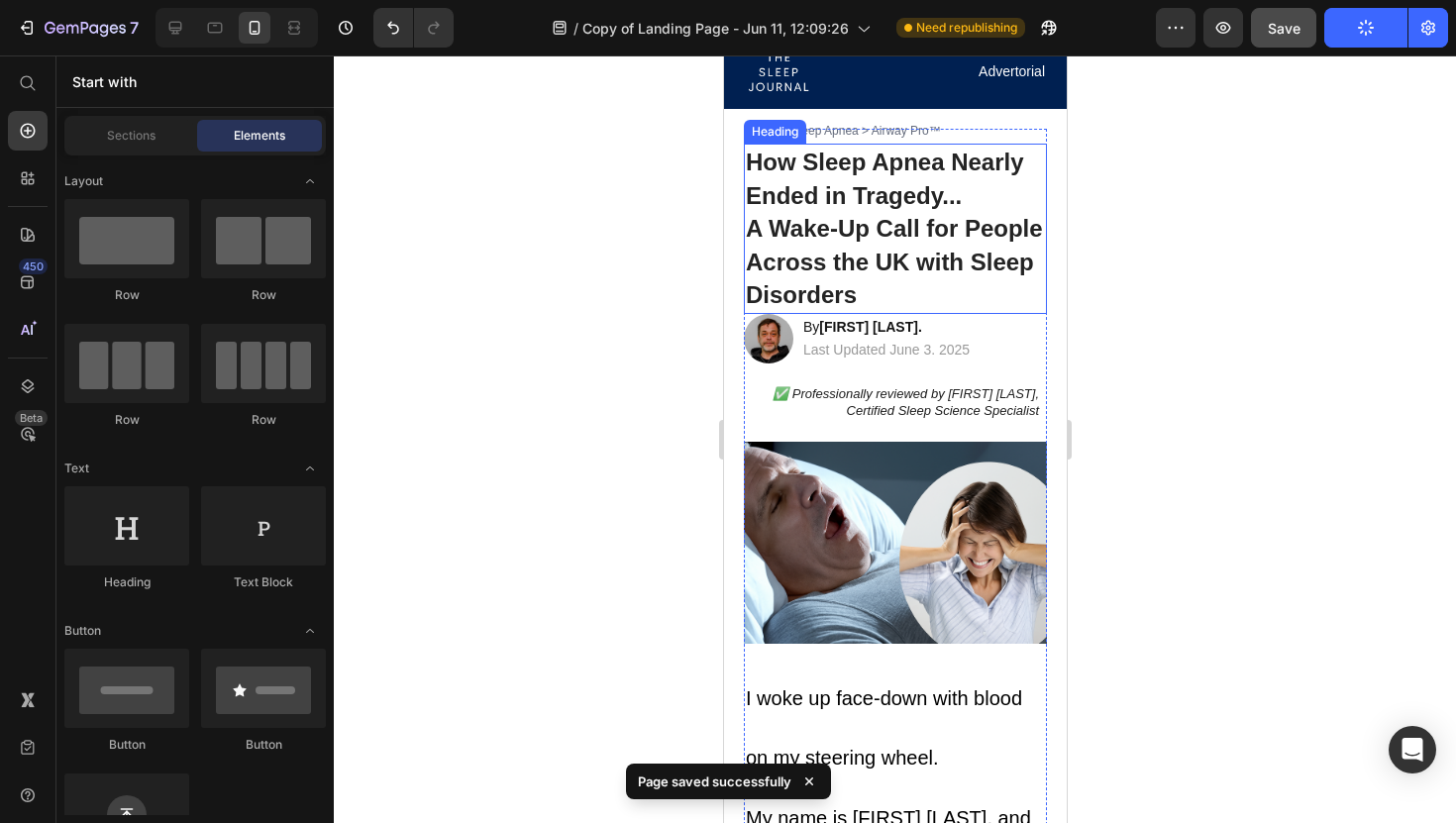 scroll, scrollTop: 62, scrollLeft: 0, axis: vertical 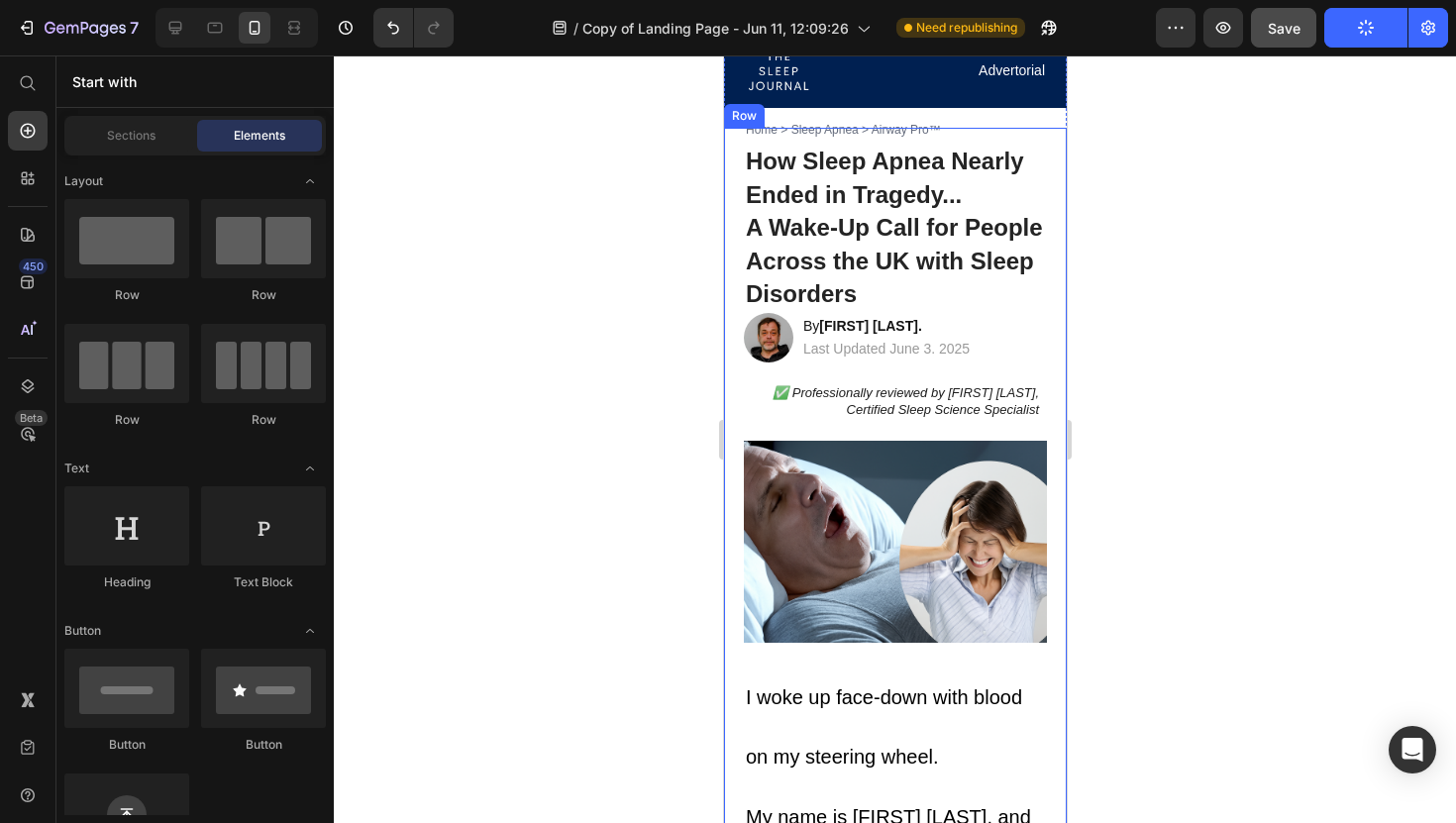 click on "Home > Sleep Apnea > Airway Pro™  Text Block How Sleep Apnea Nearly Ended in Tragedy... A Wake-Up Call for People Across the UK with Sleep Disorders Heading How Sleep Apnea Nearly Ended in Tragedy...  A Wake-Up Call for People Across the UK with Sleep Disorders Heading Image By  Steven R. Text Block Last Updated June 3. 2025 Text Block Row ✅ Professionally reviewed by Daniel T., Certified Sleep Science Specialist Text Block Icon Icon Icon Icon Icon Icon List Row Image ⁠⁠⁠⁠⁠⁠⁠ I woke up face-down with blood on my steering wheel. My name is Steven R., and if you're one of the 22 million Americans suffering from sleep apnea—or if your snoring is slowly destroying your marriage like mine almost did—you need to read my story before you do anything else. Because what happened to me could happen to anyone. And the breakthrough my wife Julia discovered helped save my life and our 25-year marriage. The Day I Almost Killed Someone The Slow Death of Our Marriage Then came the snoring. Heading ." at bounding box center [894, 6078] 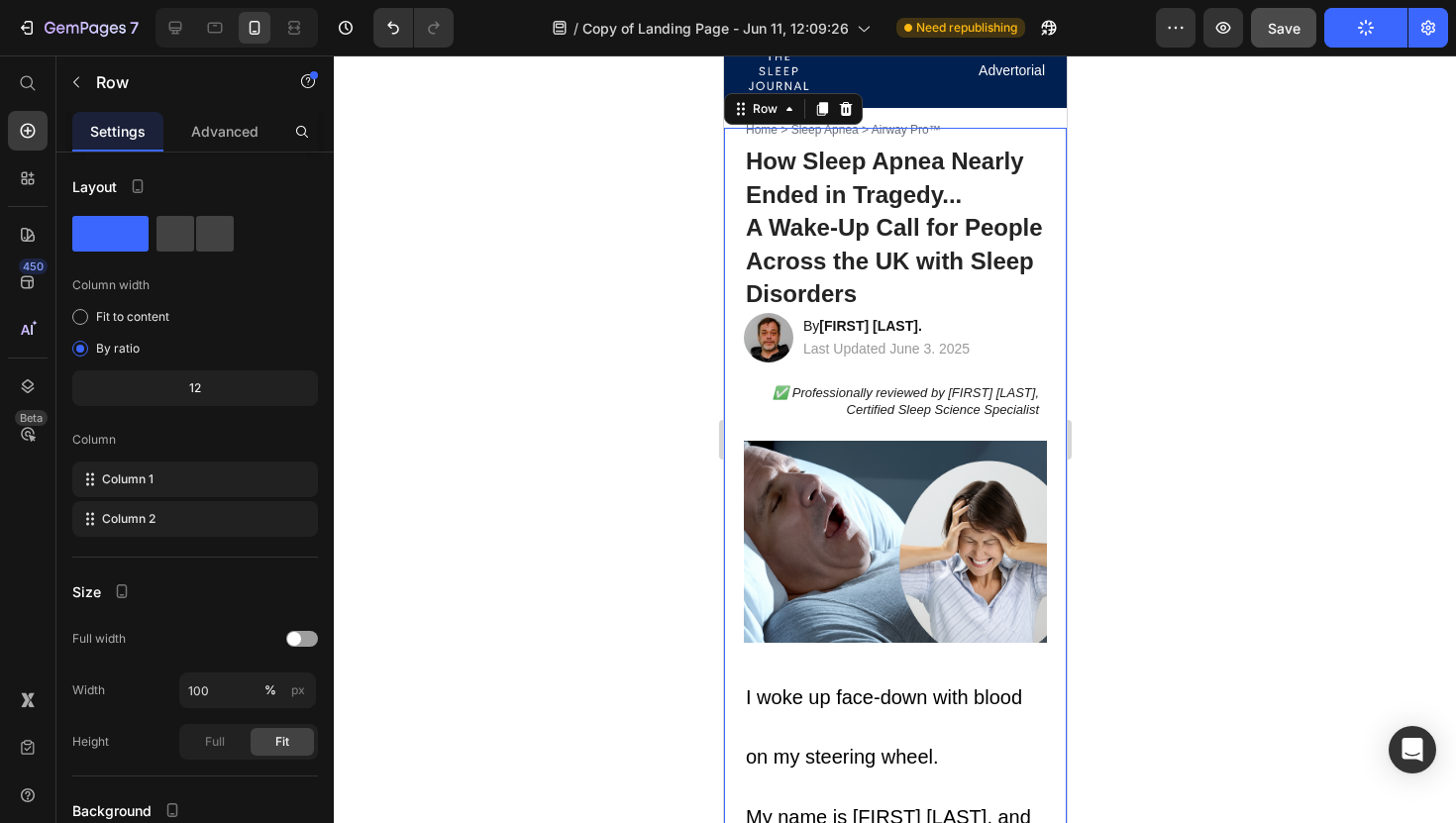click 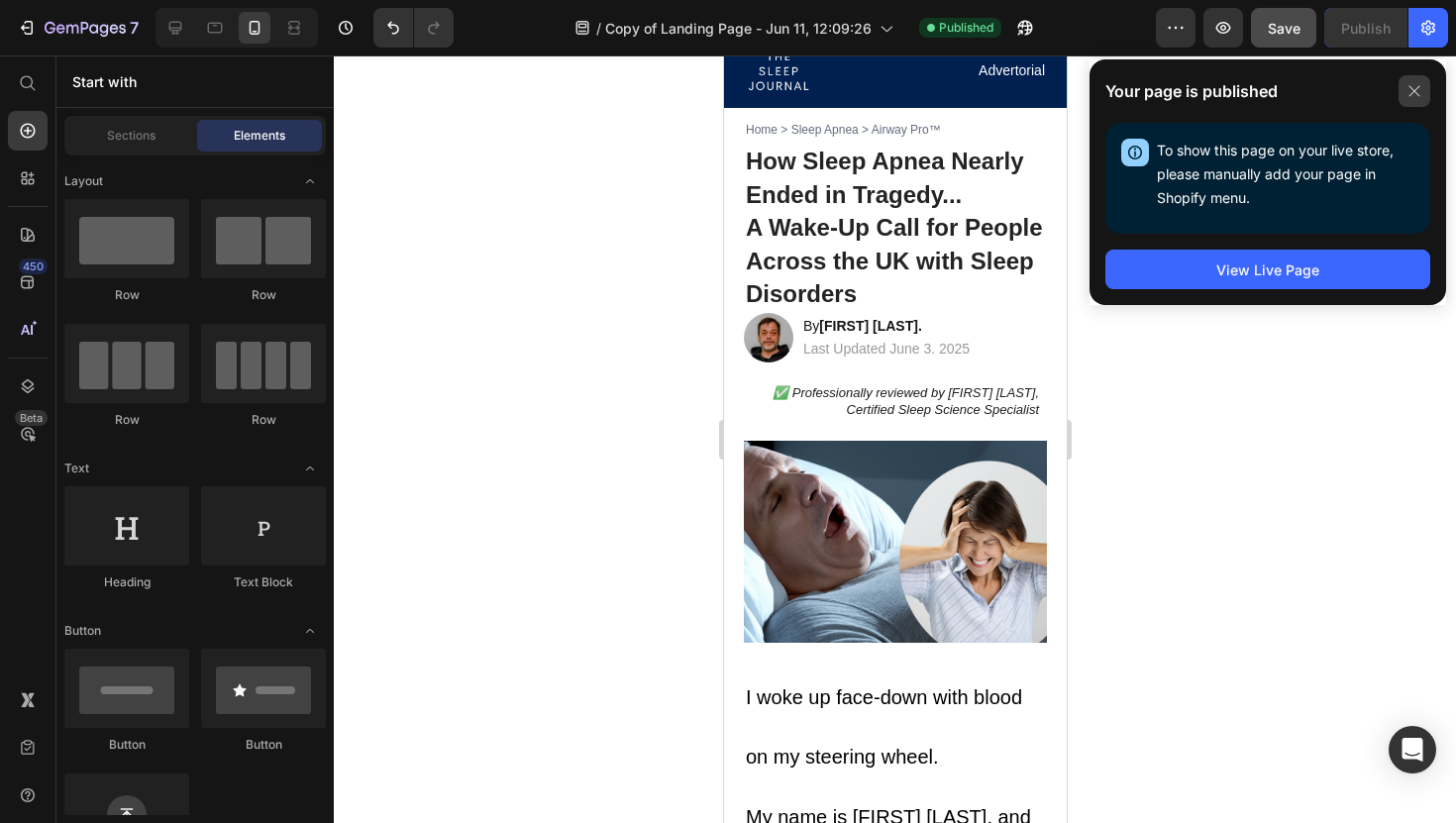 click 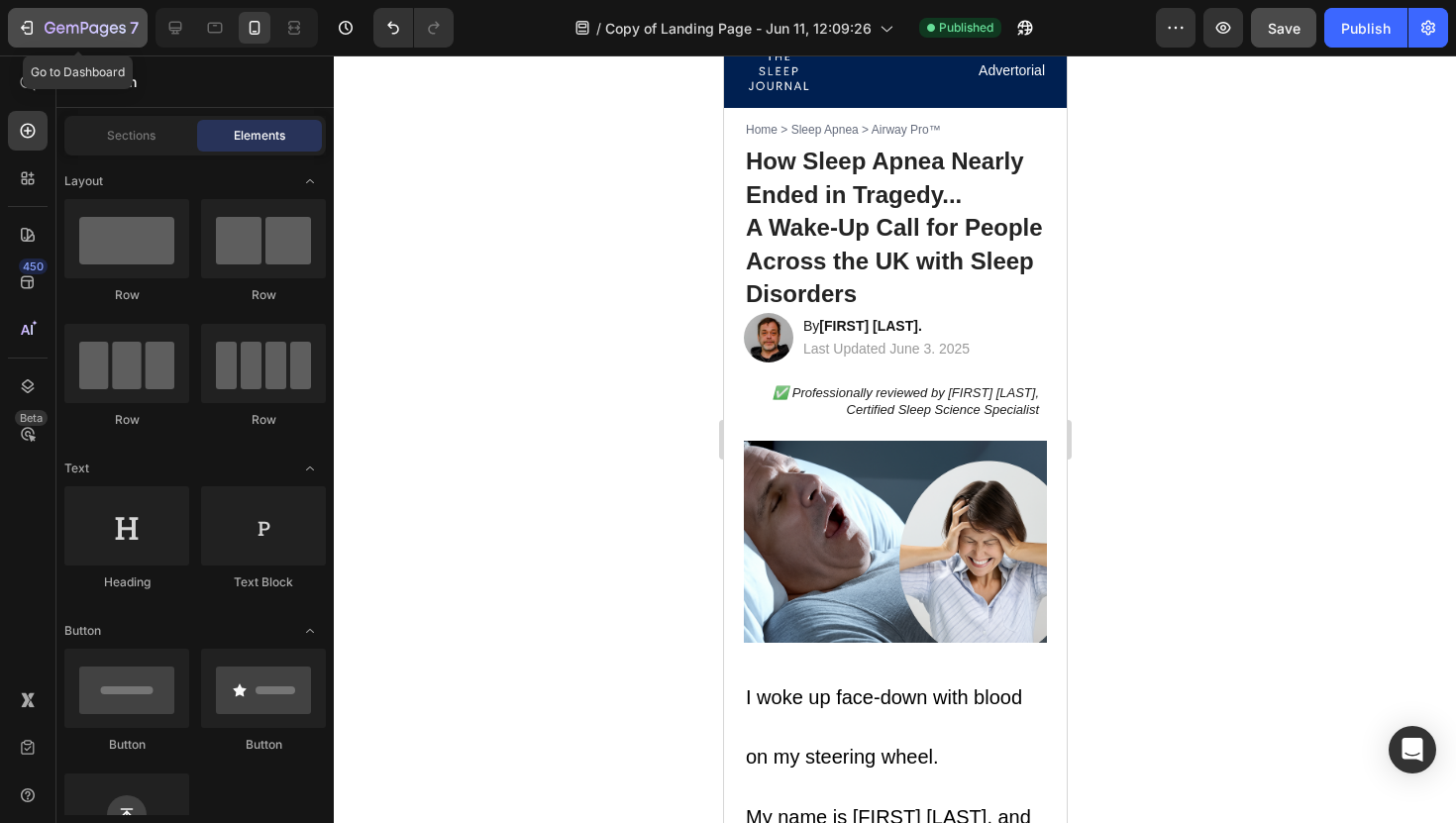 click 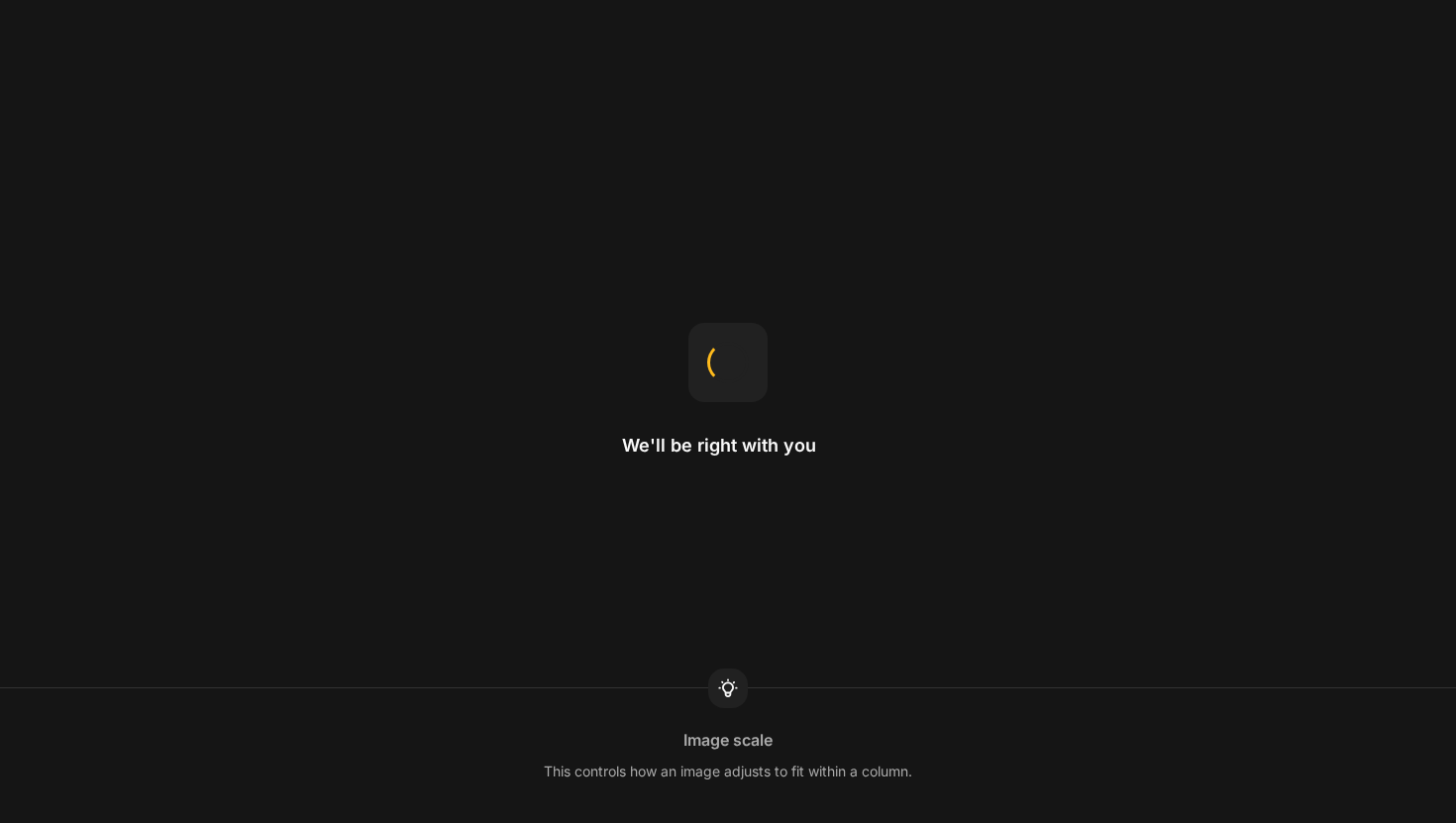 scroll, scrollTop: 0, scrollLeft: 0, axis: both 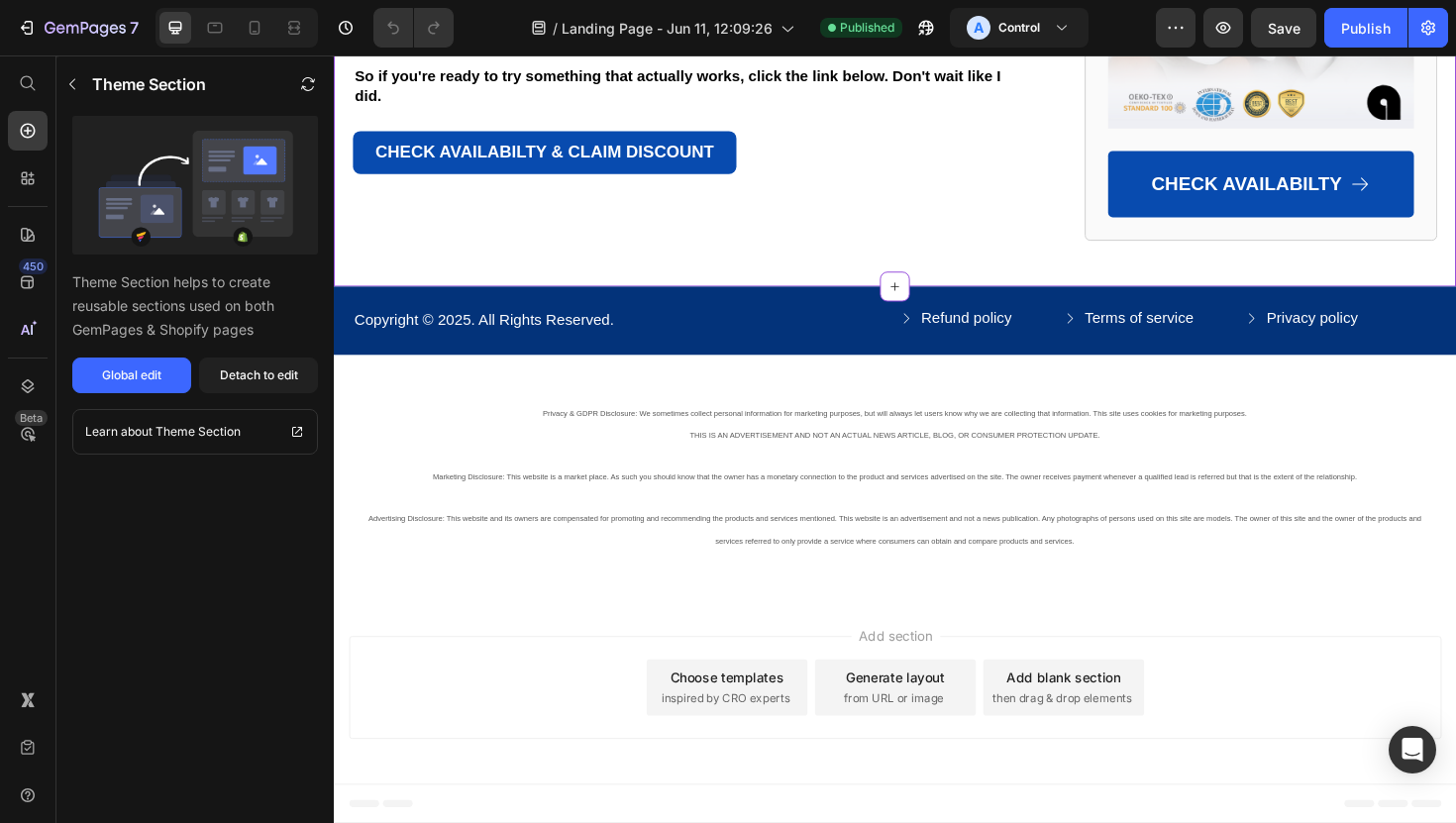 click on "Timo D., Sheffield  - ✔︎ Verified Customer “I struggled with snoring and sleep apnea for years. Thanks to the Airway Pillow, my wife sleeps peacefully again and honestly, I sleep like a baby too.”" at bounding box center [802, -491] 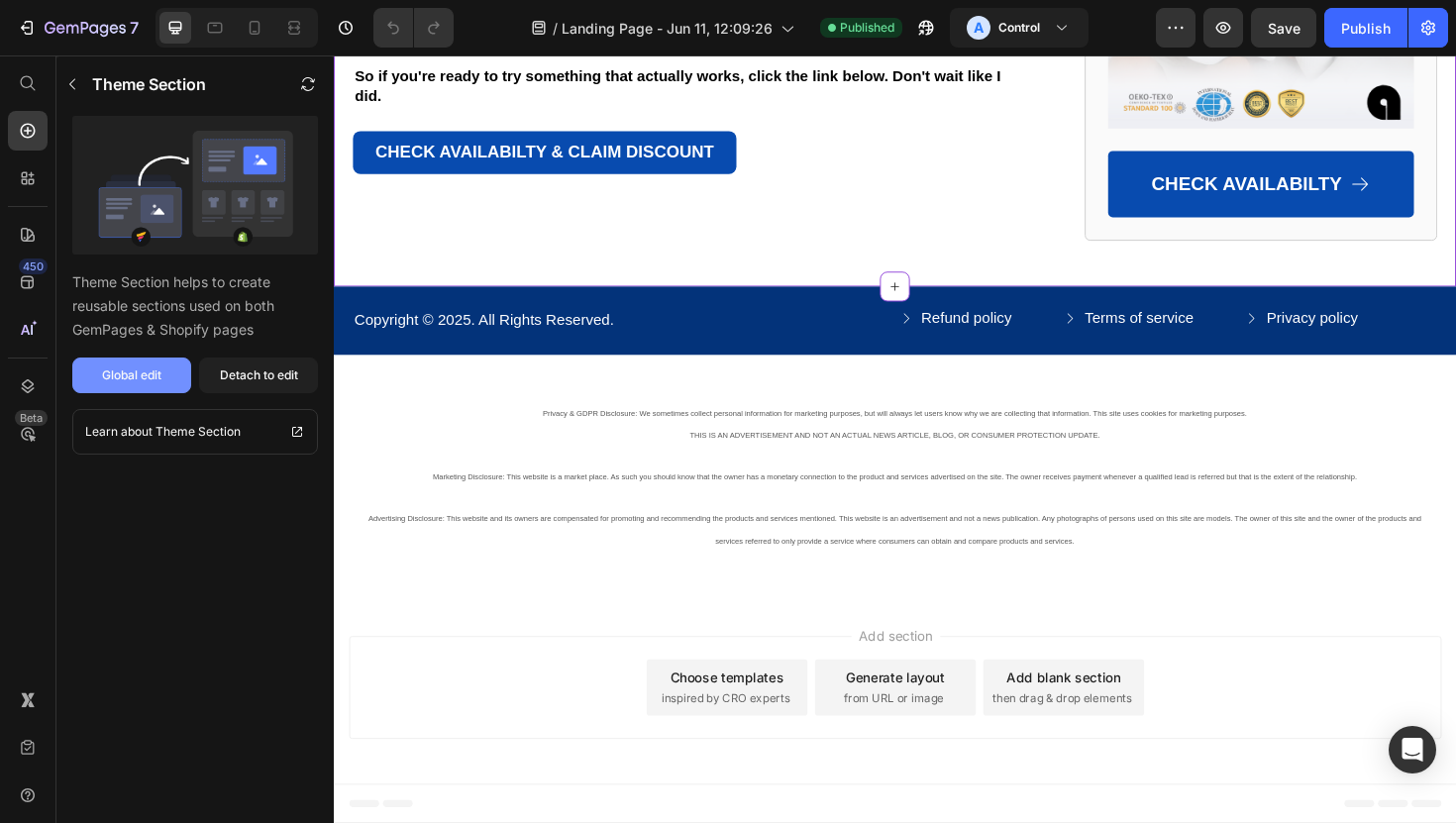 click on "Global edit" at bounding box center (132, 375) 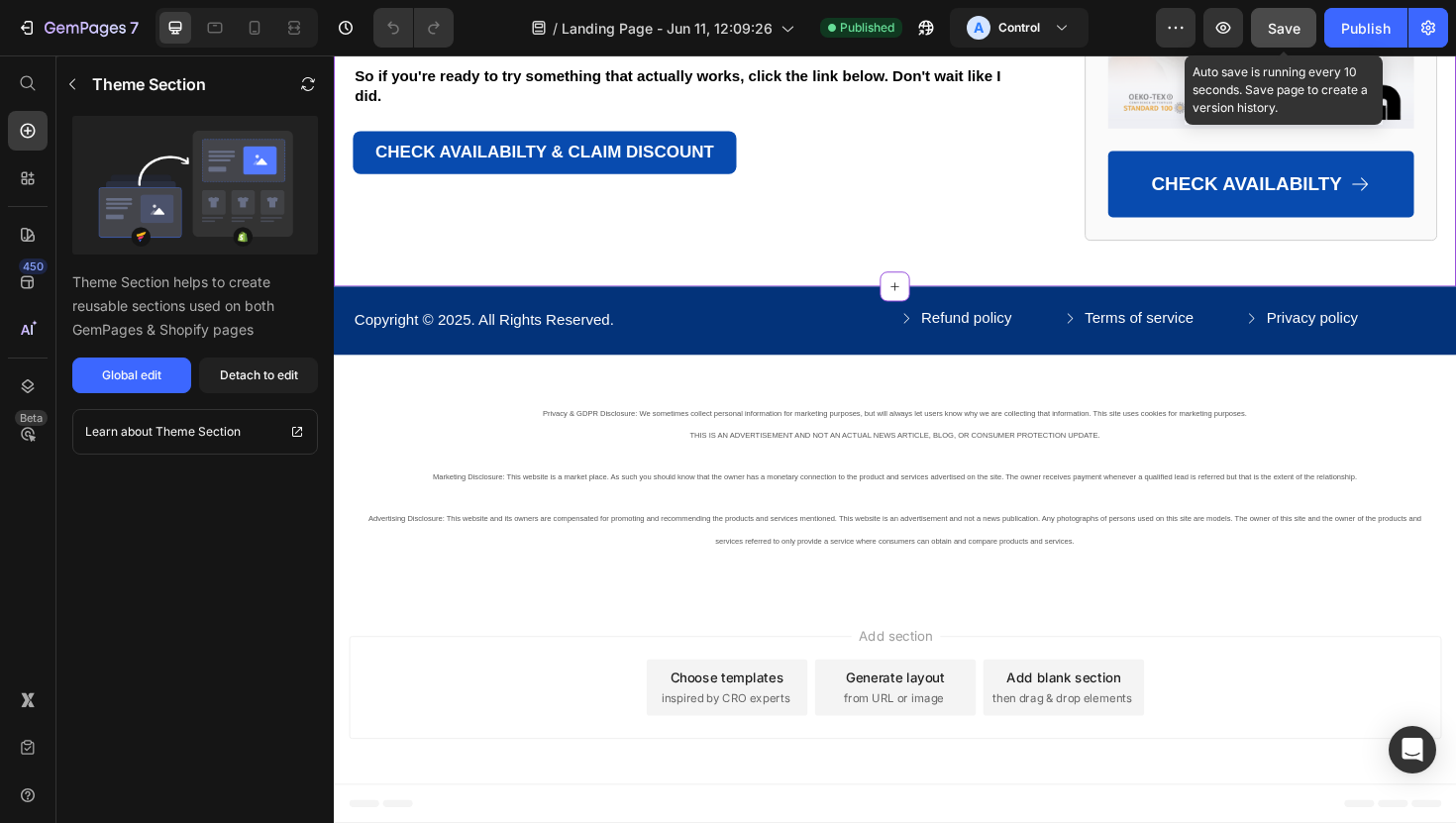 click on "Save" at bounding box center (1284, 28) 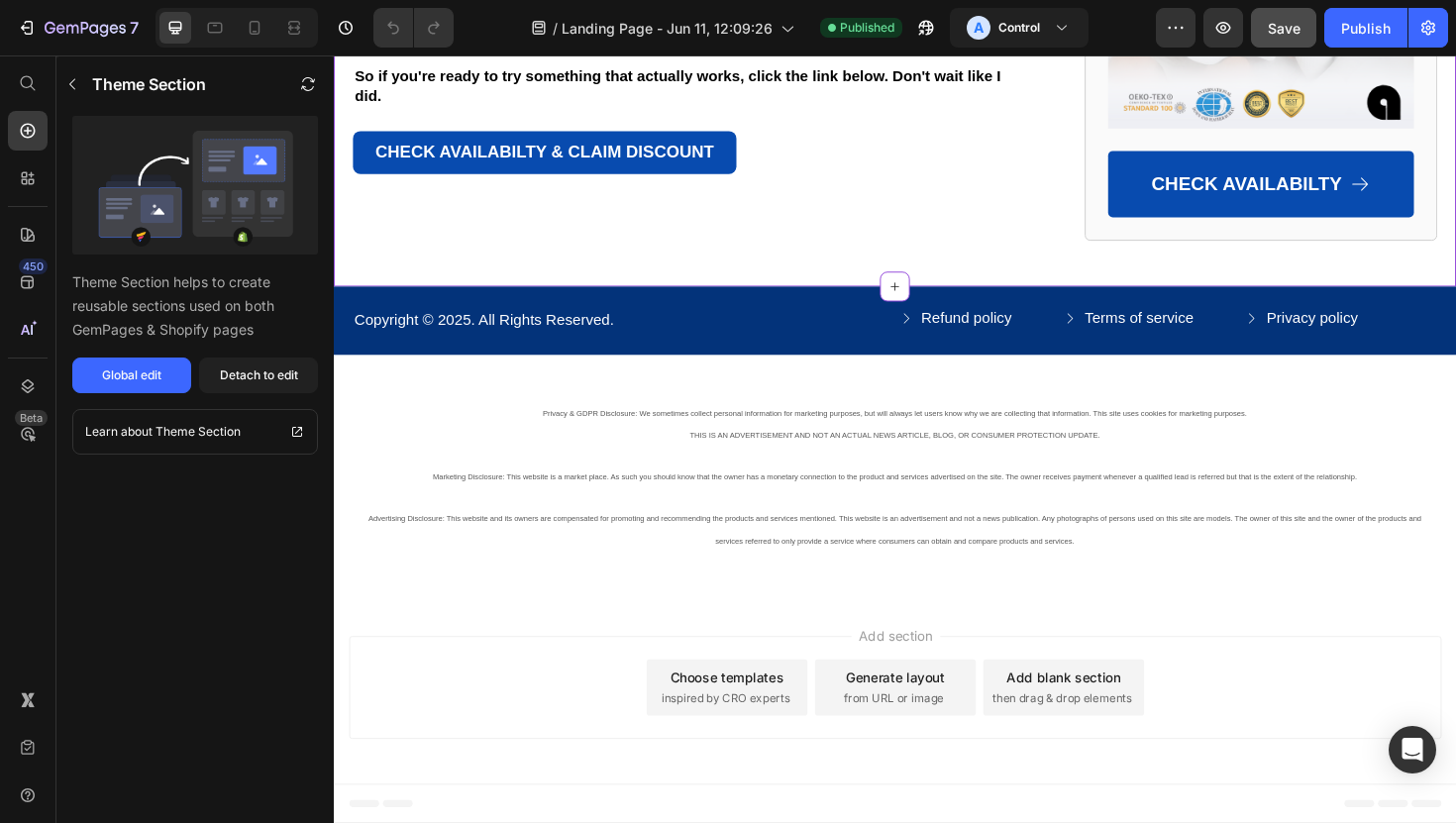 click on "Lara K., Liverpool  - ✔︎ Verified Customer “I used to wake up every night because of my husbands apnea. Not anymore! Since I started using the Airway Pillow, I’ve completely forgotten what that even feels like.”" at bounding box center (802, -380) 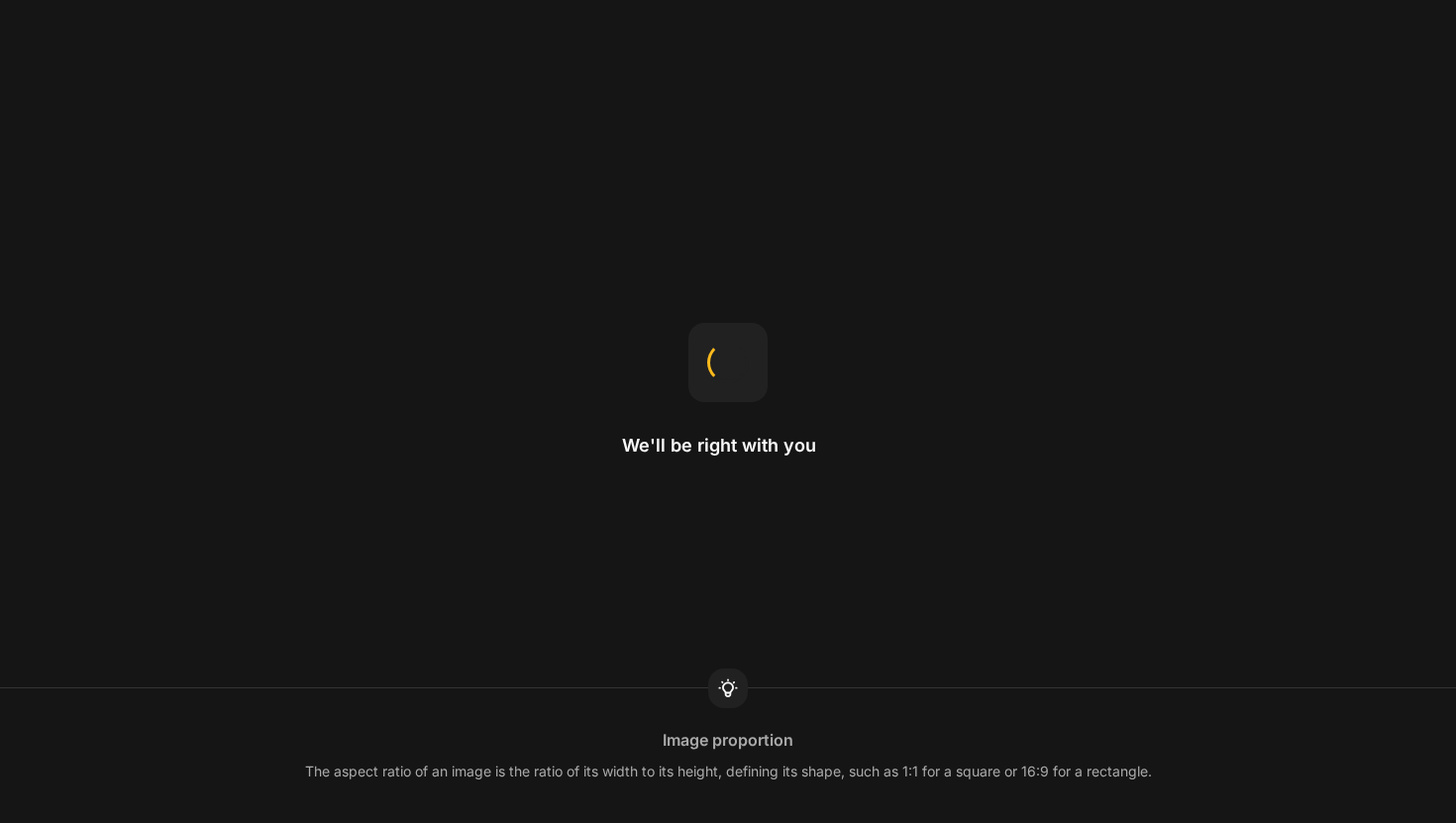scroll, scrollTop: 0, scrollLeft: 0, axis: both 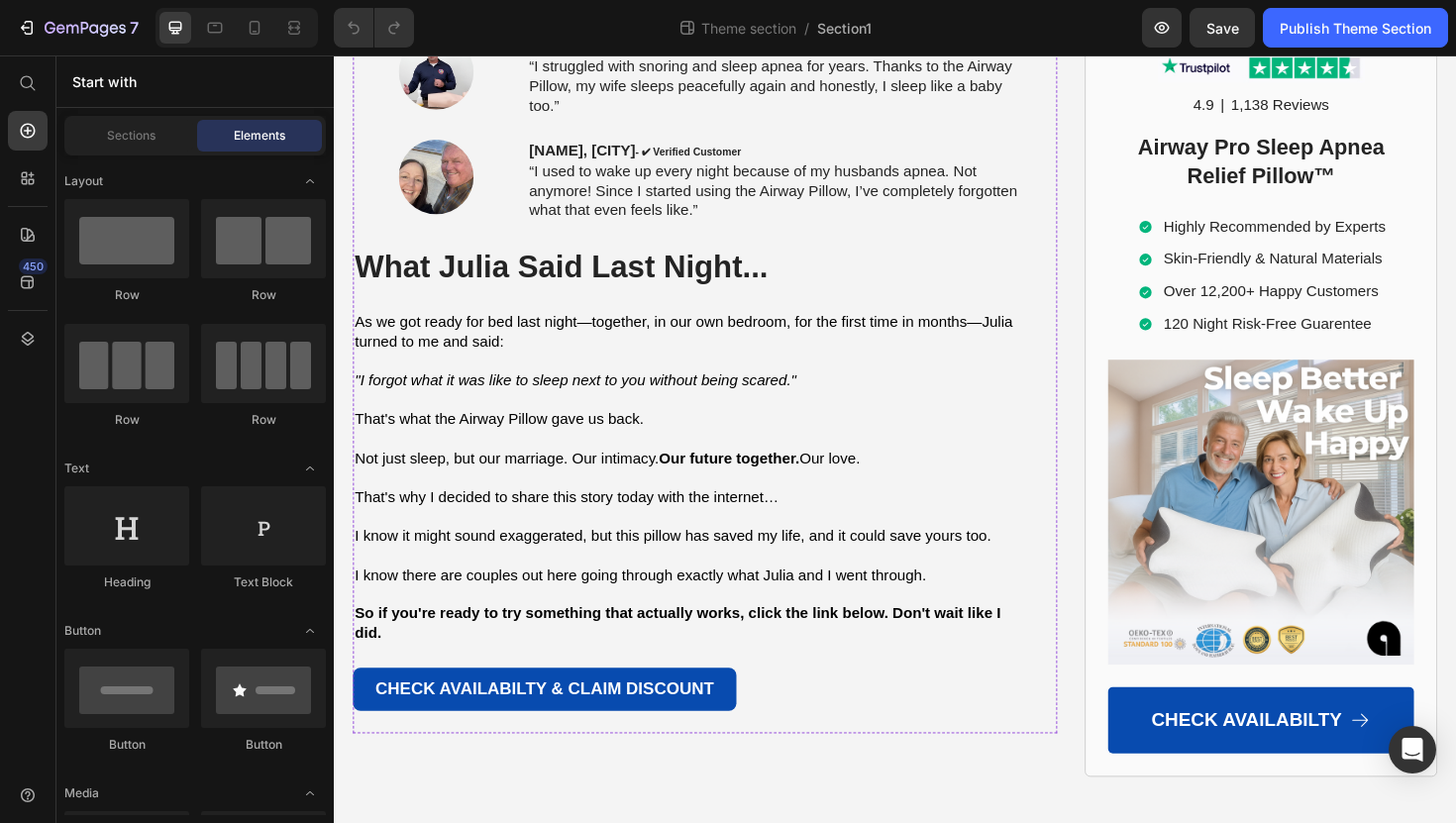 click on "[NAME] from [CITY] - ✔︎ Verified Customer “I used to suffer from really bad migraines, but this pillow changed everything. Worth every penny.”" at bounding box center [710, -1534] 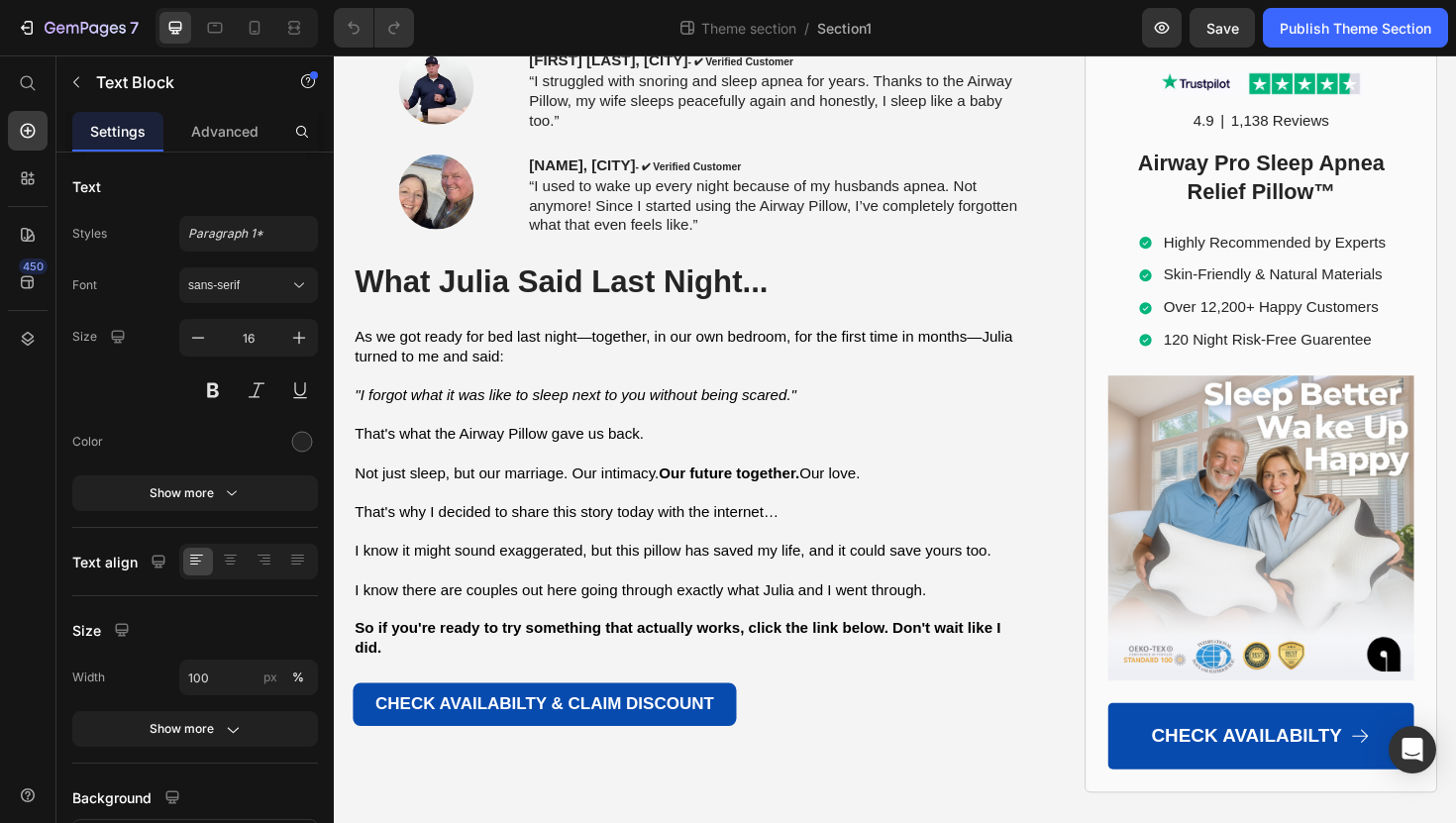 scroll, scrollTop: 10083, scrollLeft: 0, axis: vertical 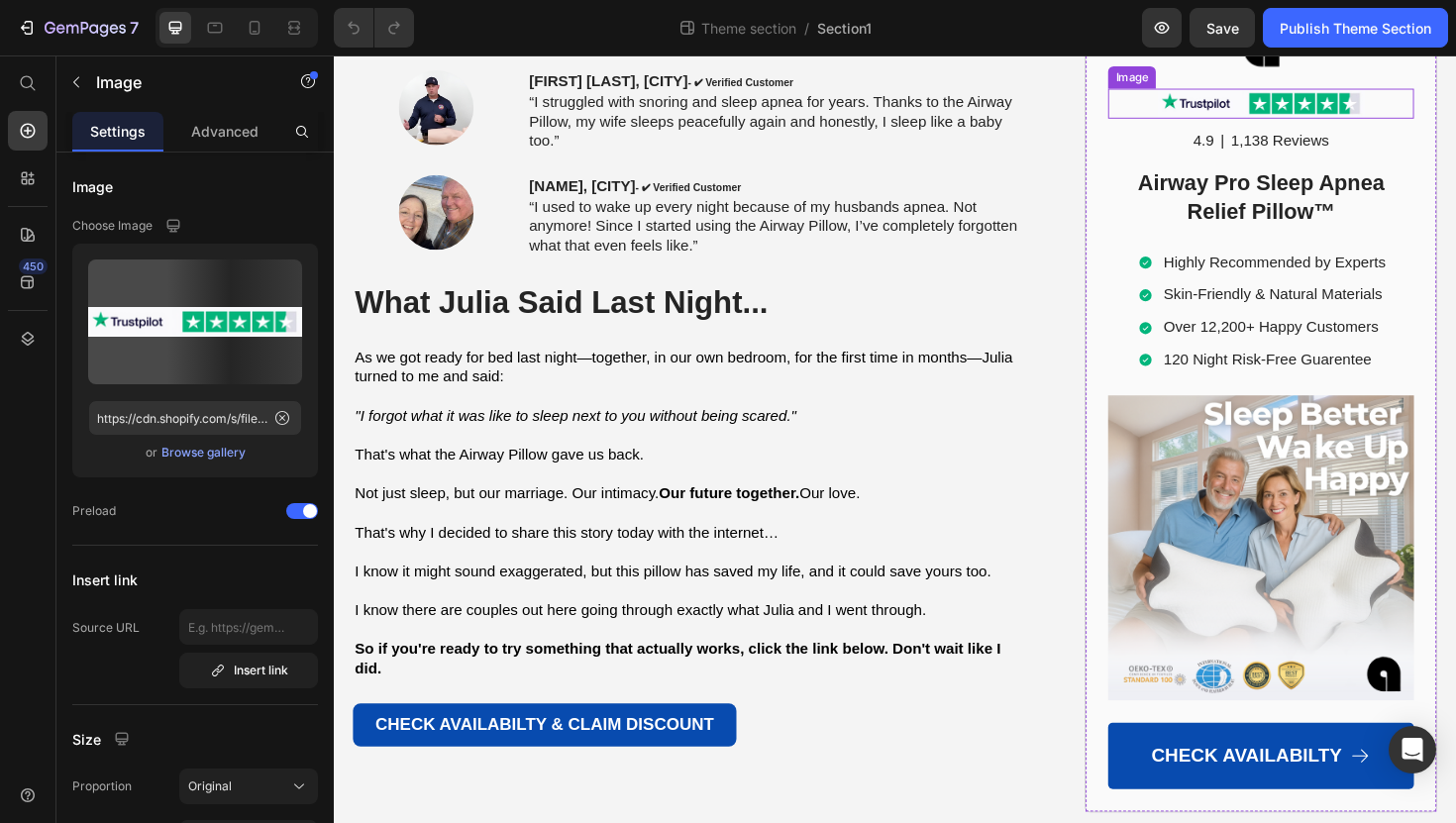 click at bounding box center (1315, 108) 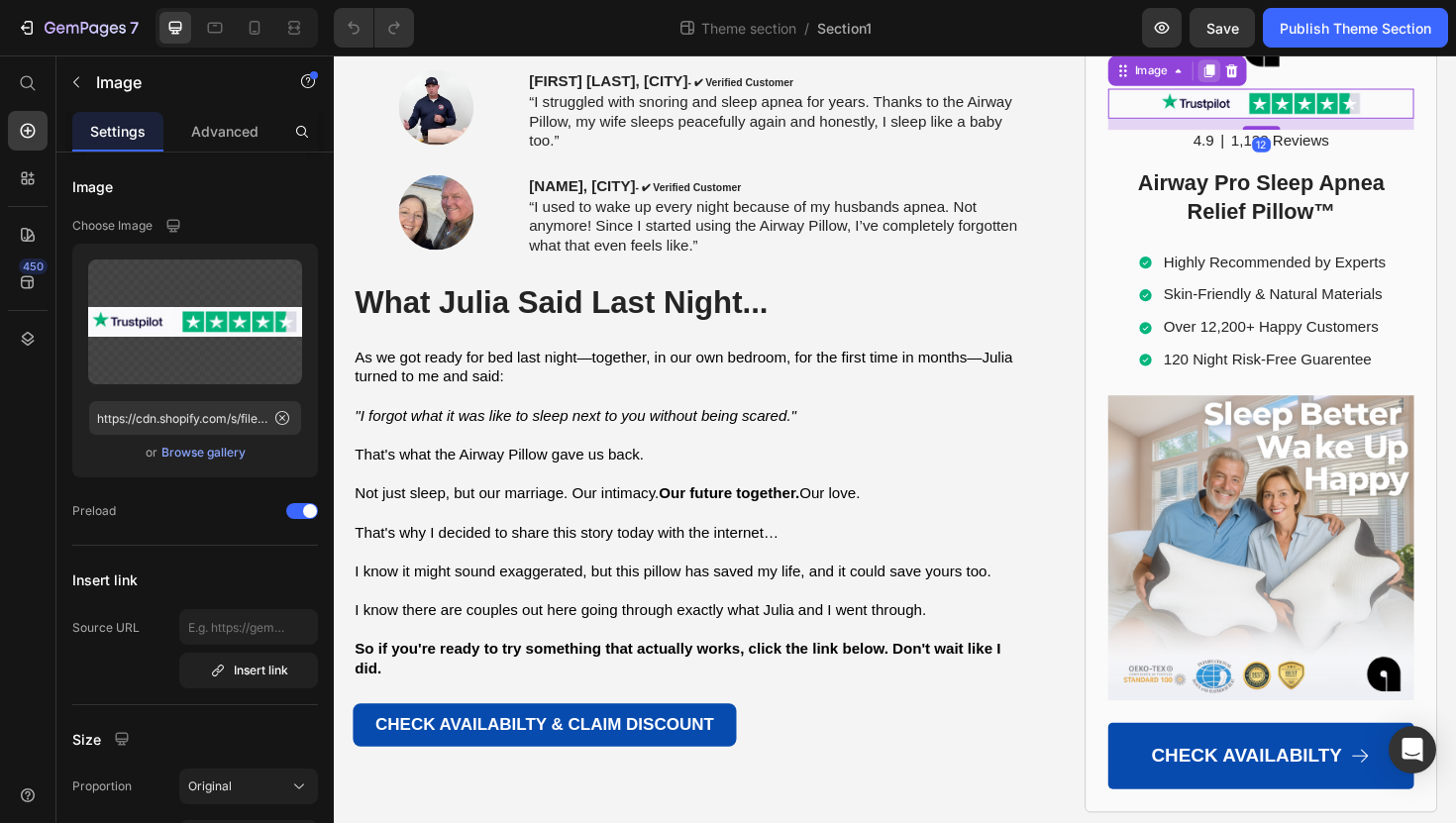 click 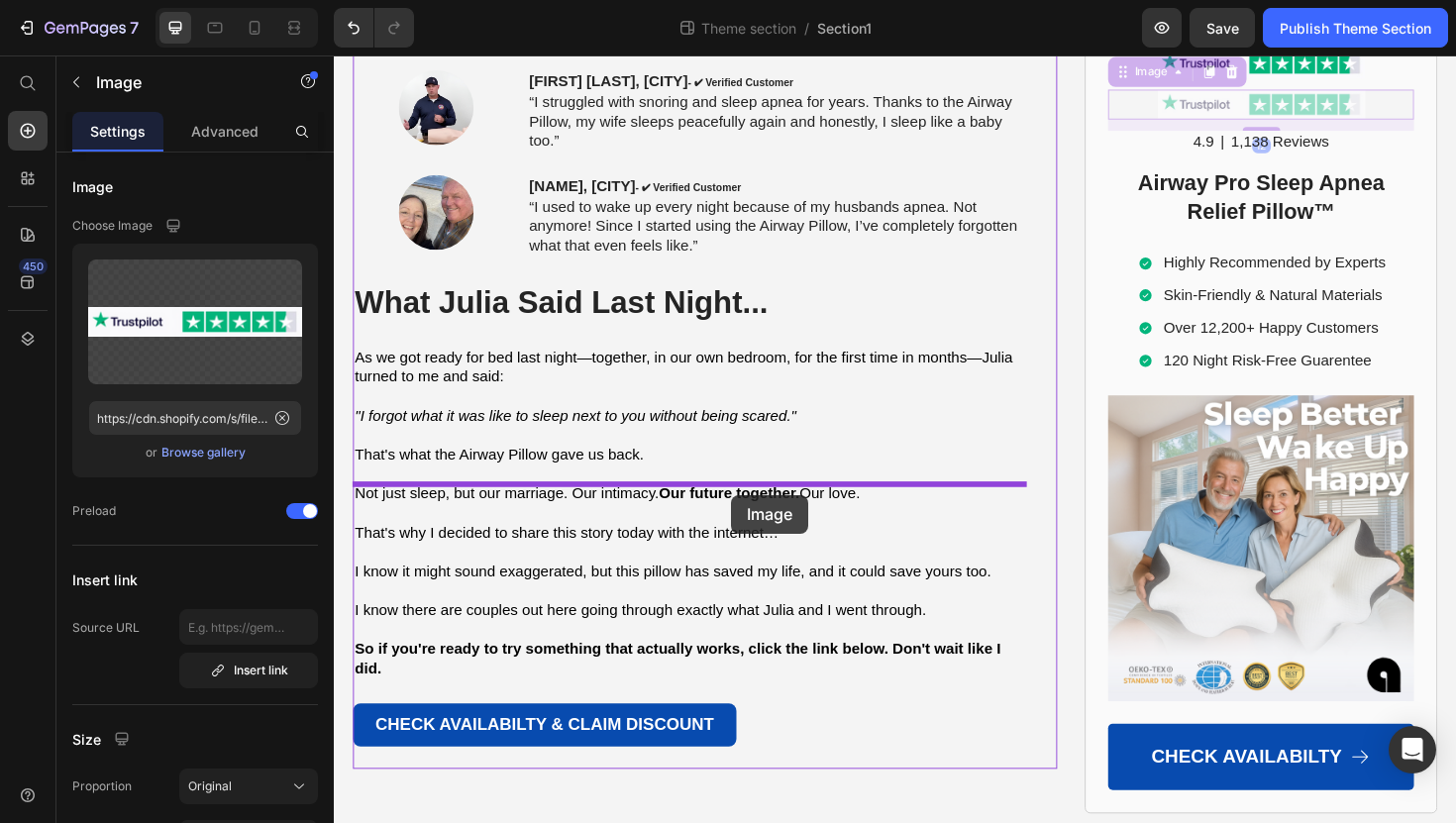 drag, startPoint x: 1199, startPoint y: 212, endPoint x: 755, endPoint y: 521, distance: 540.9408 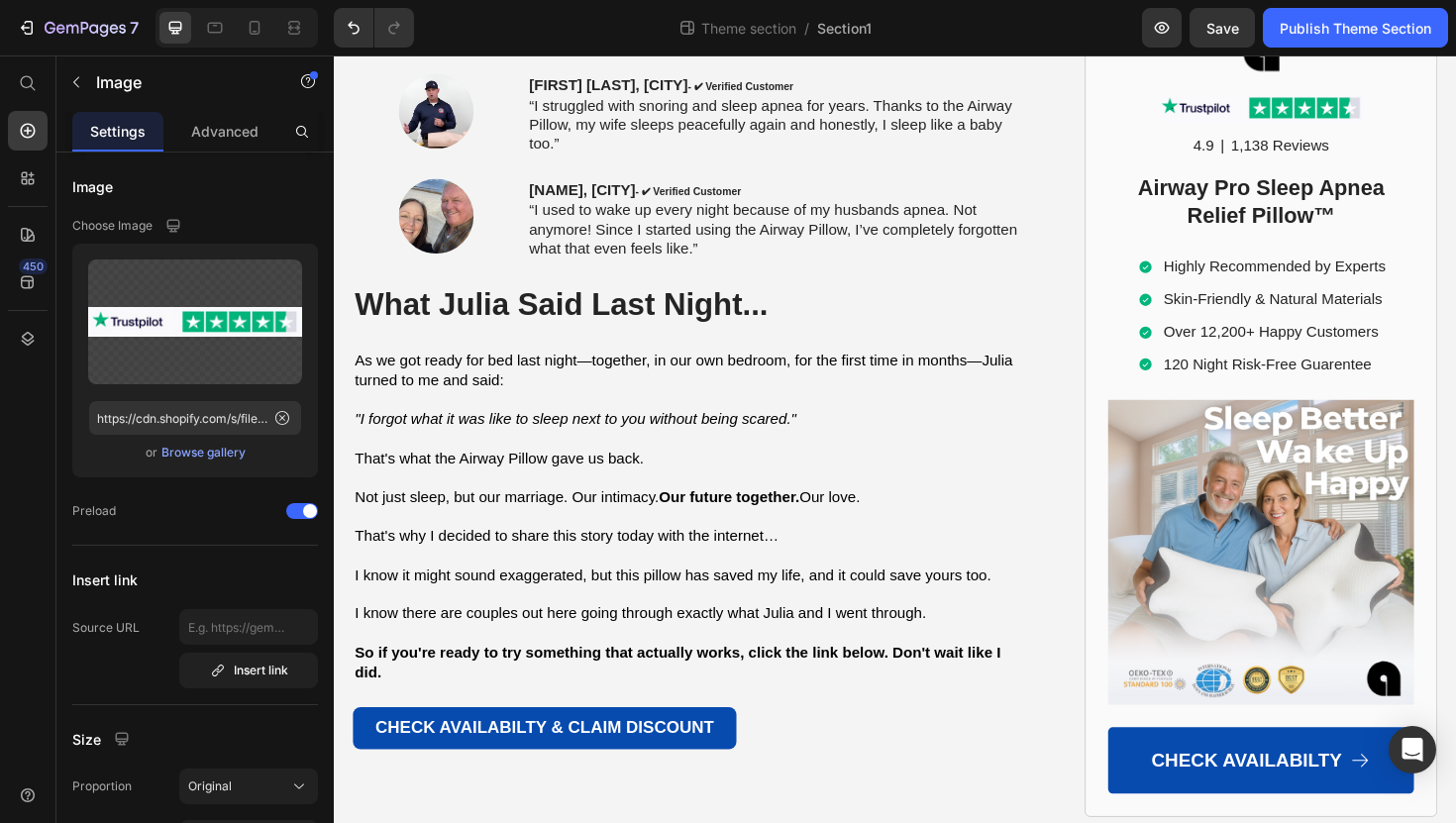 scroll, scrollTop: 10127, scrollLeft: 0, axis: vertical 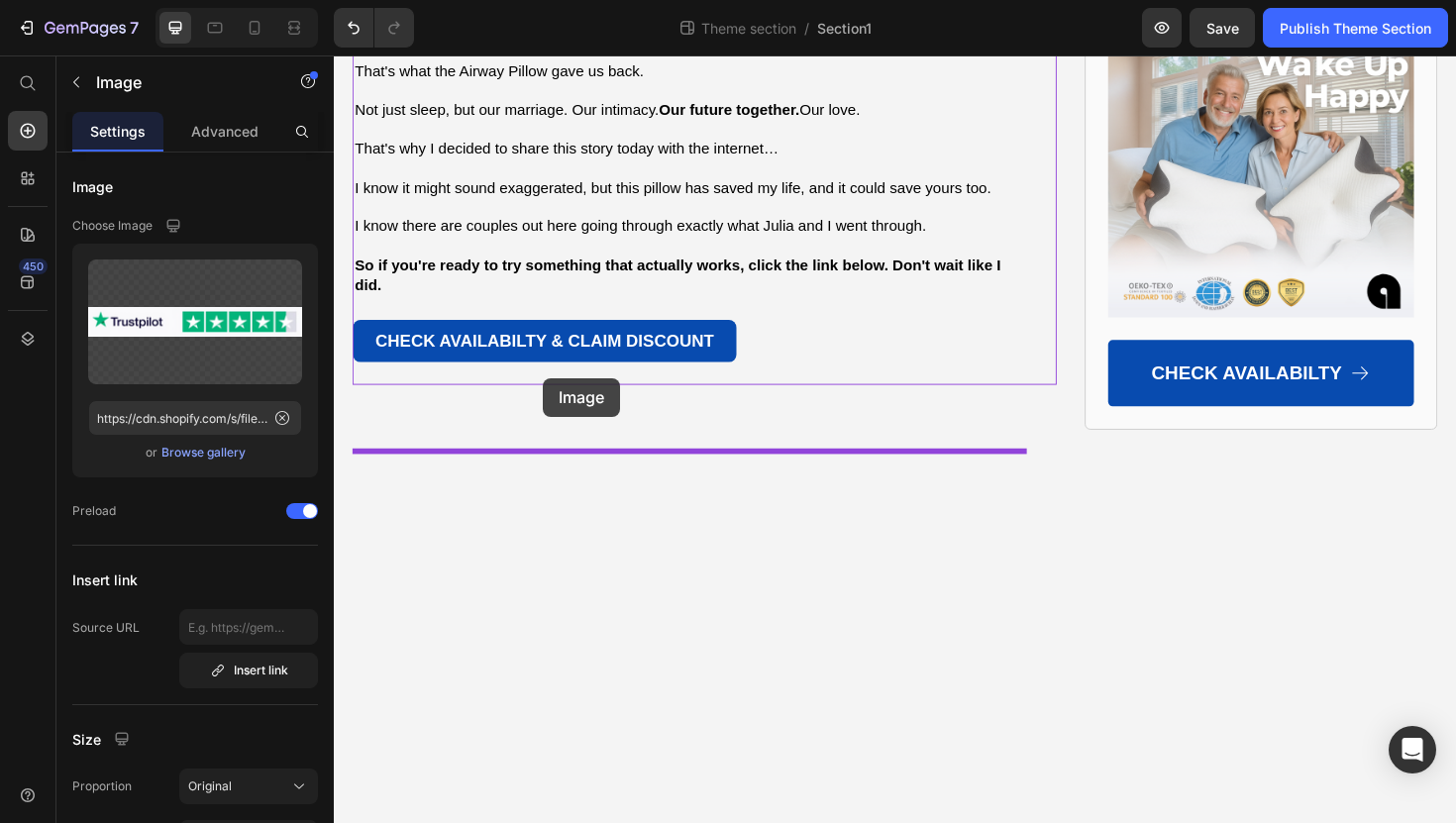 drag, startPoint x: 381, startPoint y: 441, endPoint x: 556, endPoint y: 397, distance: 180.44667 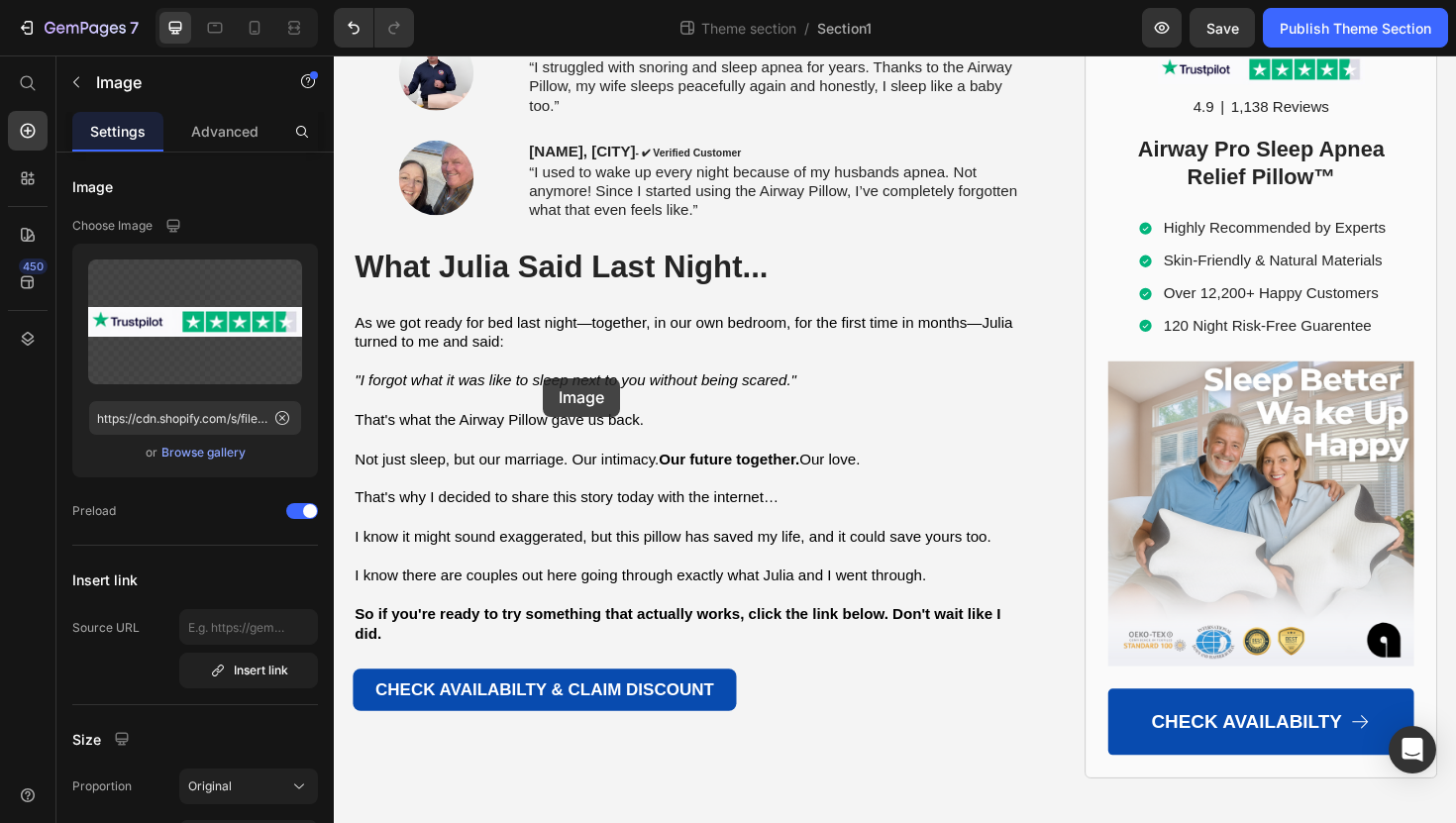 scroll, scrollTop: 10490, scrollLeft: 0, axis: vertical 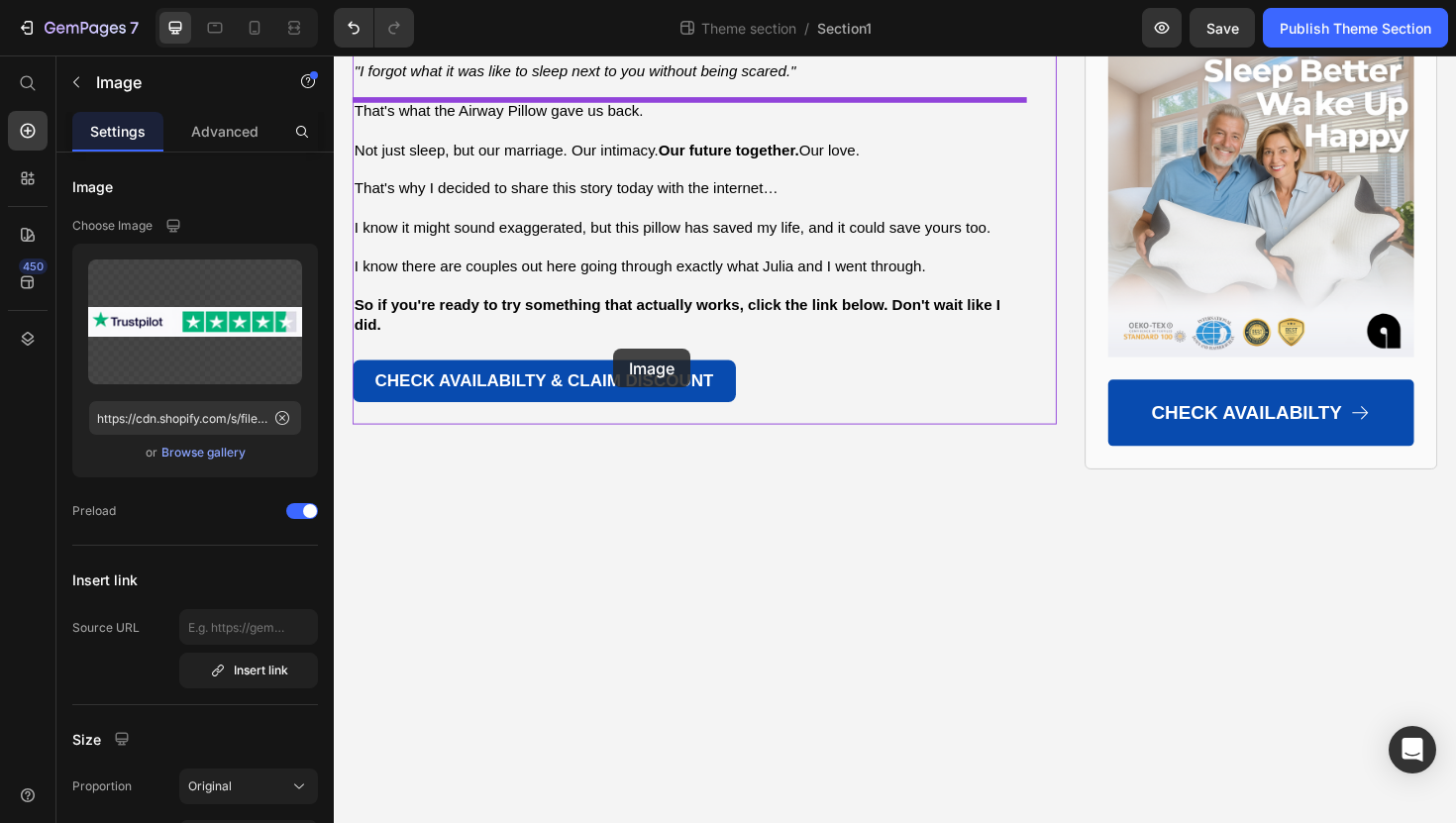 drag, startPoint x: 410, startPoint y: 460, endPoint x: 630, endPoint y: 366, distance: 239.2405 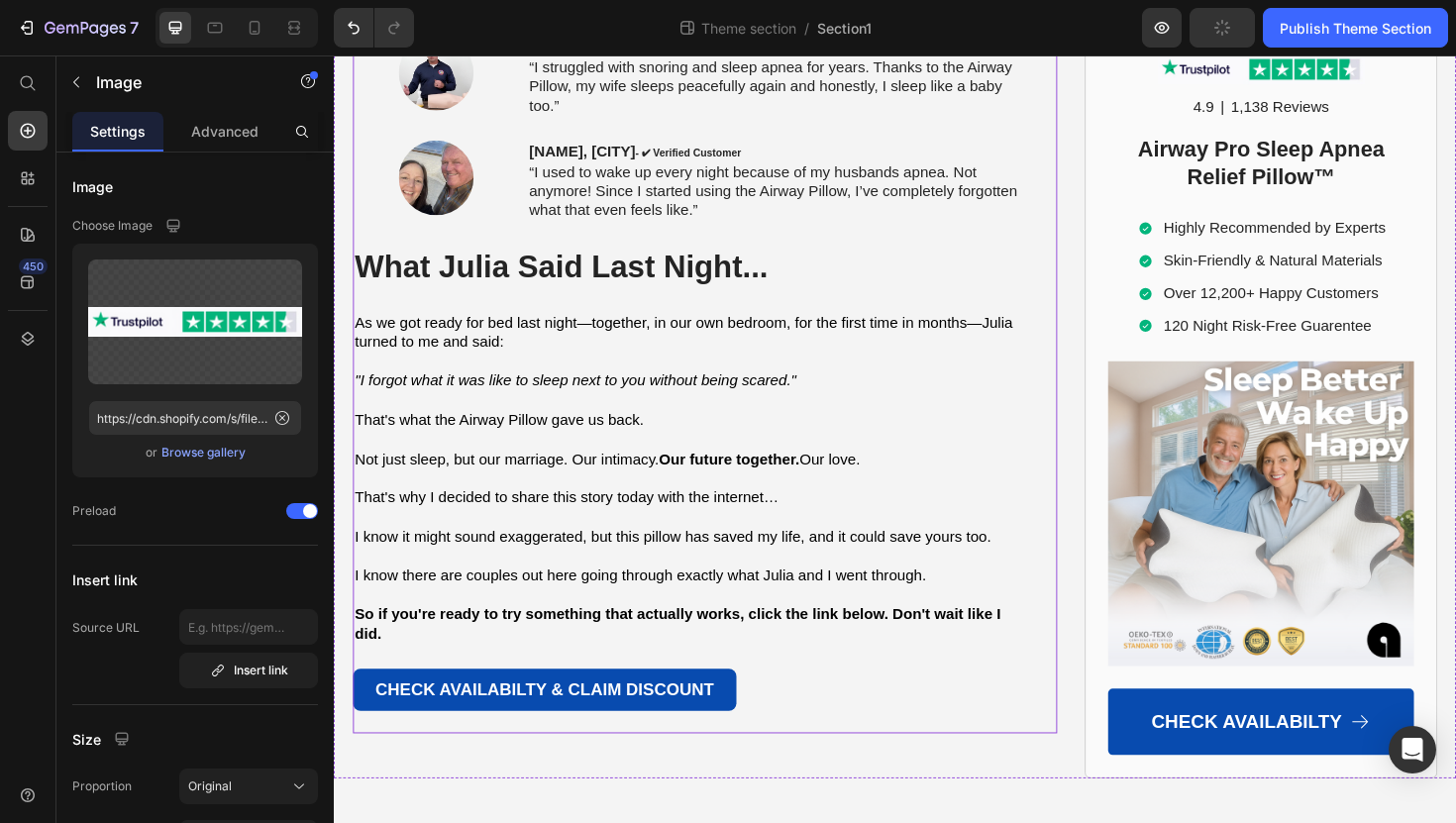 scroll, scrollTop: 10307, scrollLeft: 0, axis: vertical 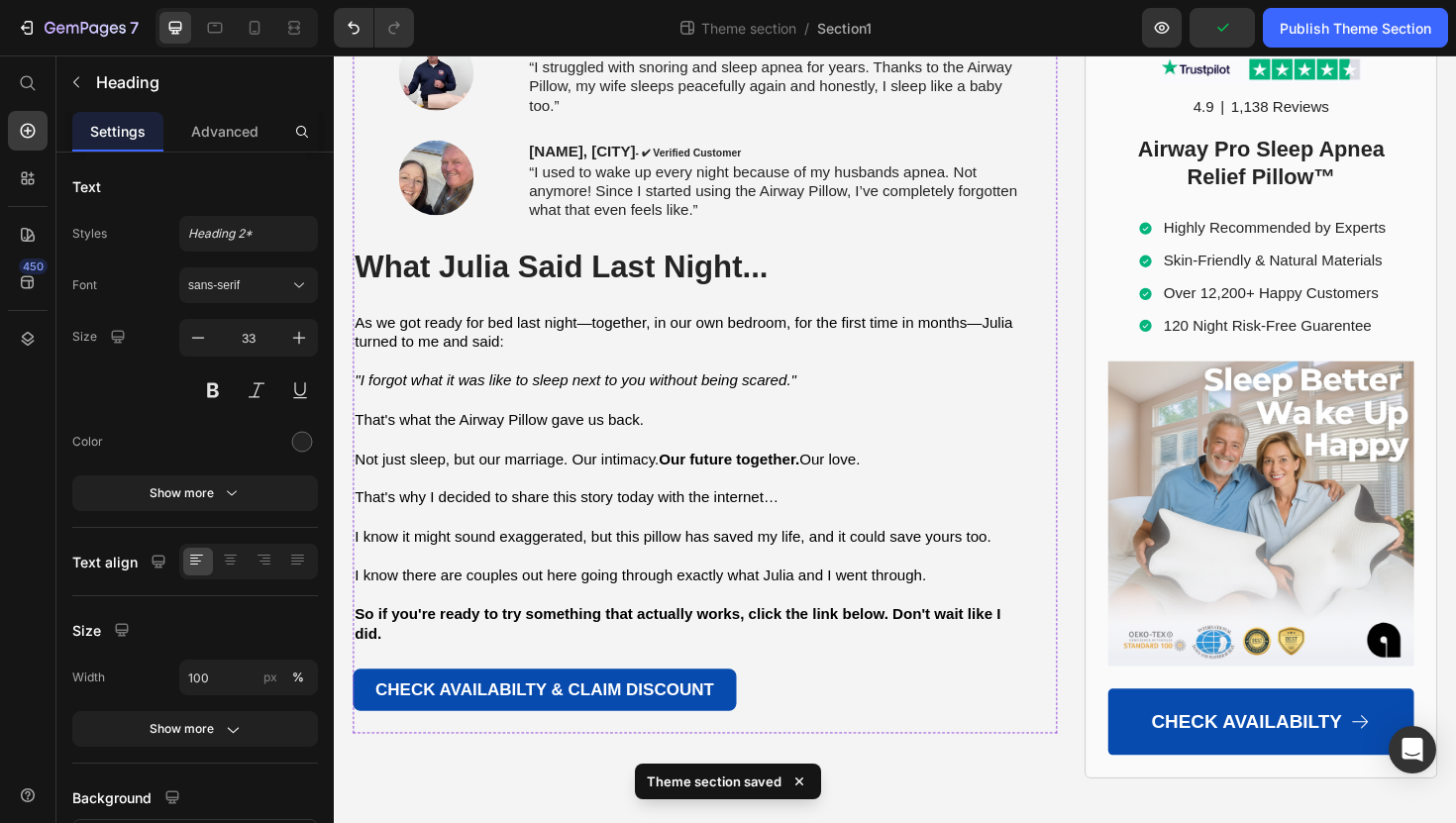 click on "Real People With the Same Desperate Story" at bounding box center [710, -1647] 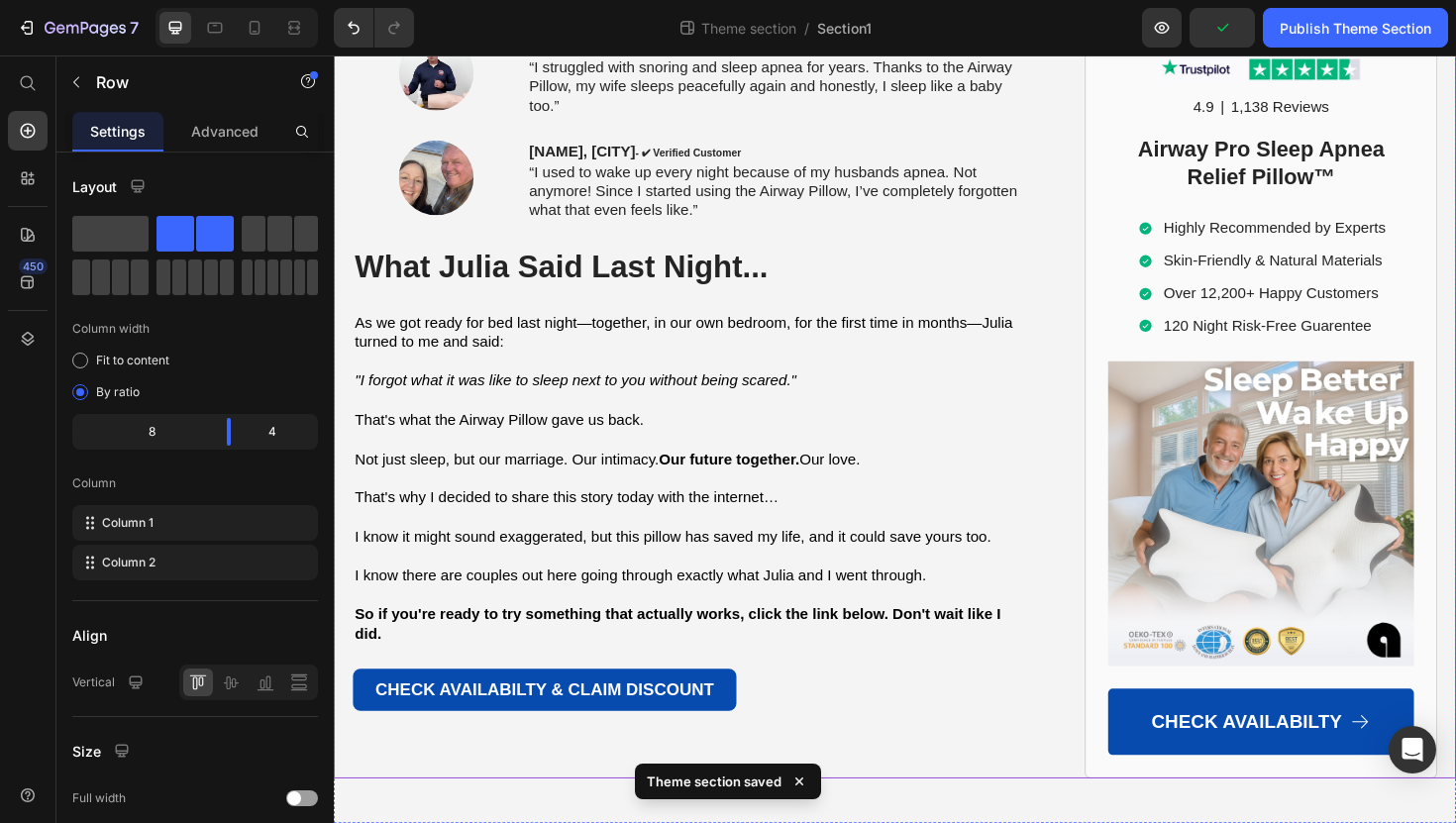 click on "Home > Sleep Apnea > Airway Pro™ Text Block How Sleep Apnea Nearly Ended in Tragedy... A Wake-Up Call for People Across the UK with Sleep Disorders Heading How Sleep Apnea Nearly Ended in Tragedy... A Wake-Up Call for People Across the UK with Sleep Disorders Heading If sleep apnea is destroying you and your marriage, read this story before you do anything else. Text Block Image By Steven R. Text Block Last Updated June 3. 2025 Text Block Row ✅ Professionally reviewed by Daniel T., Certified Sleep Science Specialist Text Block Icon Icon Icon Icon List Row Image The Day I Almost Killed Someone Heading I thought I could handle the exhaustion... The way my eyelids felt like lead weights during important meetings. The panic when I'd catch myself nodding off at red lights. But when I woke up face-down in my car, blood trickling from my forehead through a cracked windshield, everything changed. I had fallen asleep behind the wheel—again. My car had rolled off the road into a ditch." at bounding box center (928, -4550) 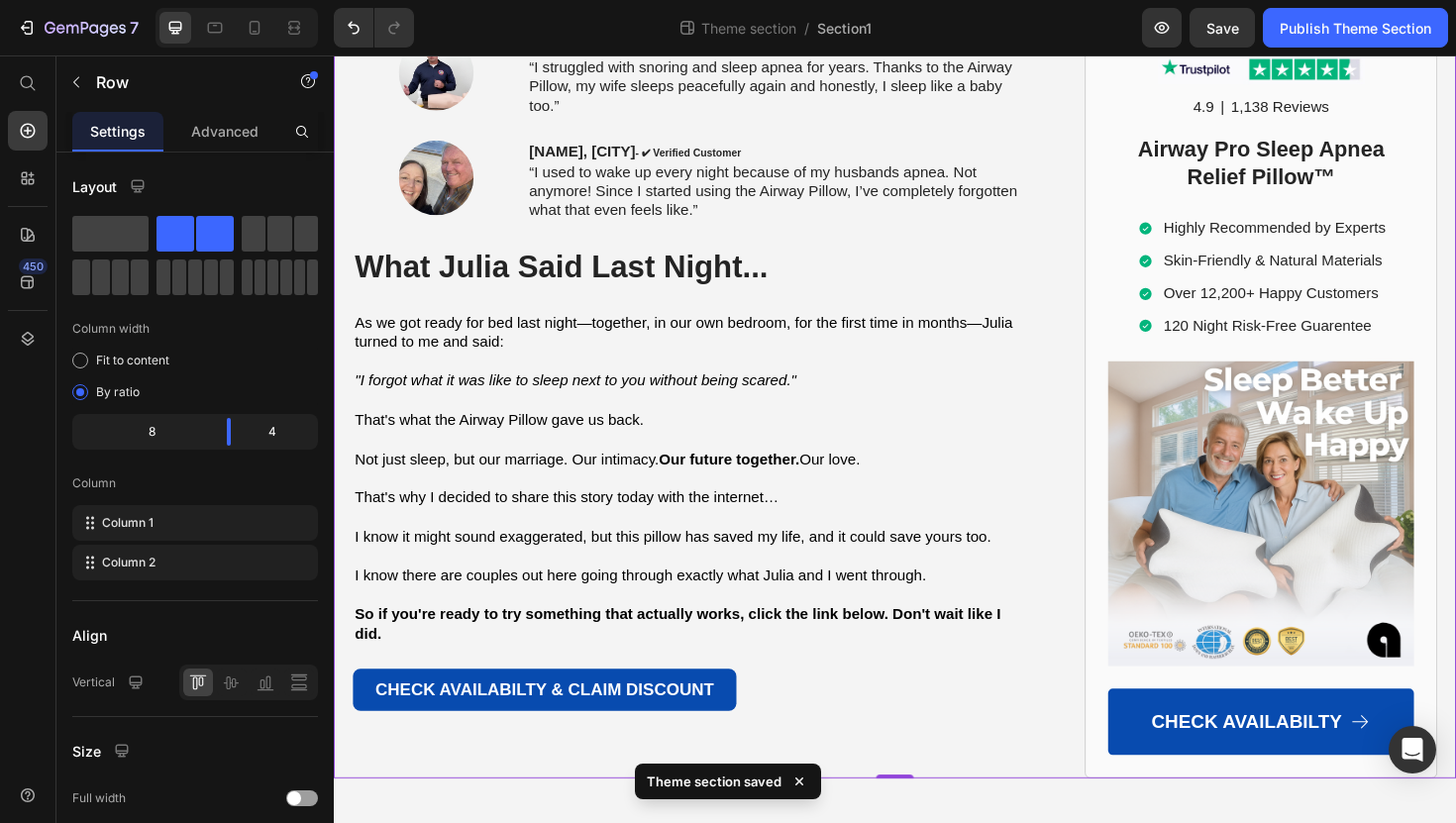 scroll, scrollTop: 10400, scrollLeft: 0, axis: vertical 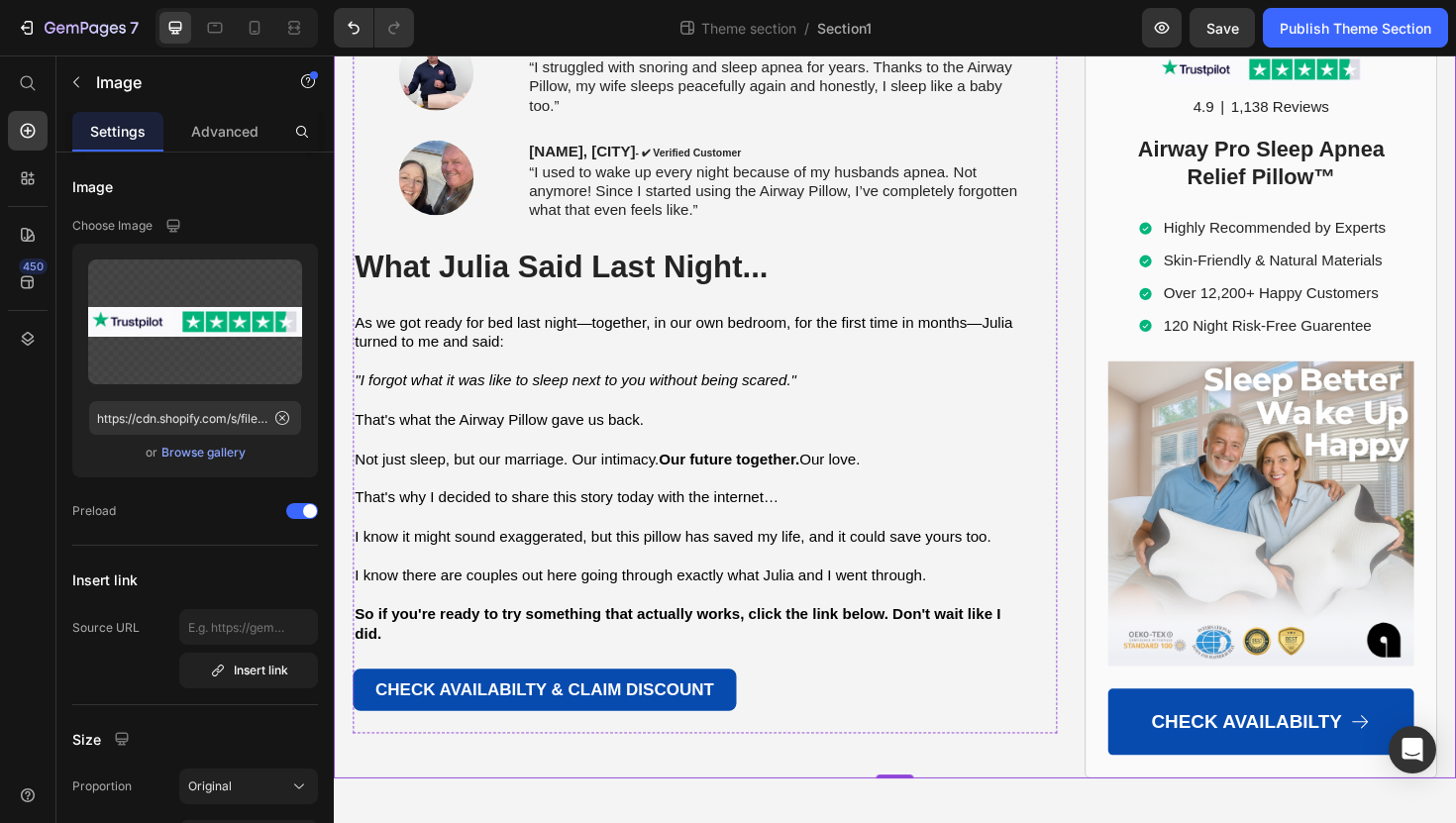 click at bounding box center (710, -1584) 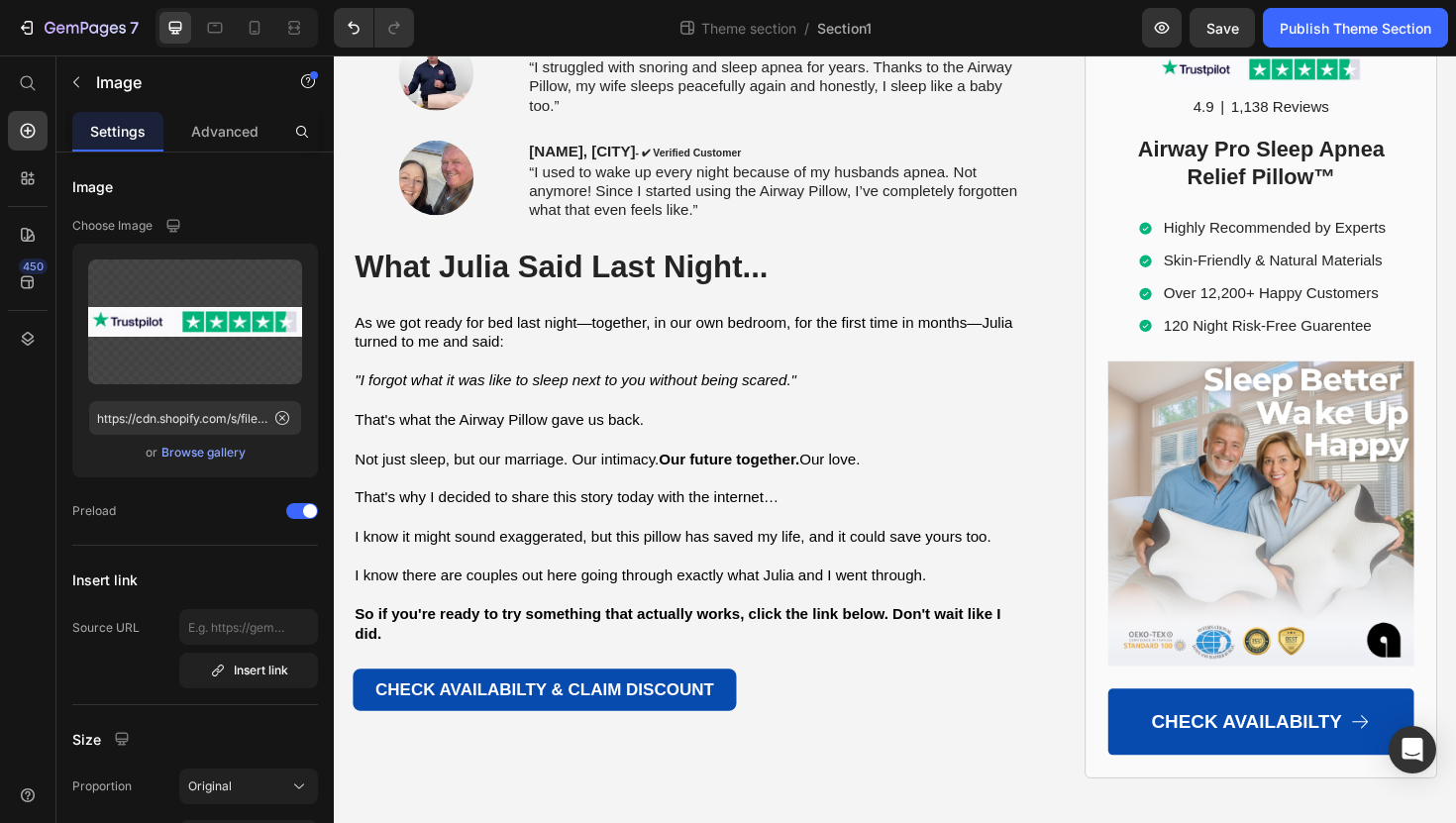 click 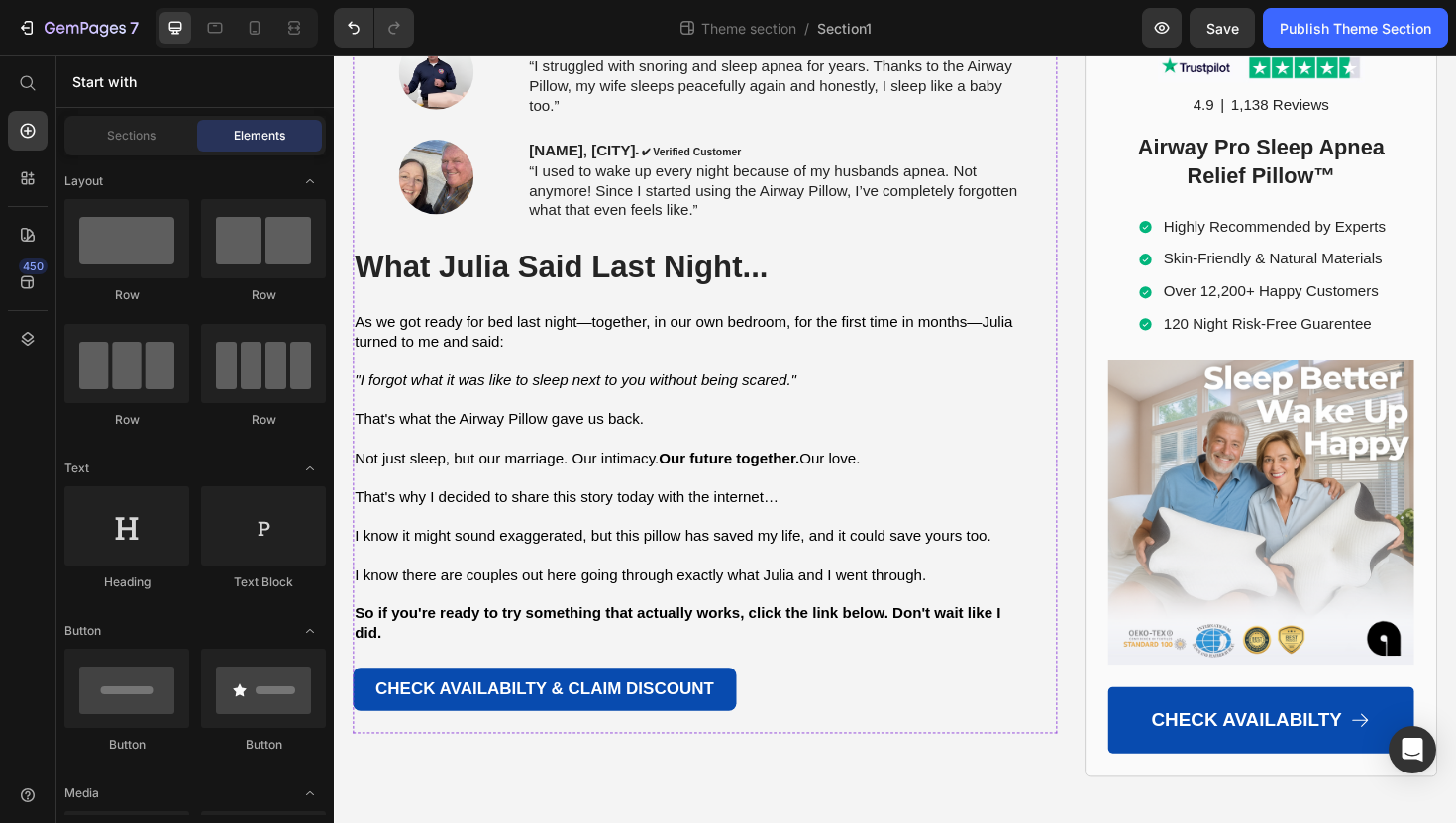 scroll, scrollTop: 10331, scrollLeft: 0, axis: vertical 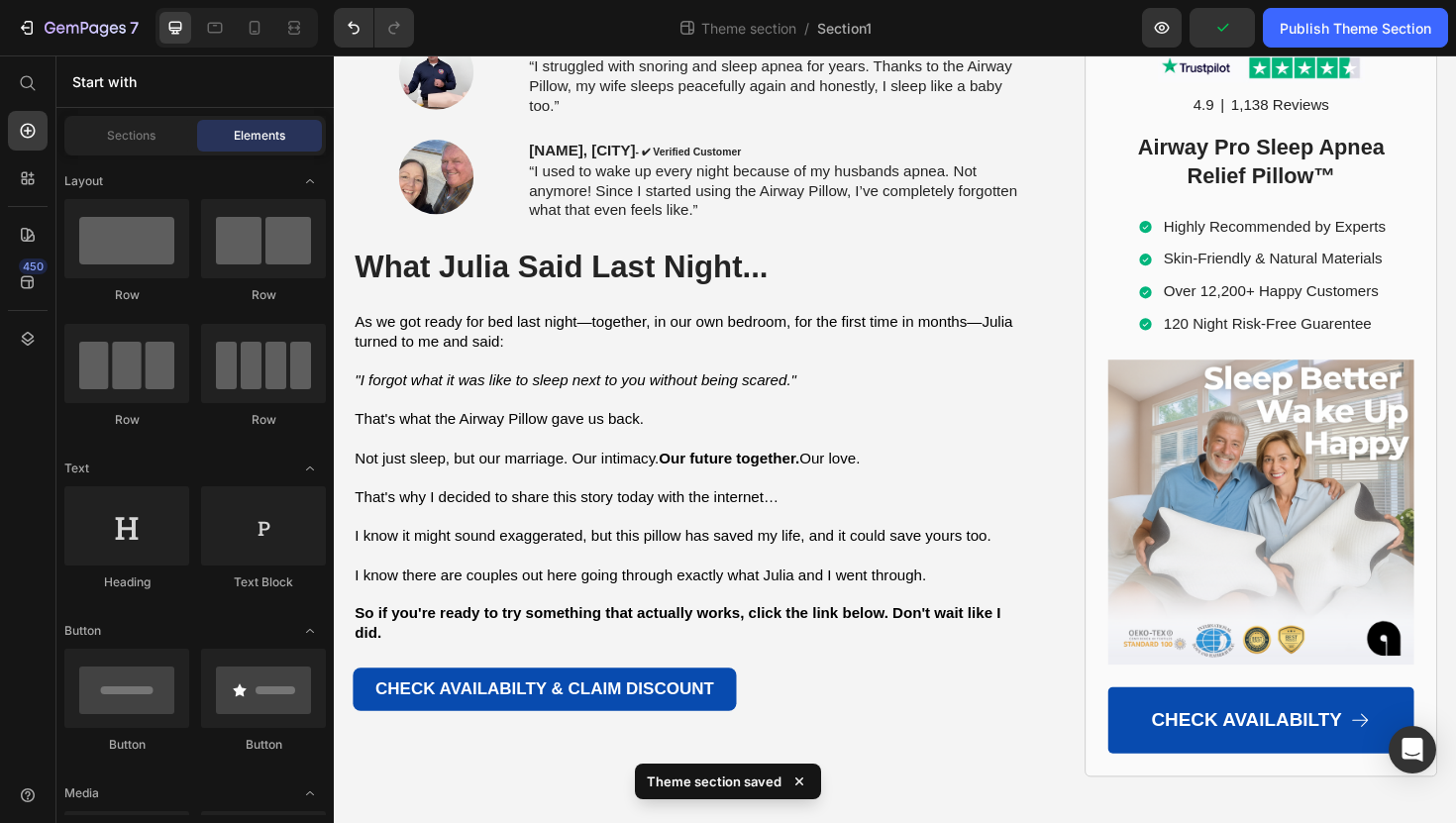 click on "[FIRST] [LAST] from [CITY] - ✔︎ Verified Customer" at bounding box center [482, -1397] 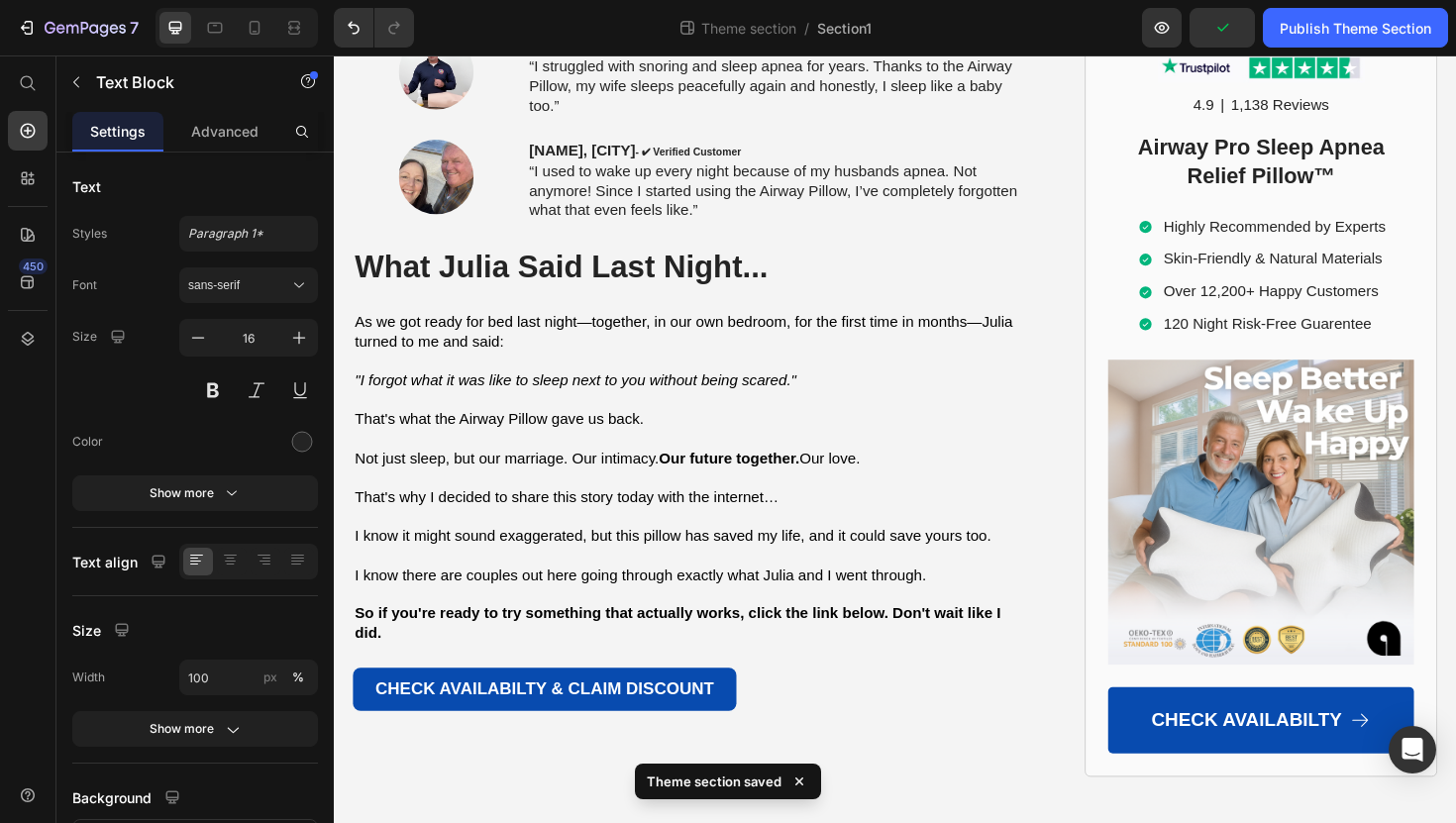 click on "[FIRST] [LAST] from [CITY] - ✔︎ Verified Customer" at bounding box center (482, -1397) 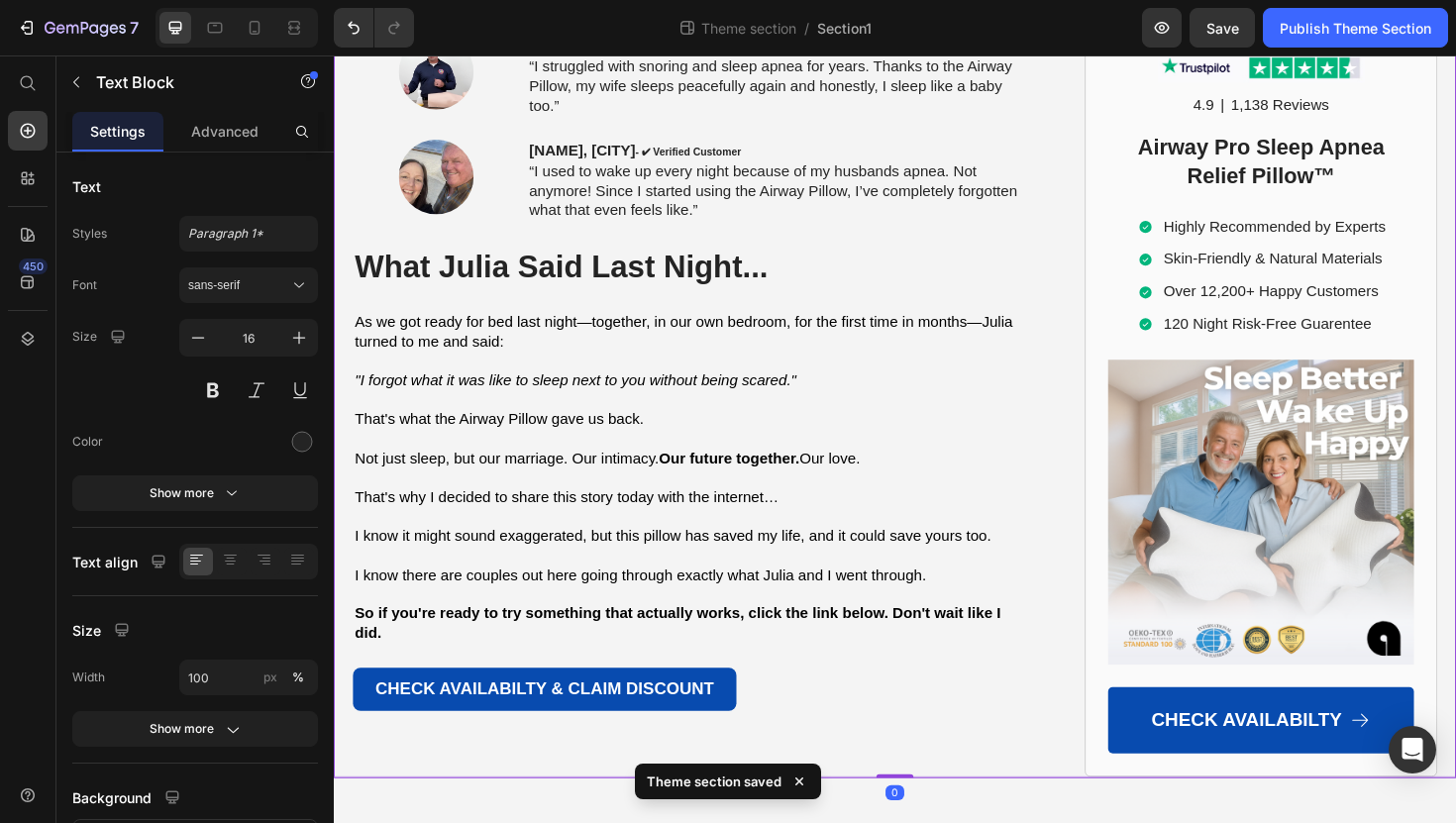 click on "Home > Sleep Apnea > Airway Pro™ Text Block How Sleep Apnea Nearly Ended in Tragedy... A Wake-Up Call for People Across the UK with Sleep Disorders Heading How Sleep Apnea Nearly Ended in Tragedy... A Wake-Up Call for People Across the UK with Sleep Disorders Heading If sleep apnea is destroying you and your marriage, read this story before you do anything else. Text Block Image By Steven R. Text Block Last Updated June 3. 2025 Text Block Row ✅ Professionally reviewed by Daniel T., Certified Sleep Science Specialist Text Block Icon Icon Icon Icon List Row Image The Day I Almost Killed Someone Heading I thought I could handle the exhaustion... The way my eyelids felt like lead weights during important meetings. The panic when I'd catch myself nodding off at red lights. But when I woke up face-down in my car, blood trickling from my forehead through a cracked windshield, everything changed. I had fallen asleep behind the wheel—again. My car had rolled off the road into a ditch." at bounding box center [928, -4529] 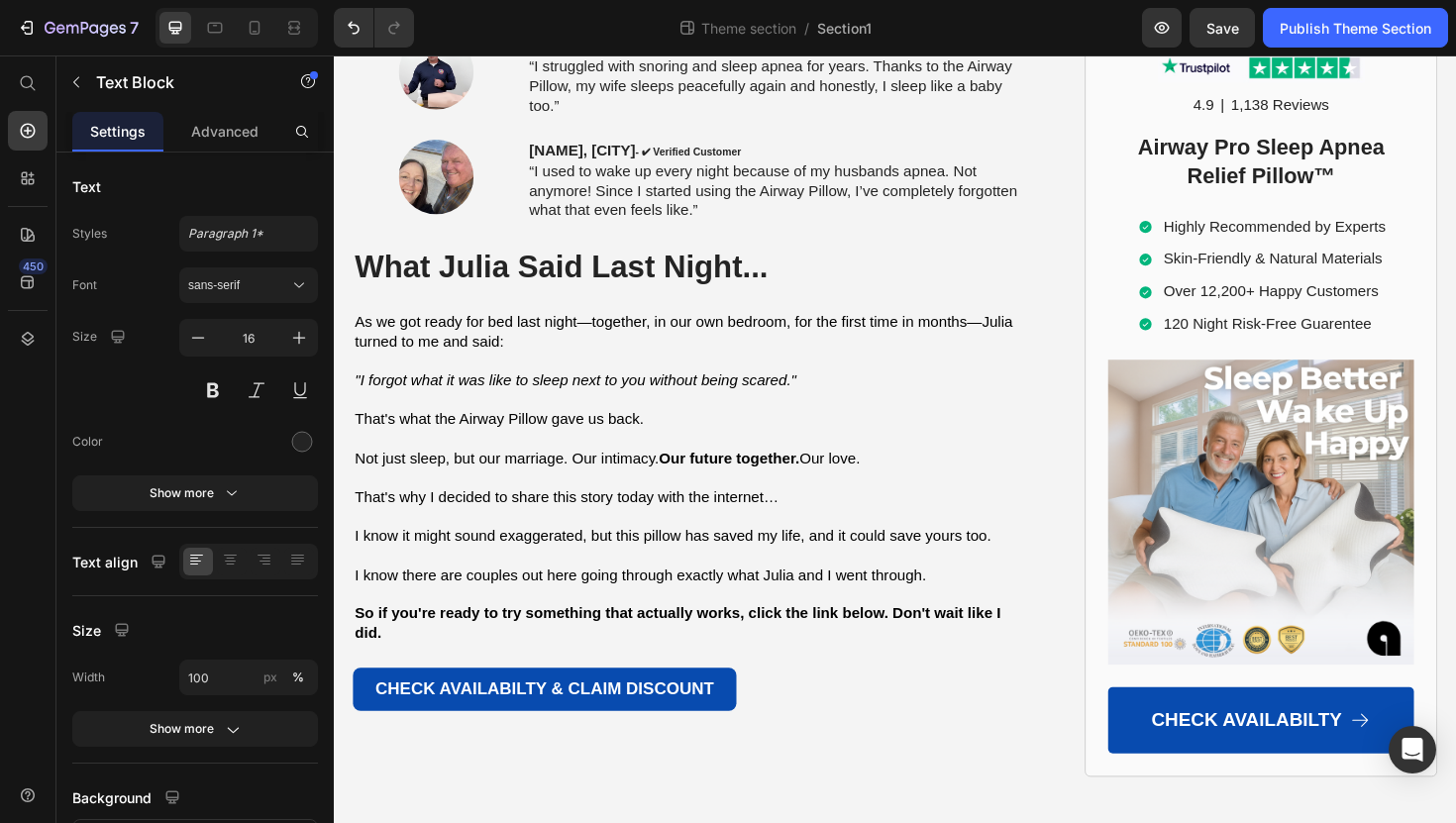 click on "“Sleep apnea left me exhausted in my 50s. The Airway Pillow gave me my life back. No more interrupted nights, more energy every day.”" at bounding box center (681, -1450) 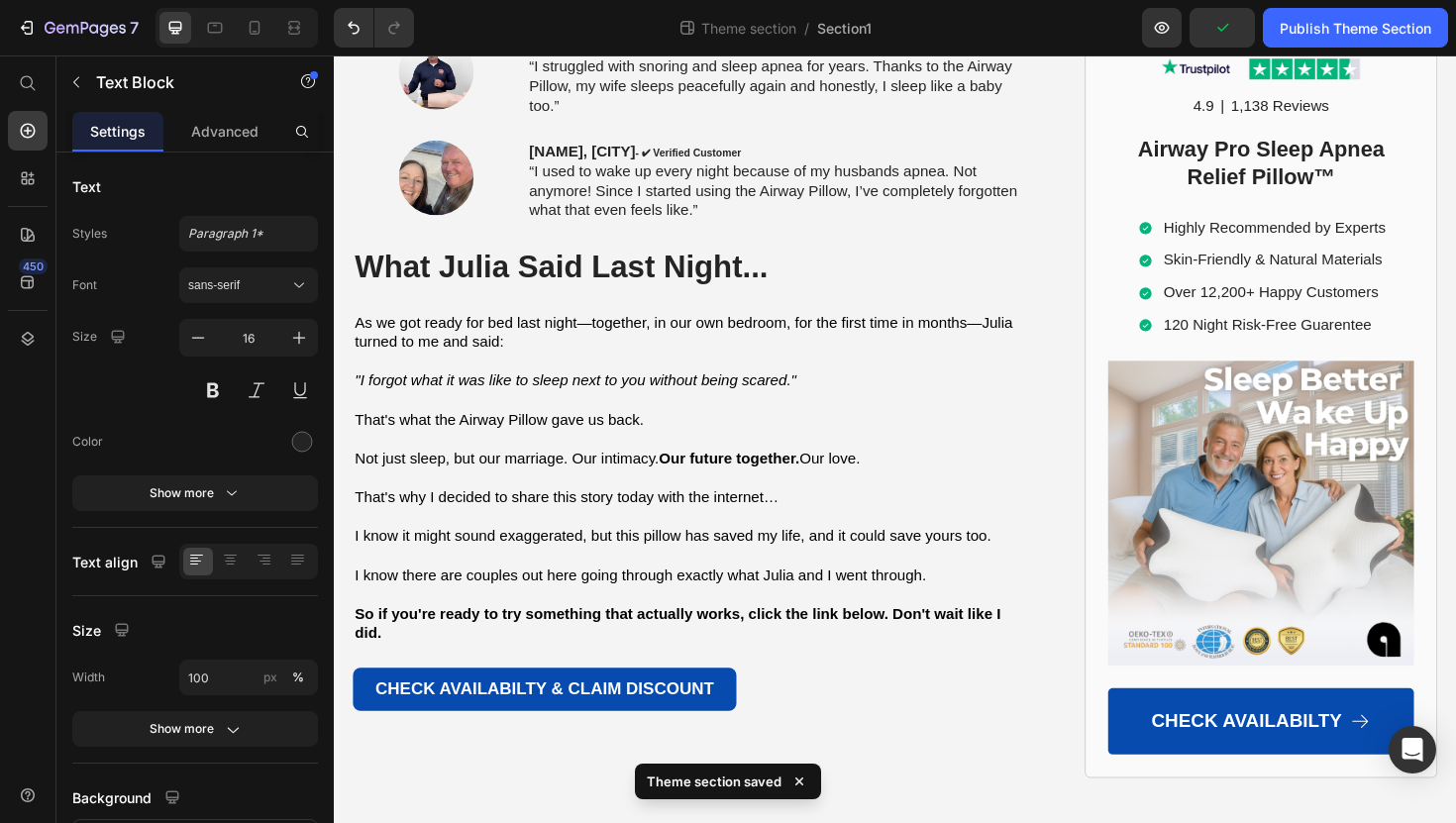 click on "“As a mum of three sleep is a luxury for me. The Airway Pillow improved the sleep of both myself and my husband who has been suffering from sleep apnea over 3 years. Now we wake up refreshed and the love within our family finally came back.”" at bounding box center [709, -1274] 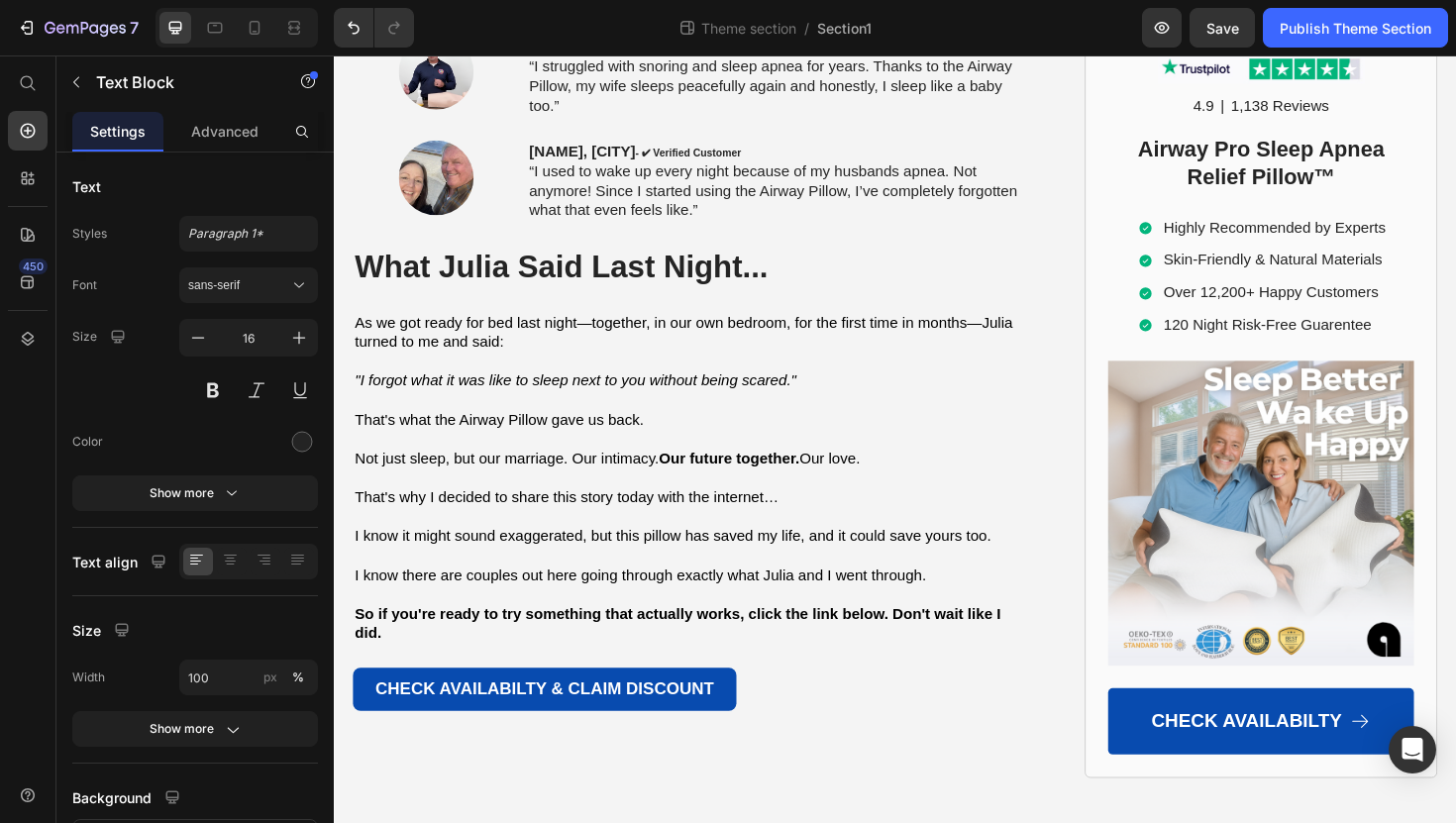 click on "“As a mum of three sleep is a luxury for me. The Airway Pillow improved the sleep of both myself and my husband who has been suffering from sleep apnea for over 3 years. Now we wake up refreshed and the love within our family finally came back.”" at bounding box center [709, -1274] 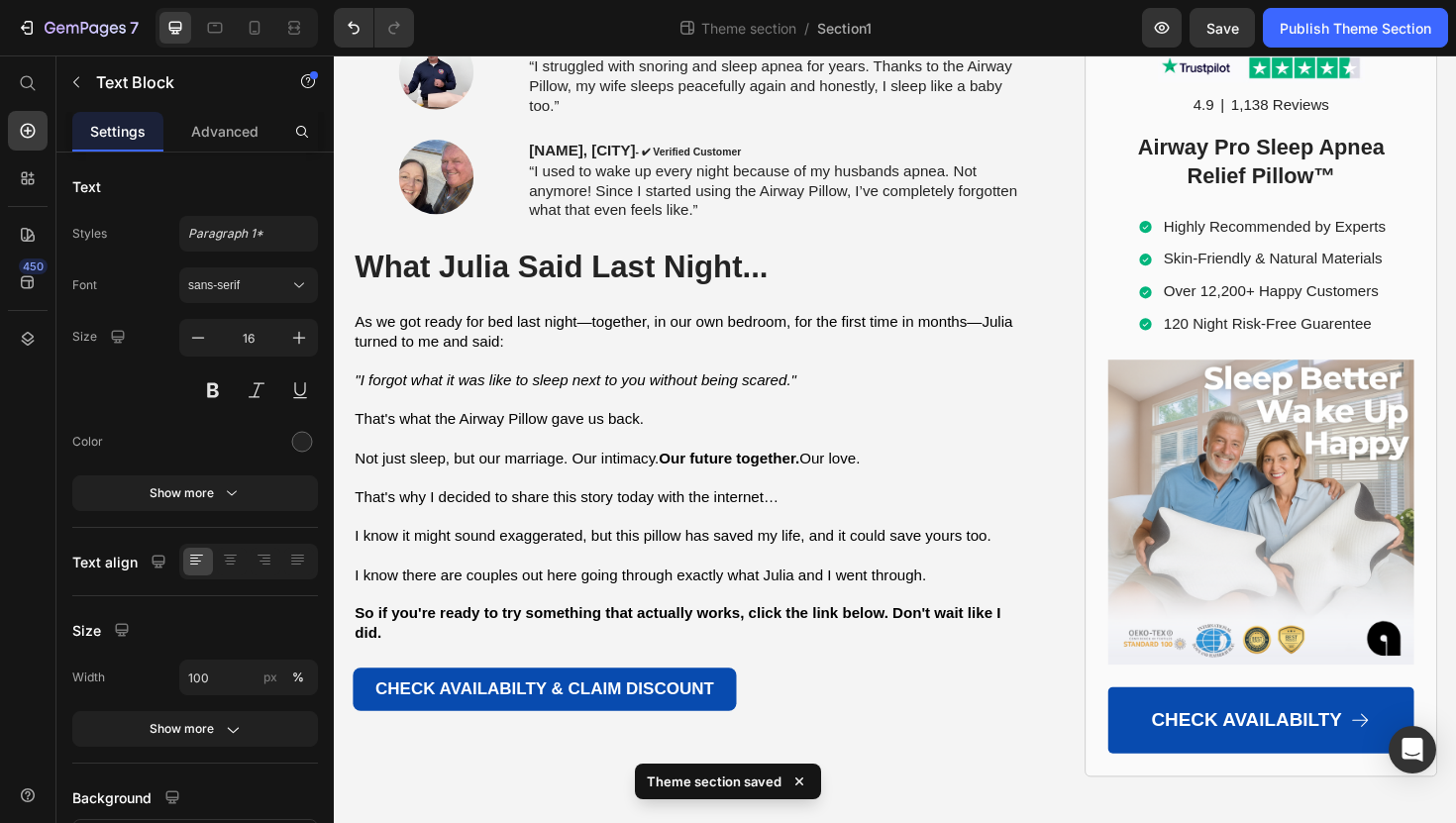 click on "“Sleep apnea left me exhausted in my [AGE]. The Airway Pillow gave me my life back. No more interrupted nights, more low energy days.”" at bounding box center [689, -1450] 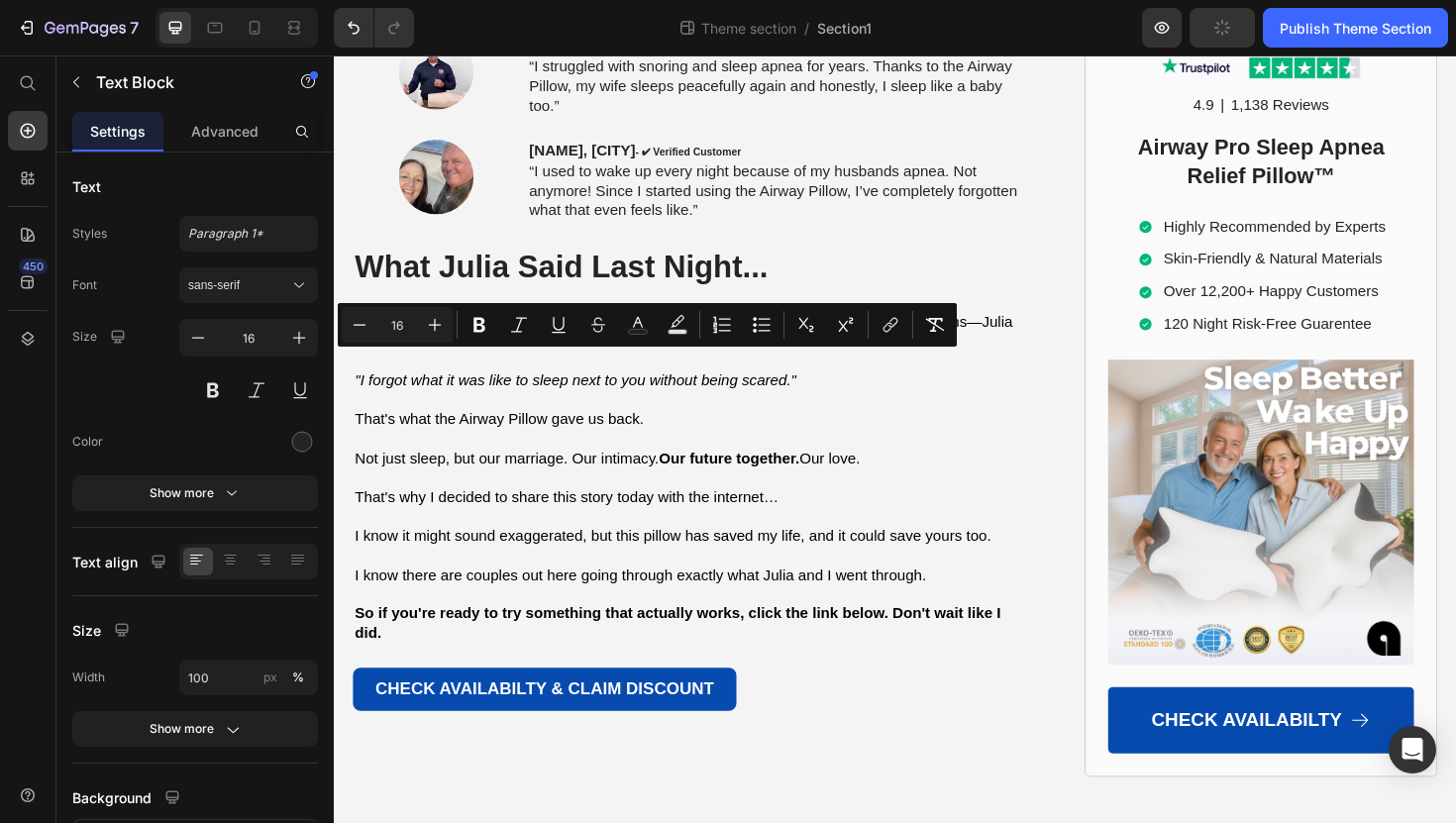 drag, startPoint x: 688, startPoint y: 383, endPoint x: 576, endPoint y: 386, distance: 112.04017 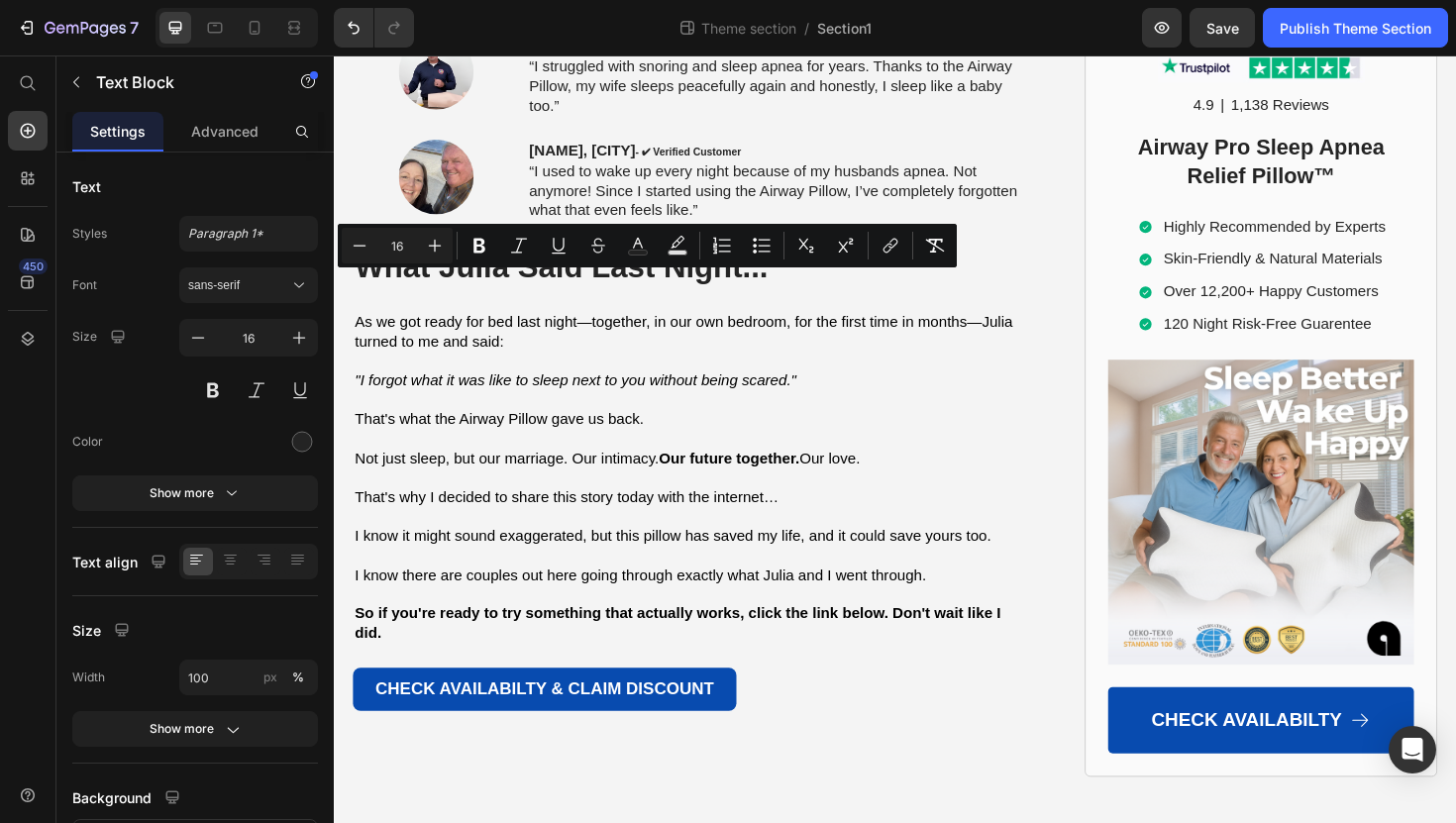 drag, startPoint x: 645, startPoint y: 299, endPoint x: 580, endPoint y: 303, distance: 65.12296 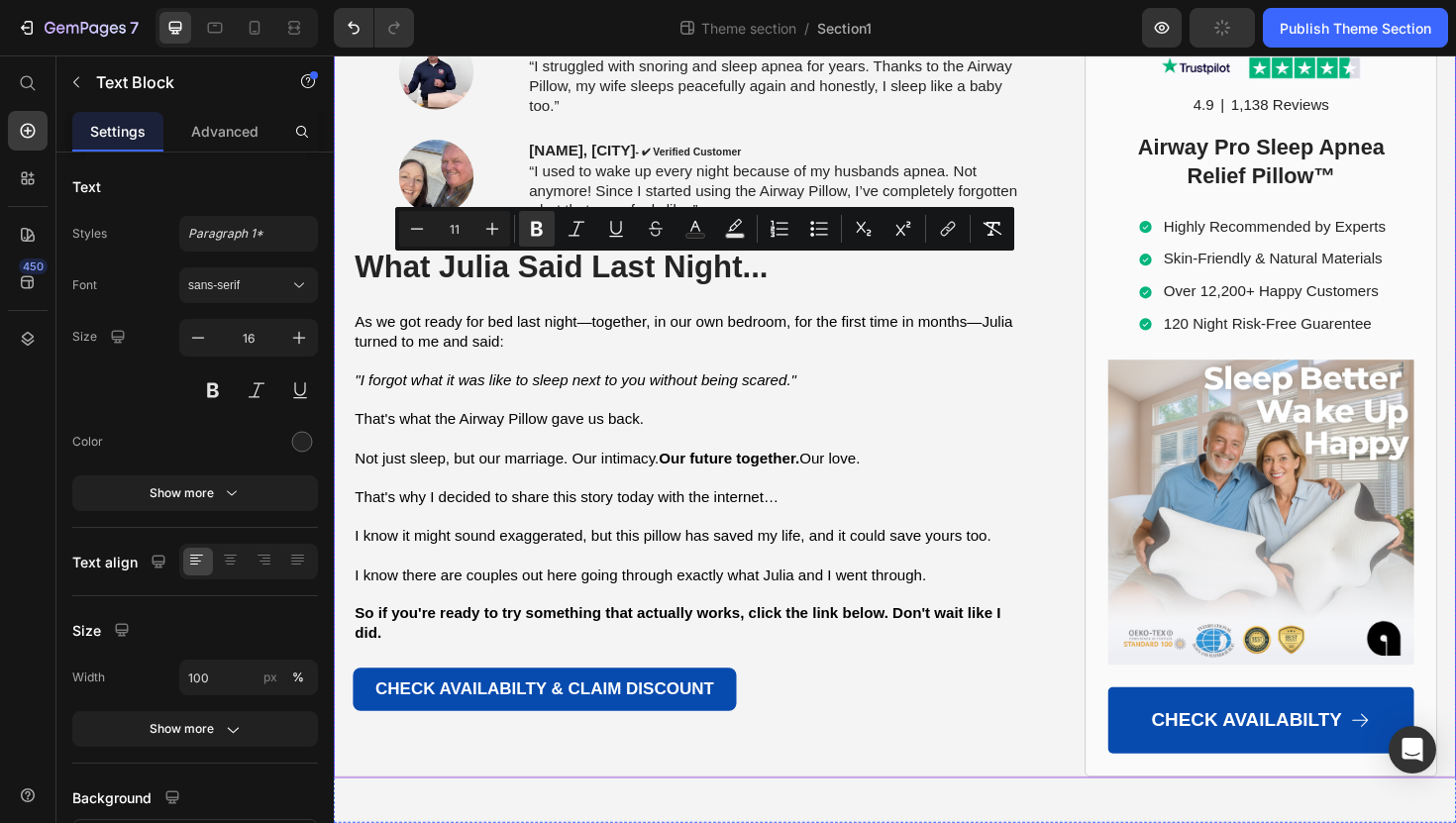 drag, startPoint x: 449, startPoint y: 313, endPoint x: 343, endPoint y: 275, distance: 112.60551 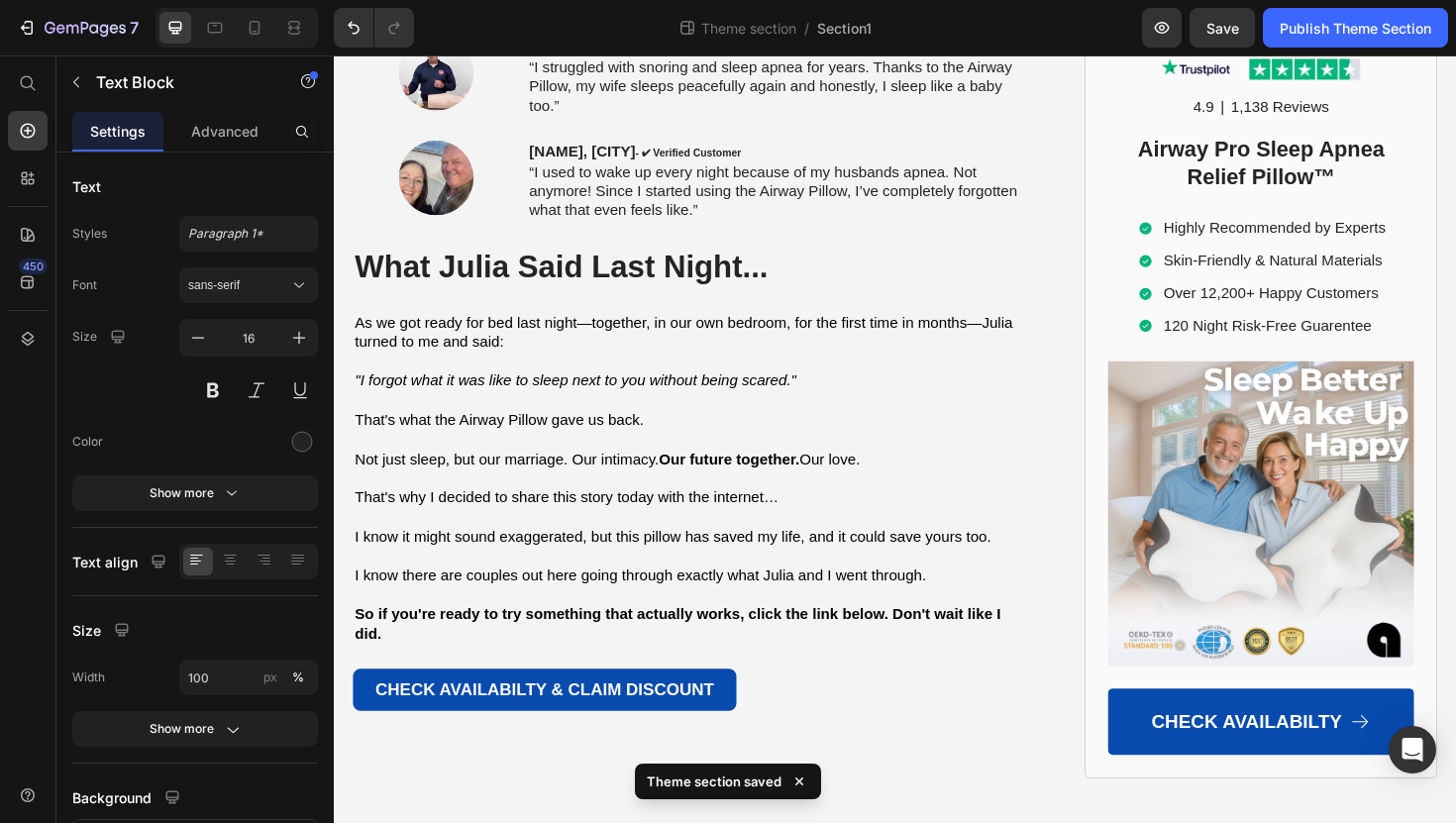 scroll, scrollTop: 10207, scrollLeft: 0, axis: vertical 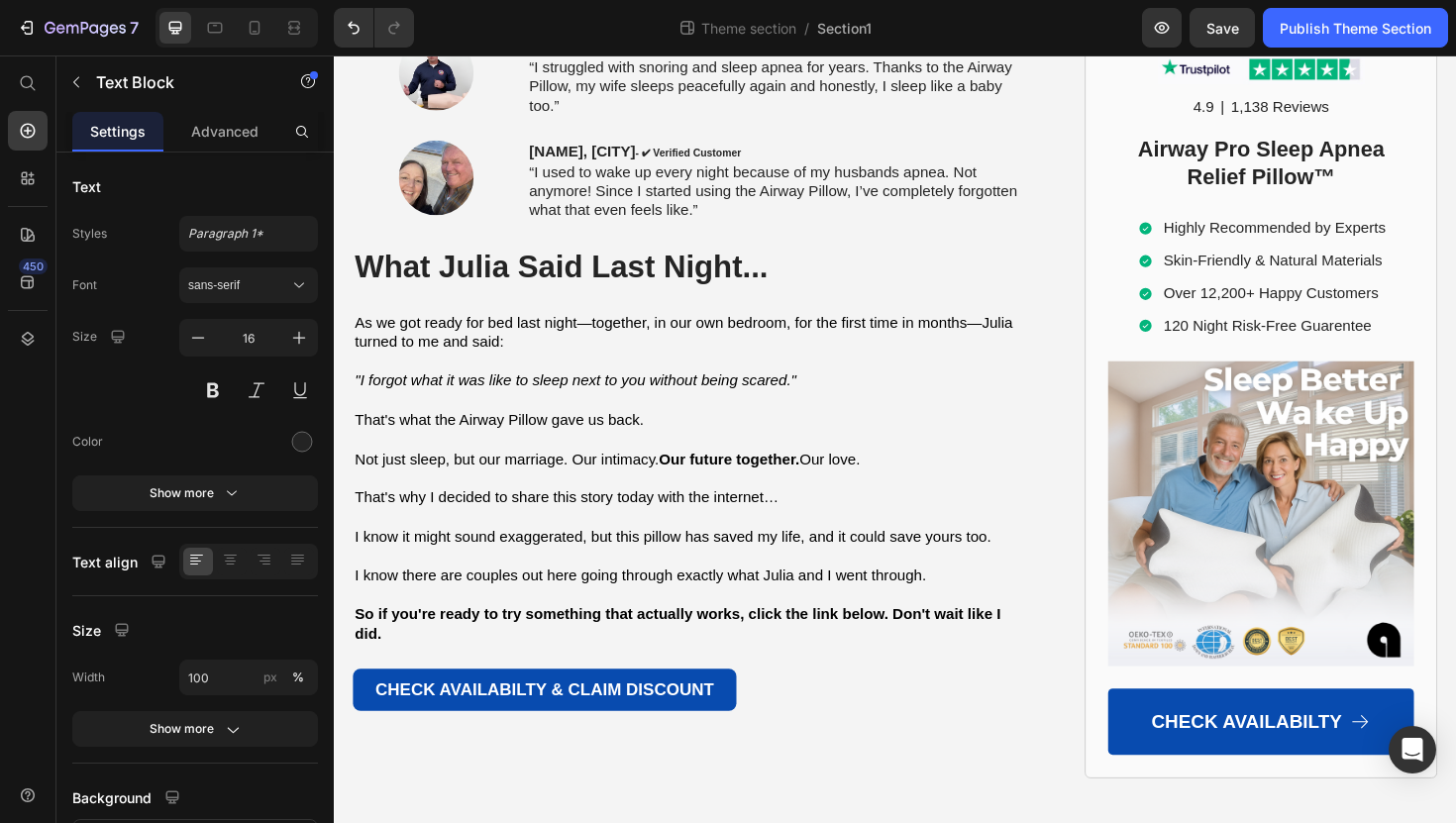 click on "“Sleep apnea left me exhausted in my [AGE]s. The Airway Pillow gave me my life back. No more interrupted nights and no more exhausted days because of sleep deprivation.”" at bounding box center (693, -1450) 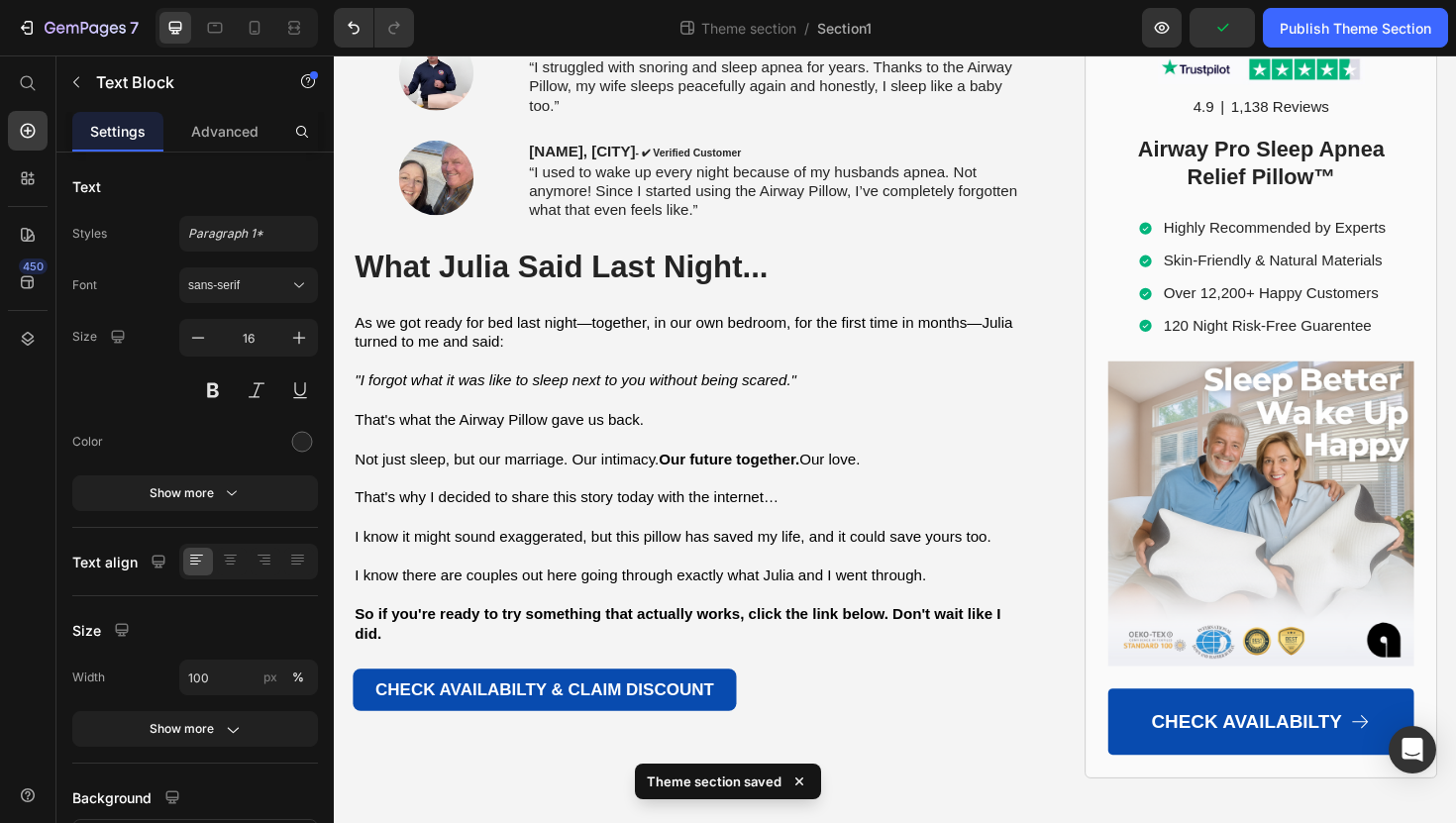 drag, startPoint x: 576, startPoint y: 444, endPoint x: 517, endPoint y: 446, distance: 59.033889 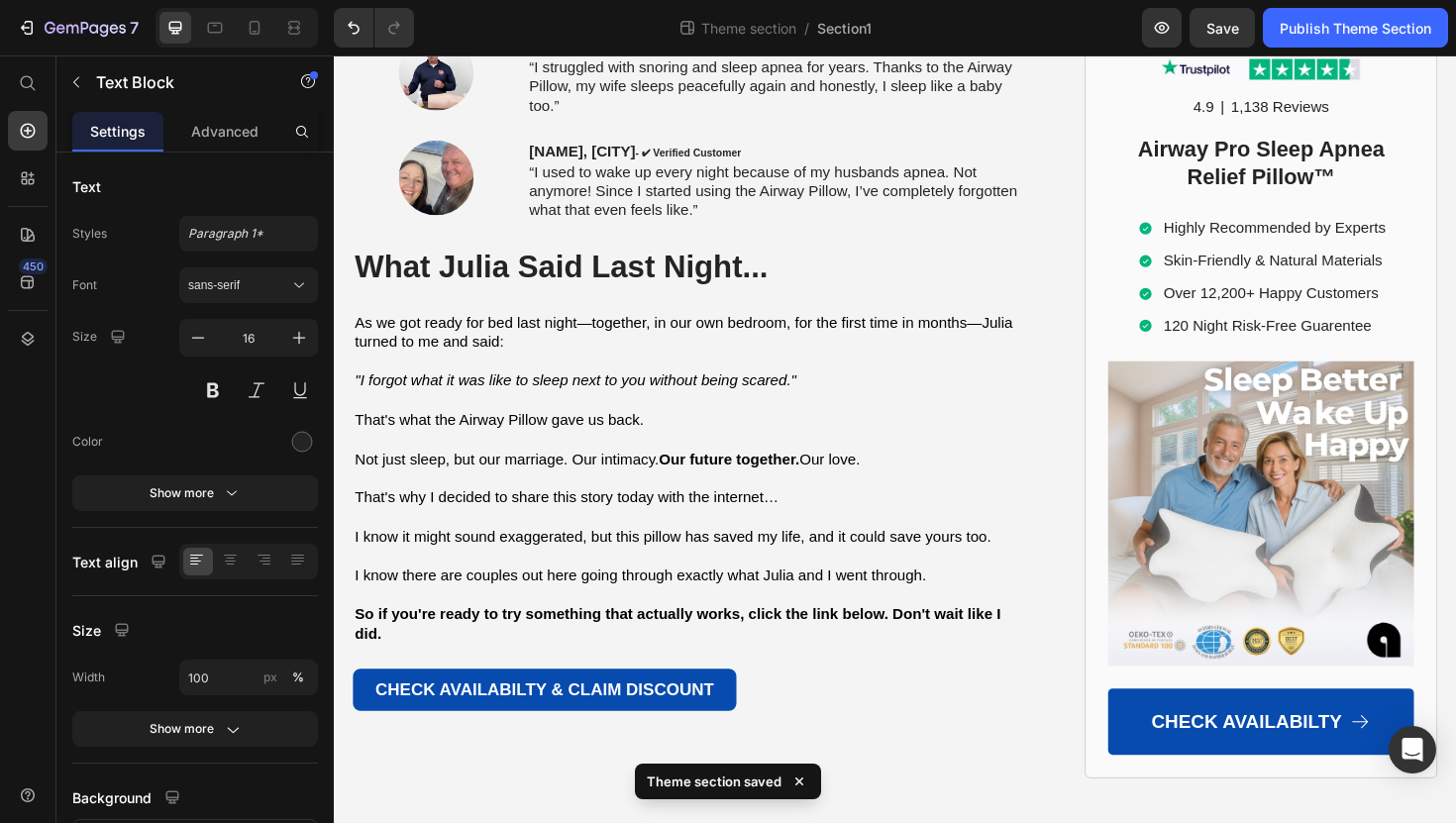 click on "“Sleep apnea has left me exhausted in my [AGE]s. The Airway Pillow gave me my life back. No more interrupted nights and sleep deprivation.”" at bounding box center (708, -1450) 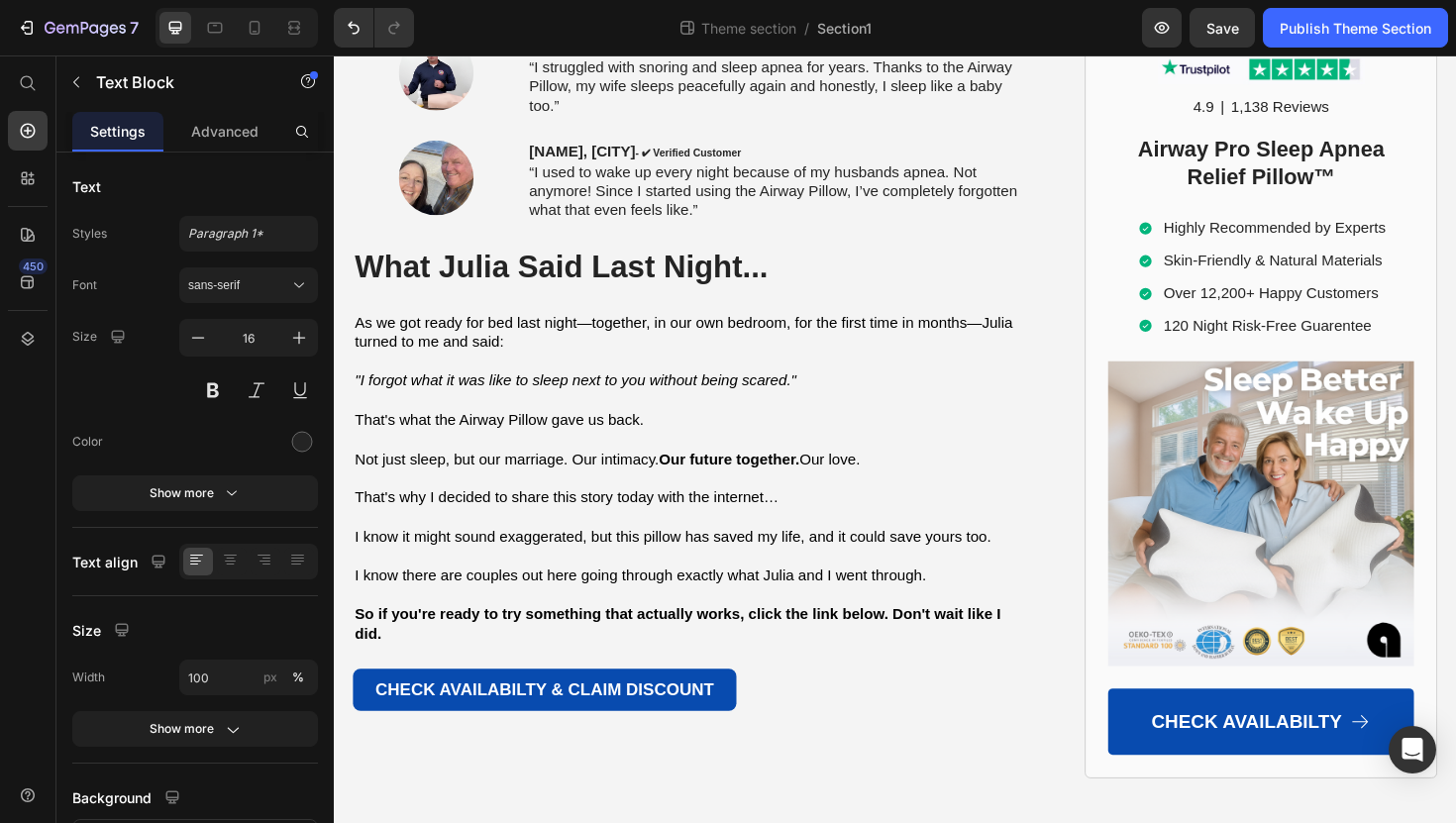 click on "“I’ve battled snoring and sleep apnea for years. This pillow stopped both. Can’t believe one pillow made such a difference.”" at bounding box center [695, -1367] 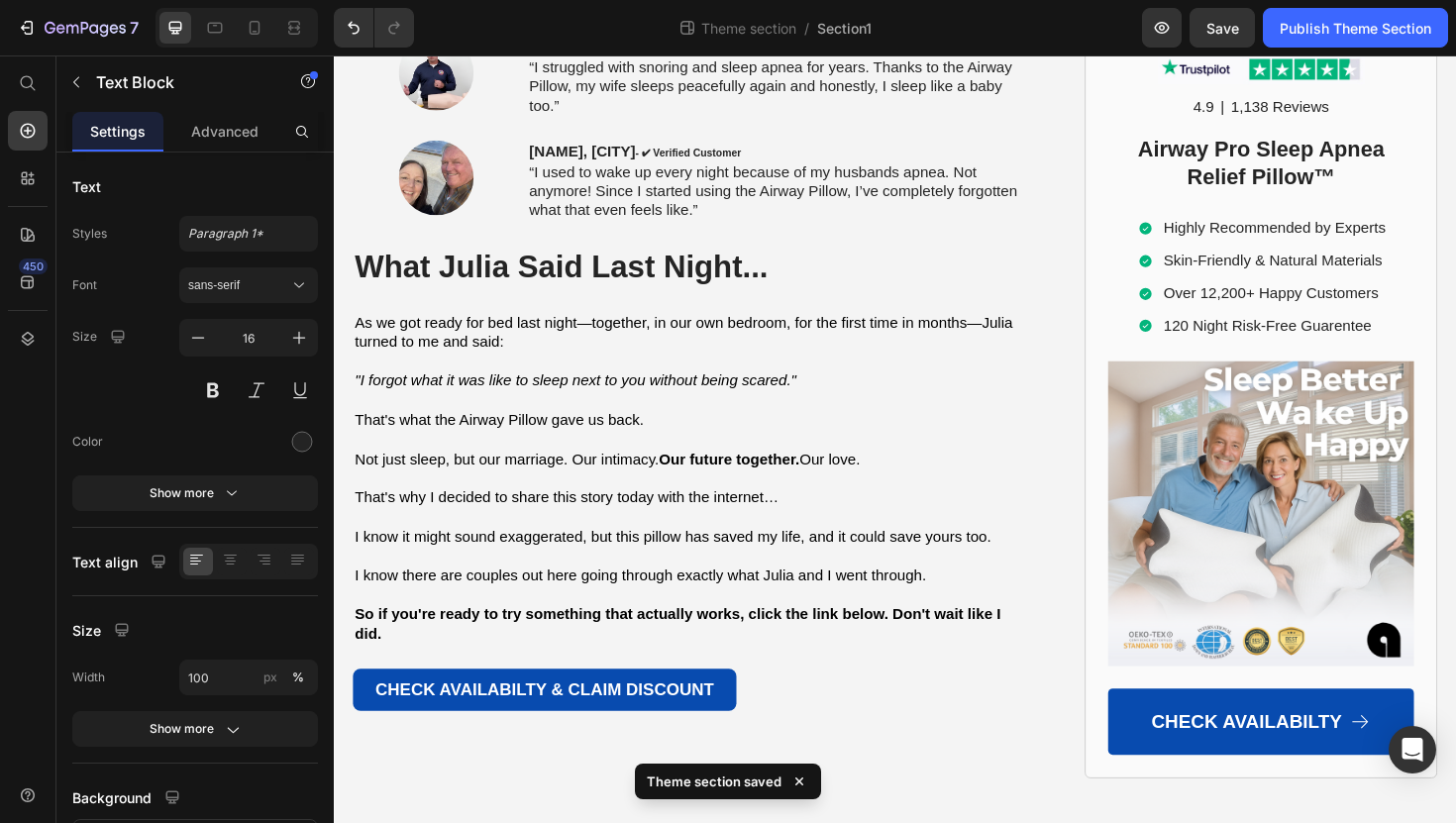 click on "“As a mum of three sleep is a luxury for me. The Airway Pillow improved the sleep of both myself and my husband who has been suffering from sleep apnea for over 3 years. Now we wake up refreshed and the love in our family finally came back.”" at bounding box center [709, -1273] 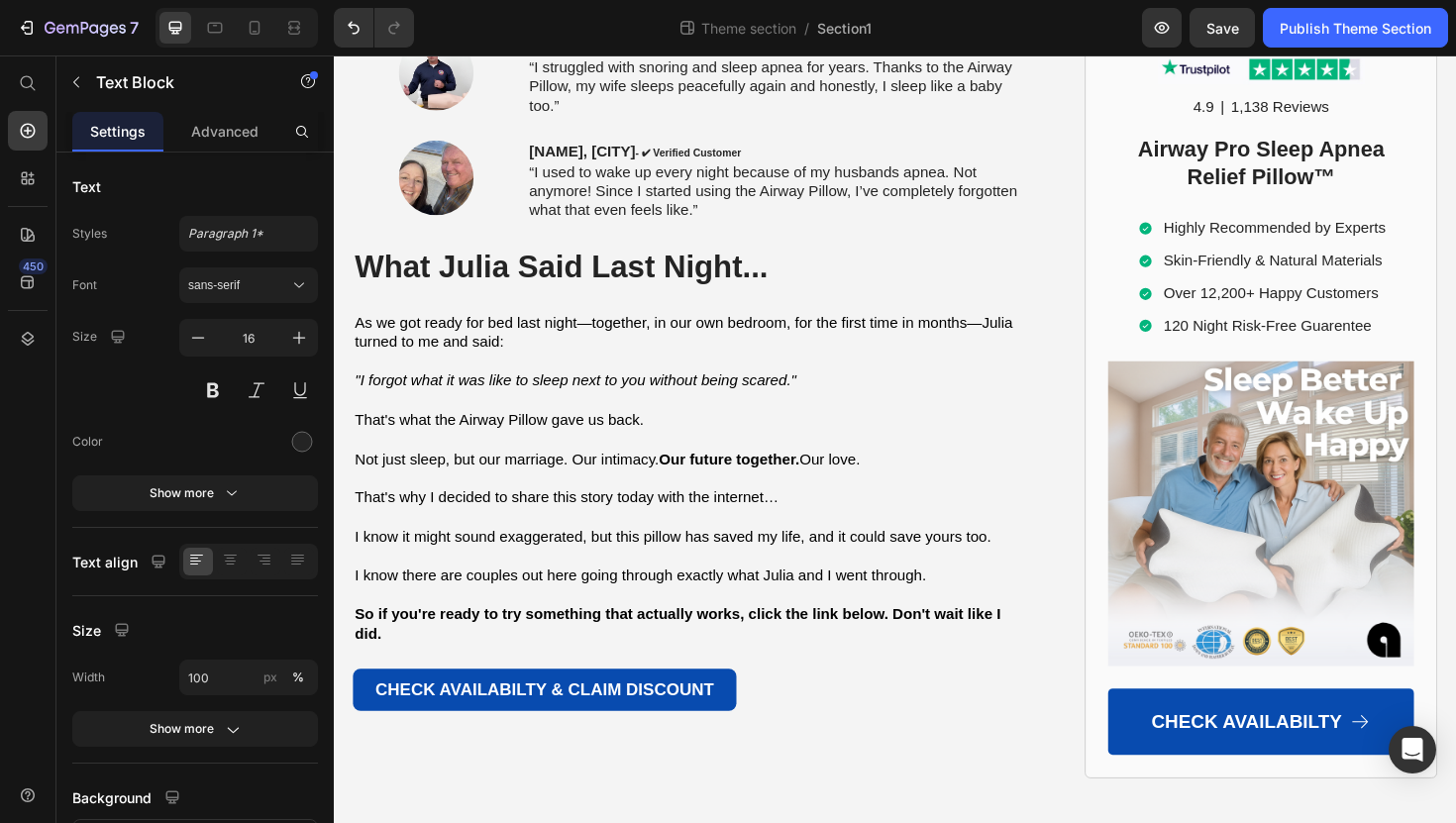 scroll, scrollTop: 10328, scrollLeft: 0, axis: vertical 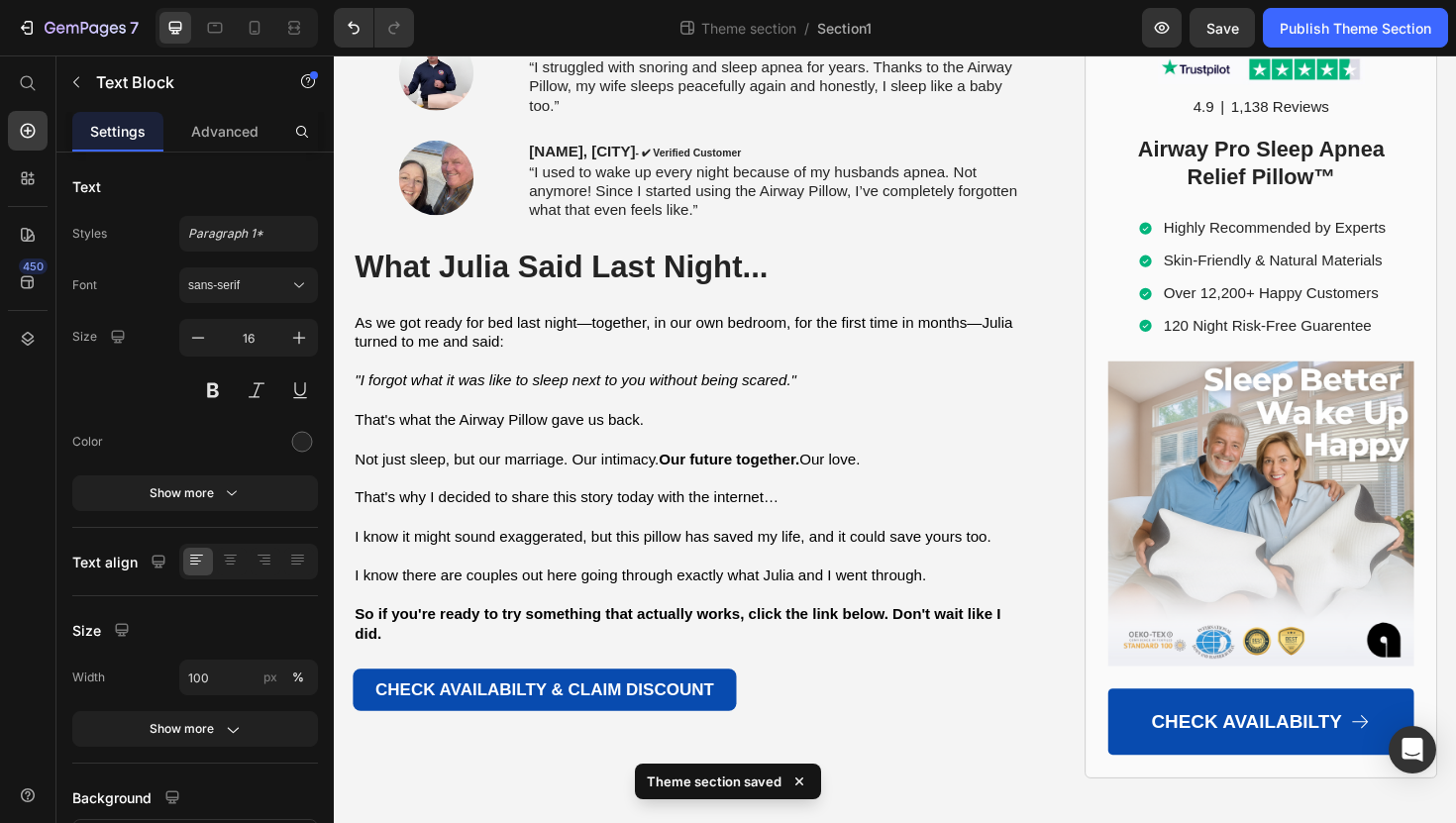 click on "[FIRST] [LAST] from [CITY] - ✔︎ Verified Customer “As a mum of three sleep is a luxury for me. The Airway Pillow improved the sleep of both myself and my husband who has been suffering from sleep apnea for over 3 years. Now we wake up probably like 60% more refreshed and even the love in our family finally came back.”" at bounding box center (710, -1283) 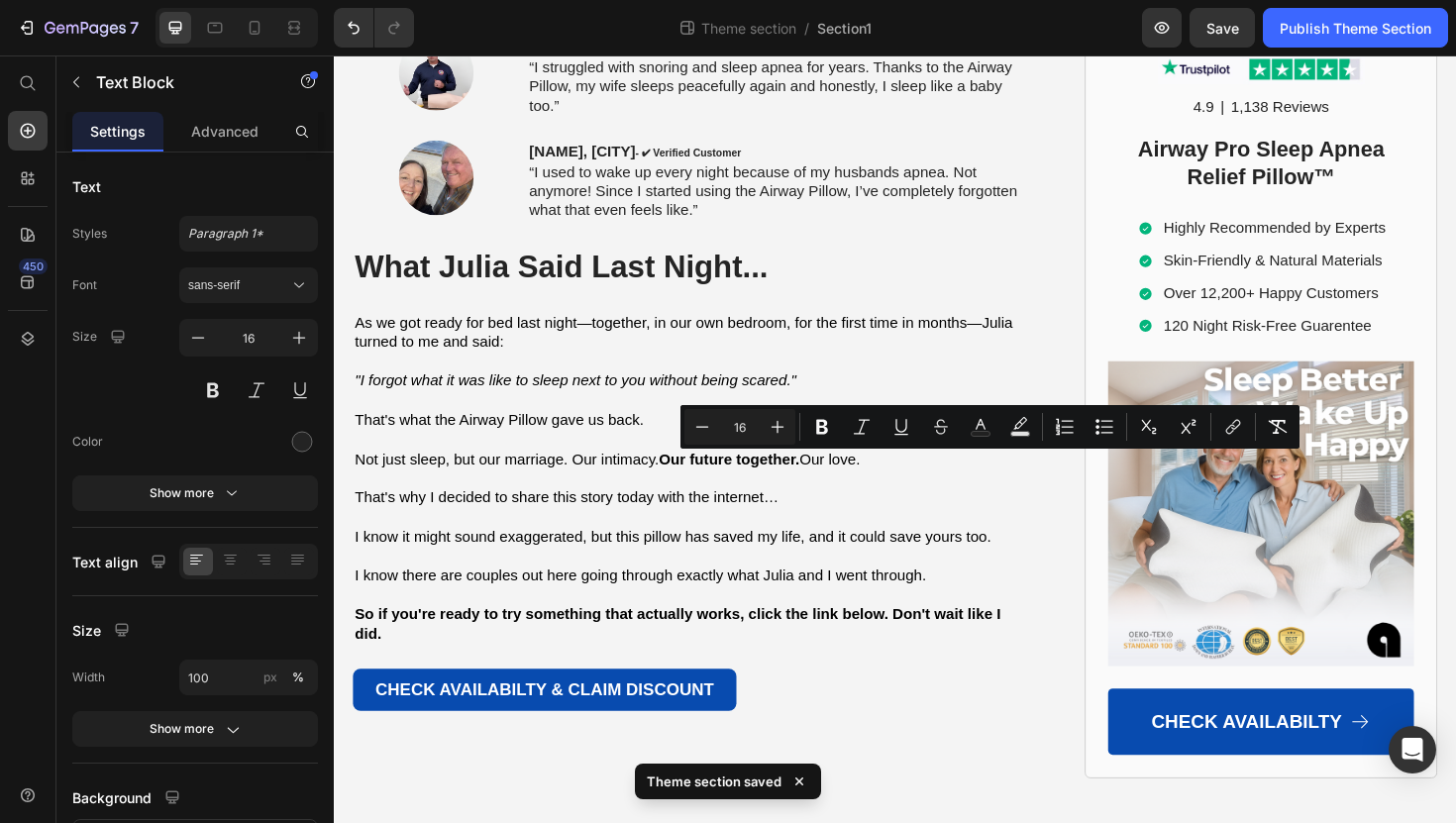 drag, startPoint x: 1041, startPoint y: 487, endPoint x: 992, endPoint y: 482, distance: 49.25444 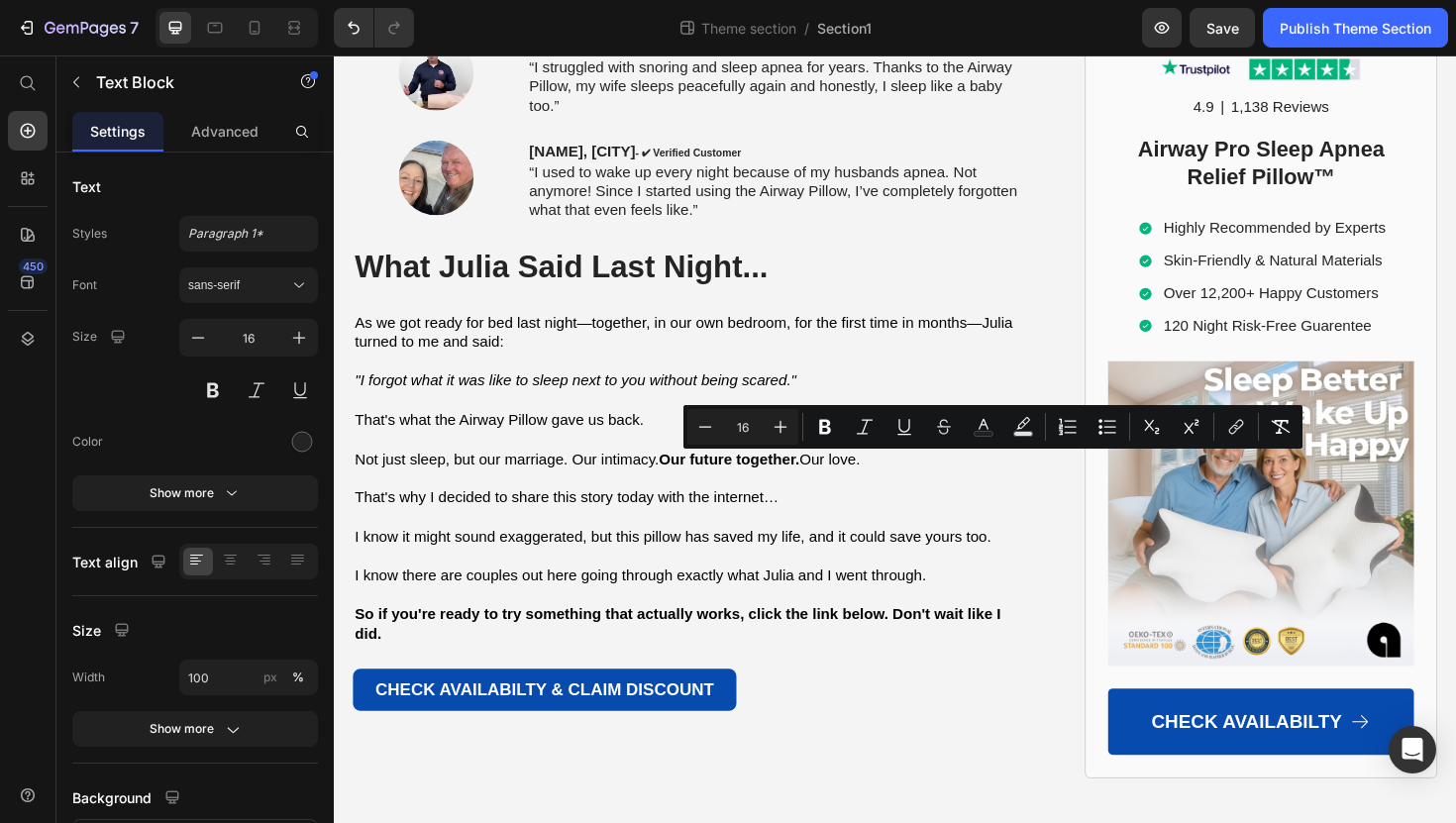 drag, startPoint x: 1044, startPoint y: 489, endPoint x: 983, endPoint y: 489, distance: 61 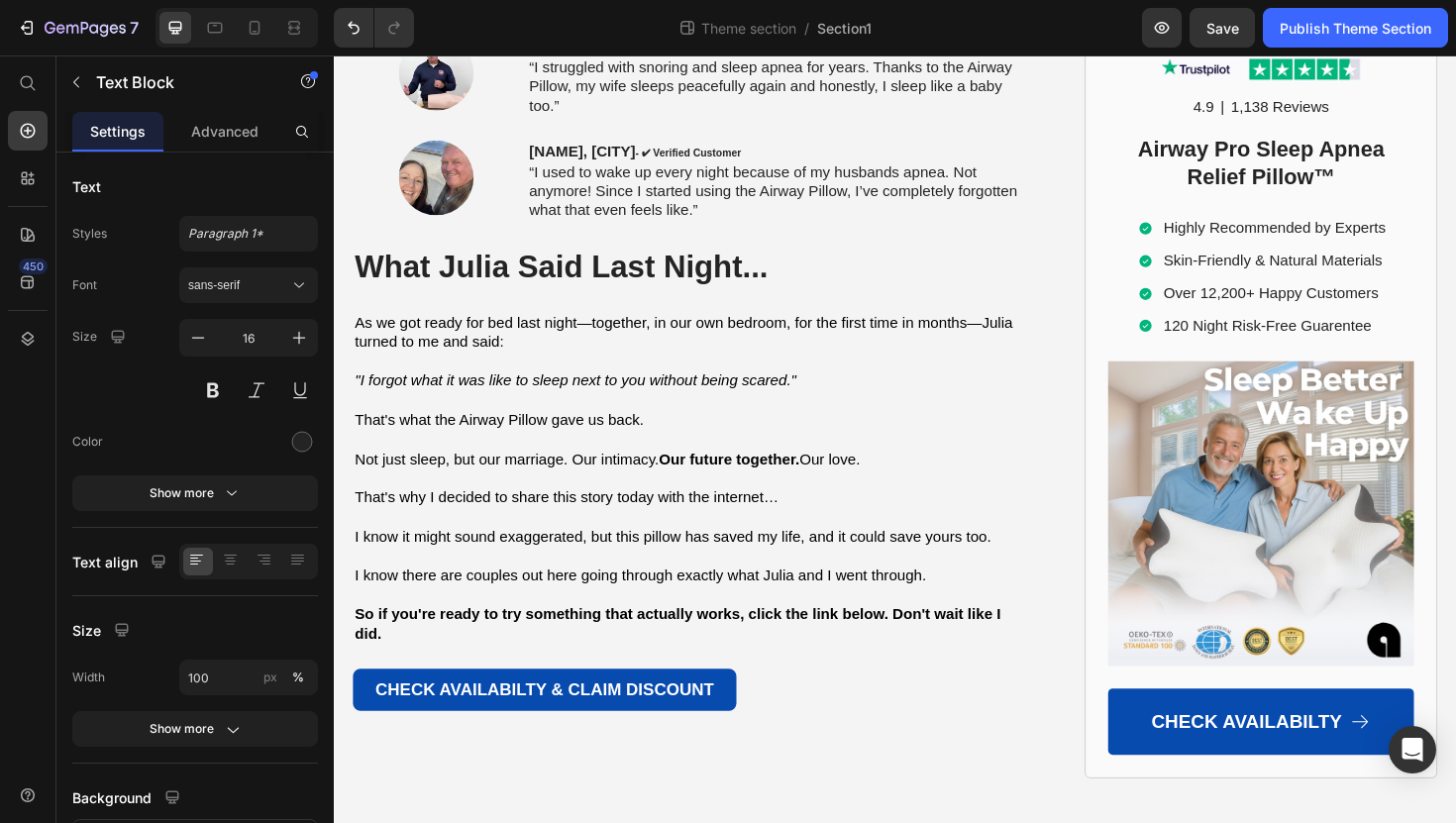 click on "“As a mum of three sleep is a luxury for me. The Airway Pillow improved the sleep of both myself and my husband who has been suffering from sleep apnea for over 3 years. Now we wake up probably like 60% more refreshed and even the love in our family finally came back.”" at bounding box center (709, -1273) 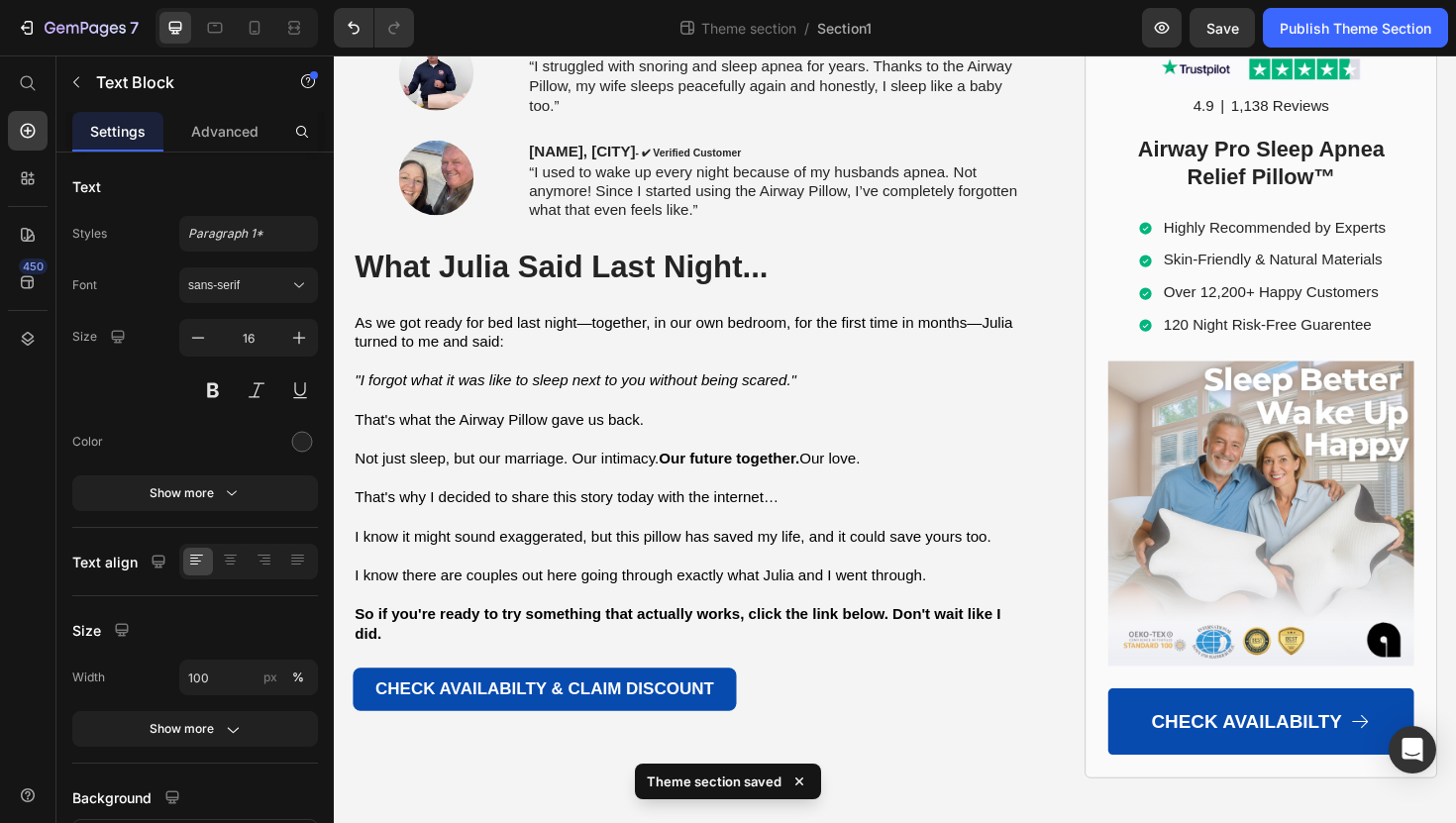 click on "“As a mum of three sleep is a luxury for me. The Airway Pillow improved the sleep of both myself and my husband who has been suffering from sleep apnea for over 3 years. Now we wake up probably like 60% more refreshed and even the love in our family finally came back, because we have more time and energy to spend with our kids”" at bounding box center (709, -1284) 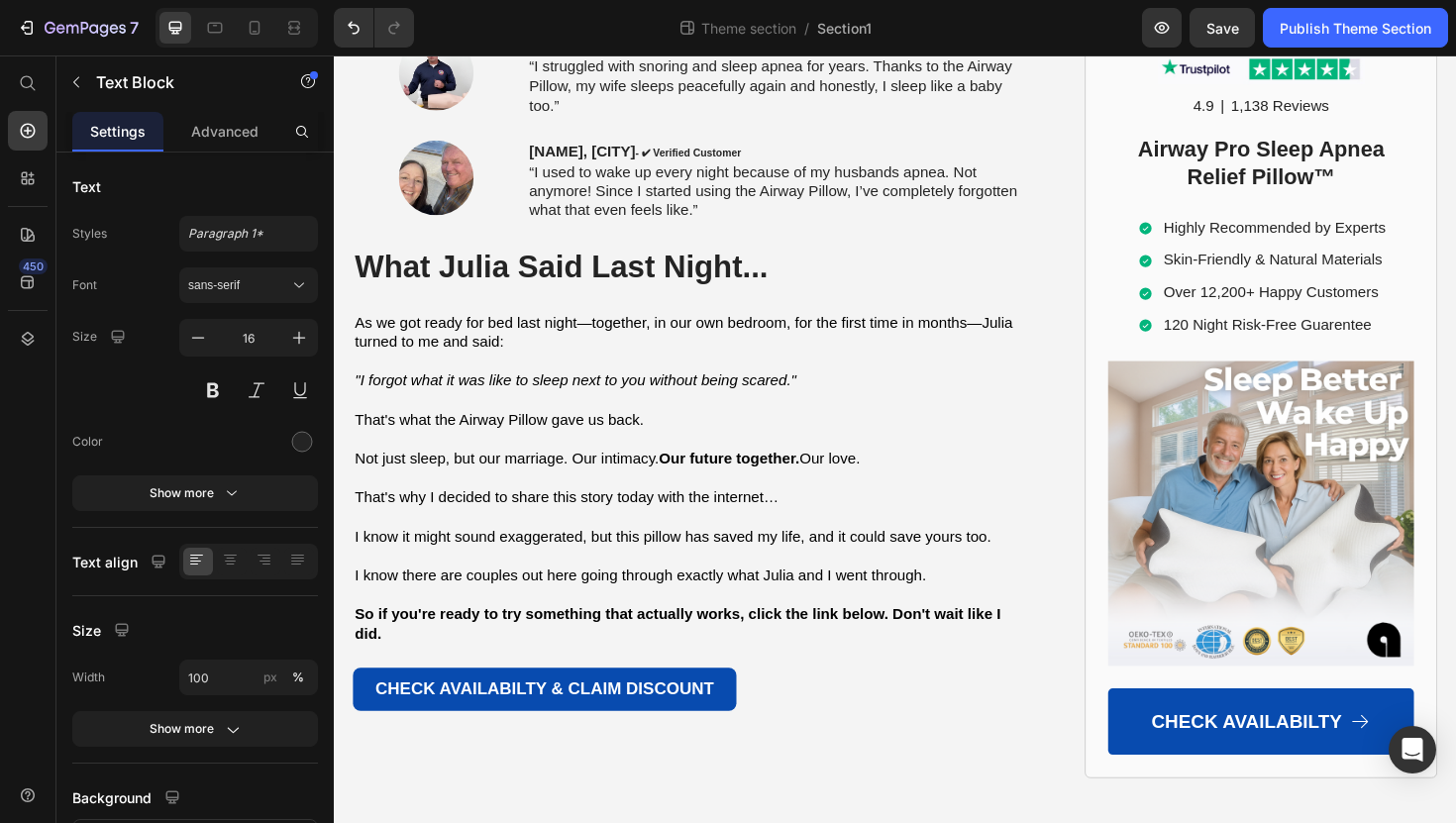 click on "“As a mum of three sleep is a luxury for me. The Airway Pillow improved the sleep of both myself and my husband who has been suffering from sleep apnea for over 3 years. Now we wake up probably like 60% more refreshed and even the love in our family finally came back, because we have more time and energy to spend with our kids”" at bounding box center (709, -1284) 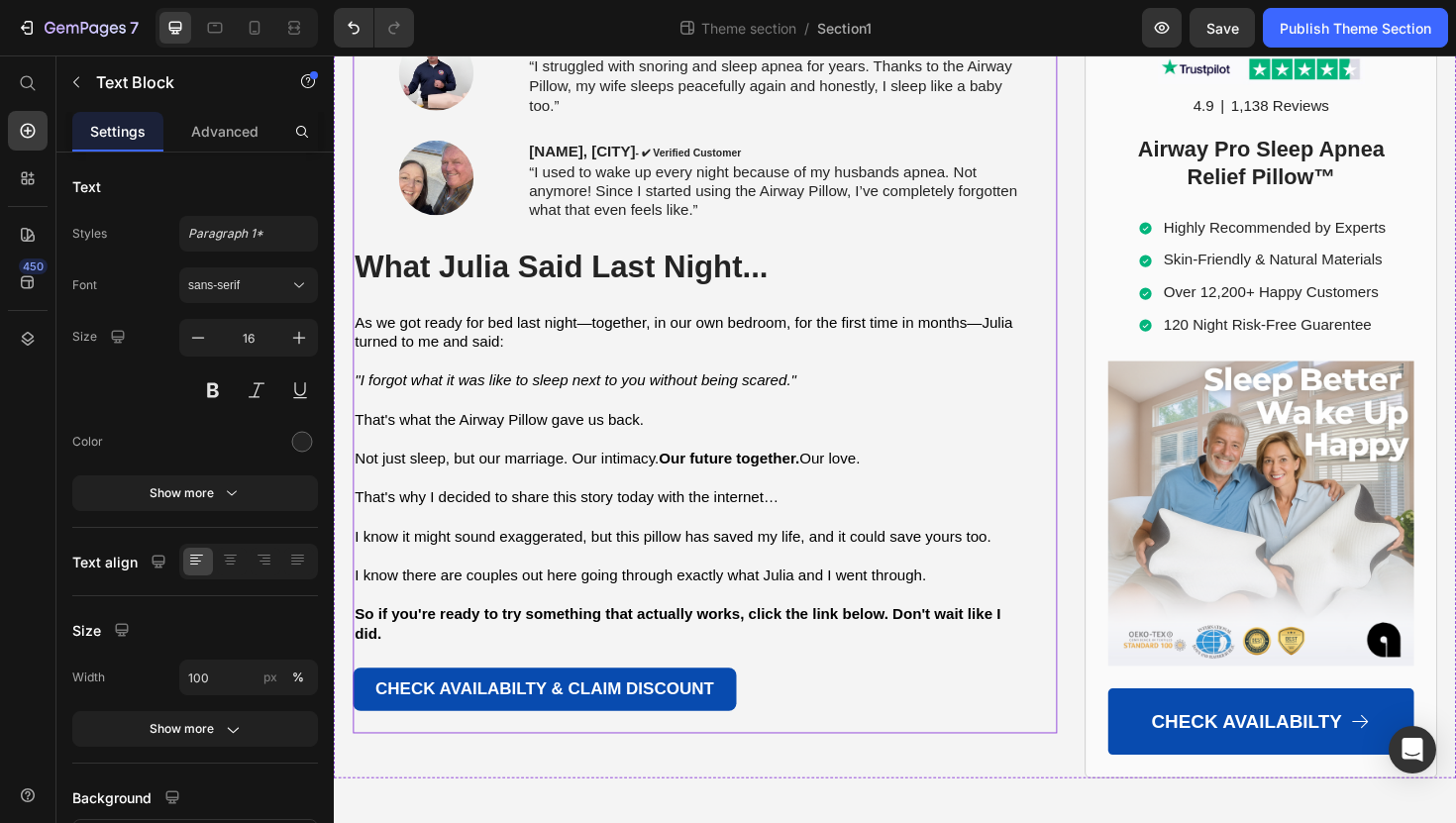 click on "Why My Doctor Now Recommends This Pillow to Other Patients Heading Even my sleep specialist was skeptical at first.   But after reviewing the Airway Pro Pillow's design and seeing my results, he now recommends it to his other patients.   "The secret is the patented butterfly shape with the  ARM-CRADLE DESIGN™ " he explained.   "This is revolutionary."   Unlike traditional pillows that tilt your head back and  close your airway , the Airway Pillow keeps your neck aligned and airway open.   But here's the breakthrough part that  shocked  my doctor:   "The ARM-CRADLE DESIGN™  features specially designed hollows that allow your arm to rest comfortably when sleeping on your side—without putting pressure on your shoulder or forcing your head into unnatural positions."   "This isn't like any other memory foam pillow on the market."   The unique  Arm-Cradle-Design™  is what makes all the difference.   " Side sleeping is the optimal position for sleep apnea sufferers ," my doctor explained." at bounding box center [710, -1053] 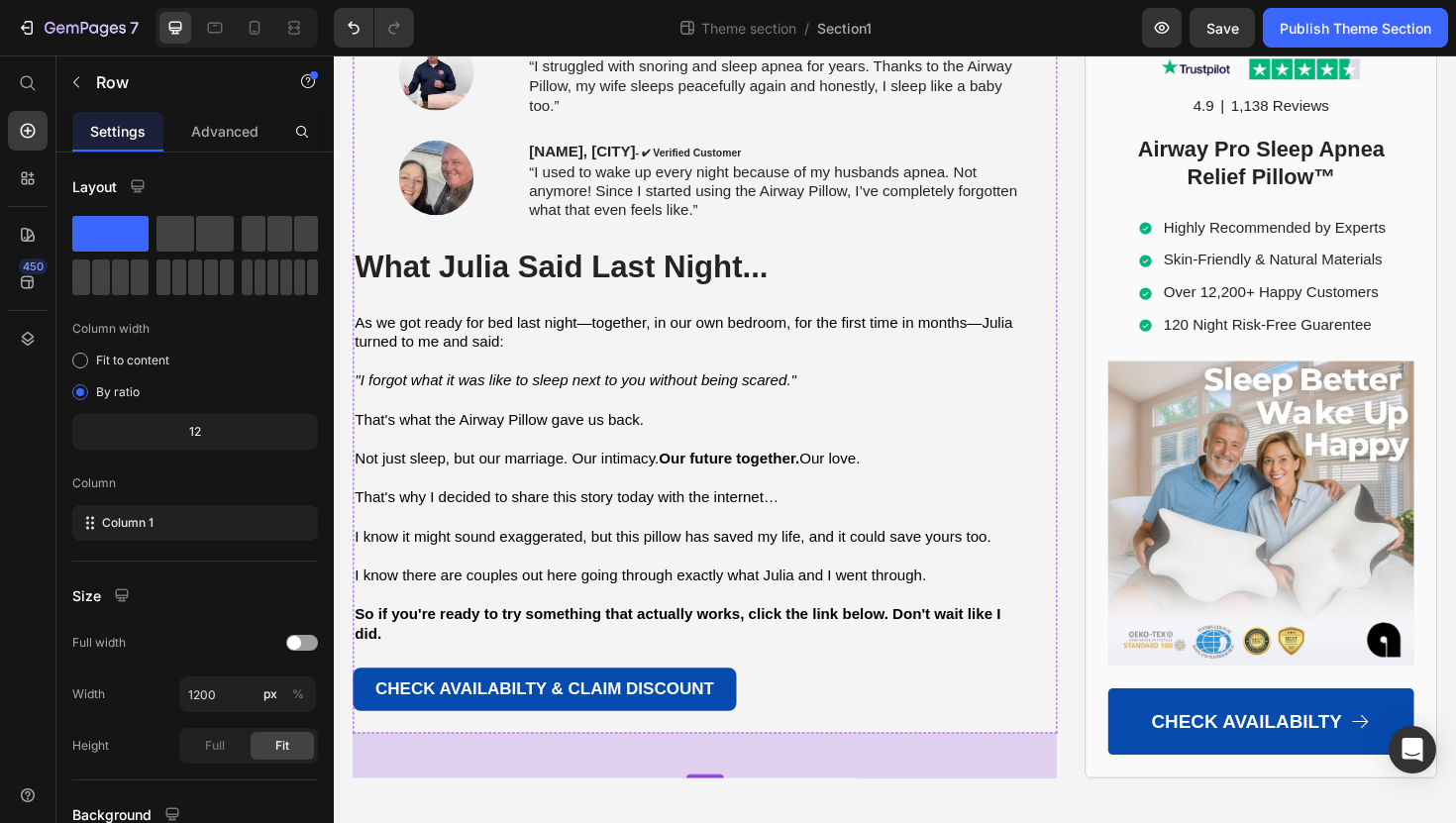 scroll, scrollTop: 10268, scrollLeft: 0, axis: vertical 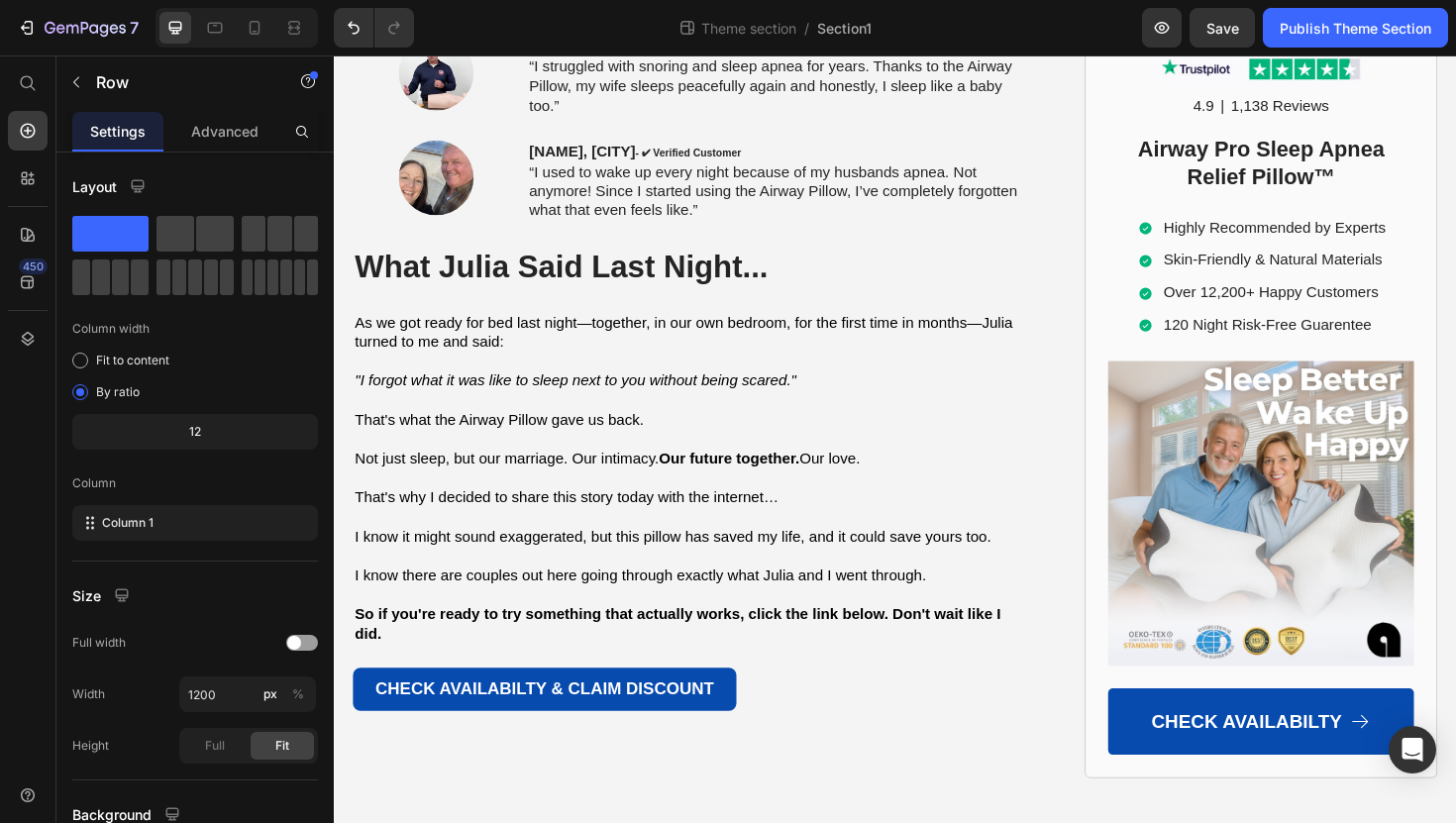 click on "“Sleep apnea has left me exhausted in my [AGE]s. The Airway Pillow gave me my life back. No more interrupted nights and sleep deprivation.”" at bounding box center (708, -1471) 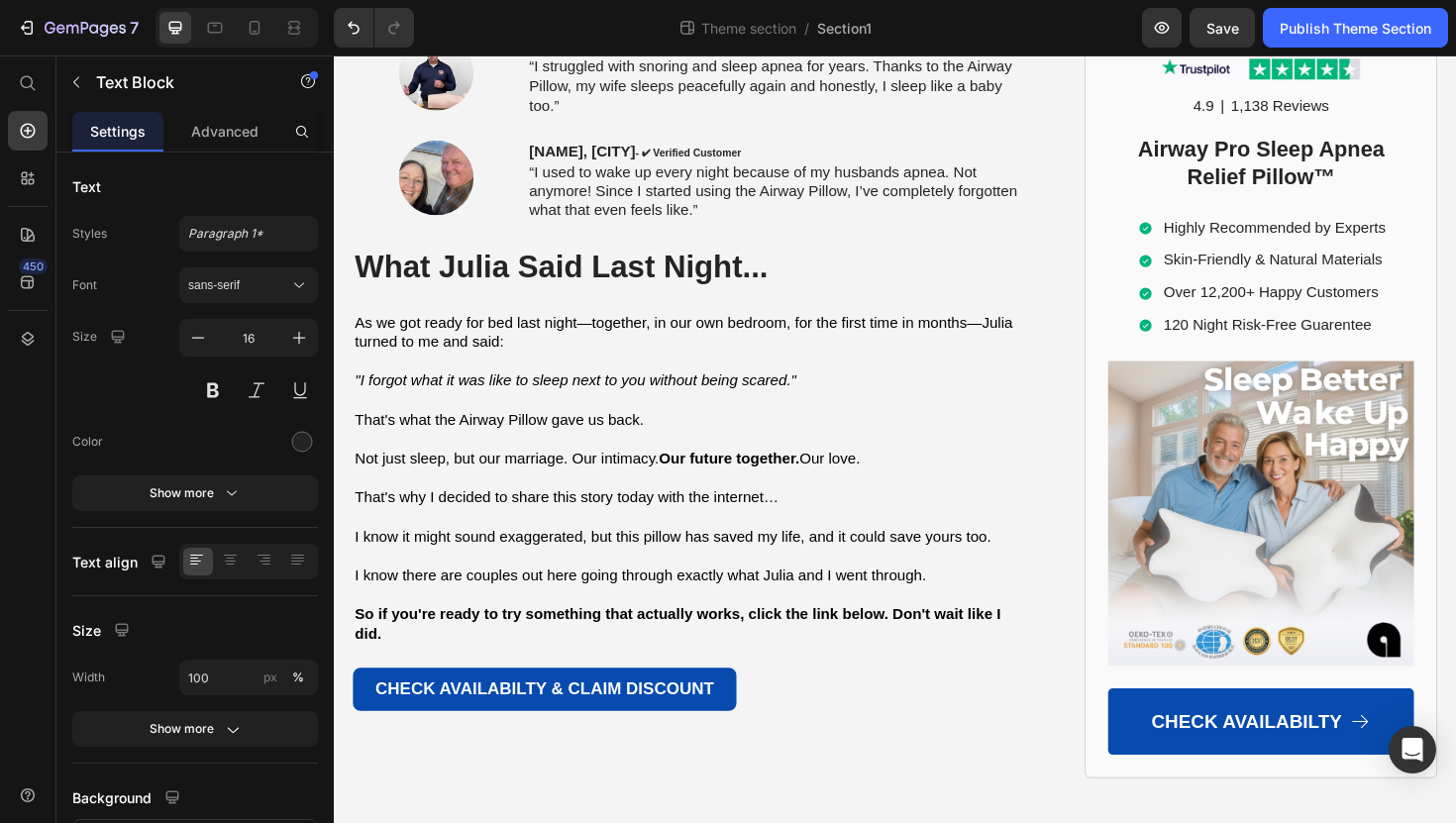 click on "“Sleep apnea has left me exhausted in my [AGE]s. The Airway Pillow gave me my life back. No more interrupted nights and sleep deprivation.”" at bounding box center [708, -1471] 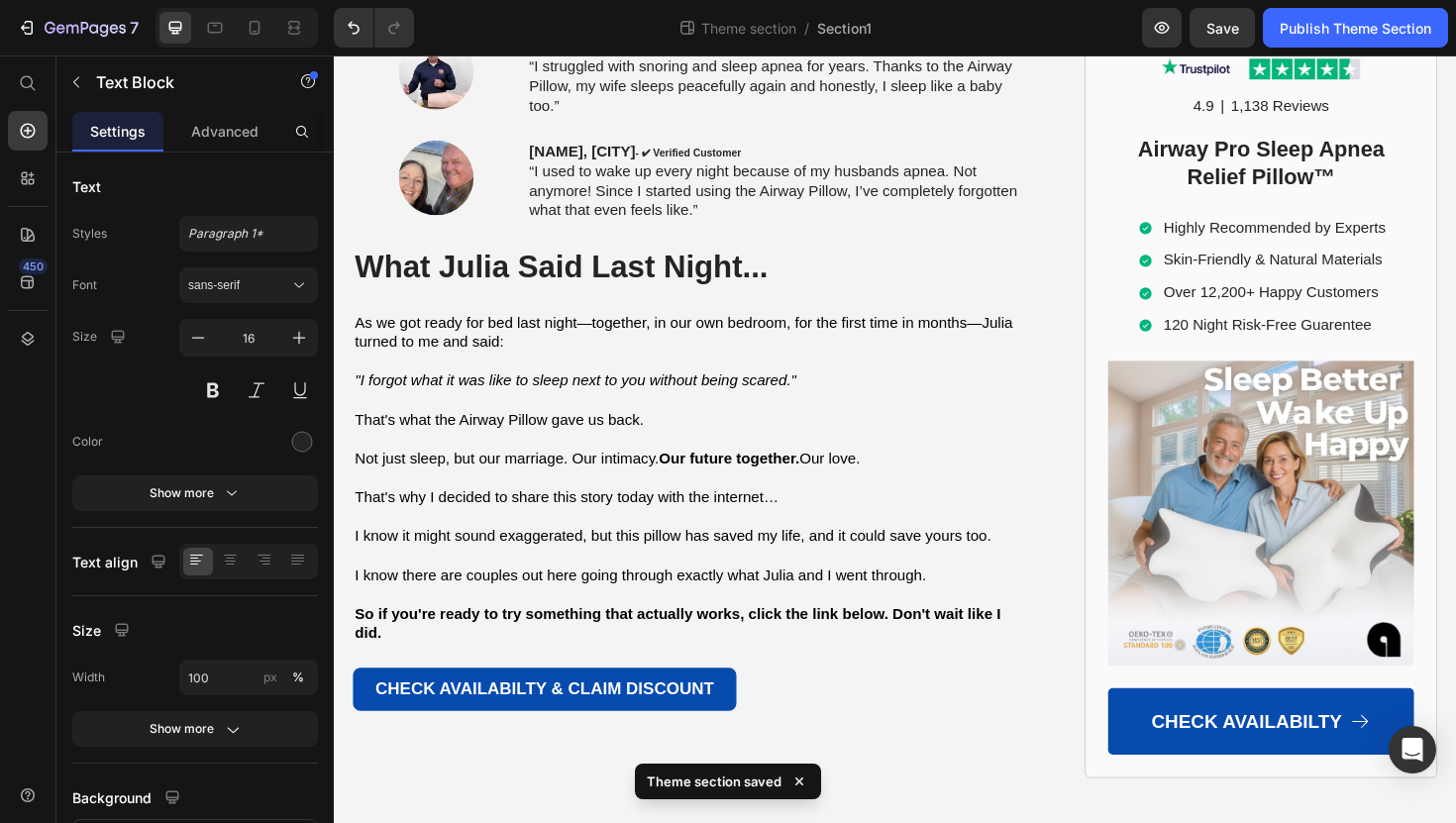 click on "“Sleep apnea has left me exhausted in my 50s. I used to wake up with headaches, in a bad mood and even snap at my wife time to time. The Airway Pillow gave me my life back. No more interrupted nights and sleep deprivation.”" at bounding box center [706, -1482] 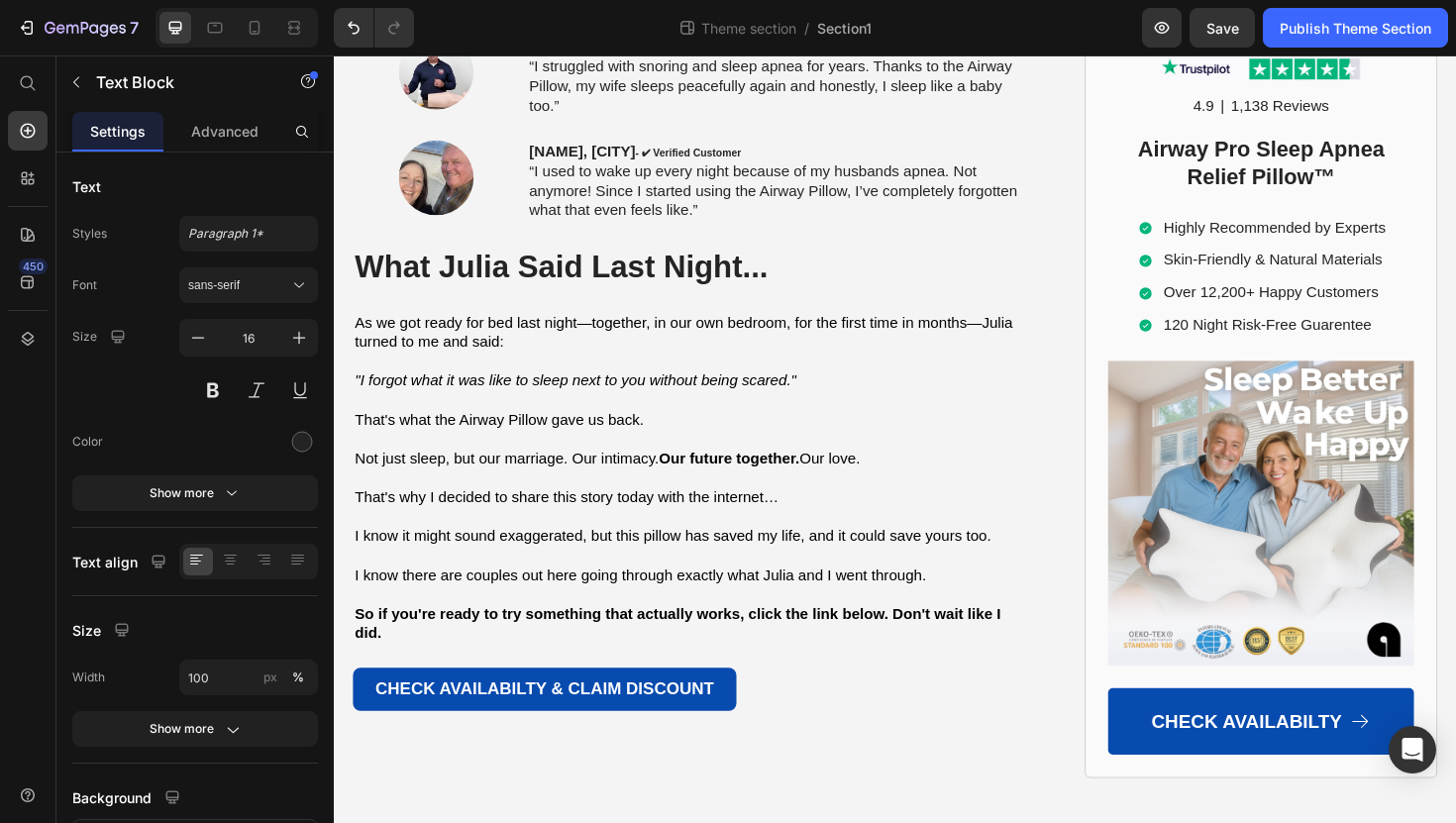 click on "“Sleep apnea has left me exhausted in my 50s. I used to wake up with headaches, in a bad mood and even snap at my wife time to time. Thankfully the Airway Pillow gave me my life back. No more interrupted nights and sleep deprivation.”" at bounding box center (702, -1482) 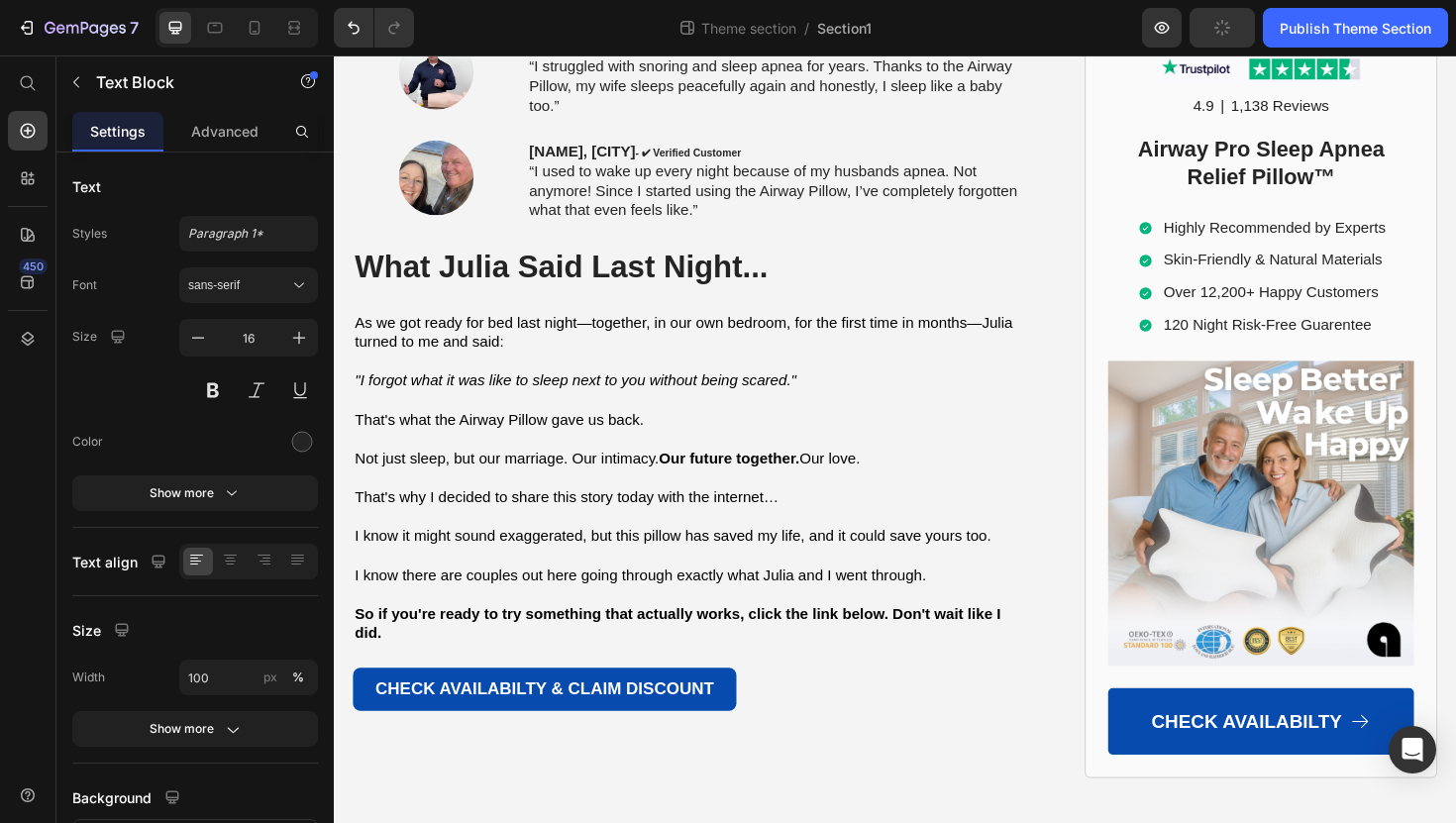 drag, startPoint x: 935, startPoint y: 382, endPoint x: 925, endPoint y: 383, distance: 10.049876 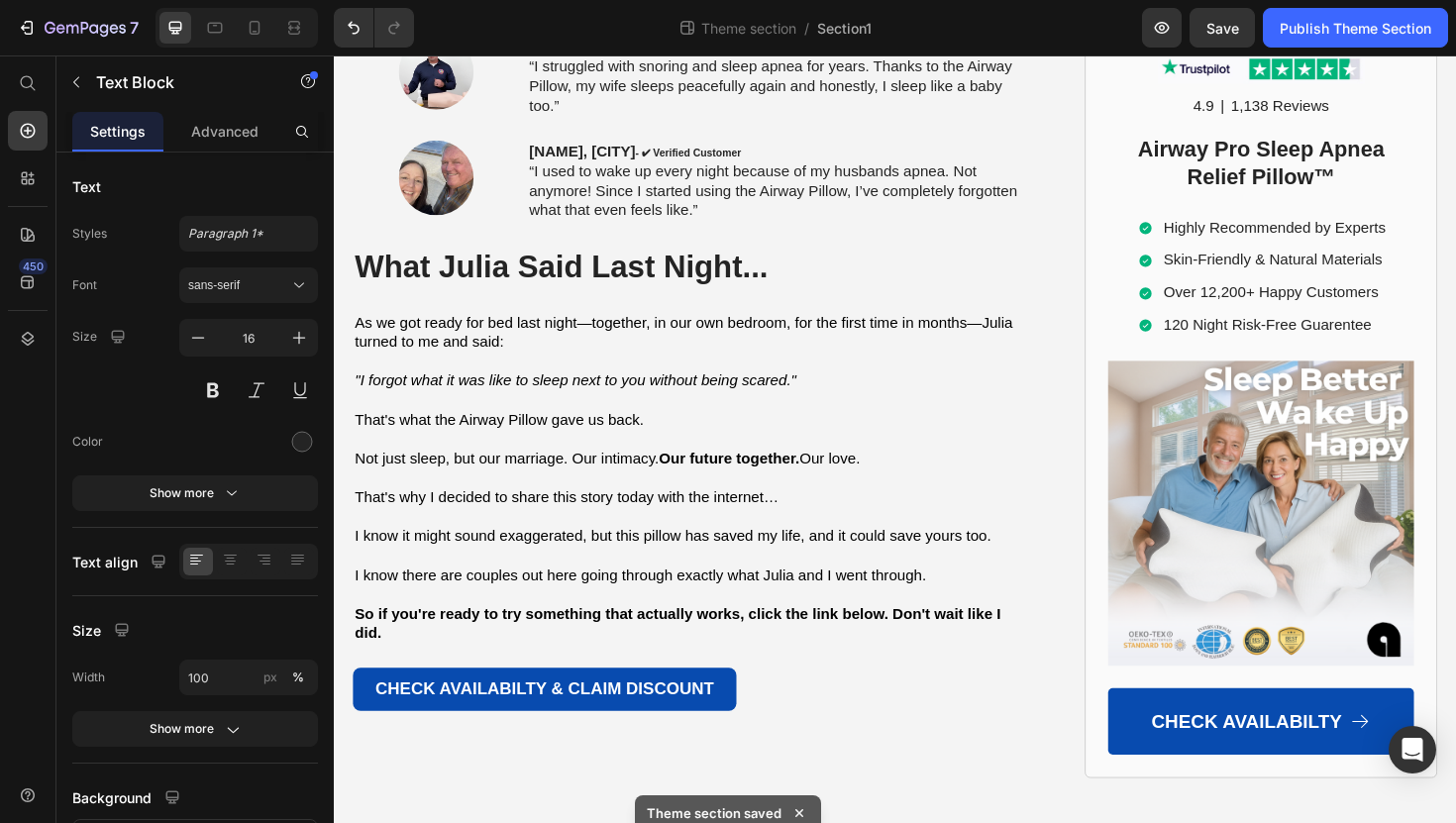 click on "“Sleep apnea has left me exhausted in my 50s. I used to wake up with headaches, in a bad mood and even snap at my wife time to time. Thankfully the Airway Pillow gave me my peace back. No more interrupted nights and sleep deprivation.”" at bounding box center (696, -1482) 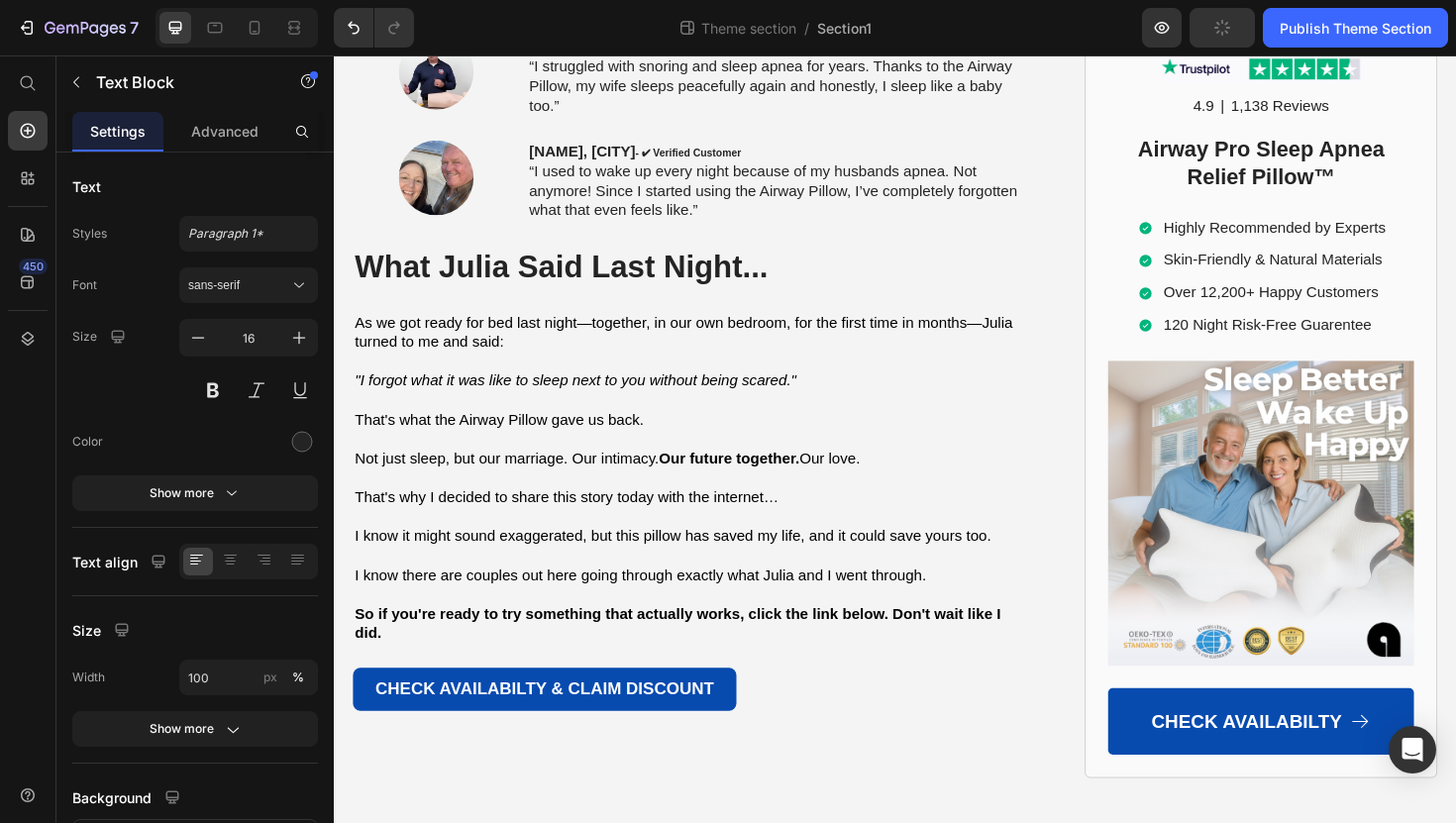 click on "“Sleep apnea has left me exhausted in my 50s. I used to wake up with headaches, in a bad mood and even snap at my wife time to time. Thank god i found the Airway Pillow gave me my peace back. No more interrupted nights and sleep deprivation.”" at bounding box center [708, -1482] 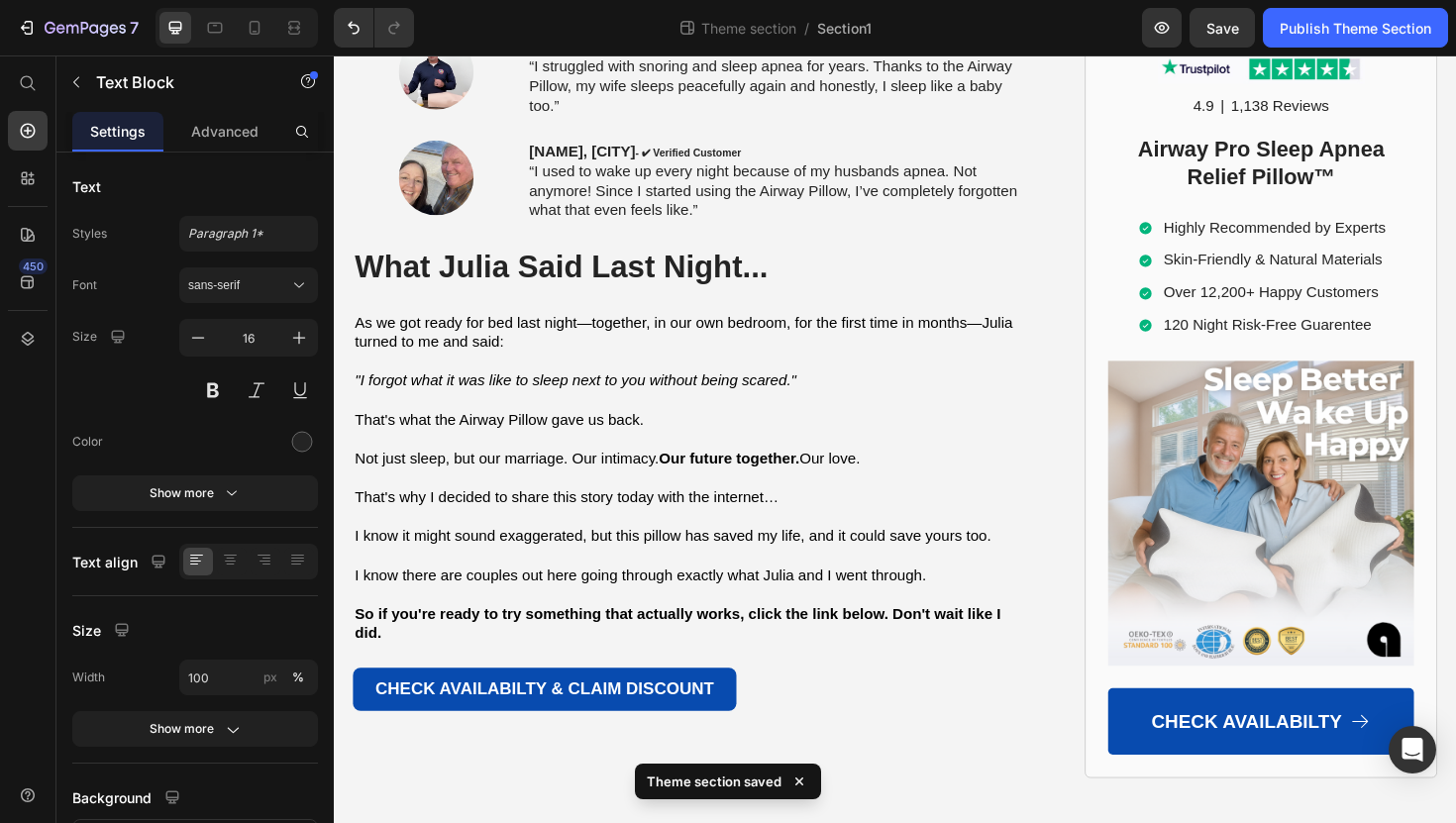 click on "“Sleep apnea has left me exhausted in my 50s. I used to wake up with headaches, in a bad mood and even snap at my wife time to time. Thank god i found the Airway Pillow because it gave me my peace back. No more interrupted nights and sleep deprivation.”" at bounding box center (701, -1482) 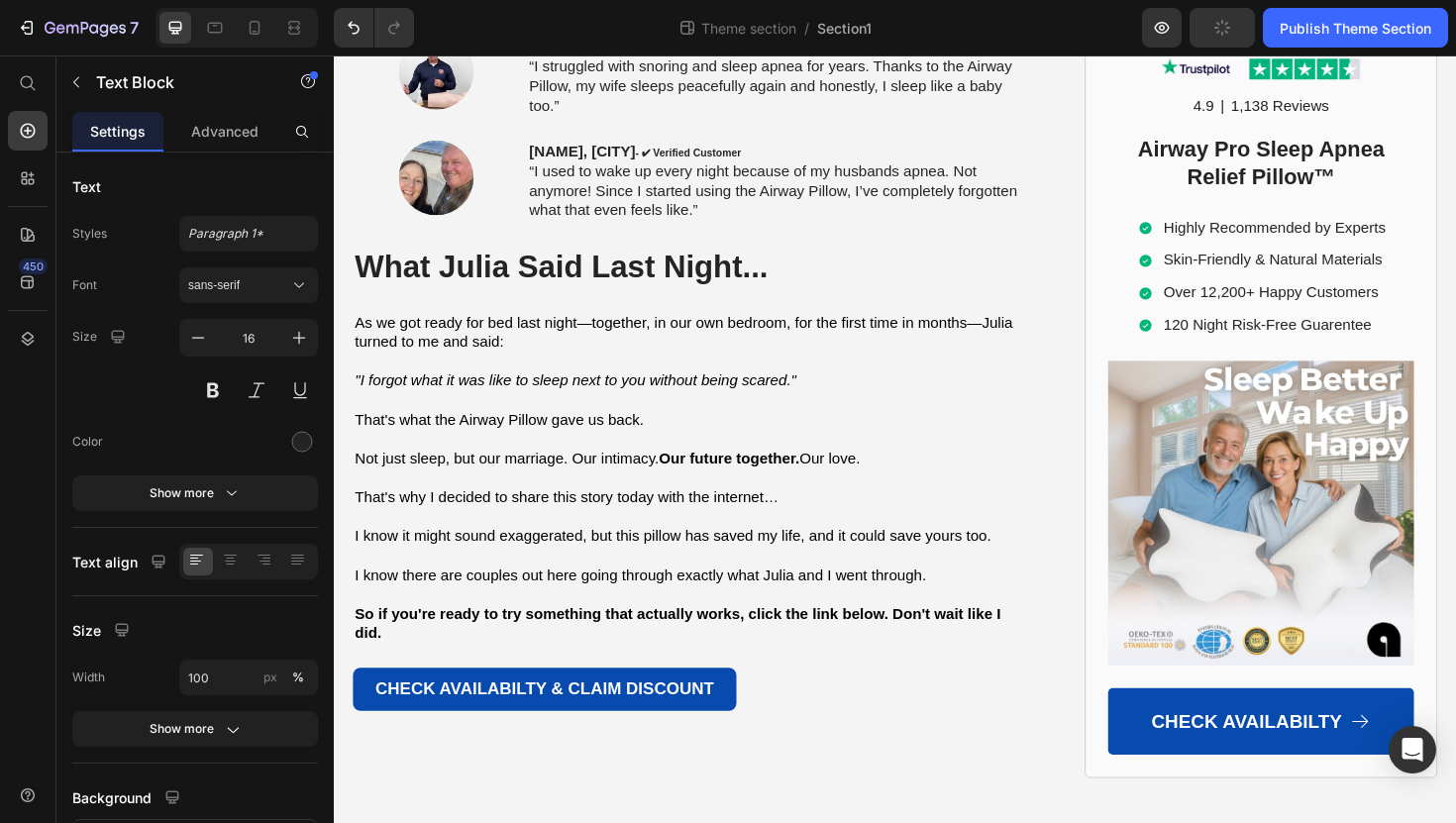click on "I used to wake up with headaches, in a bad mood and even snap at my wife time to time. Thank God I found the Airway Pillow, because it gave me my peace back. No more interrupted nights and sleep deprivation.”" at bounding box center (708, -1482) 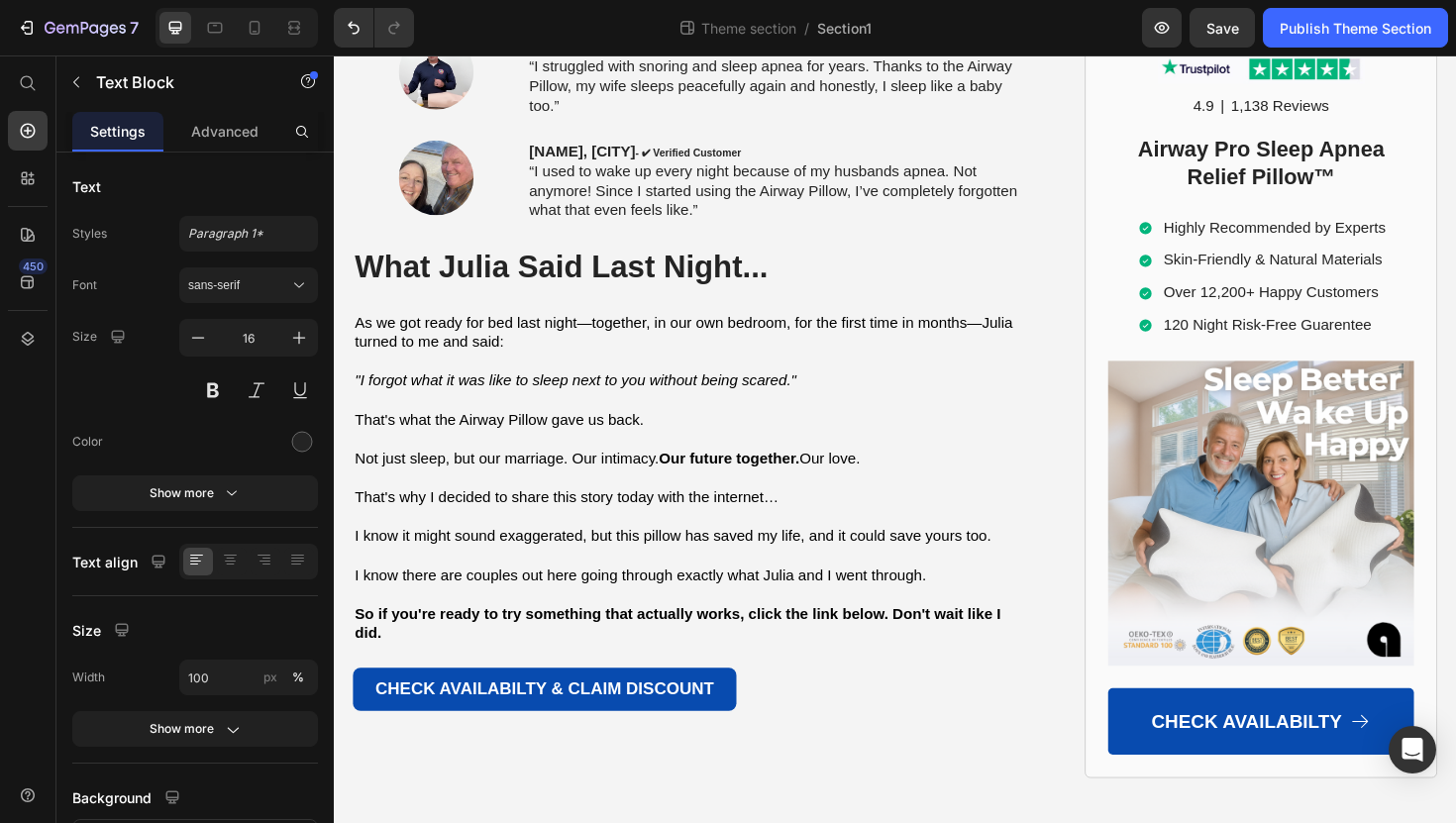 click on "“Sleep apnea has left me exhausted in my 50s. I used to wake up with headaches, in a bad mood and even snap at my wife time to time. Thank God I found the Airway Pillow, because it was the only thing that gave me my peace back. No more interrupted nights and sleep deprivation.”" at bounding box center (706, -1482) 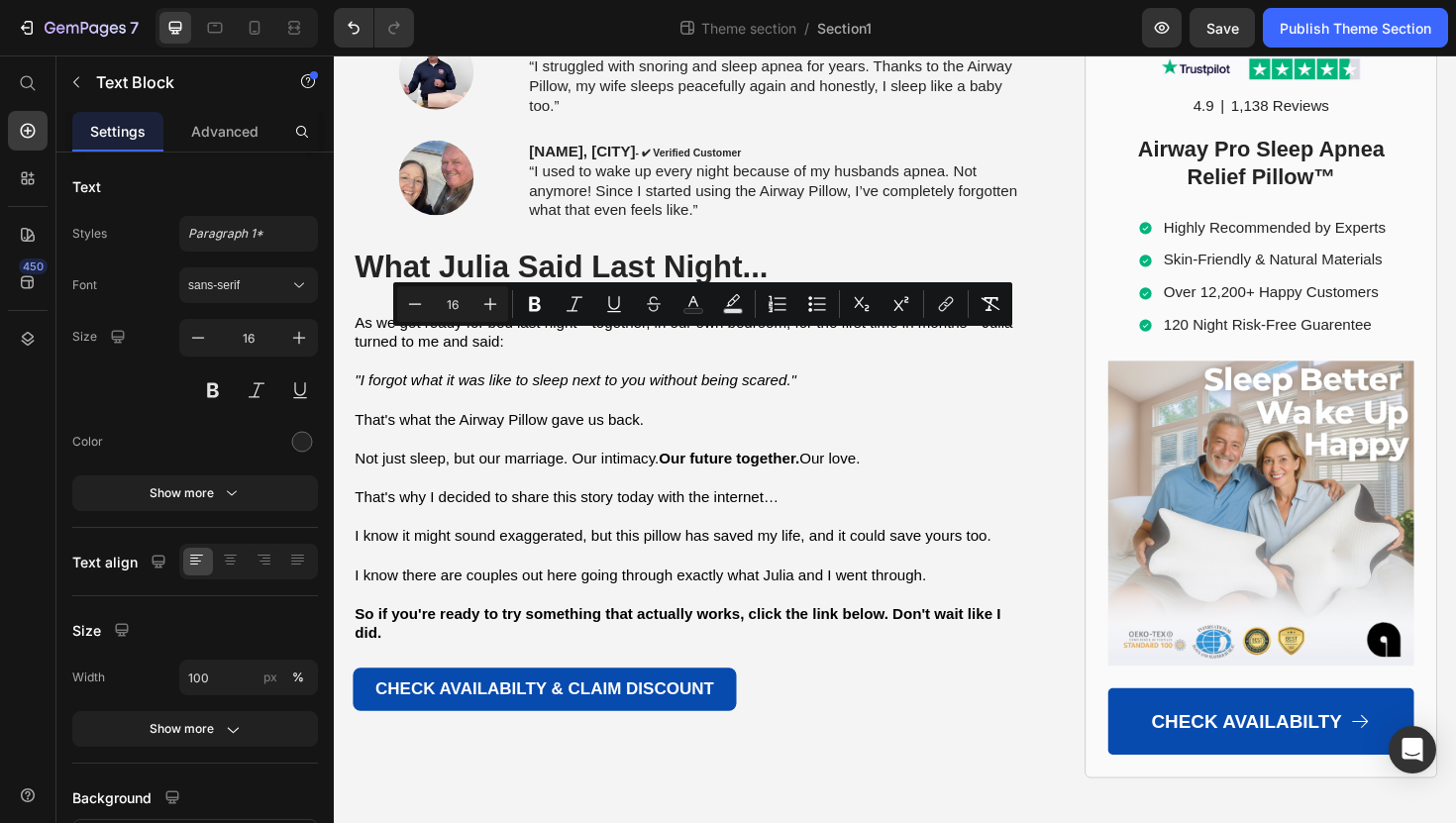 drag, startPoint x: 359, startPoint y: 356, endPoint x: 962, endPoint y: 402, distance: 604.752 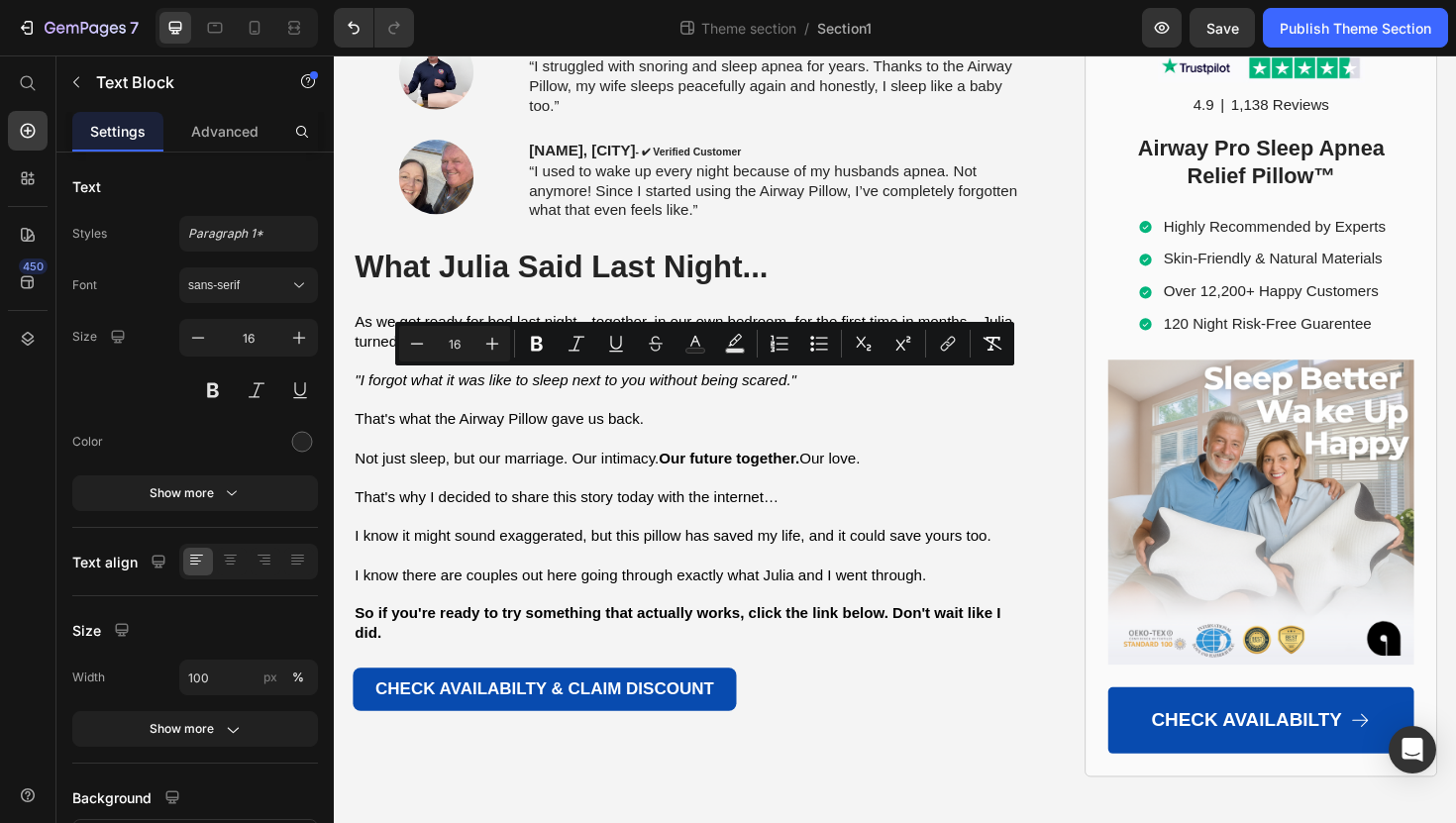 drag, startPoint x: 681, startPoint y: 402, endPoint x: 595, endPoint y: 429, distance: 90.13878 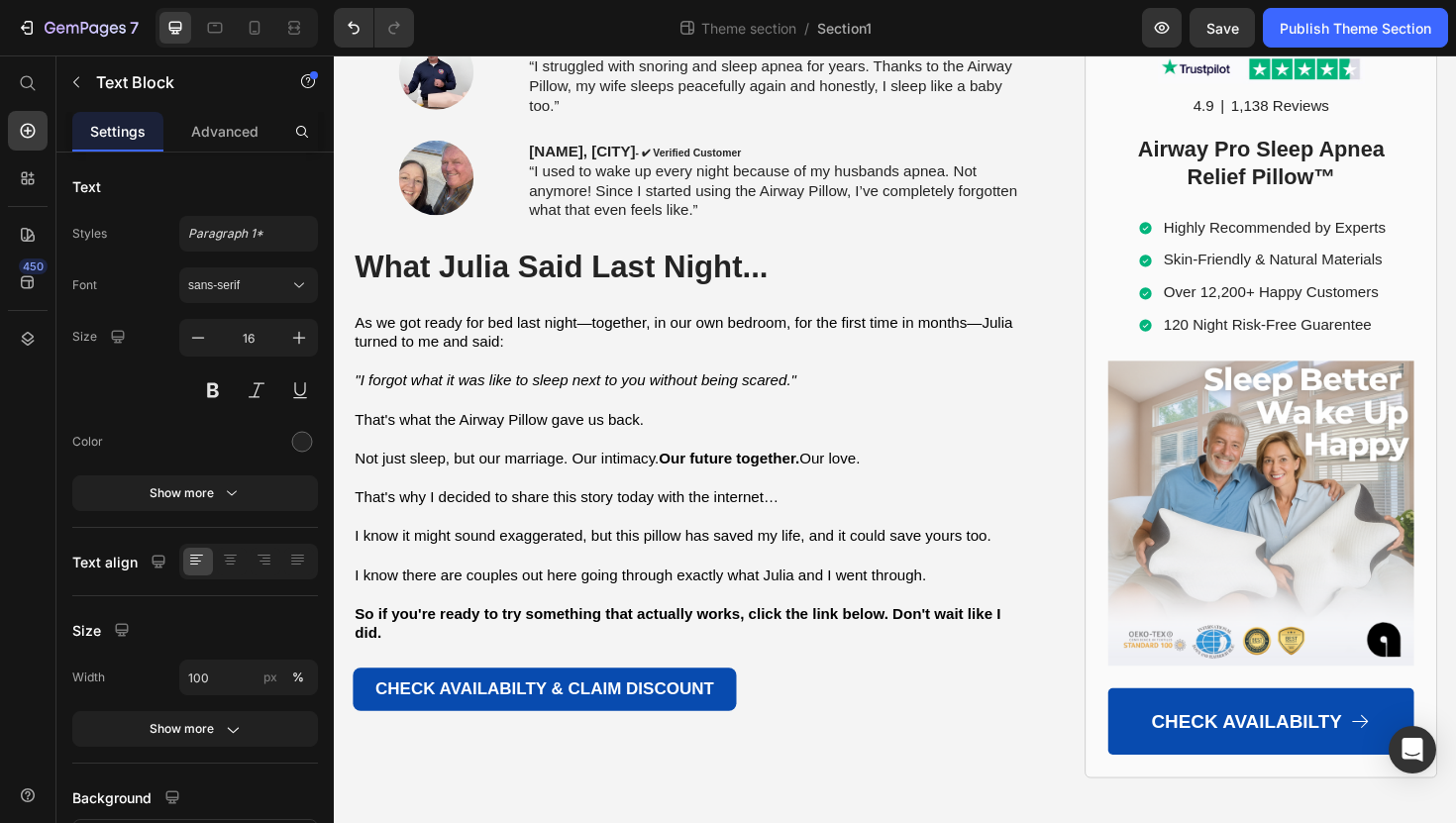 click on "“Sleep apnea has left me exhausted in my 50s. I used to wake up with headaches, in a bad mood, and even snap at my wife from time to time. Thank God I found the Airway Pillow—it’s the only thing that helped me finally sleep through the night.”" at bounding box center [705, -1482] 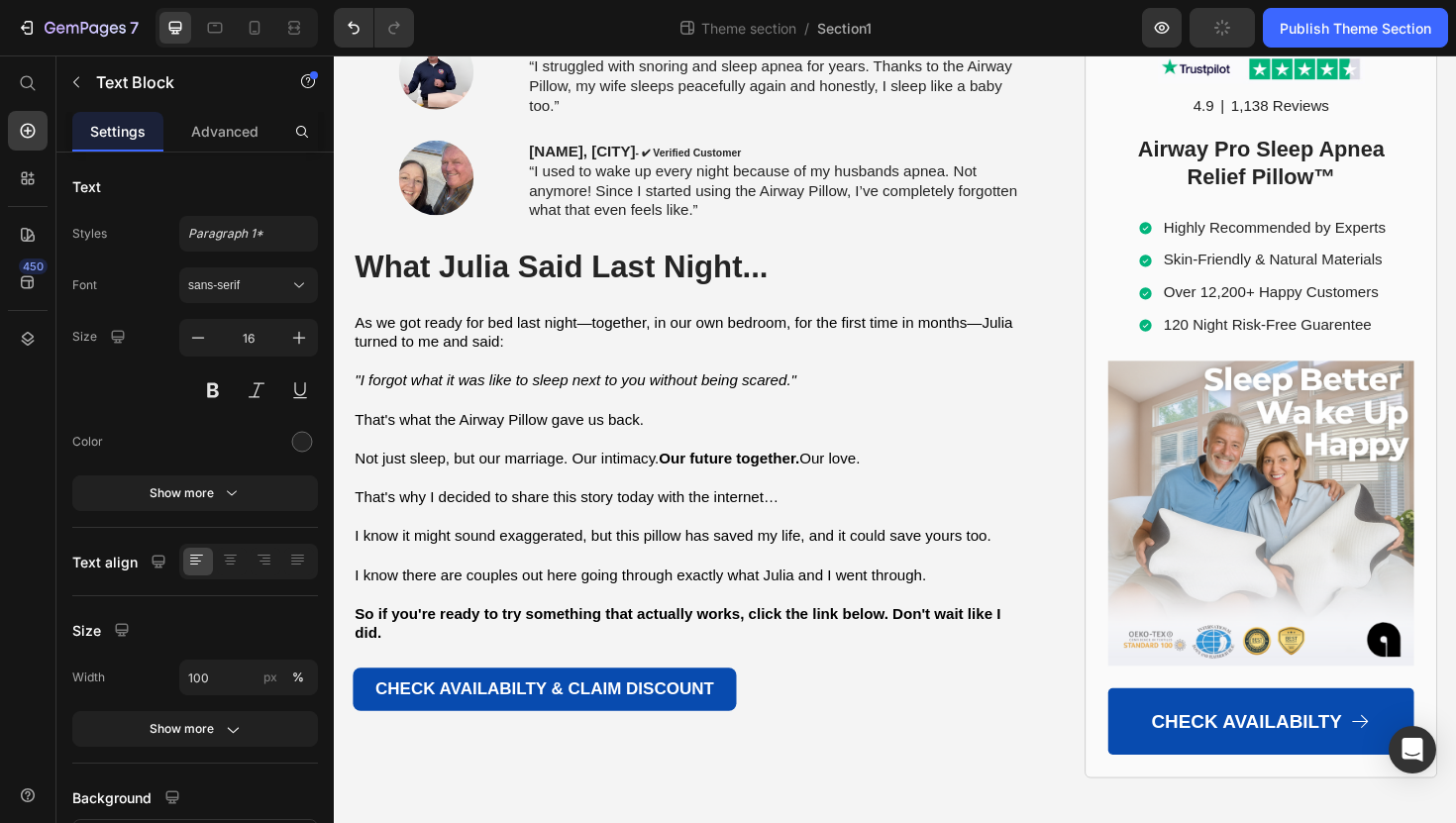 click on "I used to wake up with headaches, in a bad mood, and even snap at my wife from time to time. Thank God I found the Airway Pillow, because it’s the only thing that helped me finally sleep through the night."" at bounding box center (710, -1481) 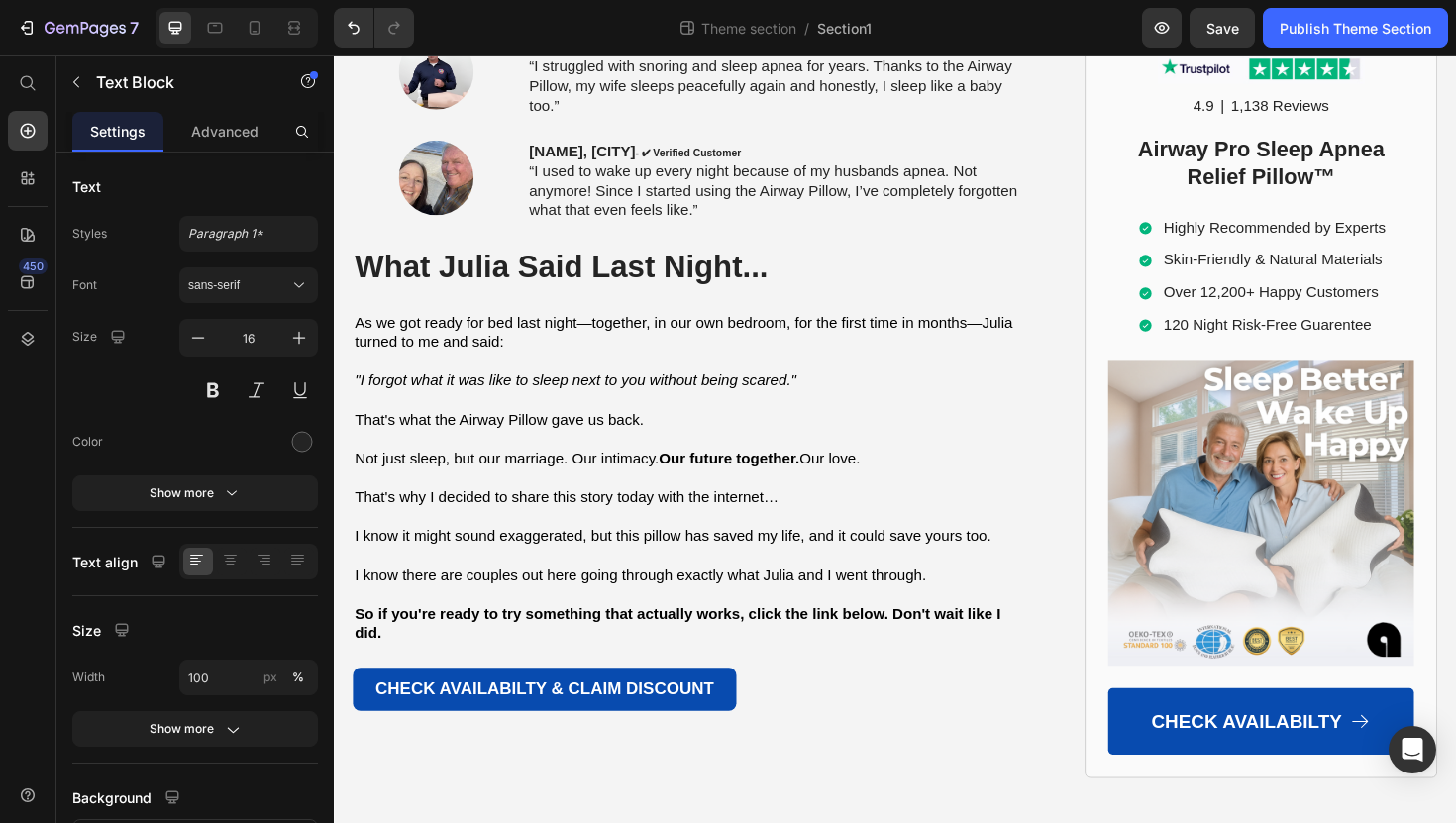 click on "[FIRST] [LAST] from [CITY] - ✔︎ Verified Customer “...I’ve battled snoring and sleep apnea for years. This pillow stopped both. Can’t believe one pillow made such a difference.”" at bounding box center (710, -1407) 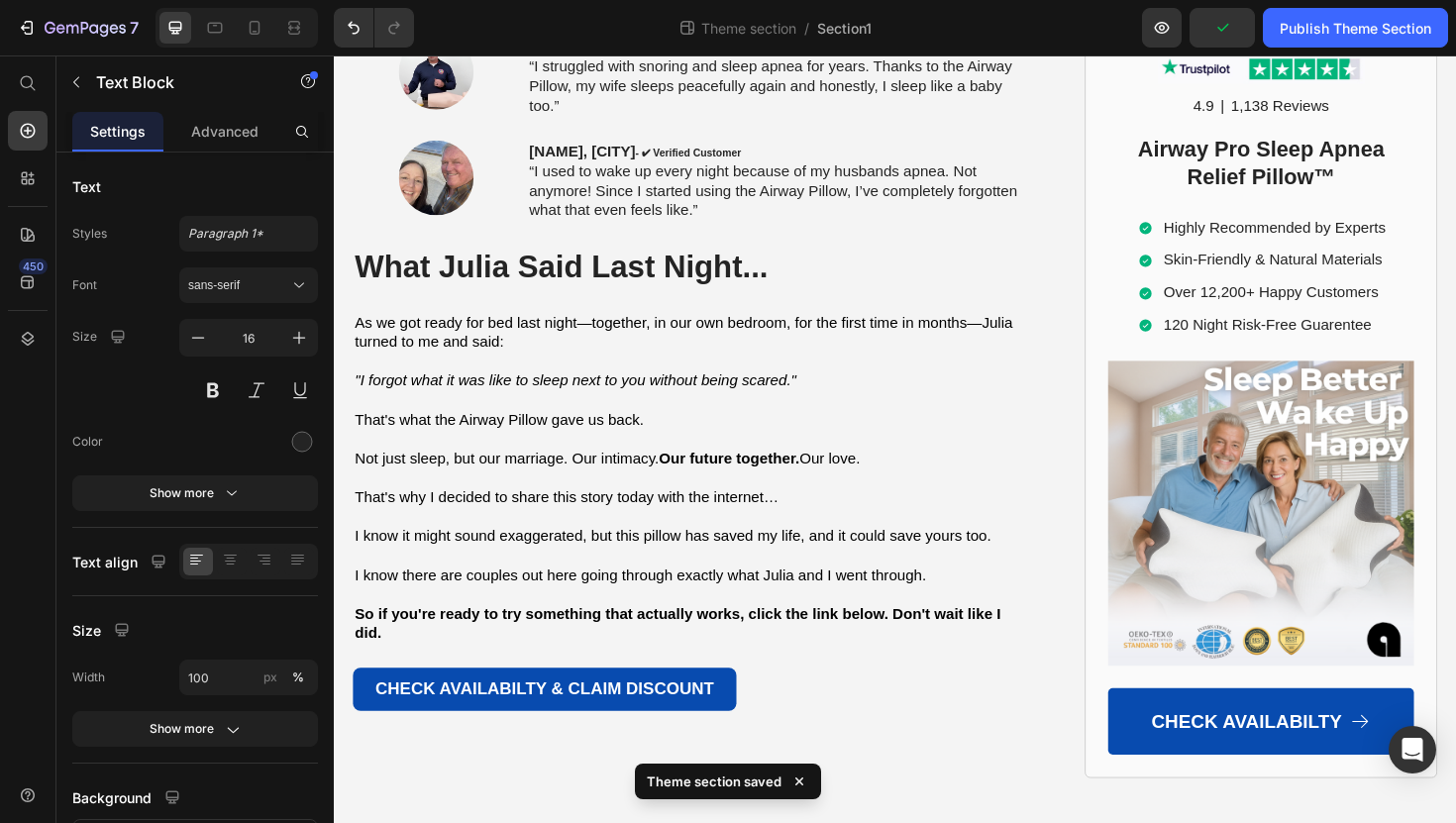 click on "“...I’ve battled snoring and sleep apnea for years. This pillow stopped both. Can’t believe one pillow made such a difference.”" at bounding box center (702, -1388) 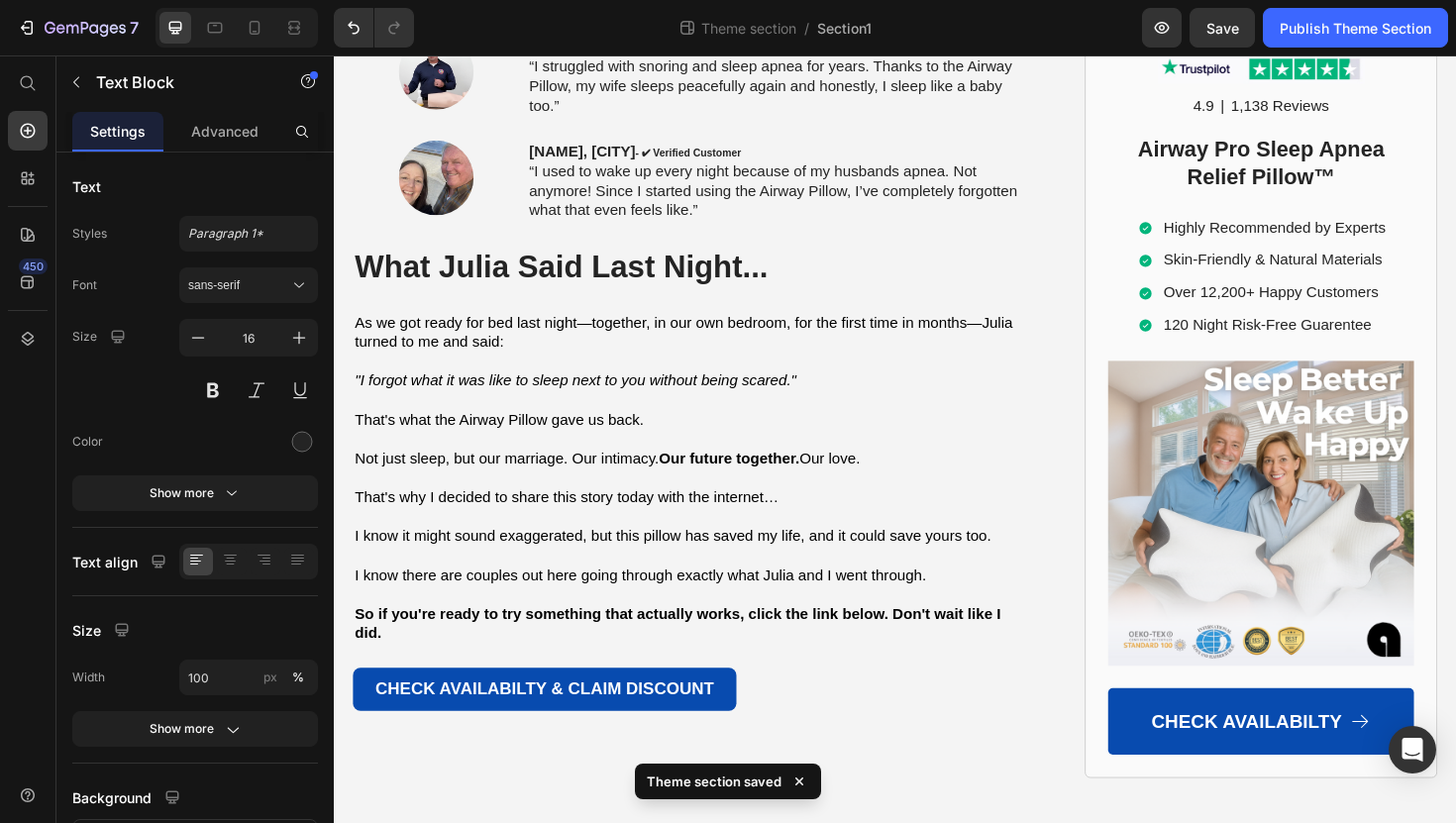 click on "[NAME] from [CITY] - ✔︎ Verified Customer “...I’ve battled snoring and sleep apnea for years. This pillow stopped both. I can’t believe one pillow made such a difference.”" at bounding box center [710, -1407] 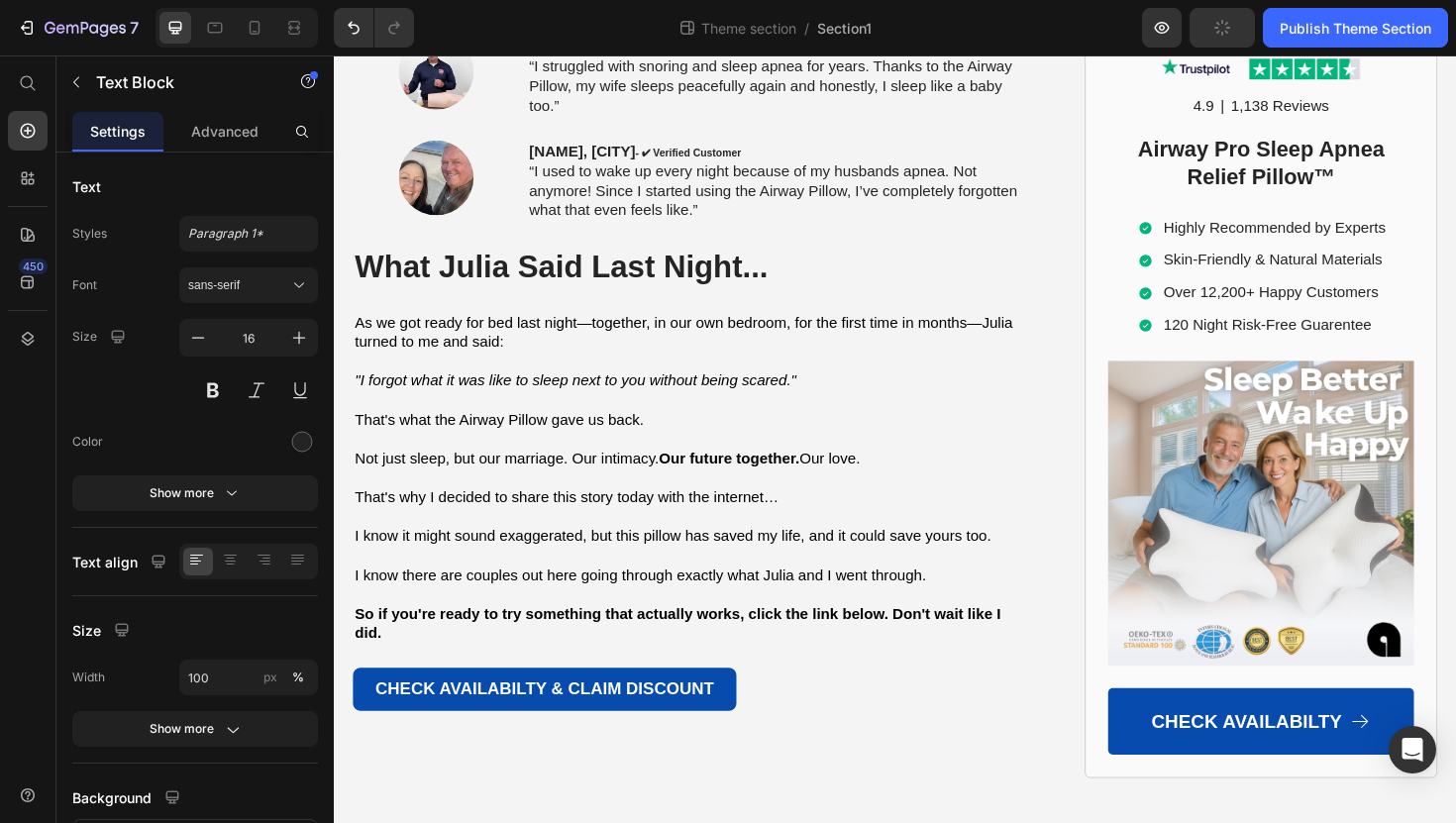click on "“...I’ve battled snoring and sleep apnea for years. This pillow stopped both. I can’t believe one pillow made such a difference.”" at bounding box center (704, -1388) 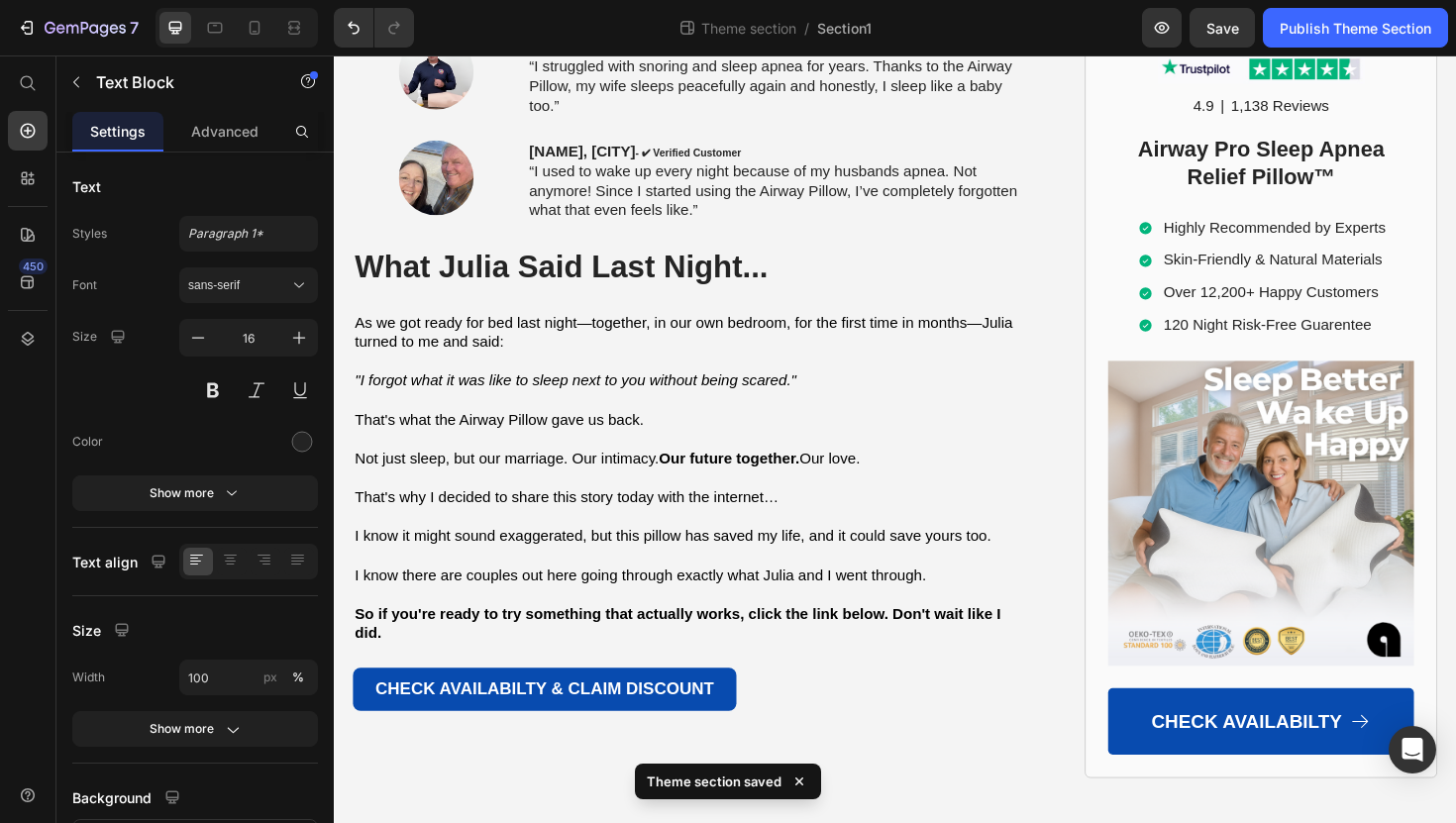 click on "“...I’ve battled snoring and sleep apnea for years. This pillow stopped both. I still can’t believe one pillow made such a difference.”" at bounding box center [696, -1388] 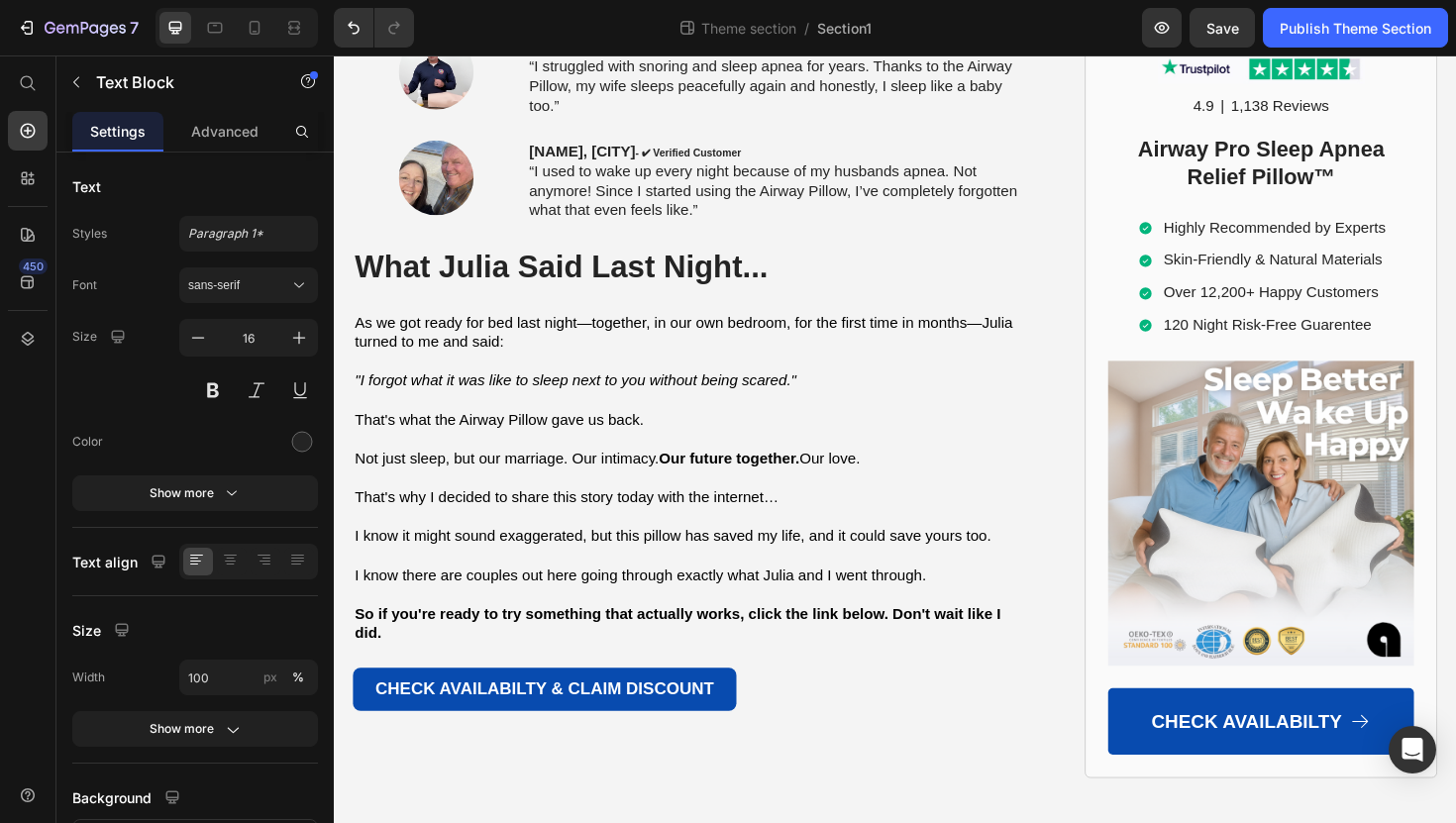 click on "“...I’ve battled snoring and sleep apnea for years. This pillow stopped both. I still can’t believe that one pillow made such a difference.”" at bounding box center (696, -1388) 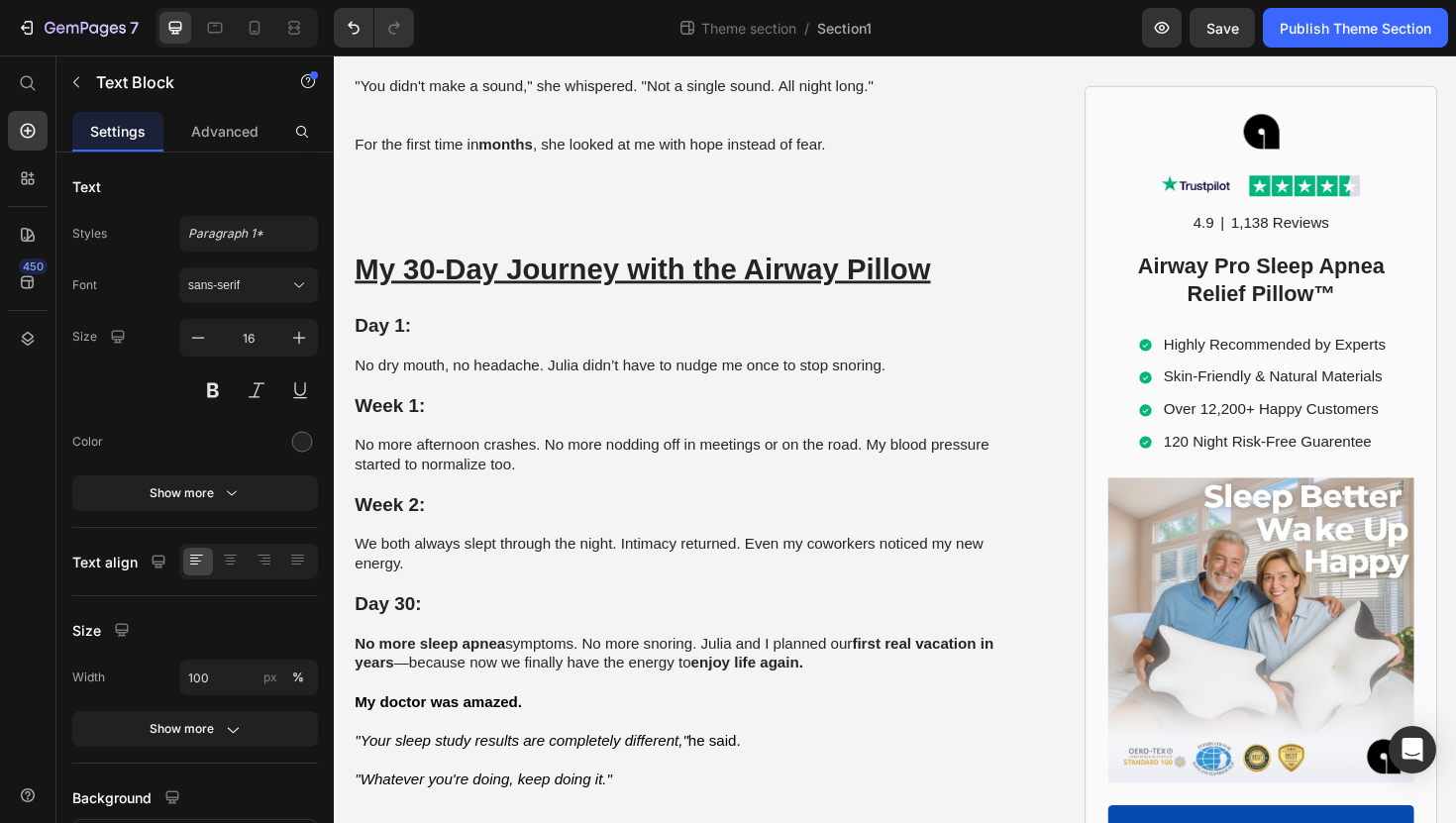 scroll, scrollTop: 5810, scrollLeft: 0, axis: vertical 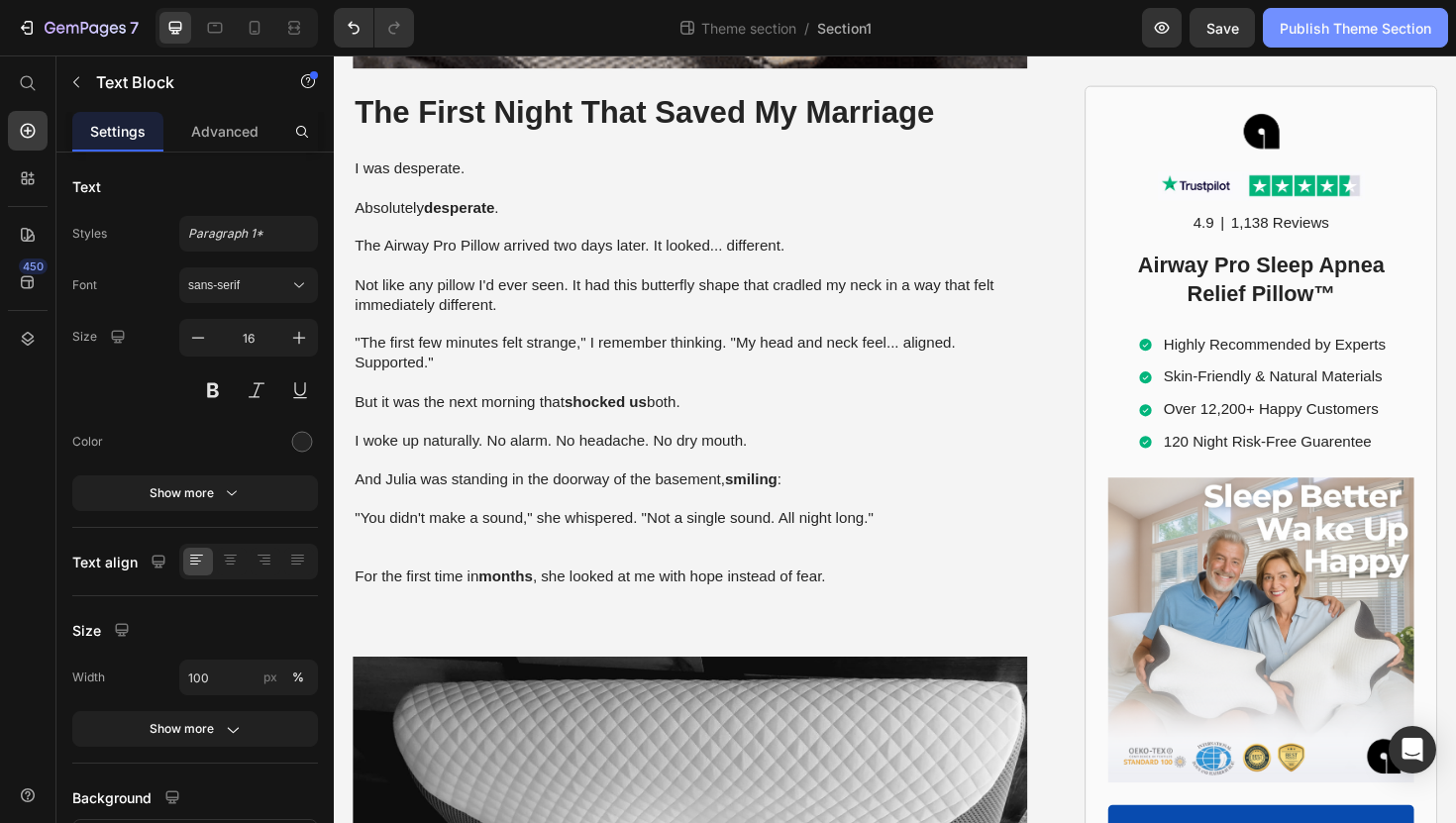 click on "Publish Theme Section" at bounding box center [1355, 28] 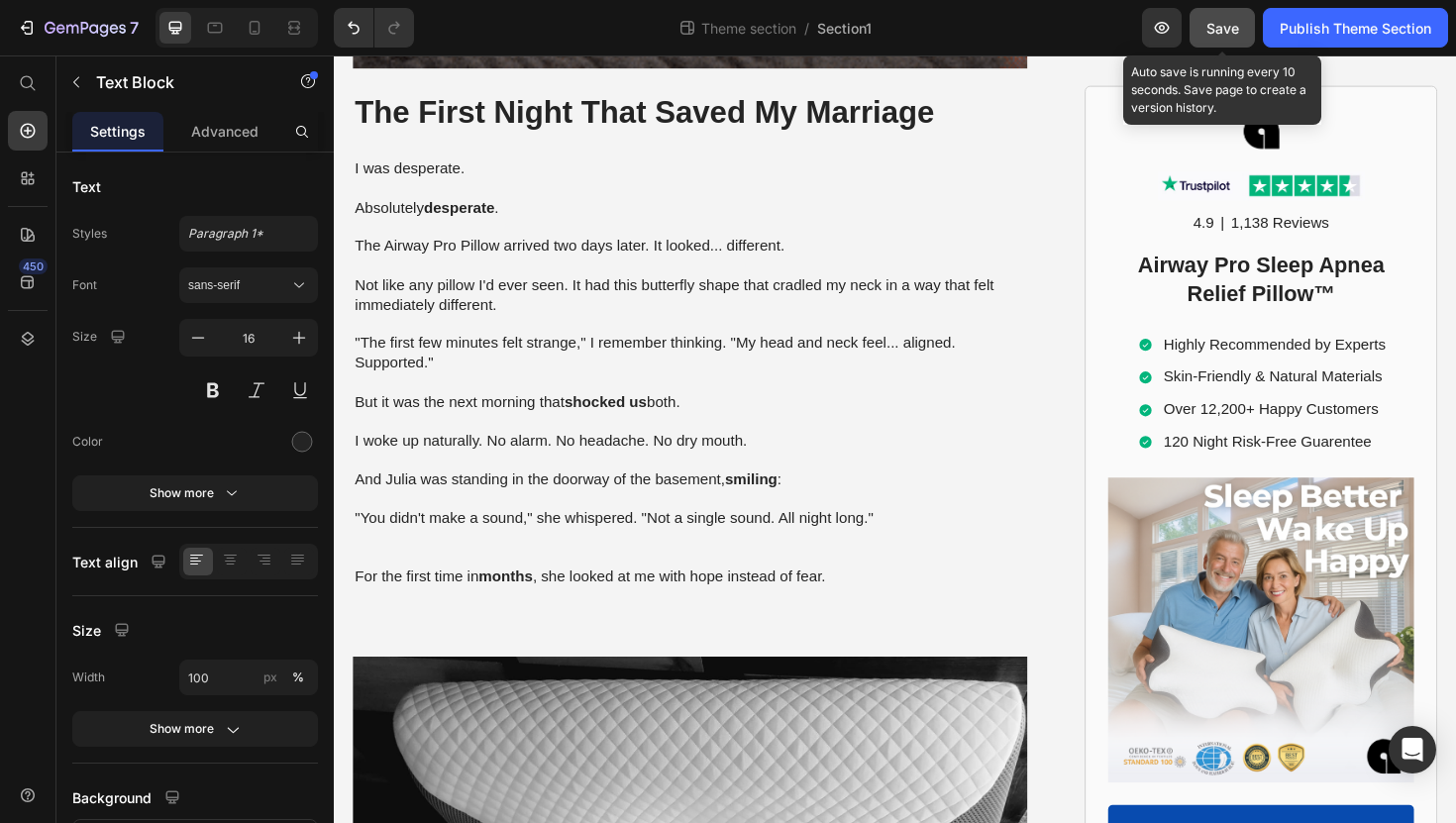 click on "Save" at bounding box center [1222, 28] 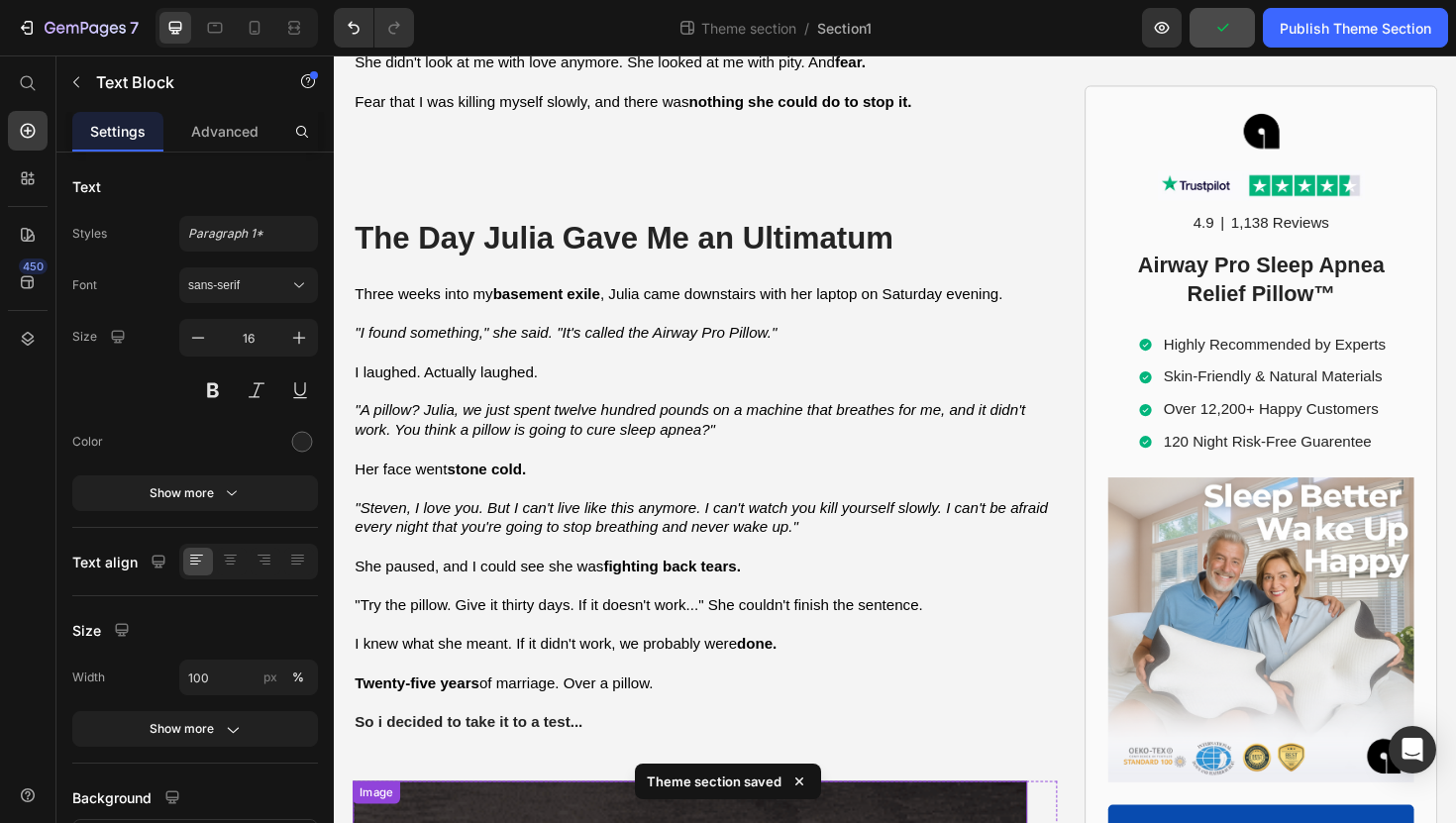 scroll, scrollTop: 765, scrollLeft: 0, axis: vertical 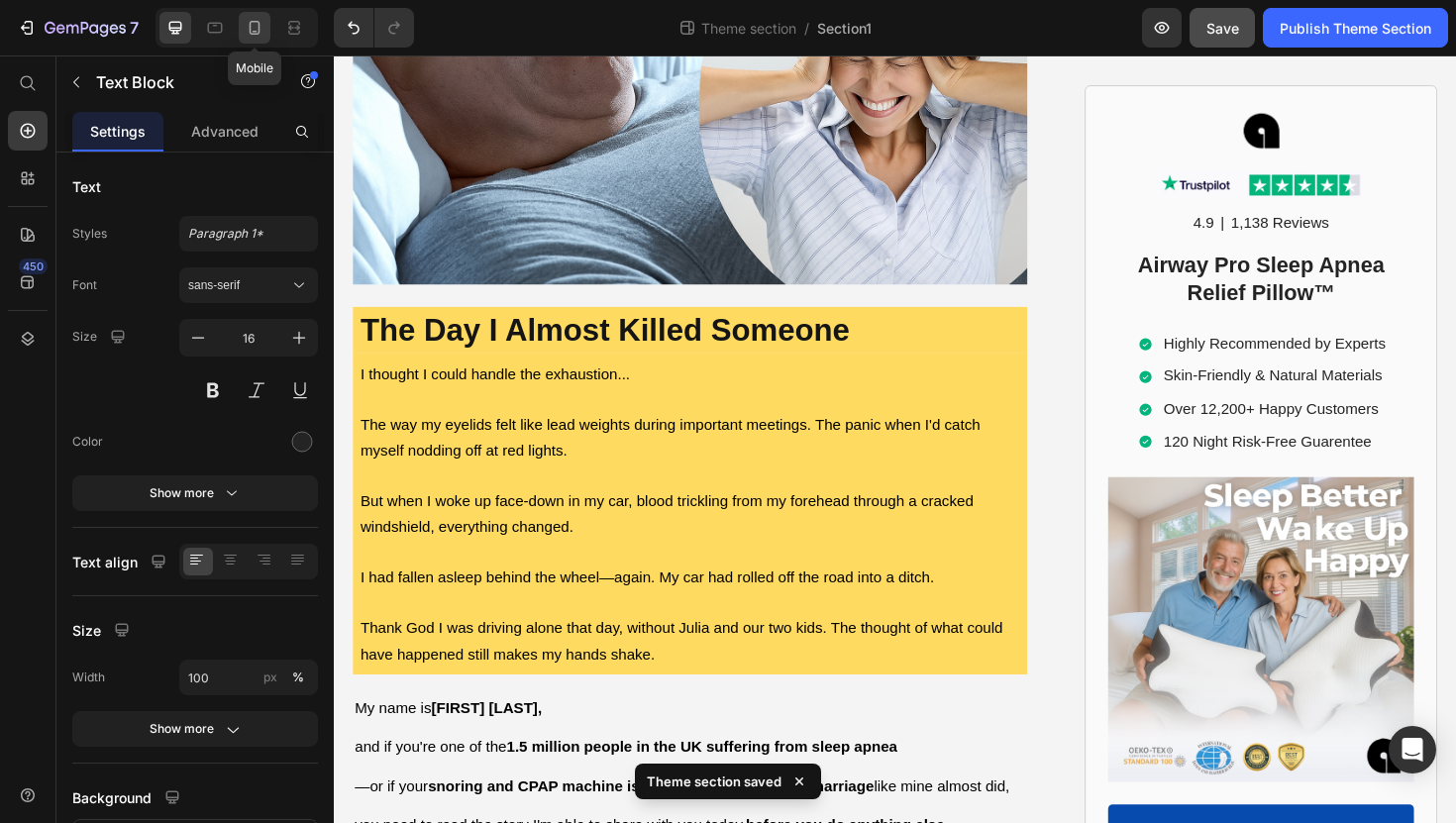 click 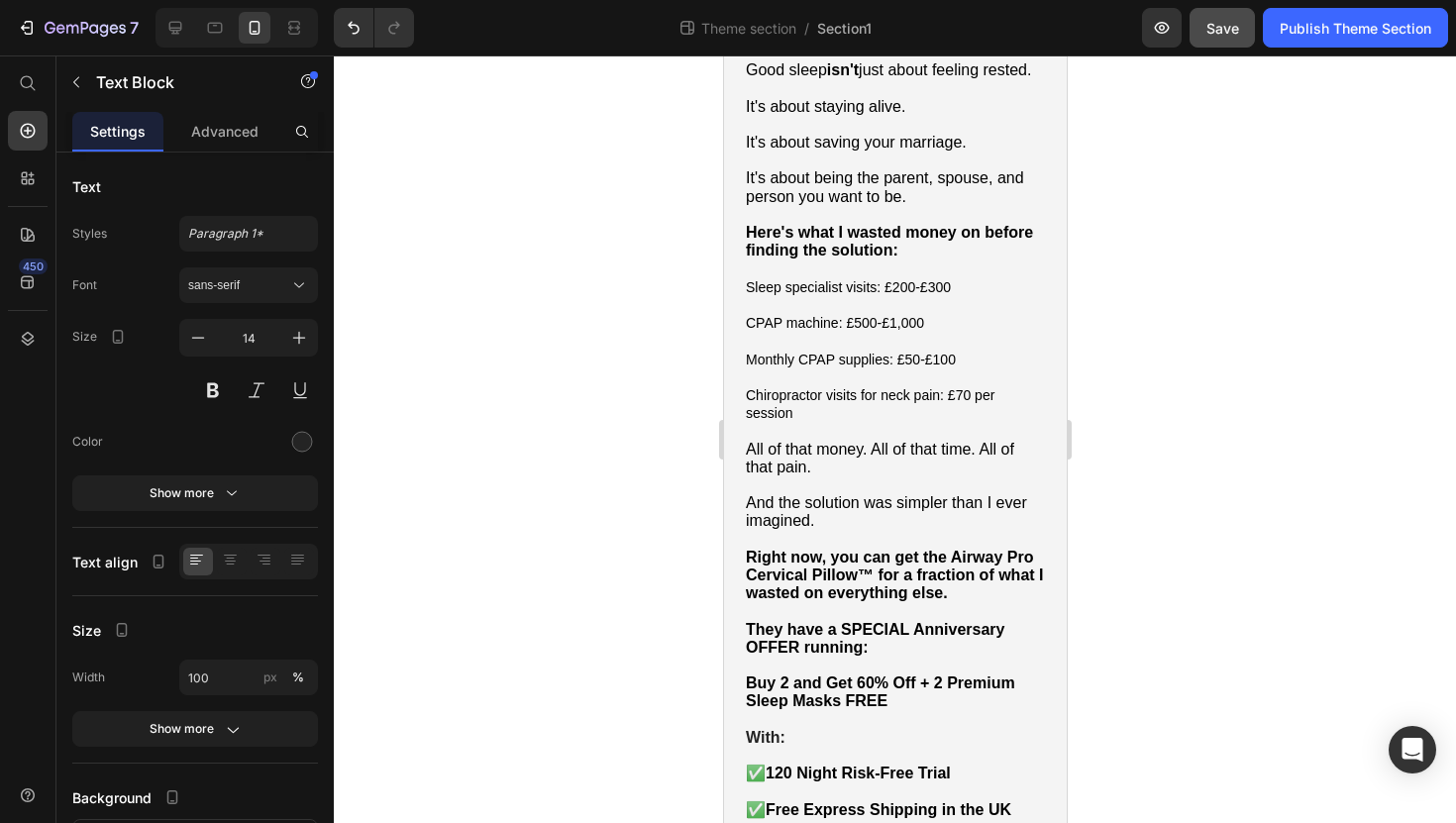 scroll, scrollTop: 10252, scrollLeft: 0, axis: vertical 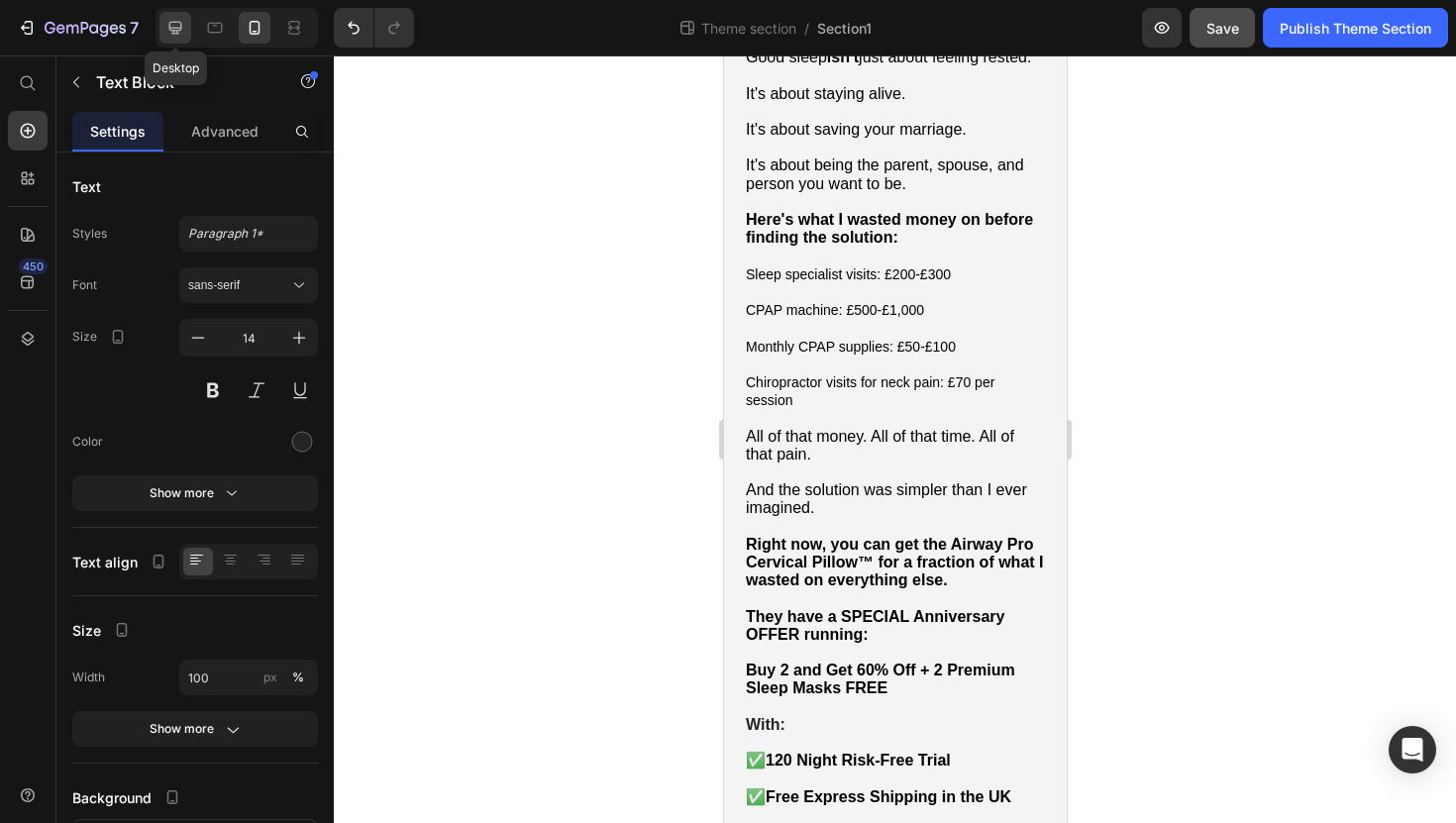 click 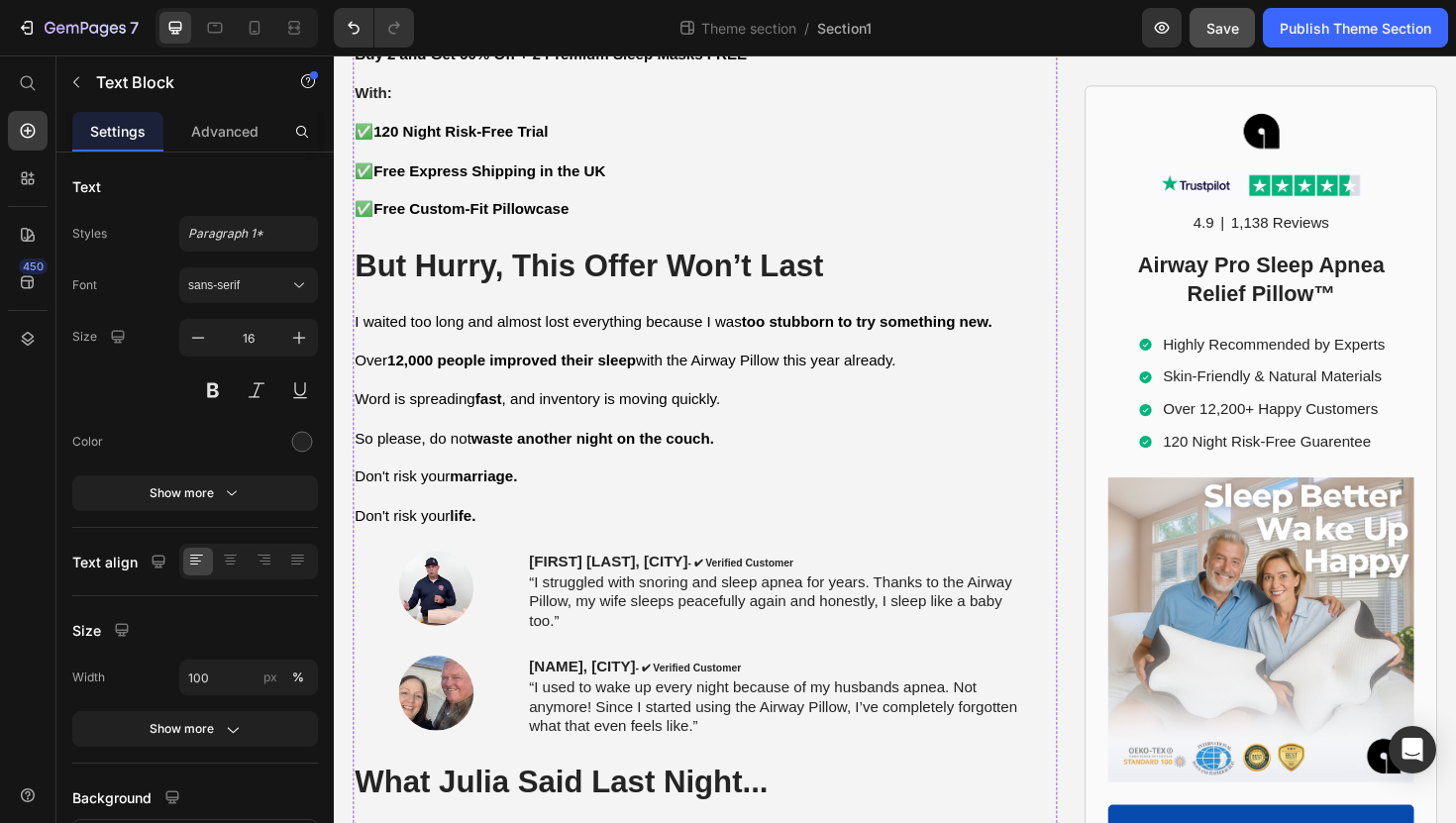 scroll, scrollTop: 10468, scrollLeft: 0, axis: vertical 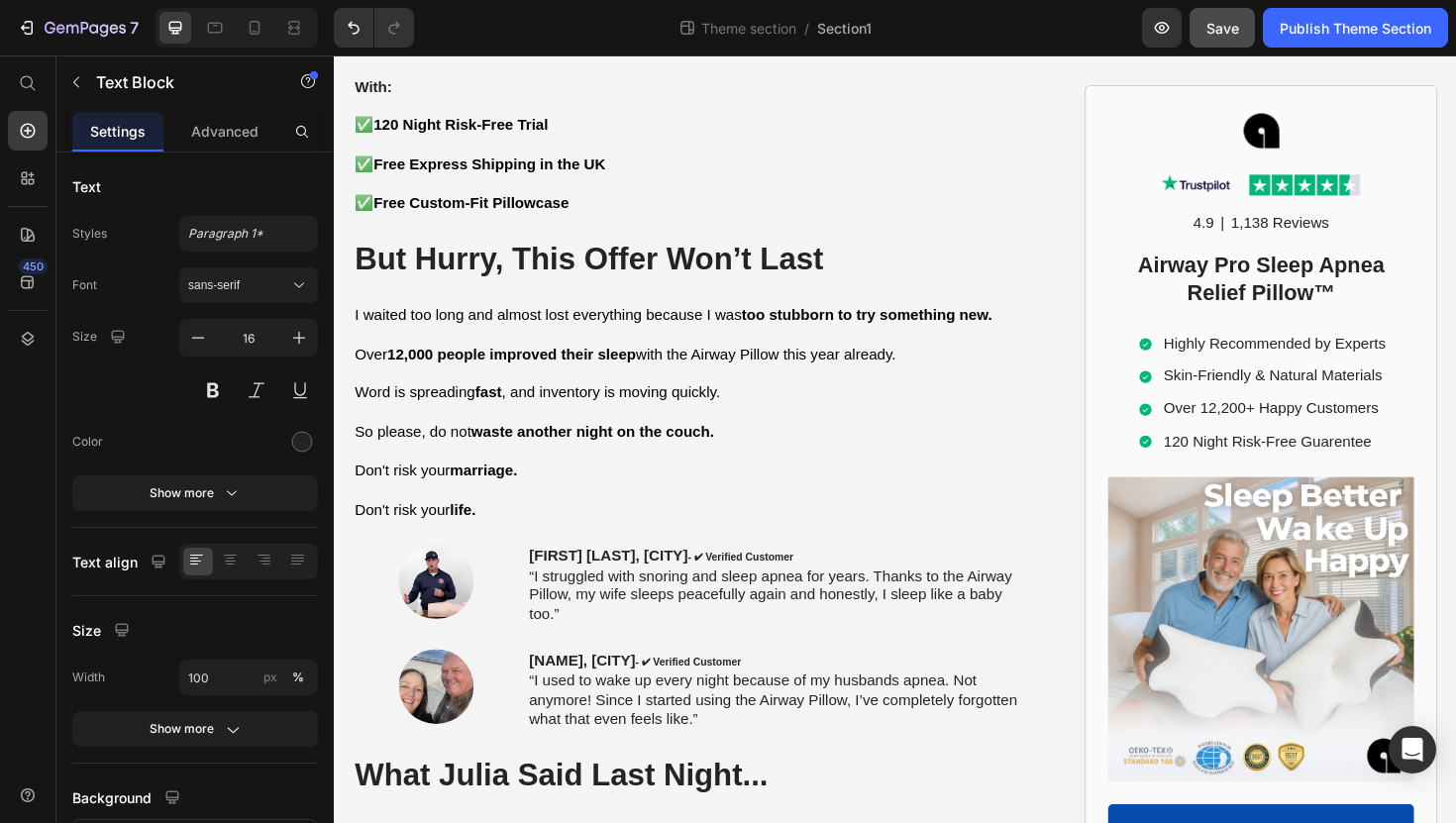 drag, startPoint x: 534, startPoint y: 155, endPoint x: 546, endPoint y: 155, distance: 12 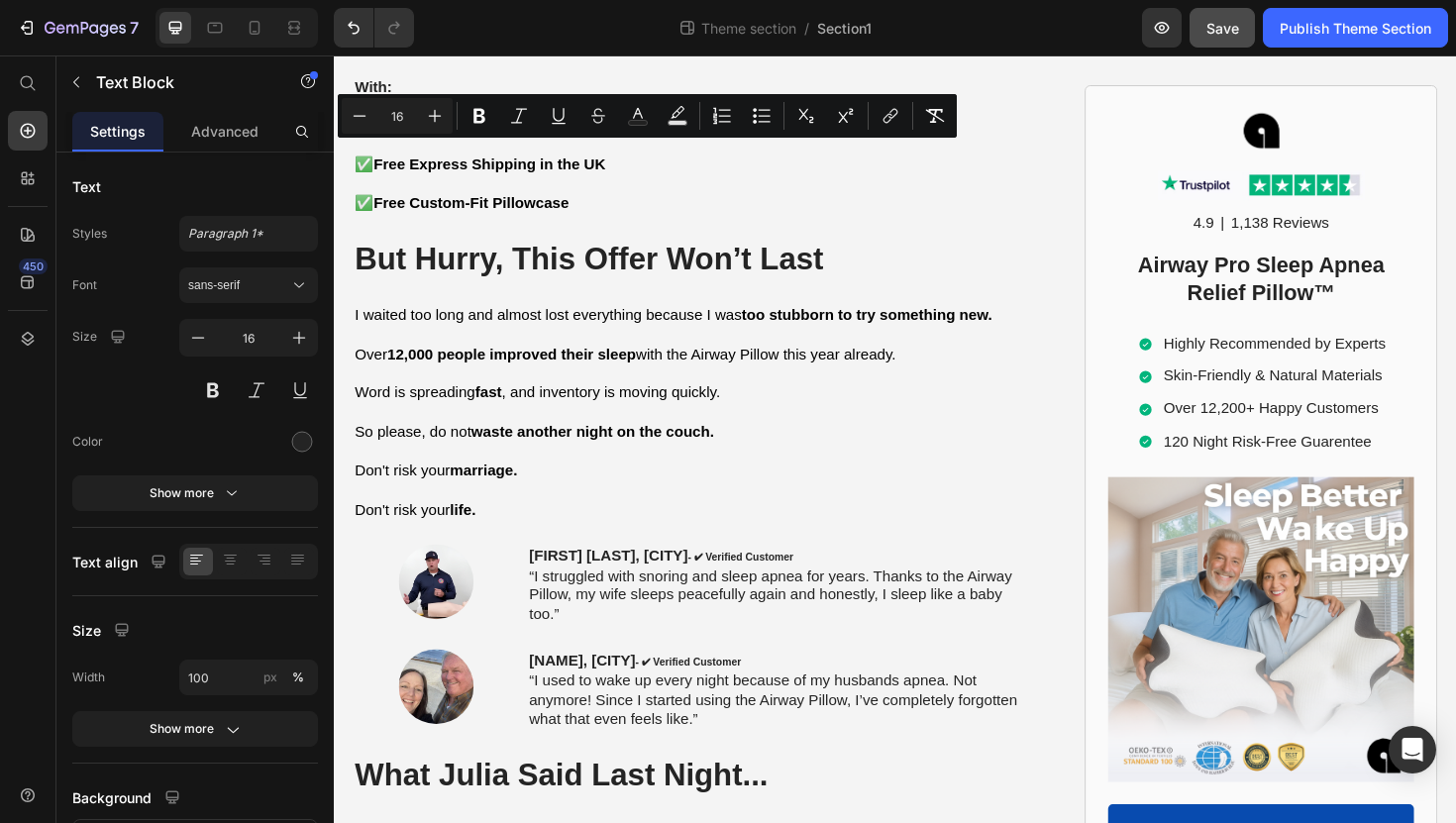 click on "“Sleep apnea has left me exhausted in my 50s. I used to wake up with headaches, in a bad mood, and even snap at my wife from time to time. Thank God I found the Airway Pillow, because it’s the only thing that helped me finally sleep through the night and finally be a great dad."" at bounding box center (699, -942) 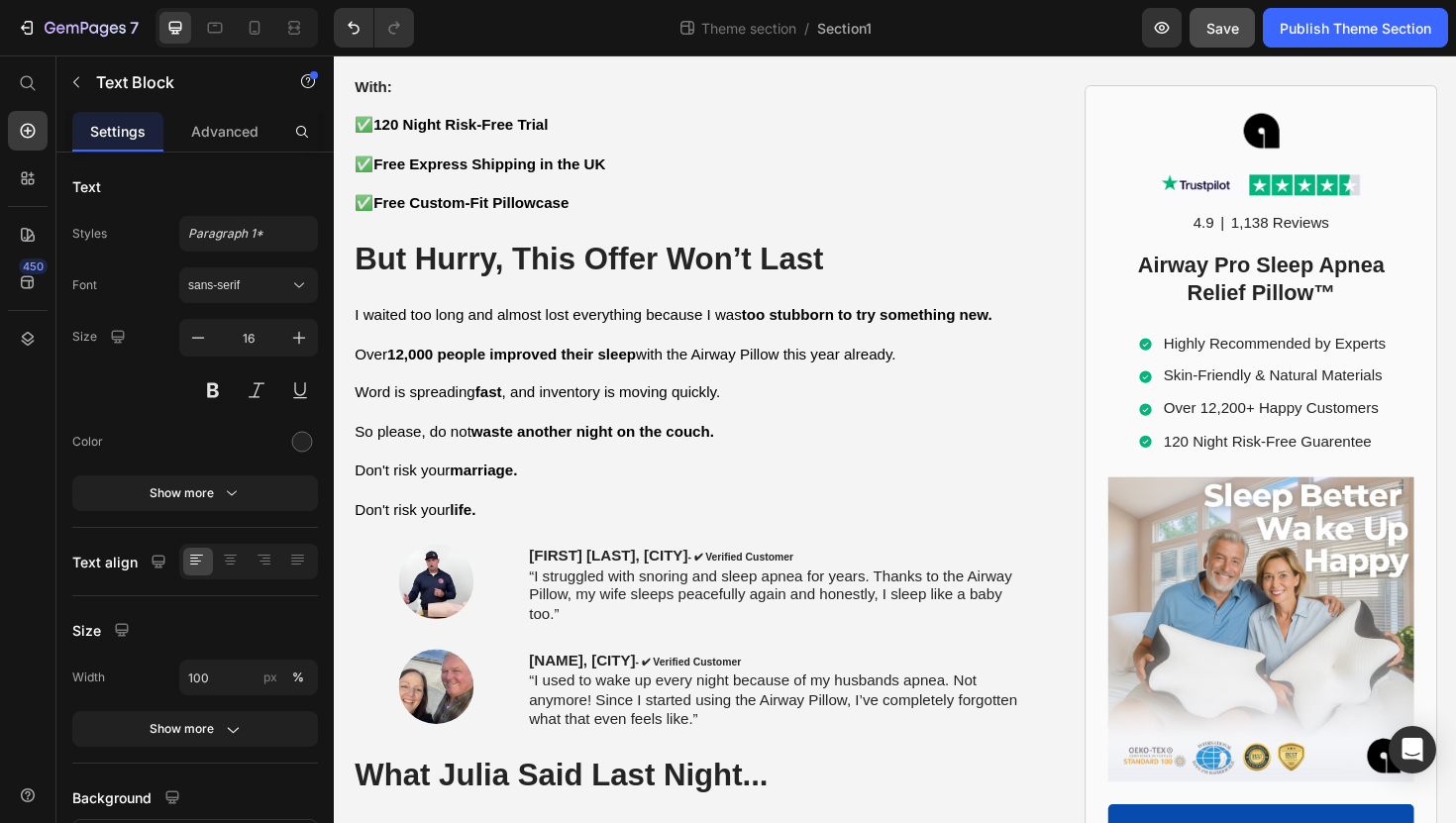 drag, startPoint x: 537, startPoint y: 157, endPoint x: 678, endPoint y: 153, distance: 141.05673 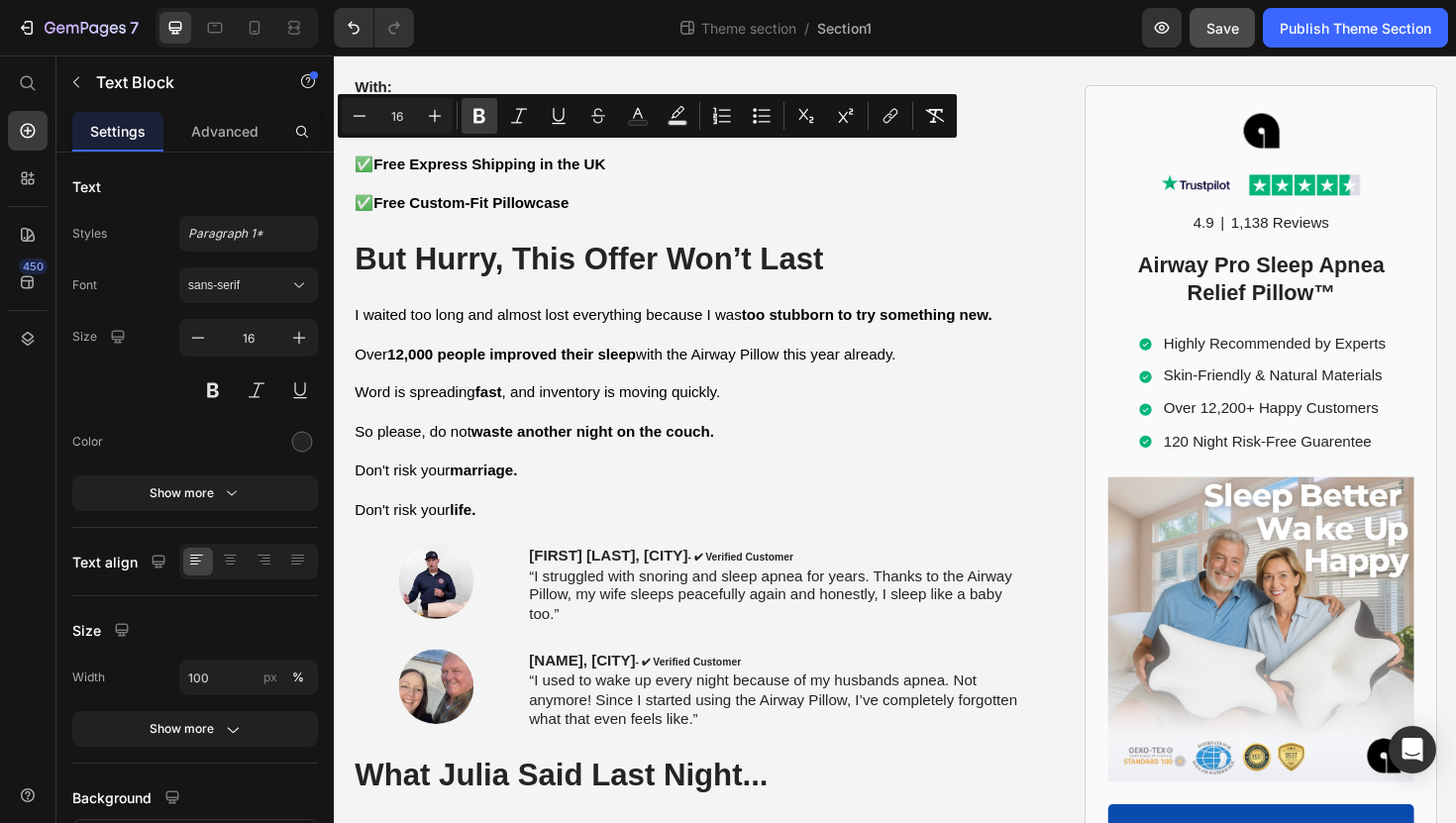 click 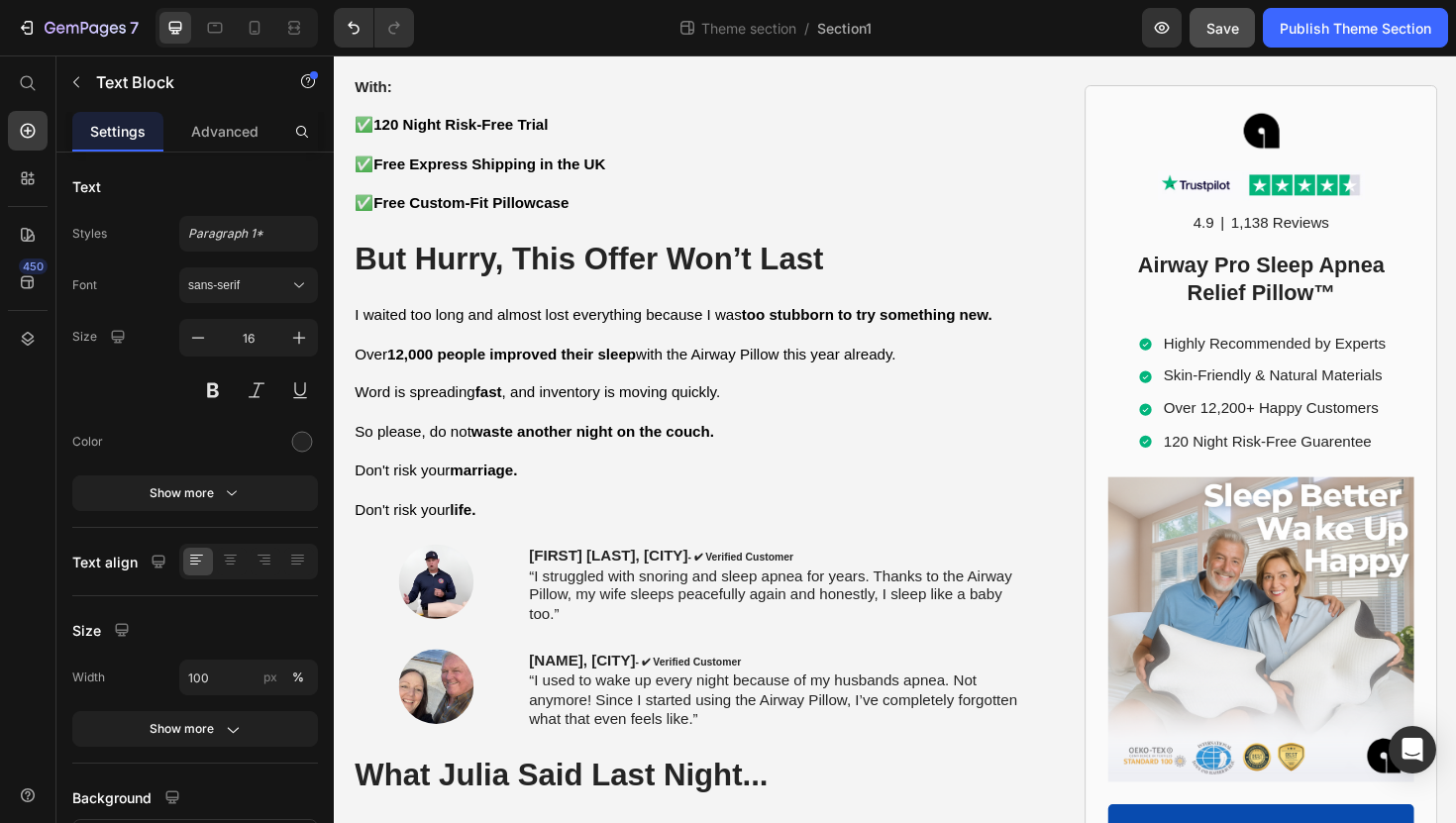 drag, startPoint x: 863, startPoint y: 157, endPoint x: 937, endPoint y: 158, distance: 74.00676 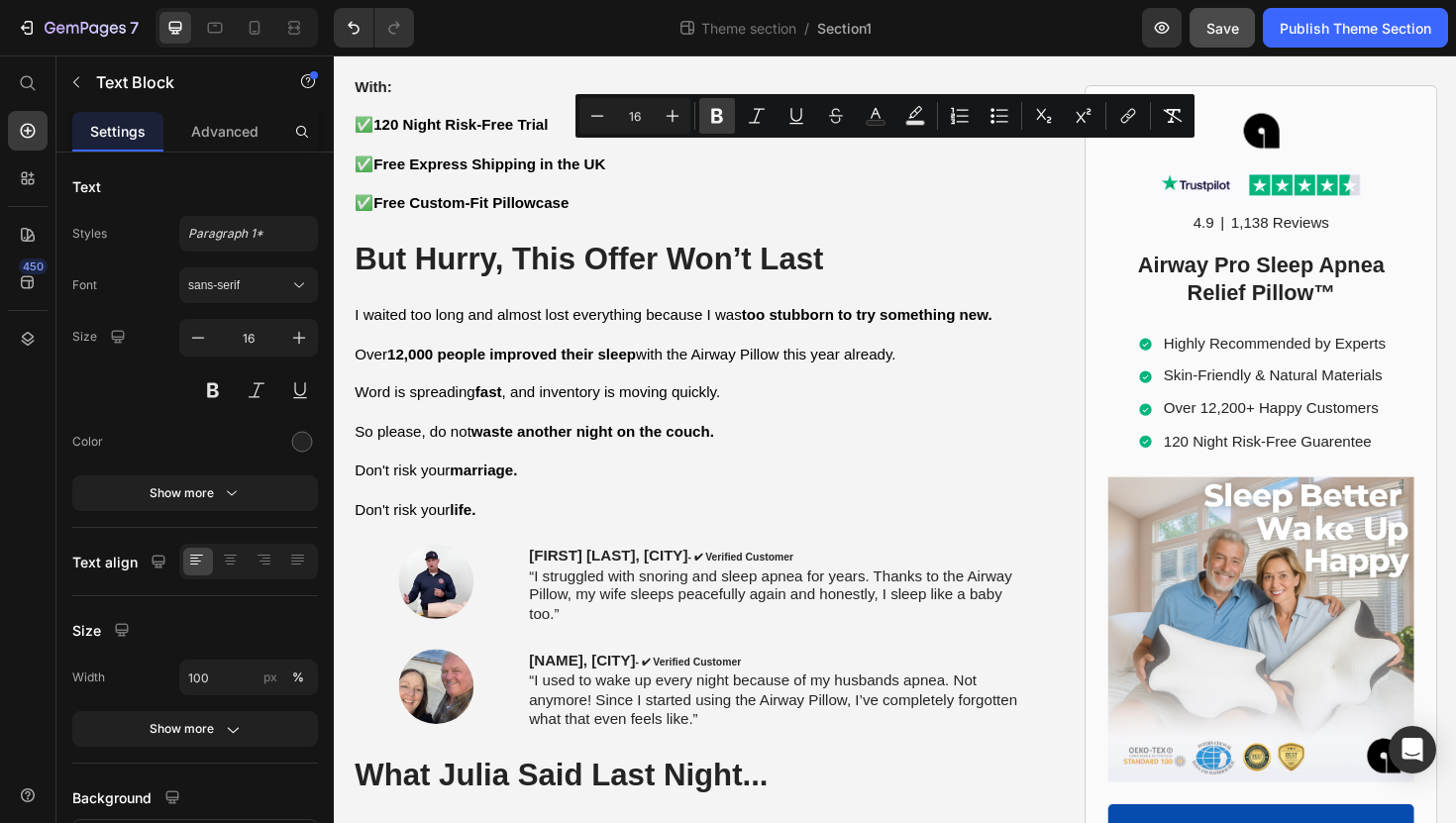click 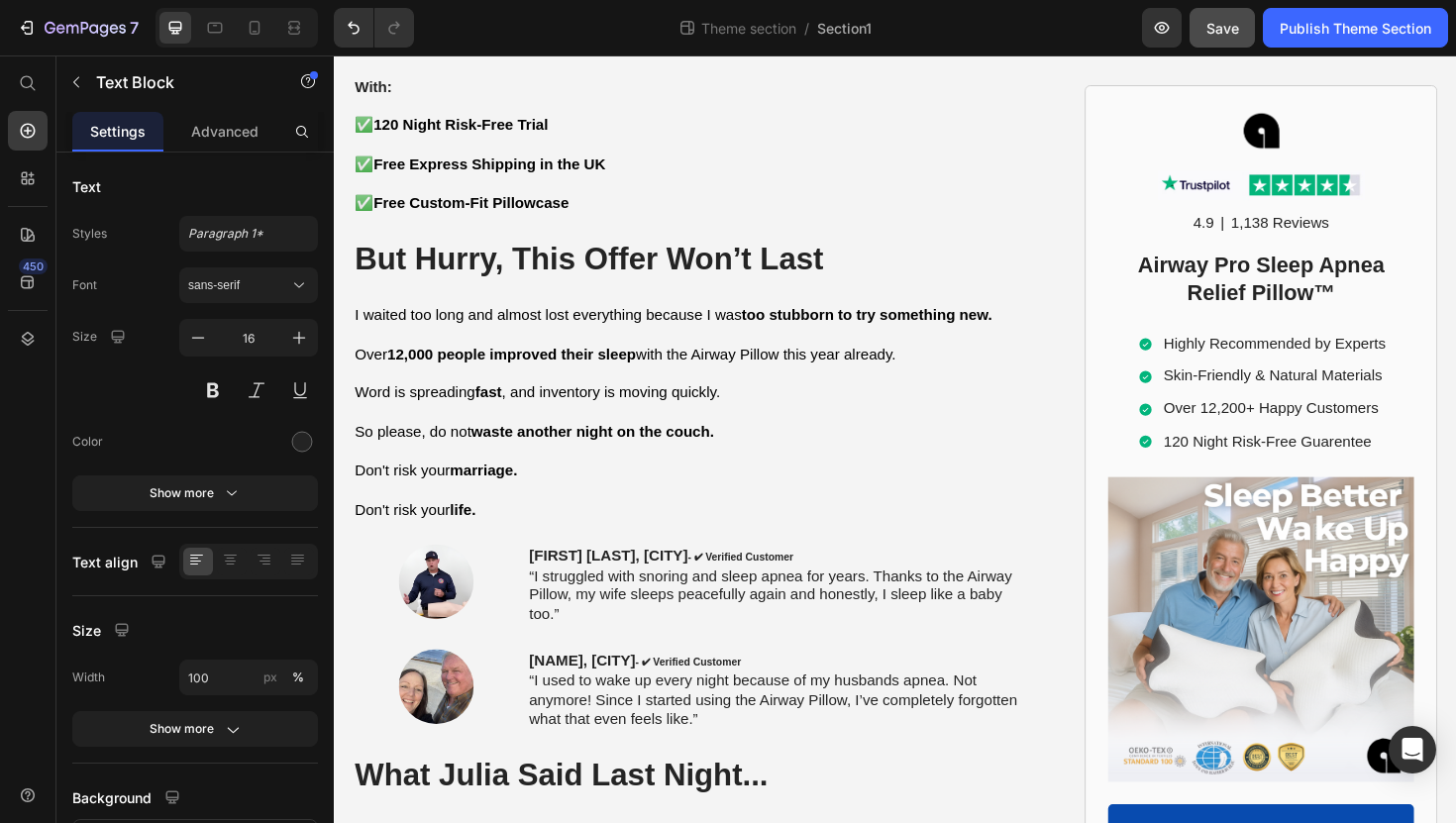 drag, startPoint x: 985, startPoint y: 157, endPoint x: 1054, endPoint y: 158, distance: 69.00725 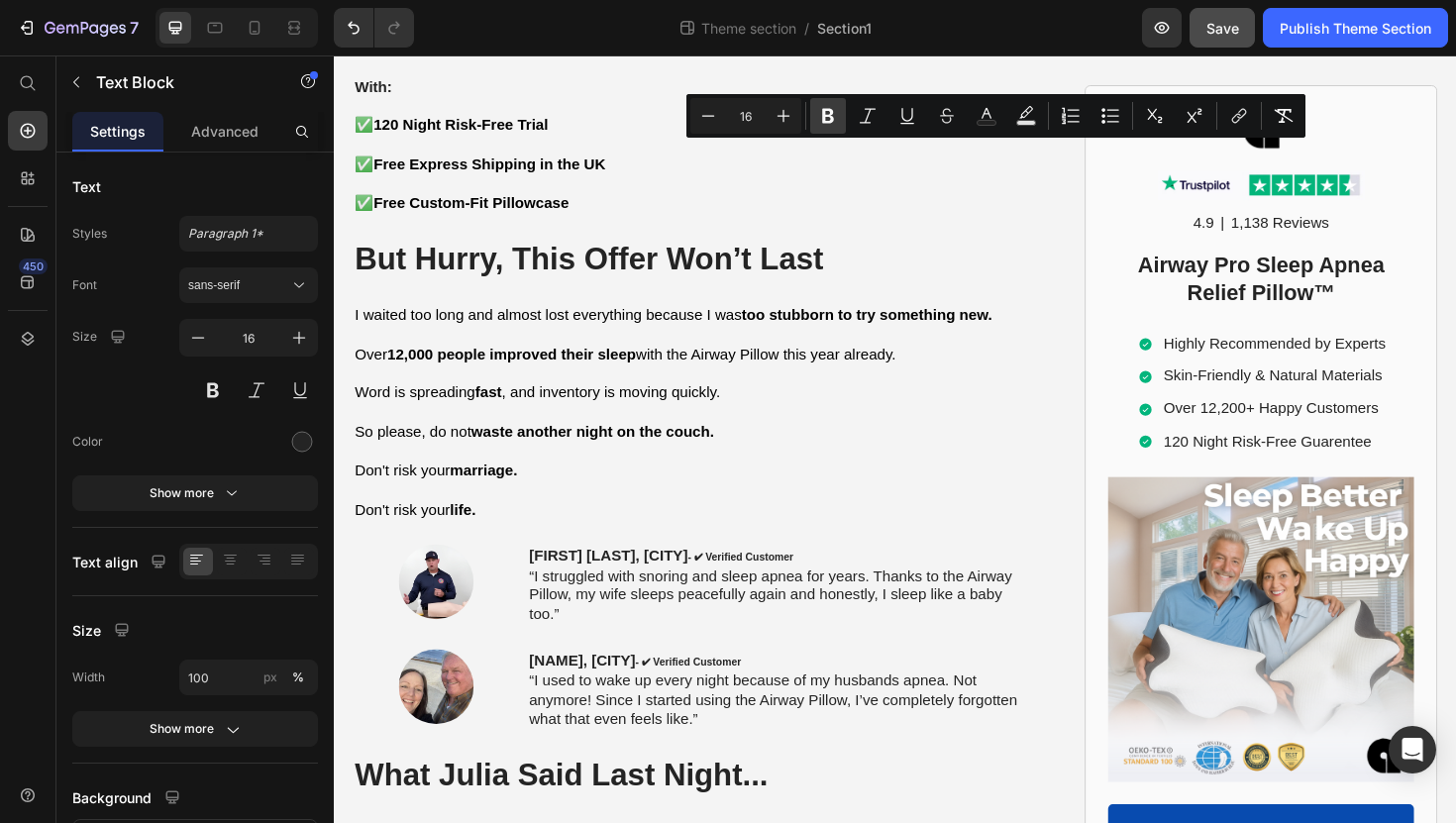 click 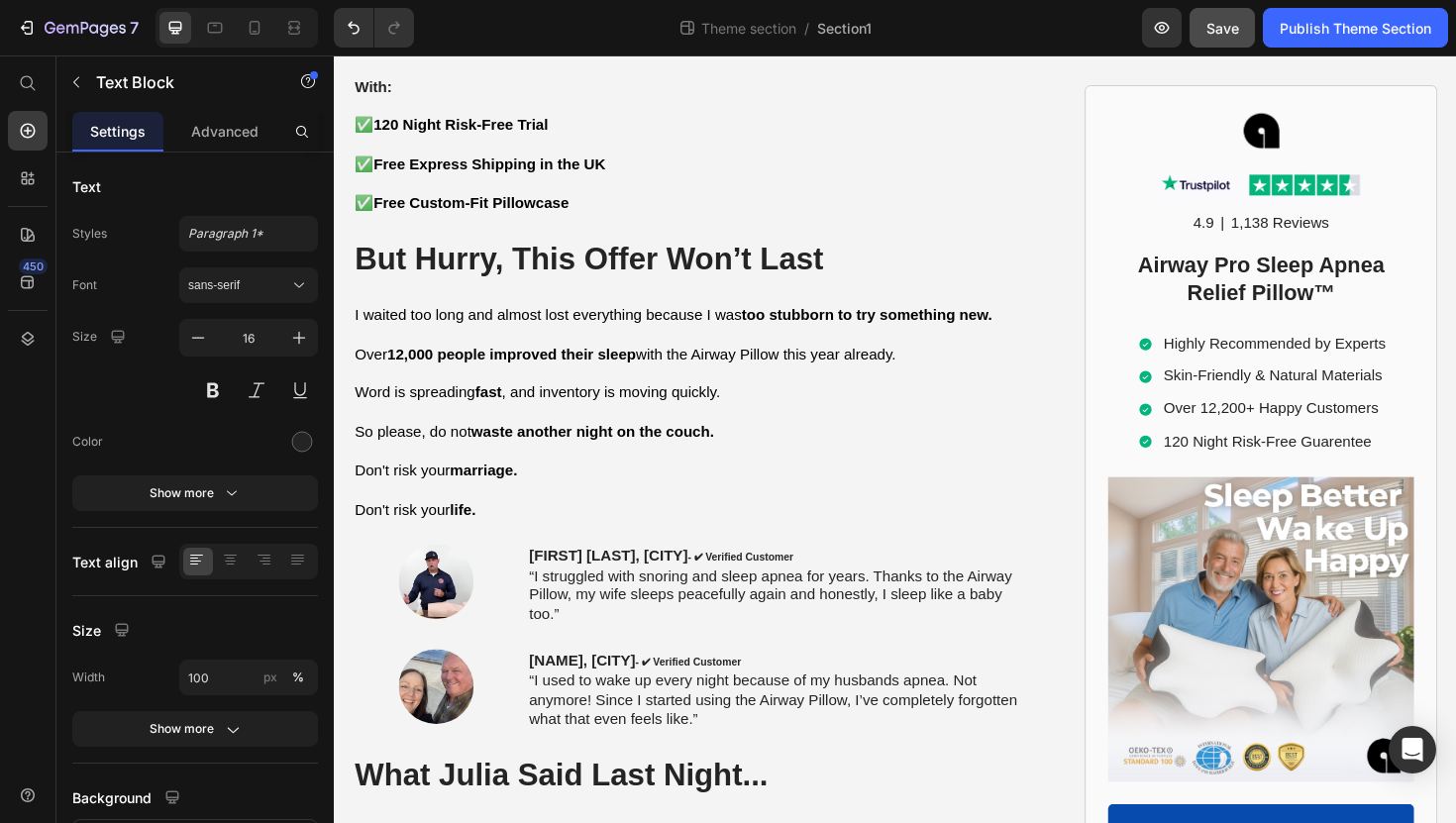 drag, startPoint x: 428, startPoint y: 178, endPoint x: 533, endPoint y: 178, distance: 105 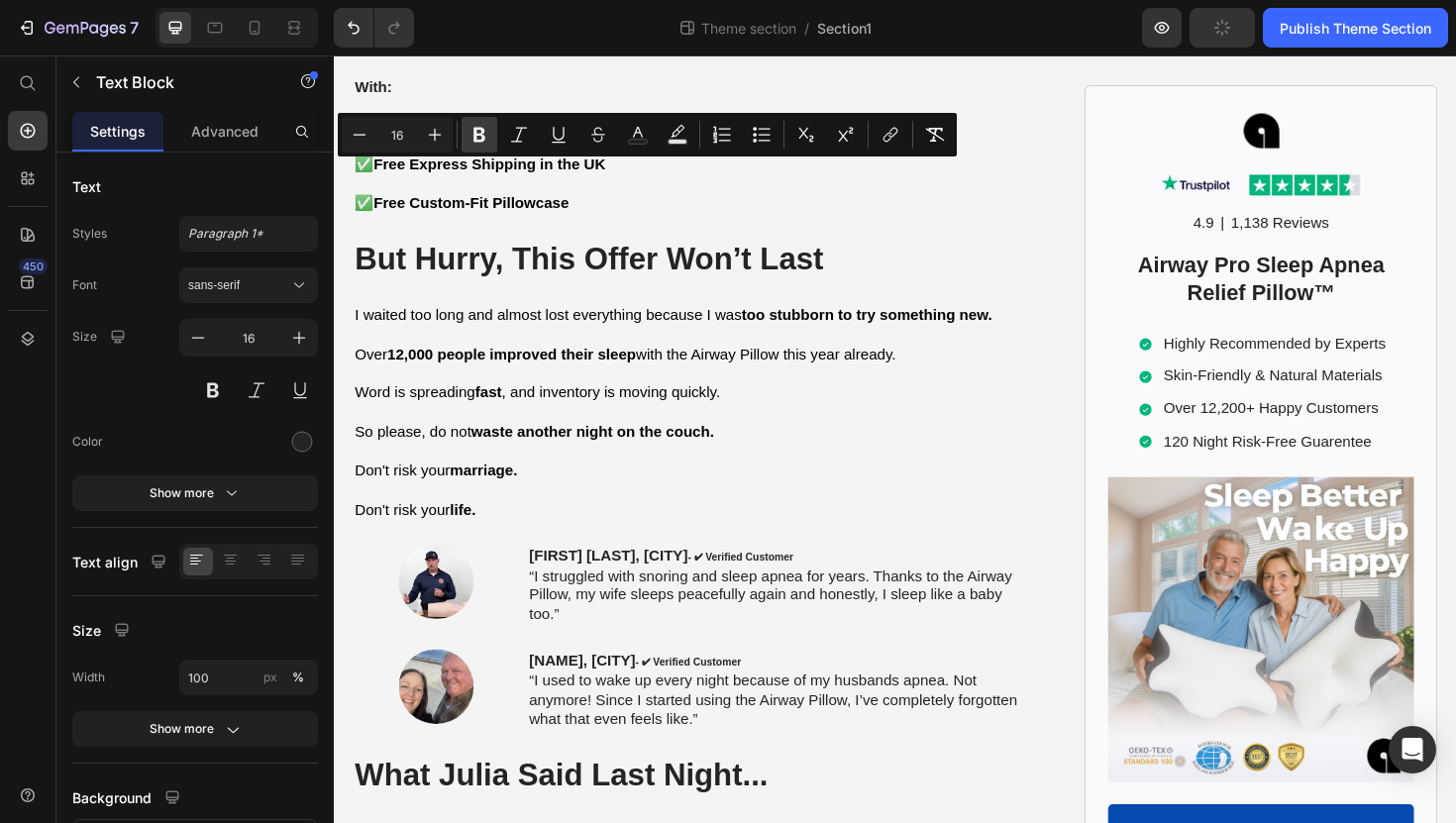 click 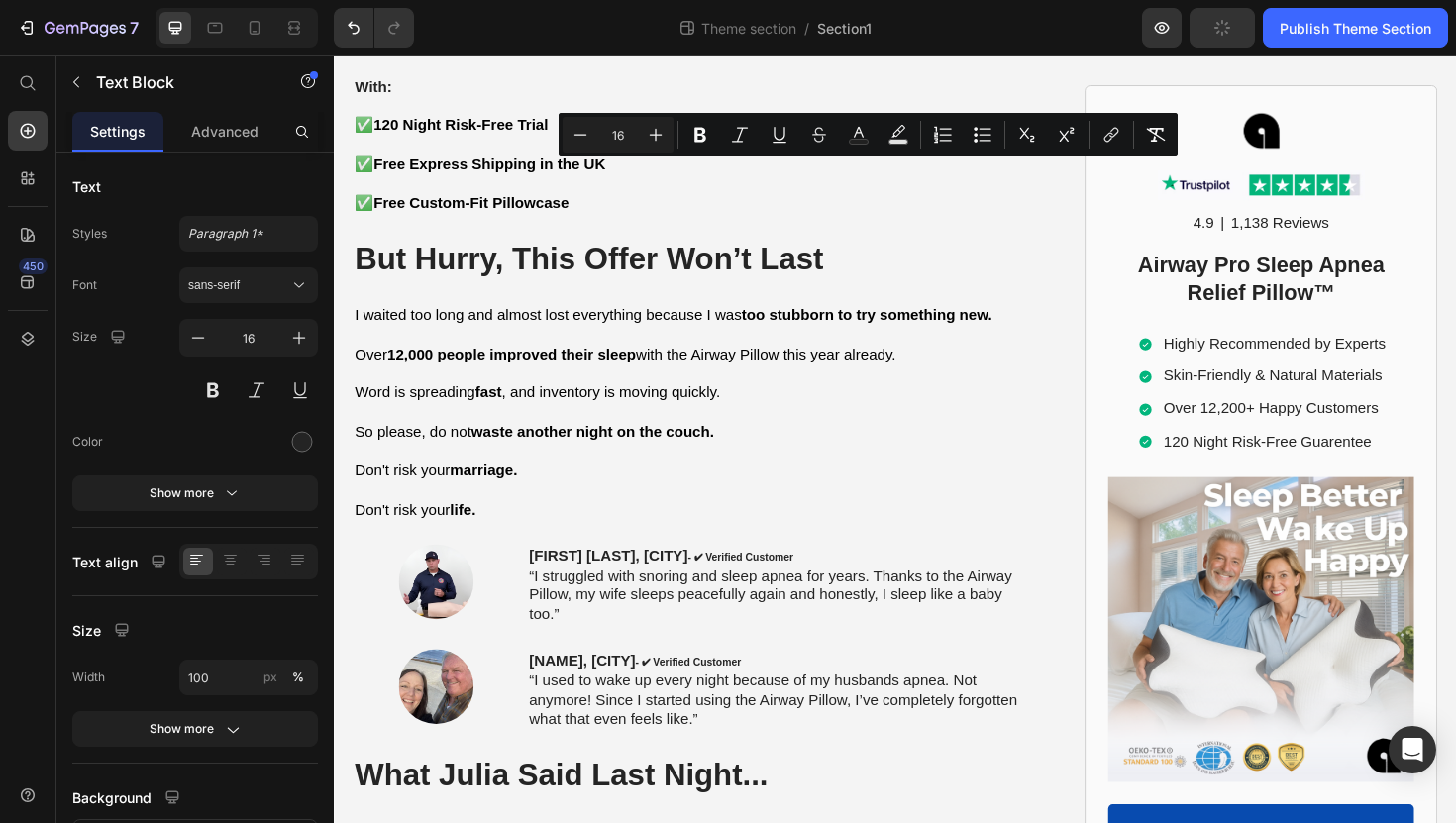 drag, startPoint x: 838, startPoint y: 182, endPoint x: 925, endPoint y: 182, distance: 87 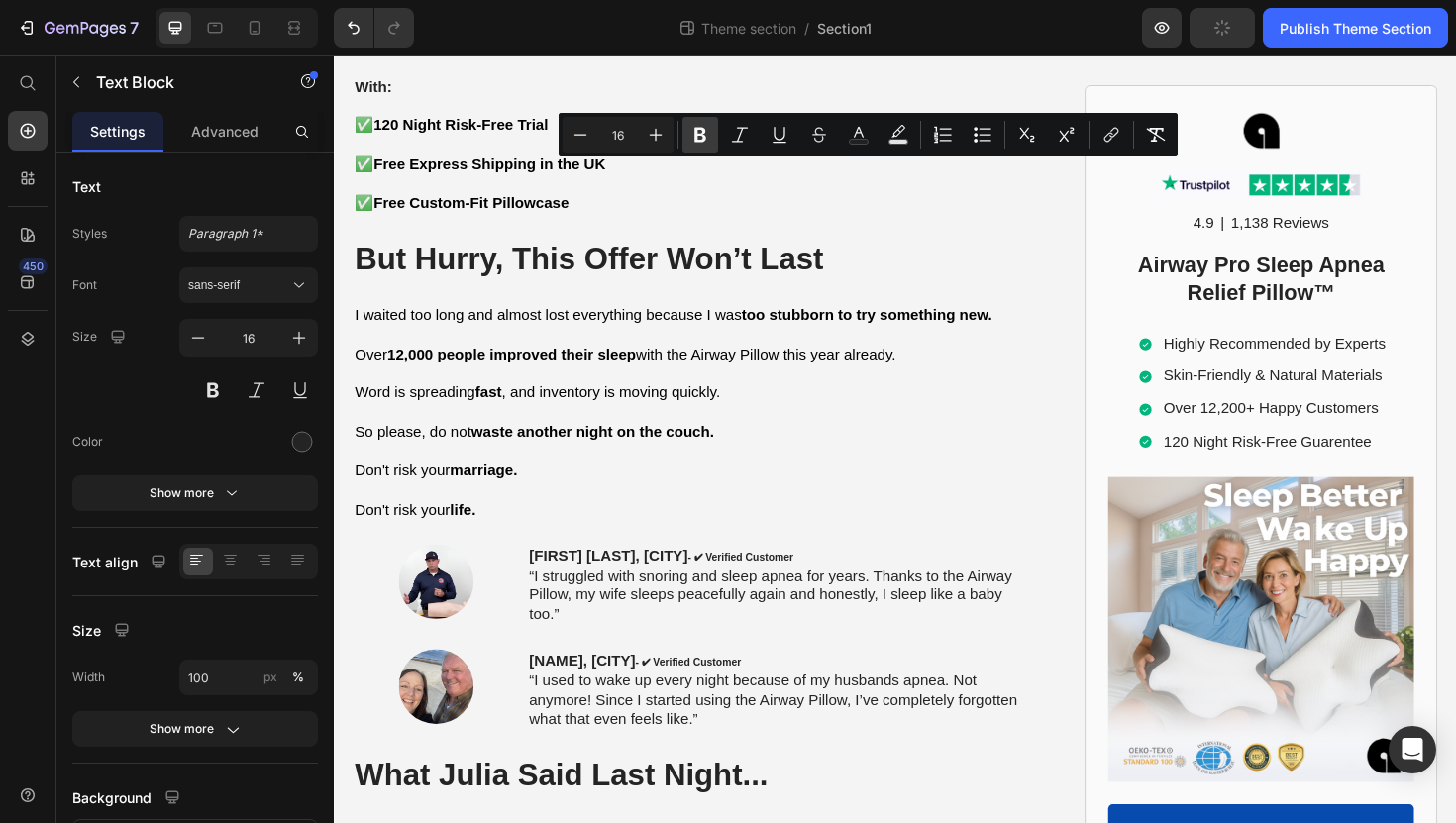 click 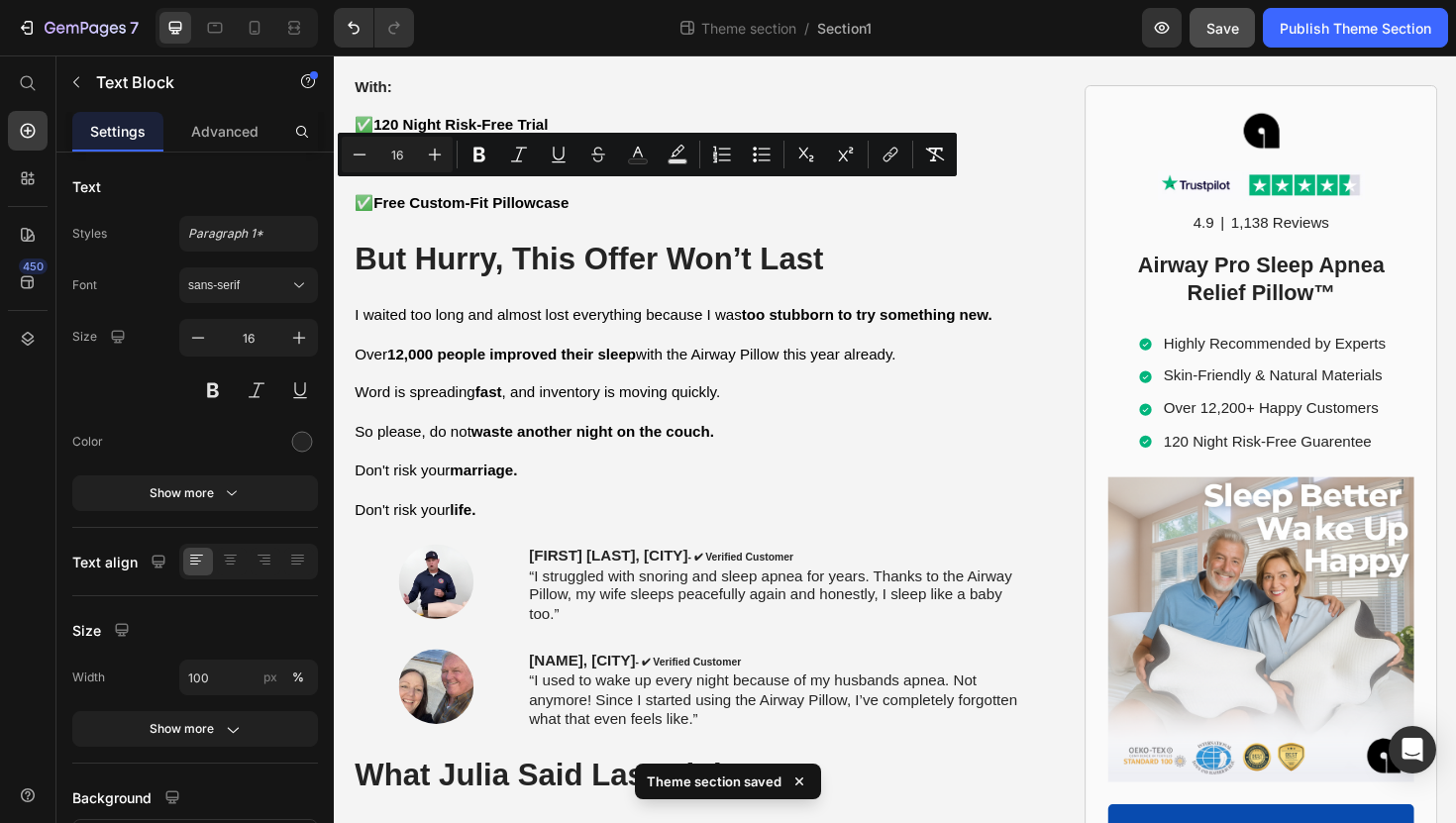 drag, startPoint x: 357, startPoint y: 201, endPoint x: 503, endPoint y: 207, distance: 146.12324 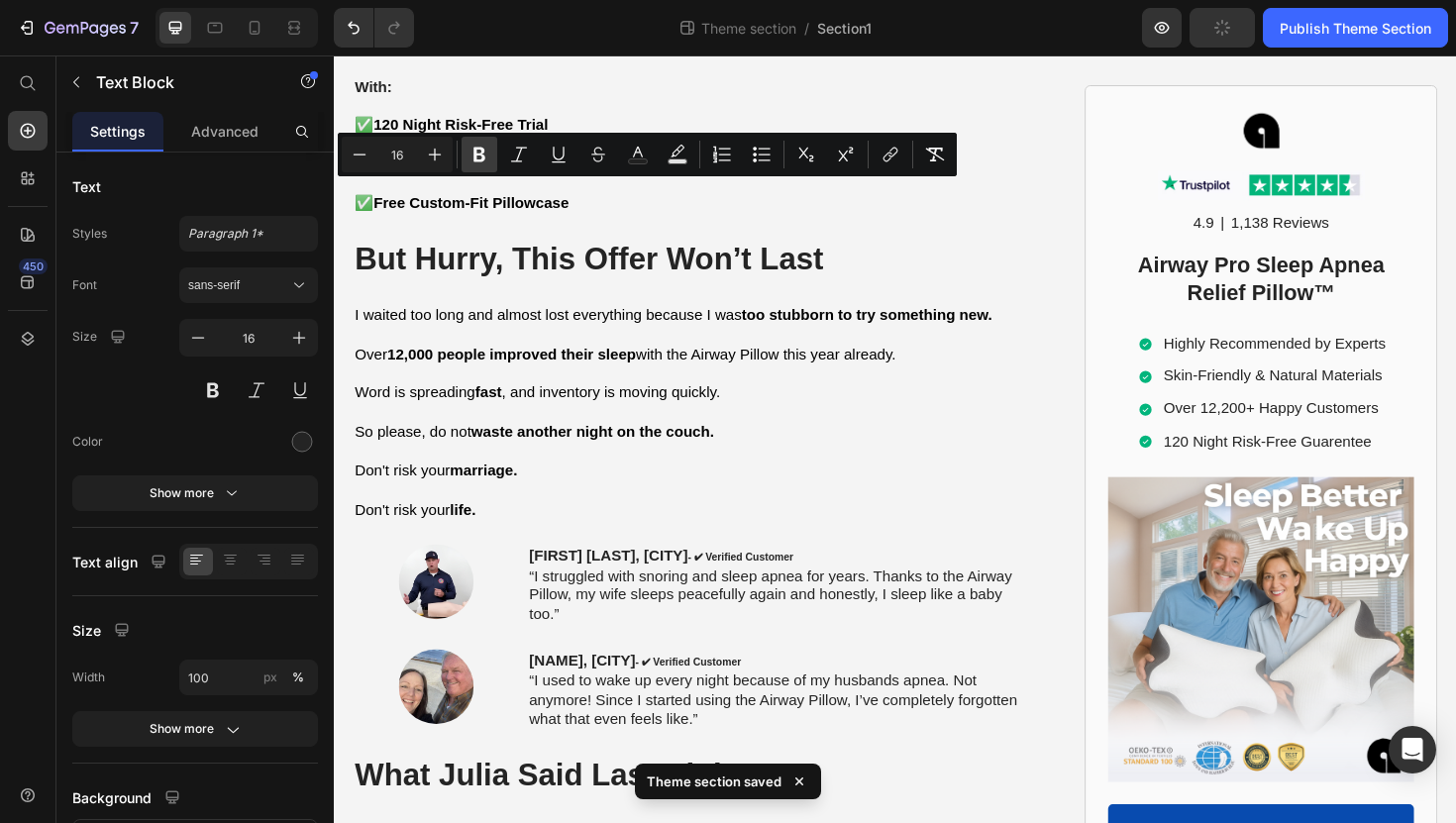 click 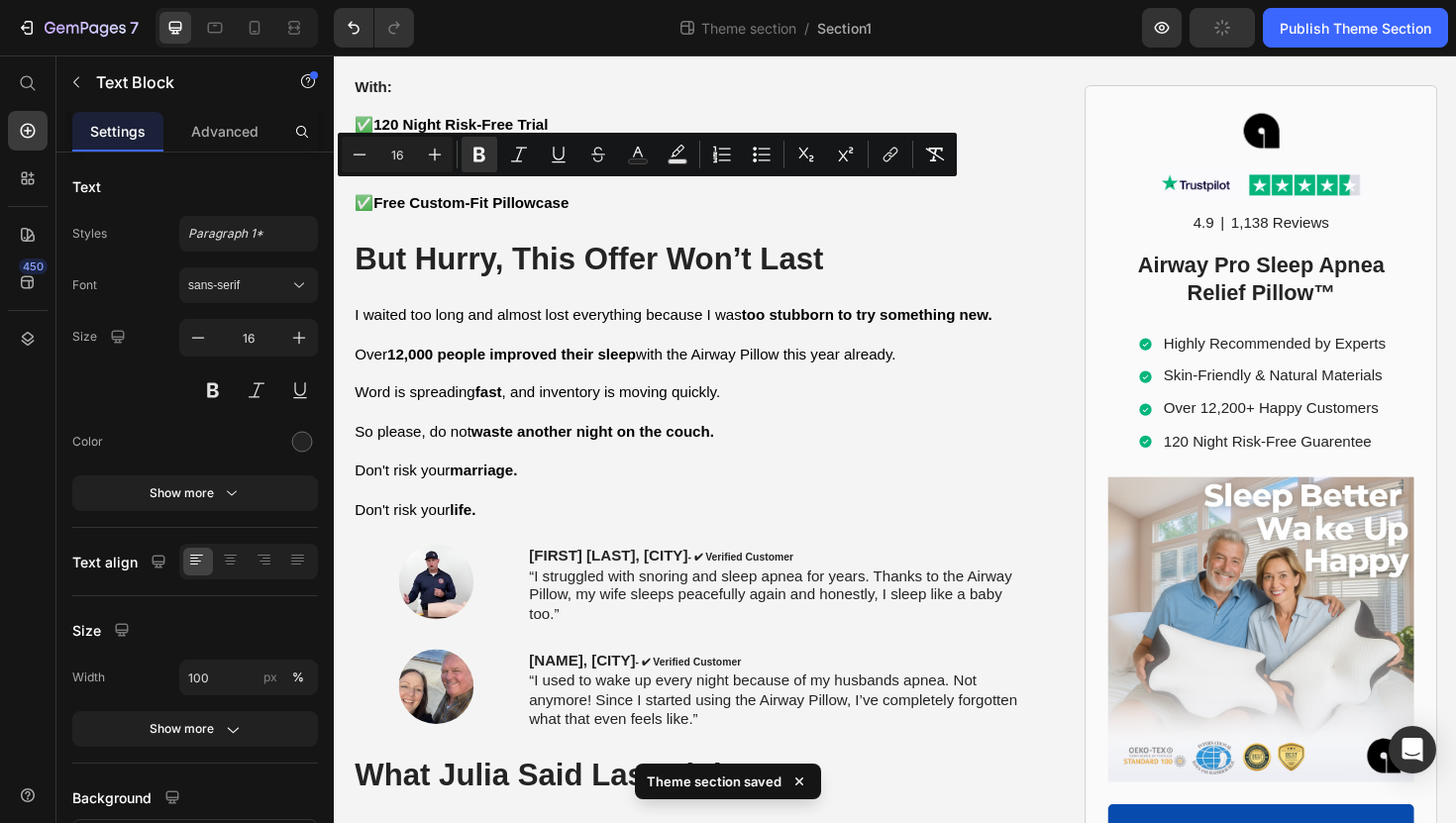 click on "“Sleep apnea has left me  exhausted in my [AGE]s.  I used to wake up with  headaches , in a  bad mood , and even  snap at my wife  from time to time. Thank God I found the  Airway Pillow , because it’s the  only thing that helped  me finally sleep through the night and finally be a great dad."" at bounding box center (699, -942) 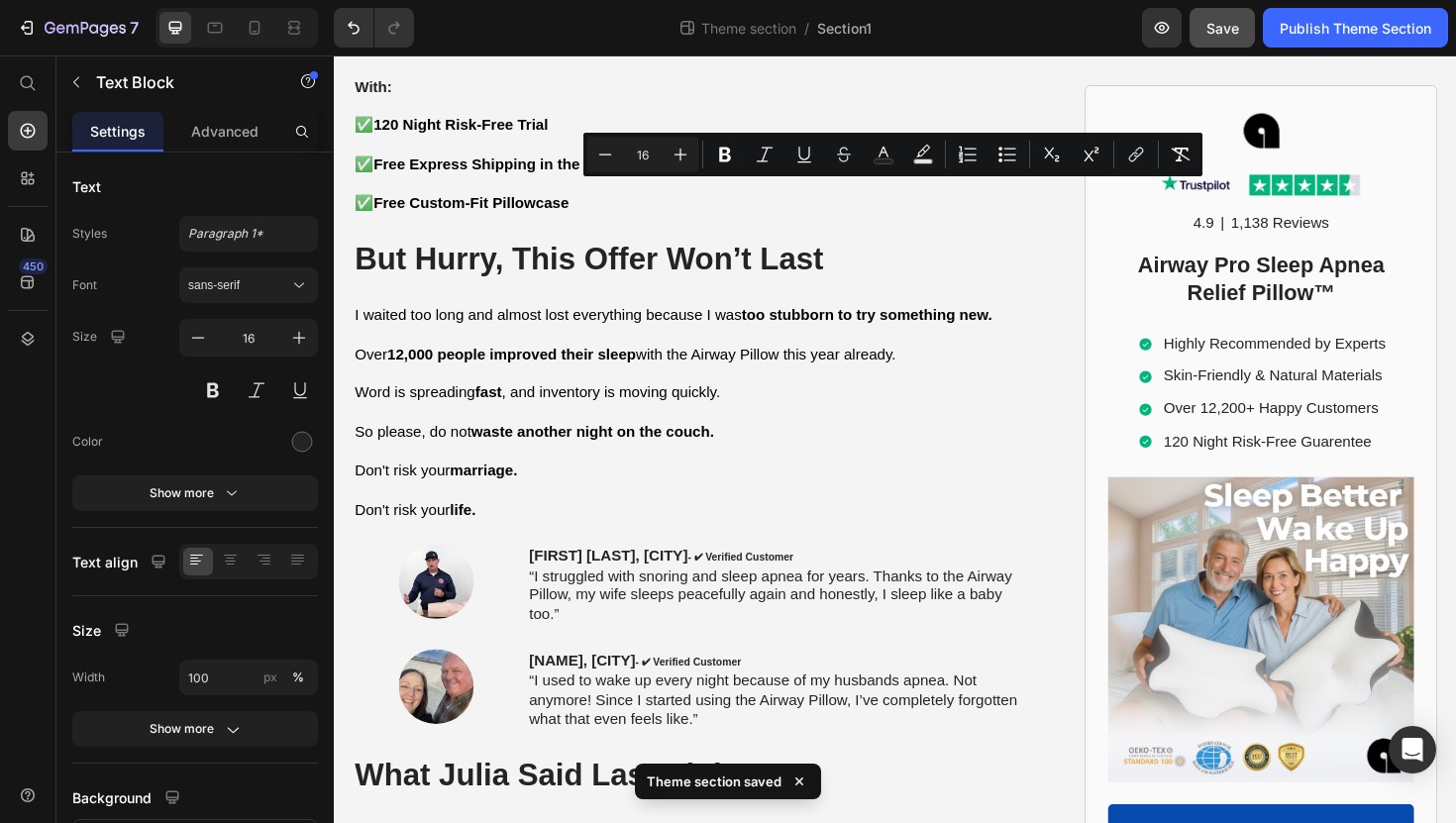 drag, startPoint x: 873, startPoint y: 200, endPoint x: 945, endPoint y: 200, distance: 72 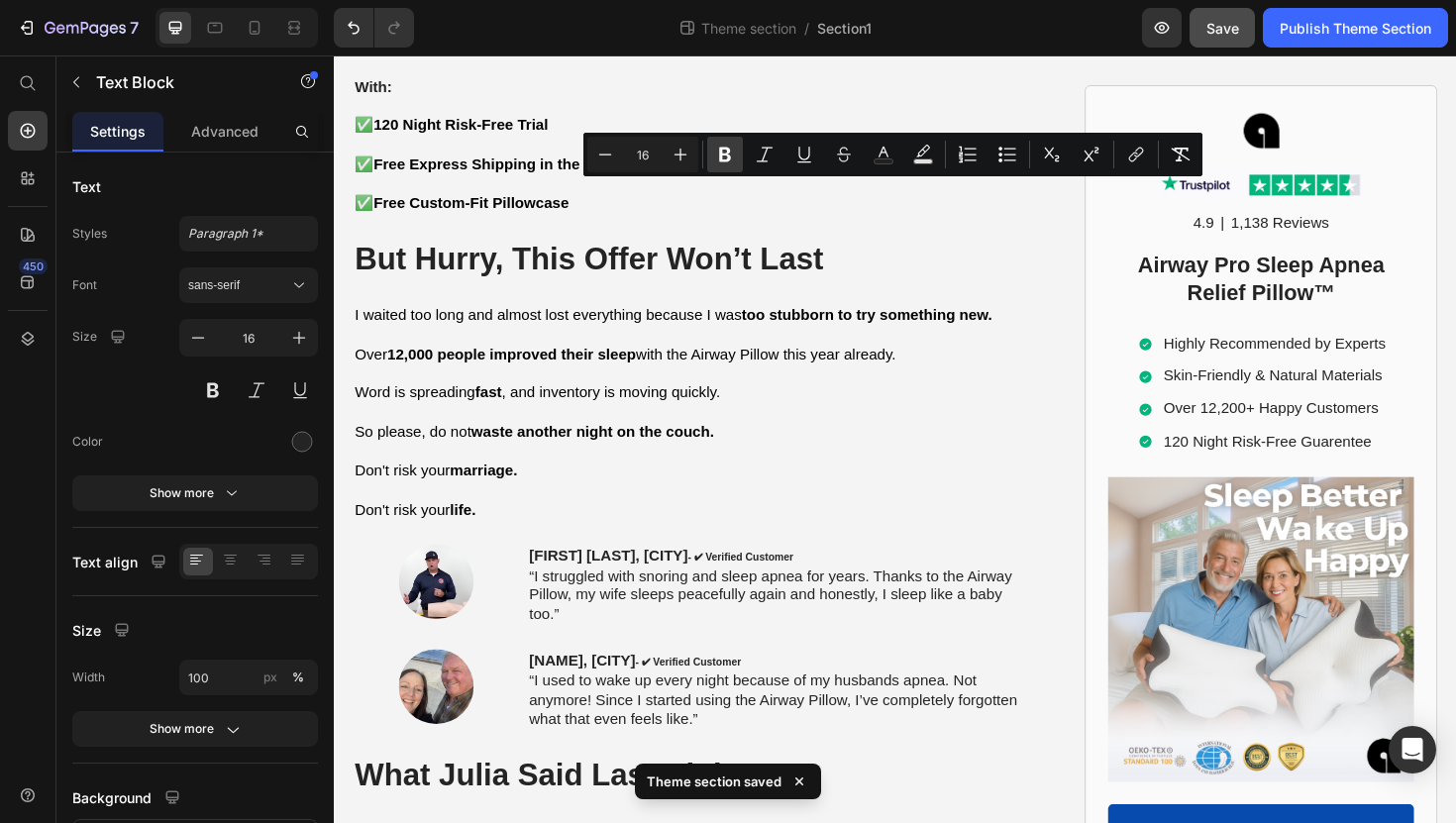 click on "Bold" at bounding box center (725, 154) 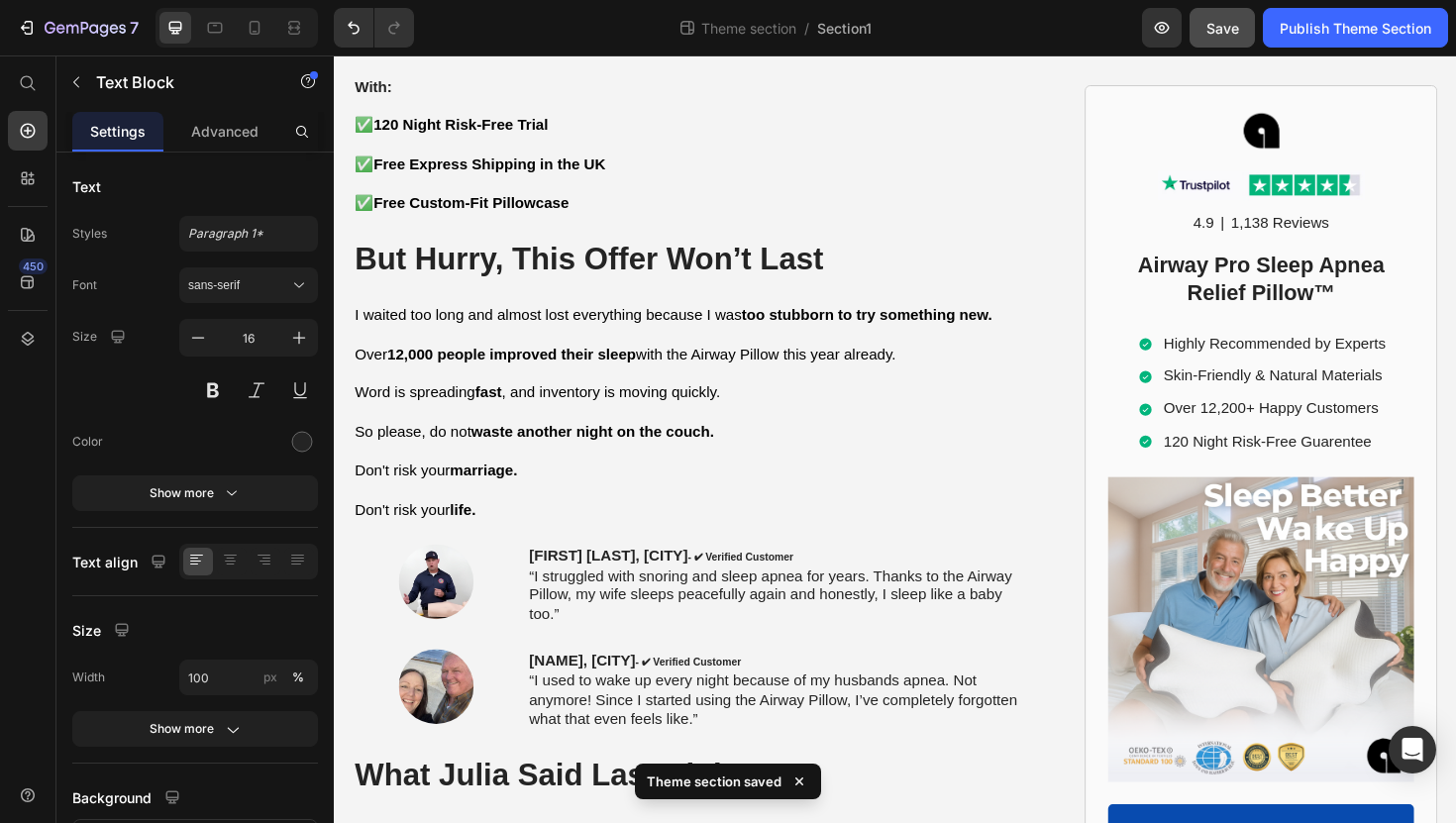 click at bounding box center [710, -817] 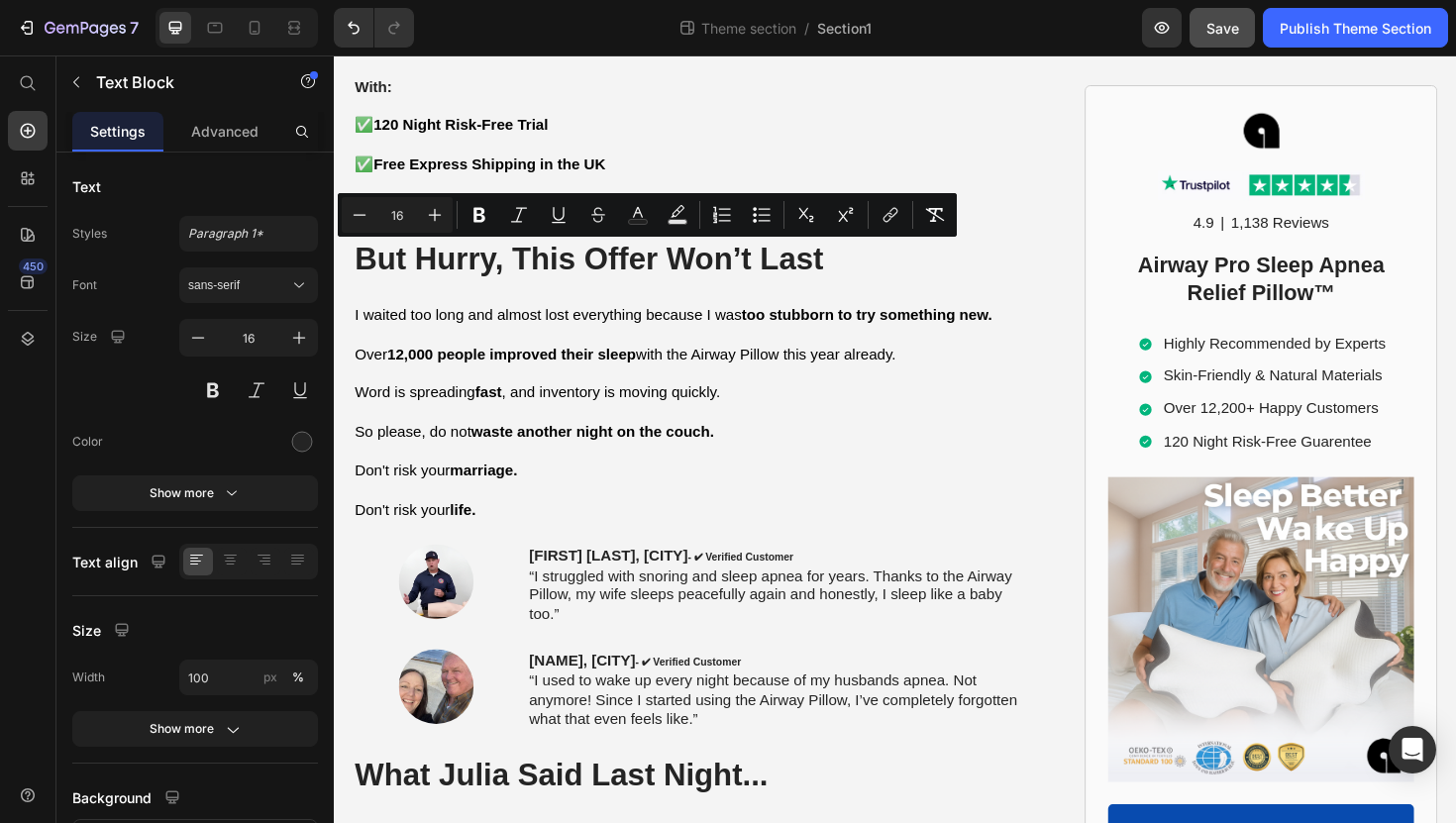 drag, startPoint x: 457, startPoint y: 264, endPoint x: 503, endPoint y: 262, distance: 46.043458 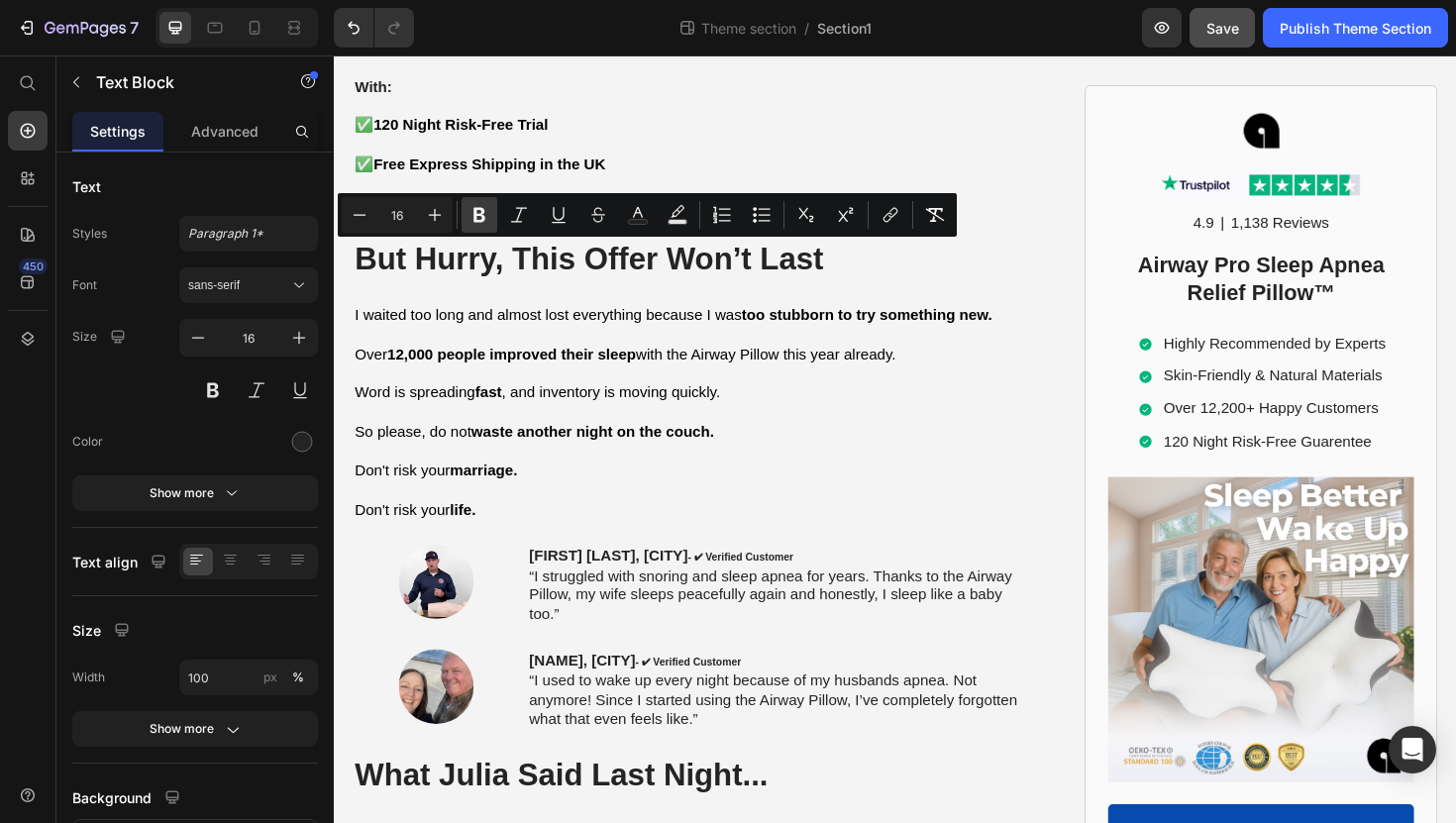 click 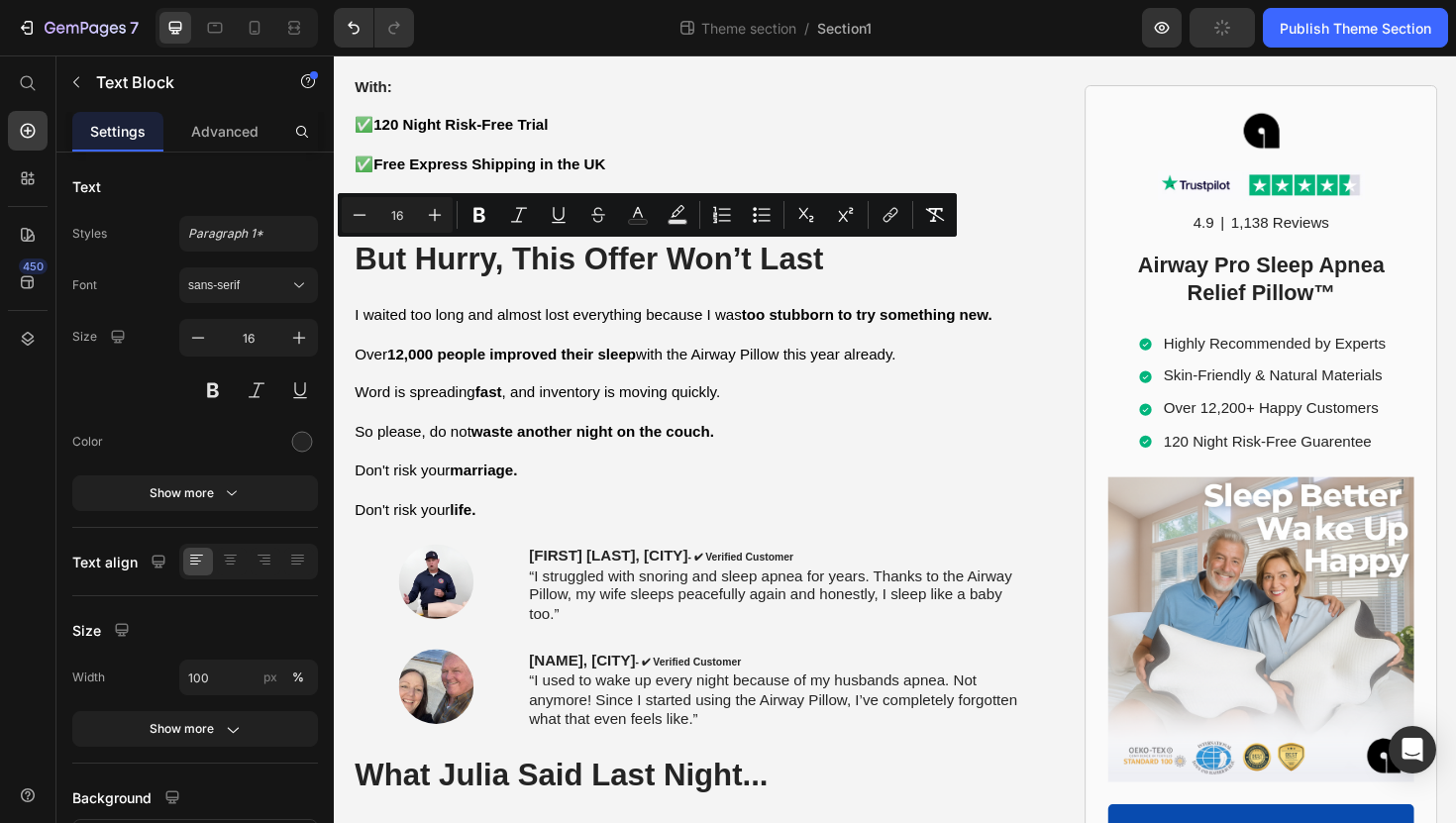 drag, startPoint x: 549, startPoint y: 264, endPoint x: 635, endPoint y: 264, distance: 86 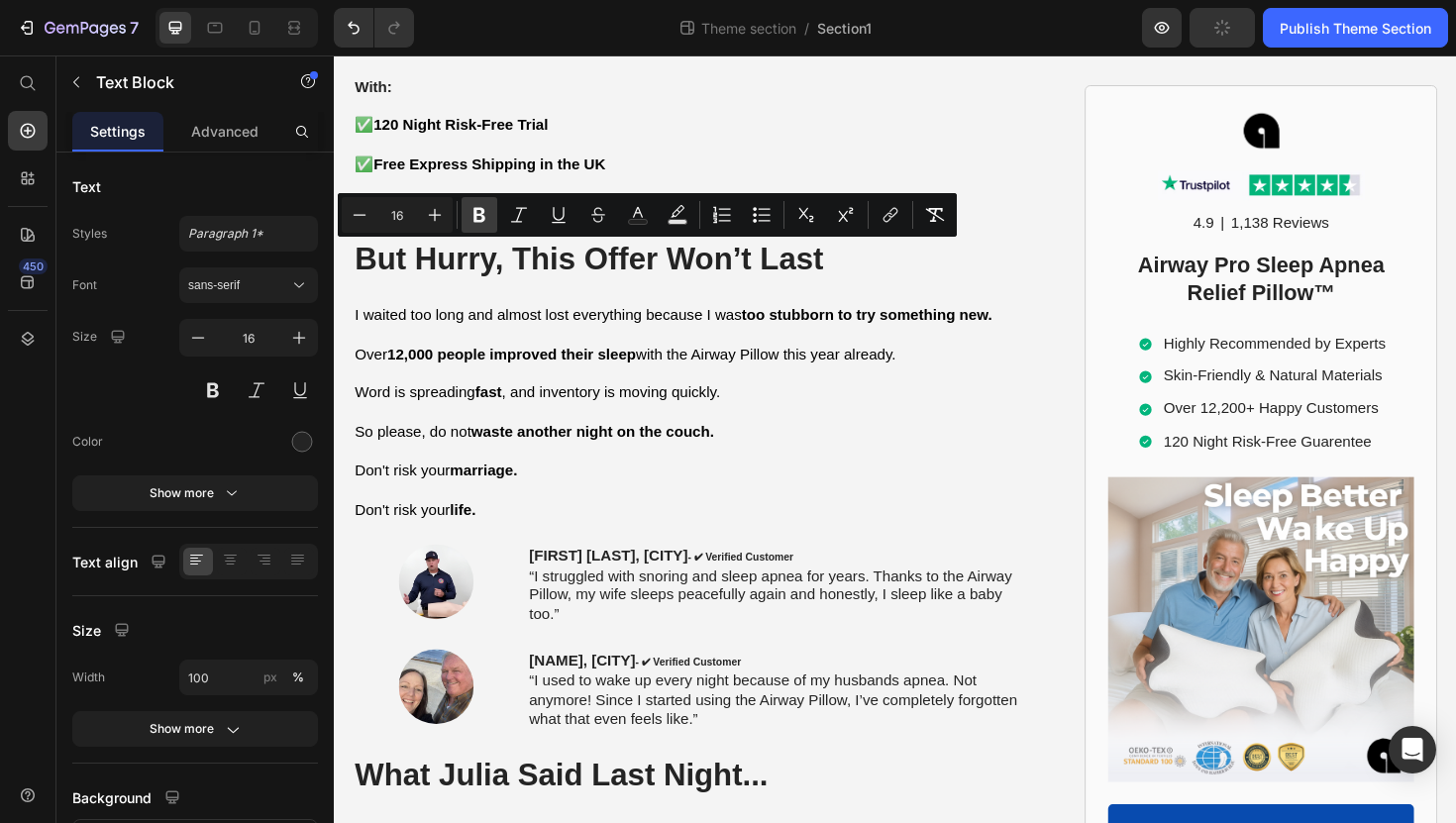 click 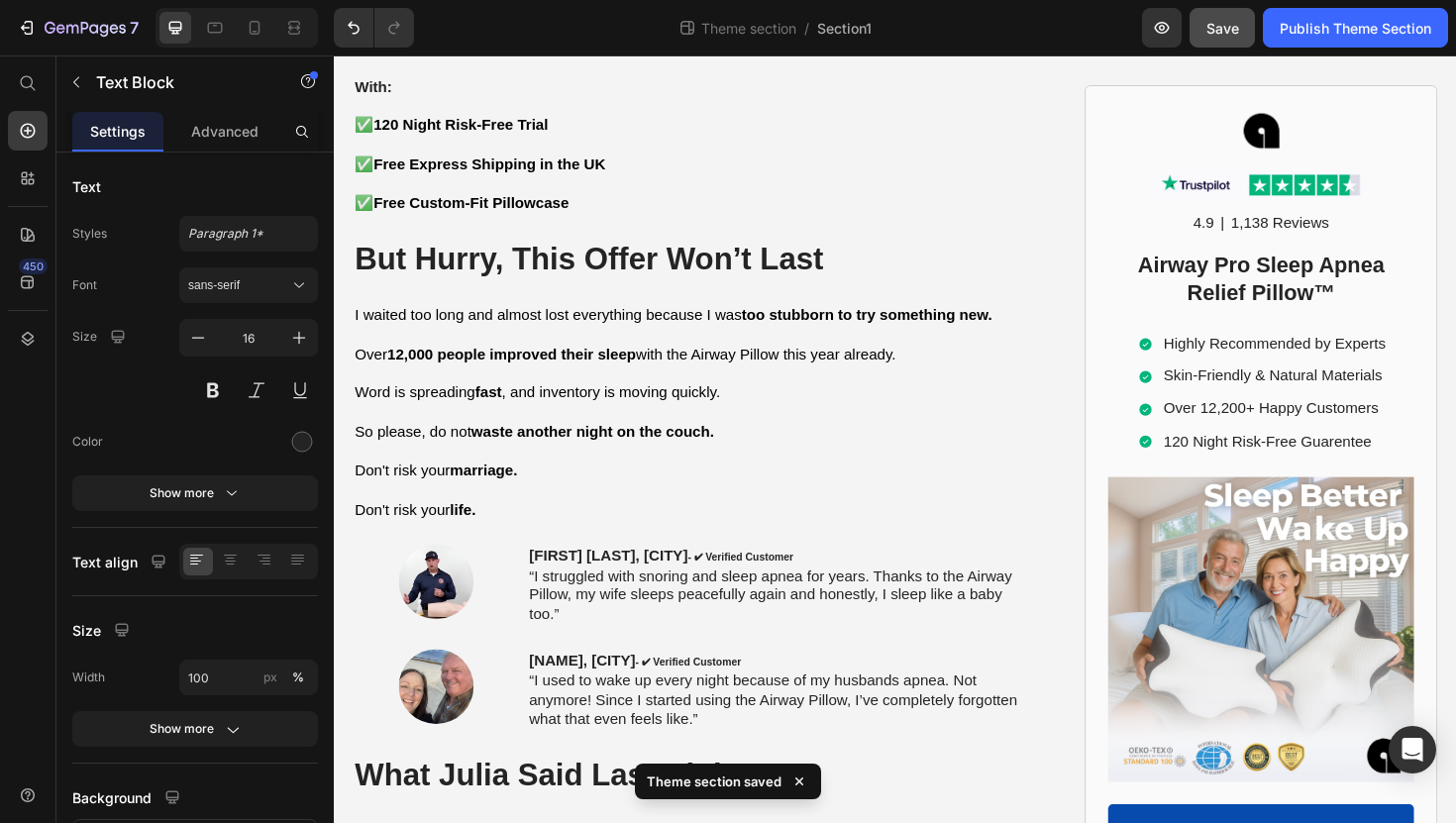 drag, startPoint x: 528, startPoint y: 285, endPoint x: 638, endPoint y: 285, distance: 110 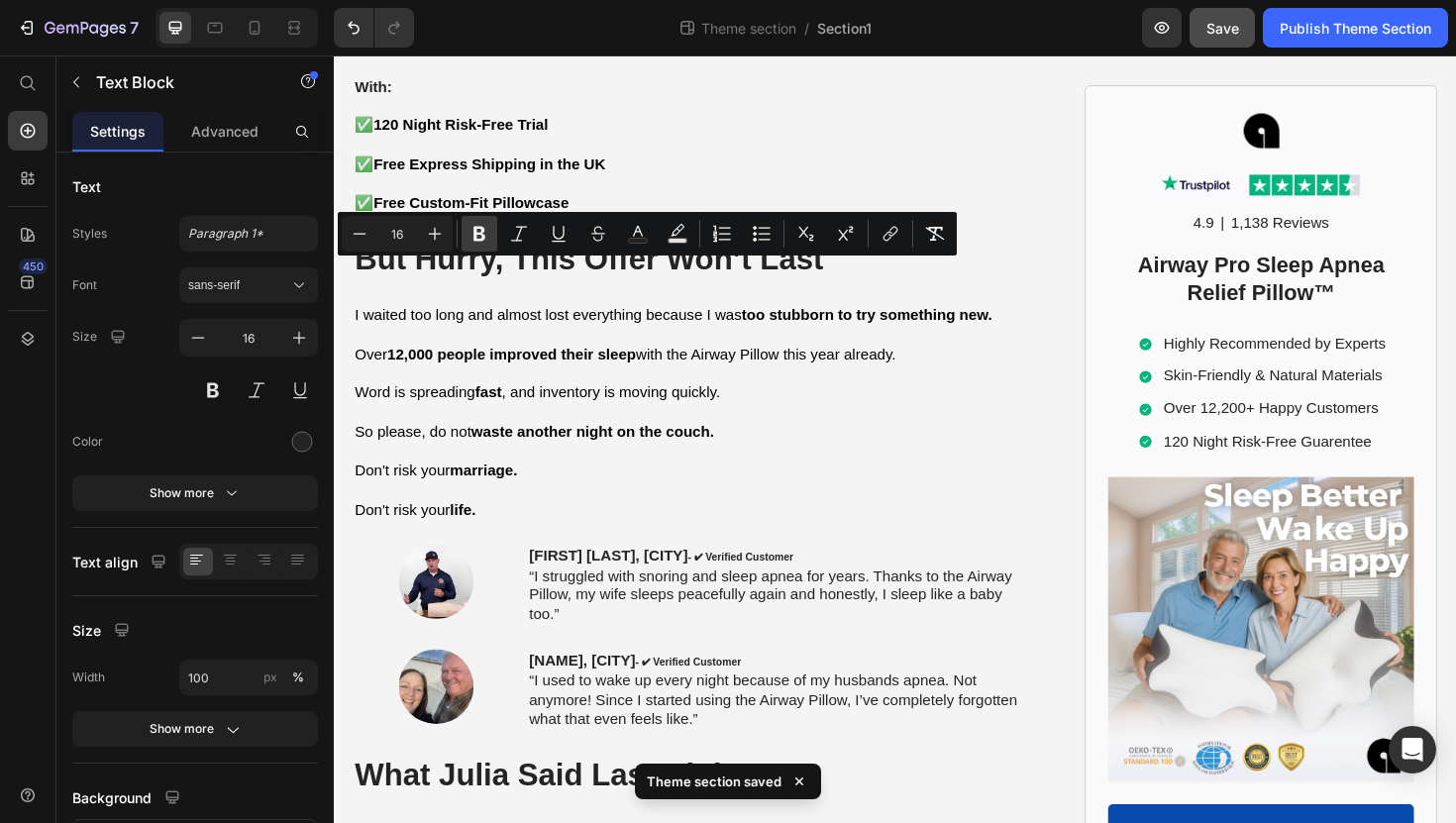 click 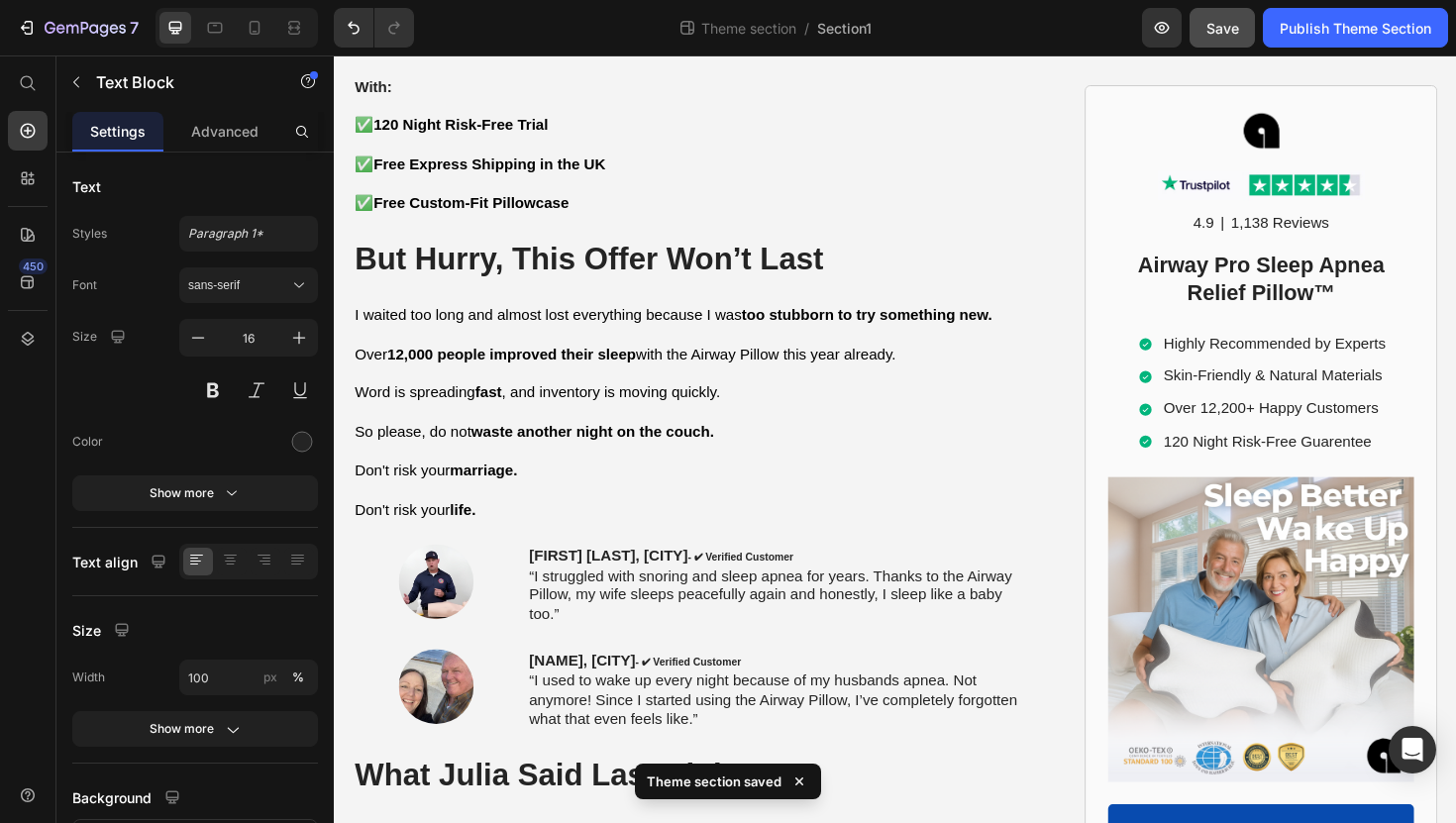 click on "“As a mum of three sleep is a luxury for me. The Airway Pillow improved the sleep of both myself and my husband who has been suffering from sleep apnea for over 3 years. Now we wake up probably like 60% more refreshed and even the love in our family finally came back, because we have more time and energy to spend with our kids.”" at bounding box center [709, -745] 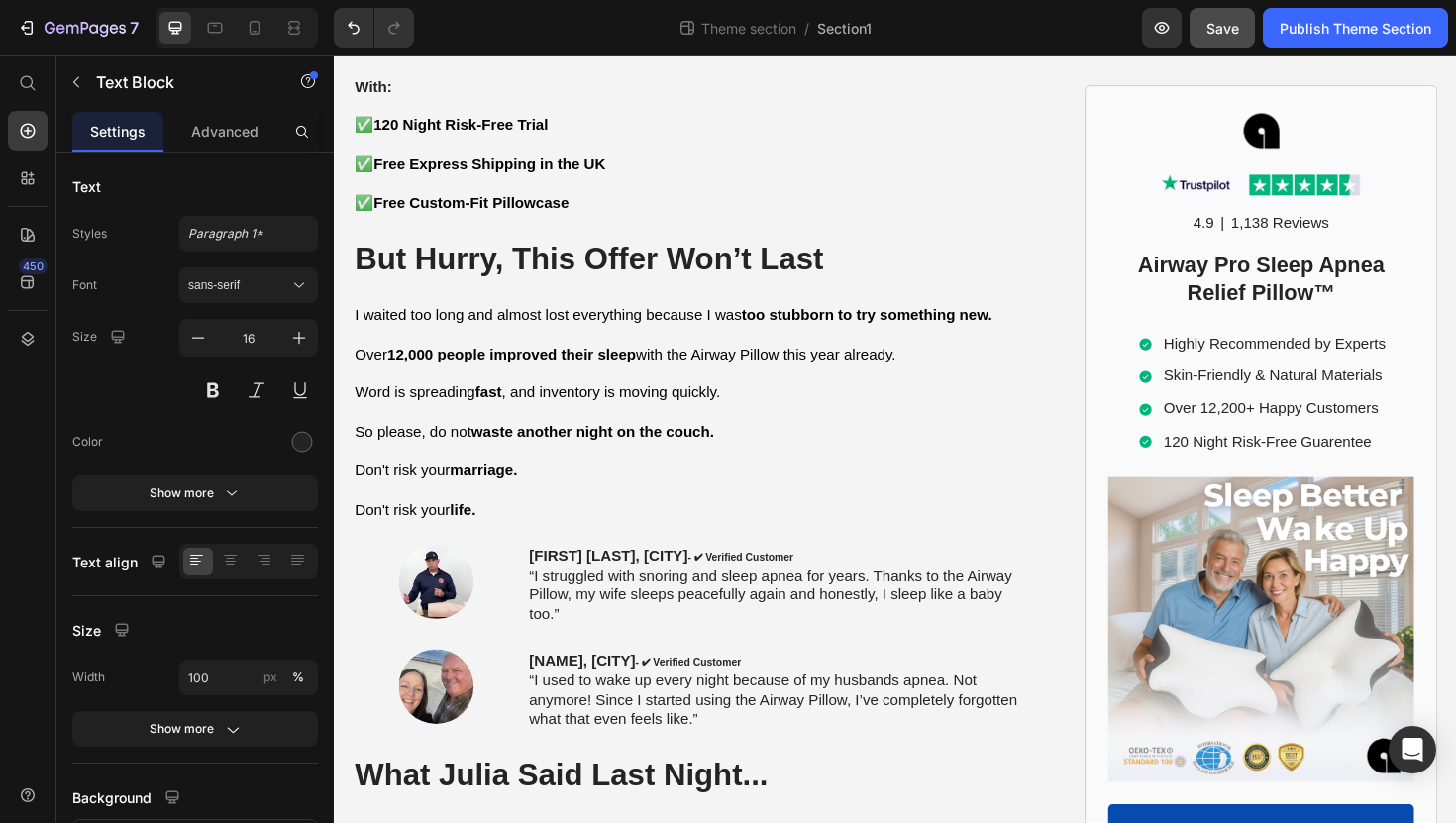 drag, startPoint x: 694, startPoint y: 350, endPoint x: 788, endPoint y: 350, distance: 94 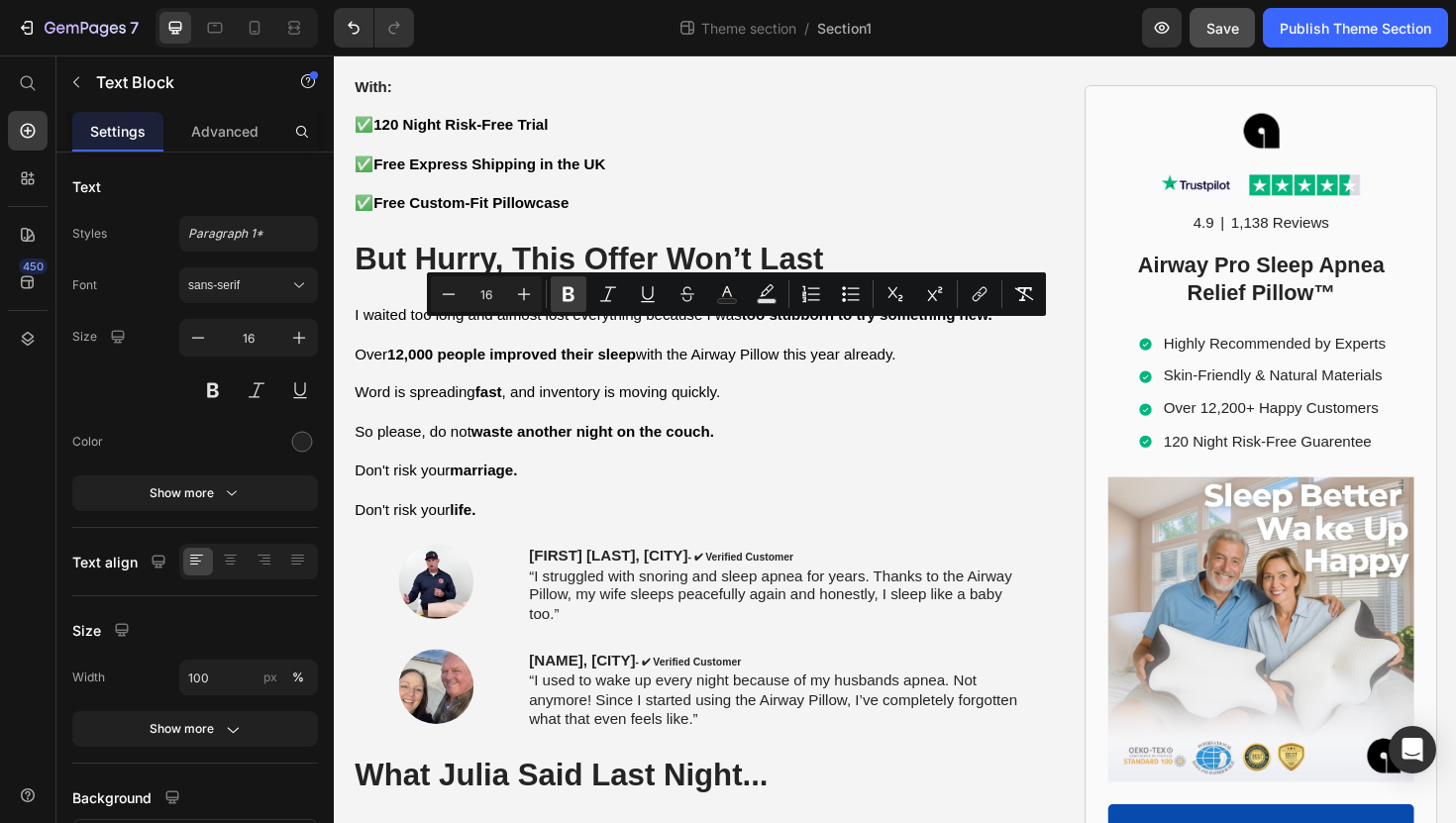 click 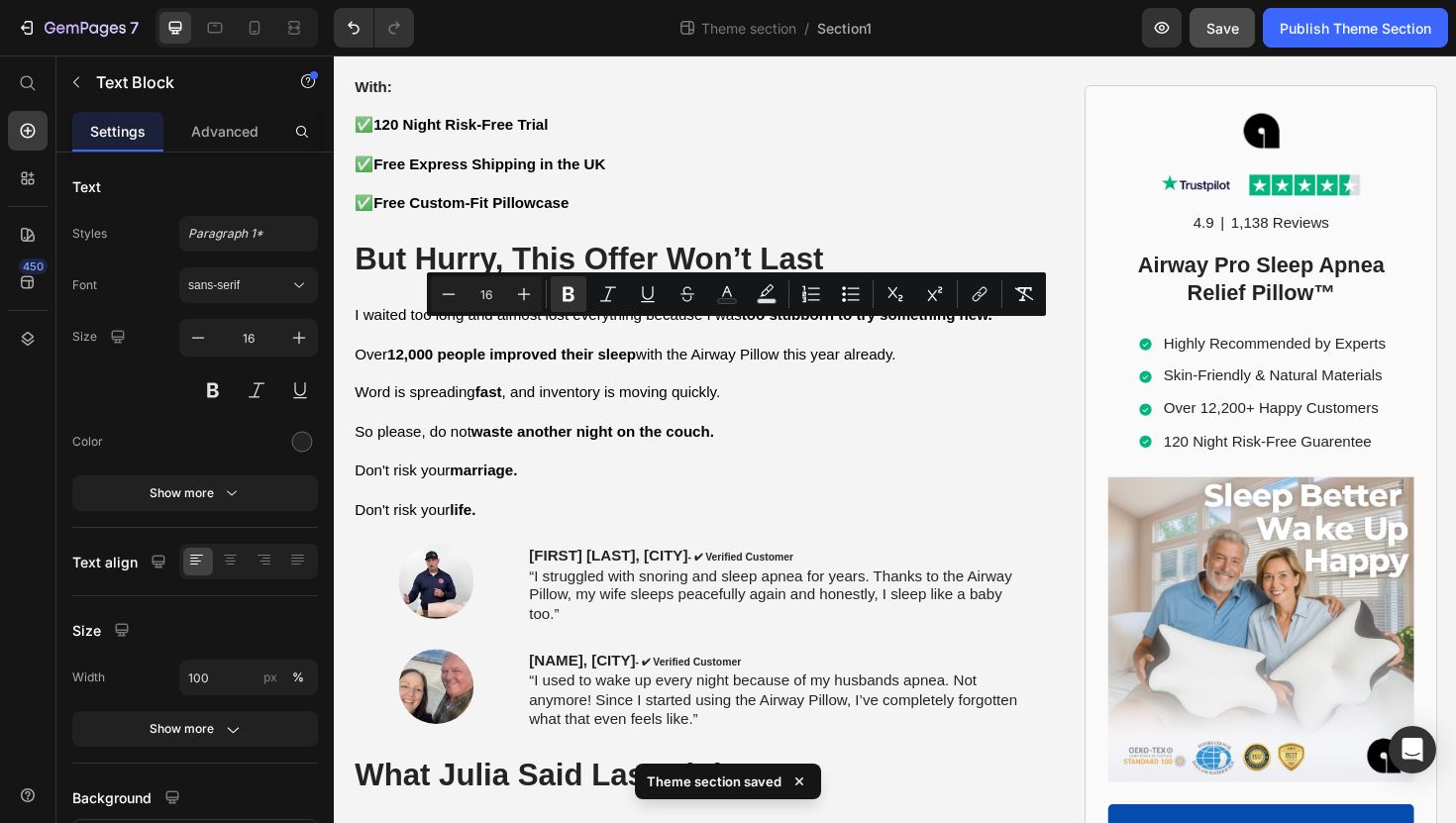 click on "Airway Pillow" at bounding box center (744, -775) 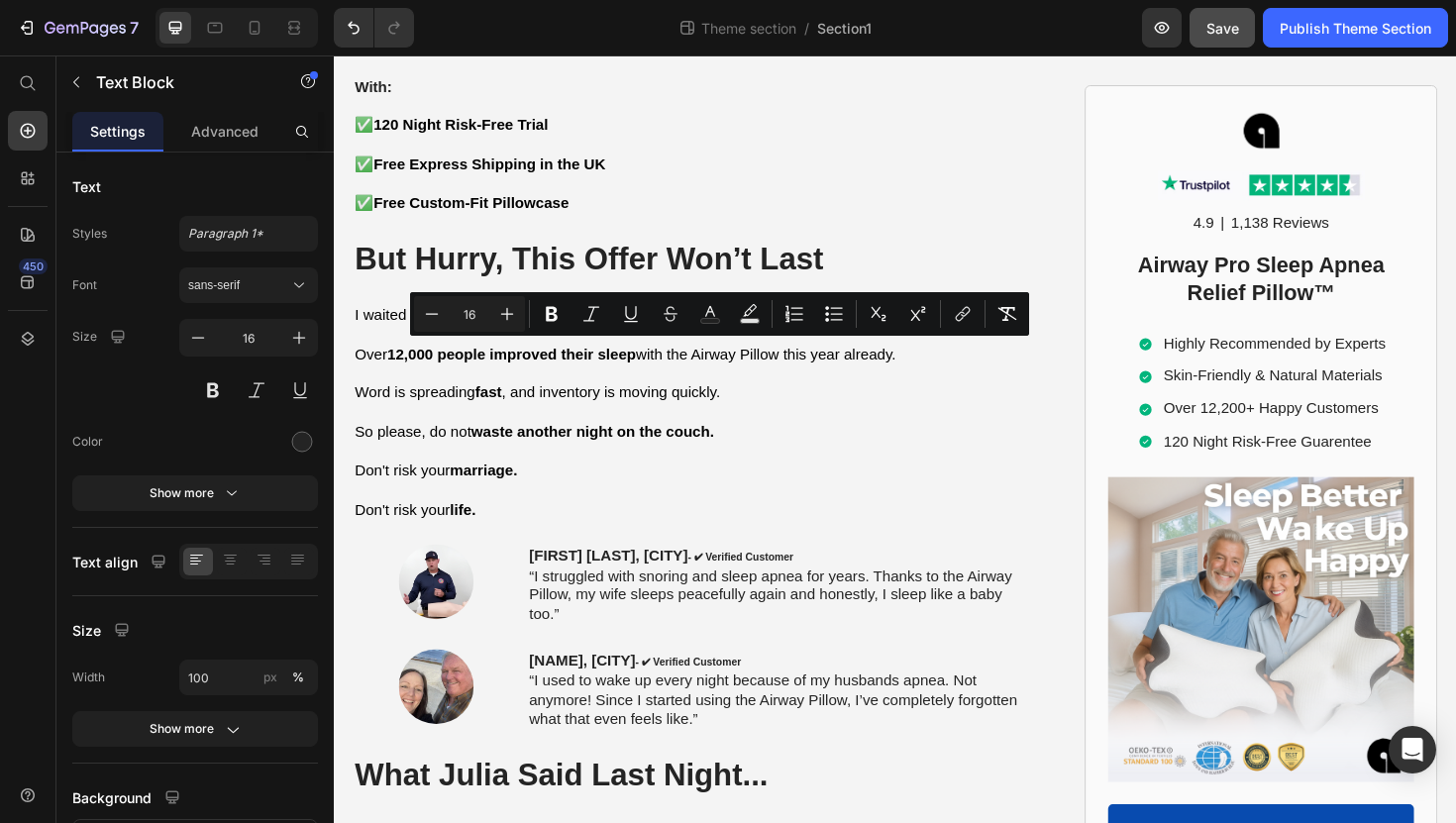 drag, startPoint x: 630, startPoint y: 371, endPoint x: 818, endPoint y: 374, distance: 188.02393 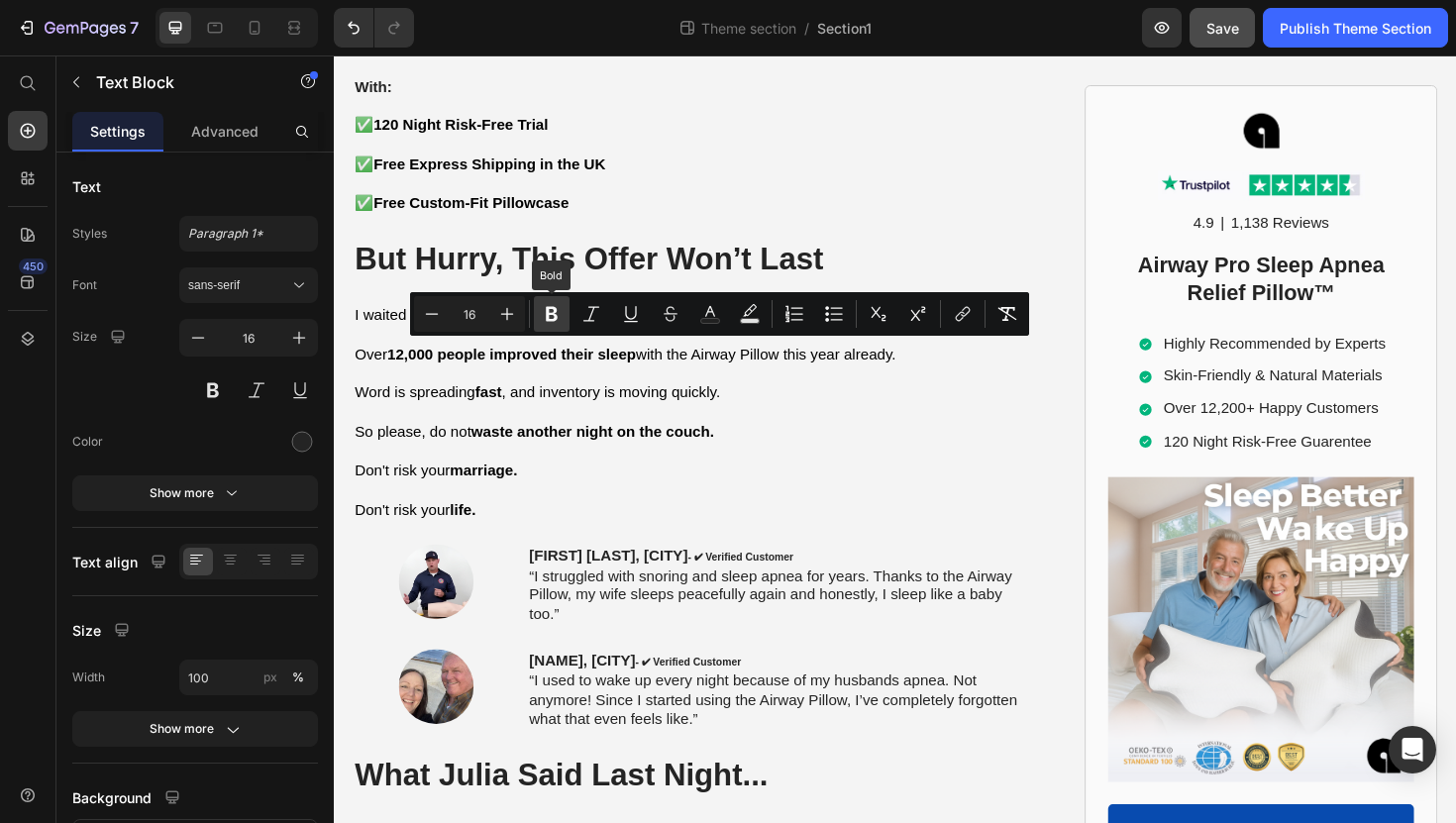 click 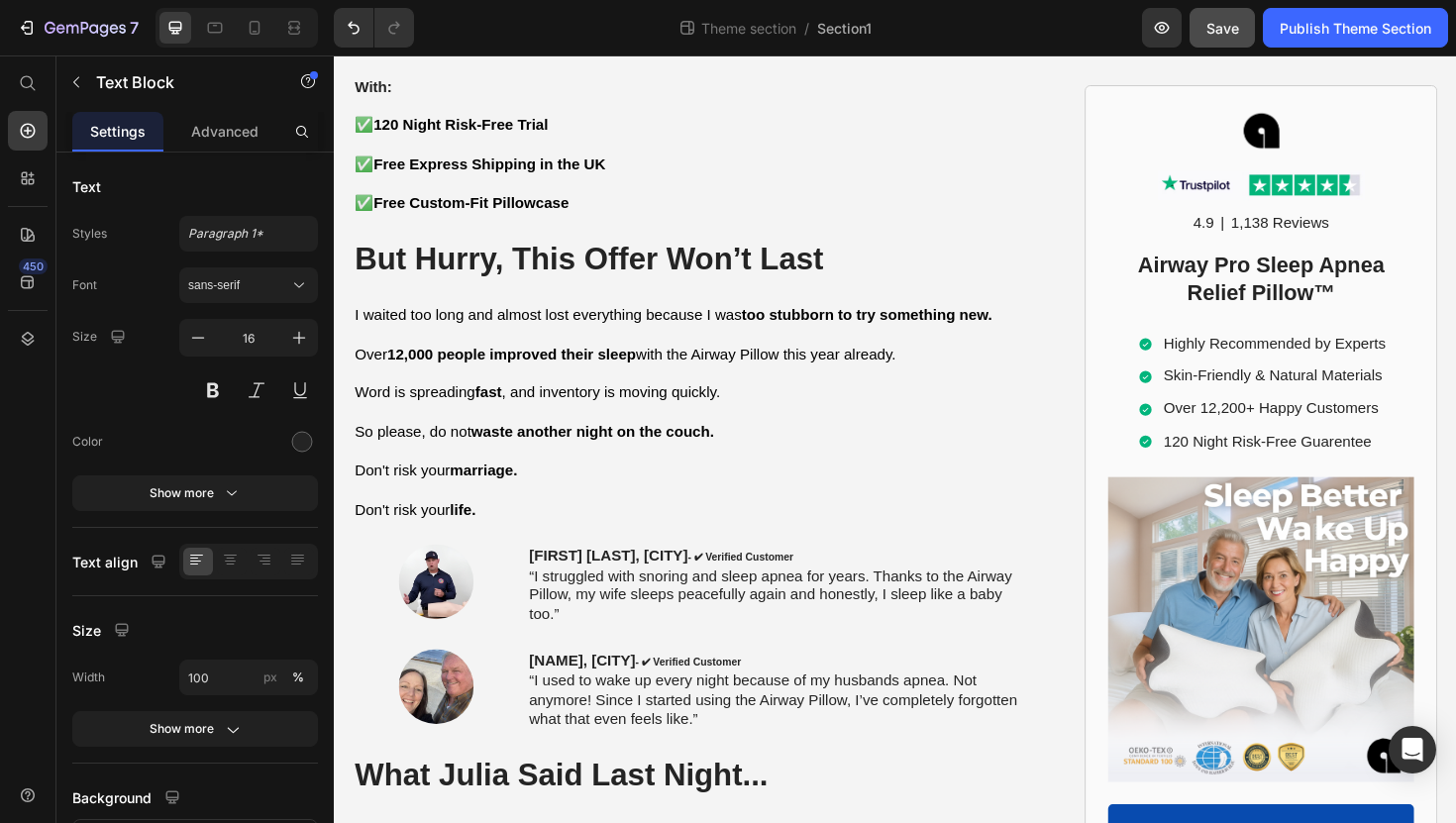 drag, startPoint x: 473, startPoint y: 391, endPoint x: 611, endPoint y: 392, distance: 138.0036 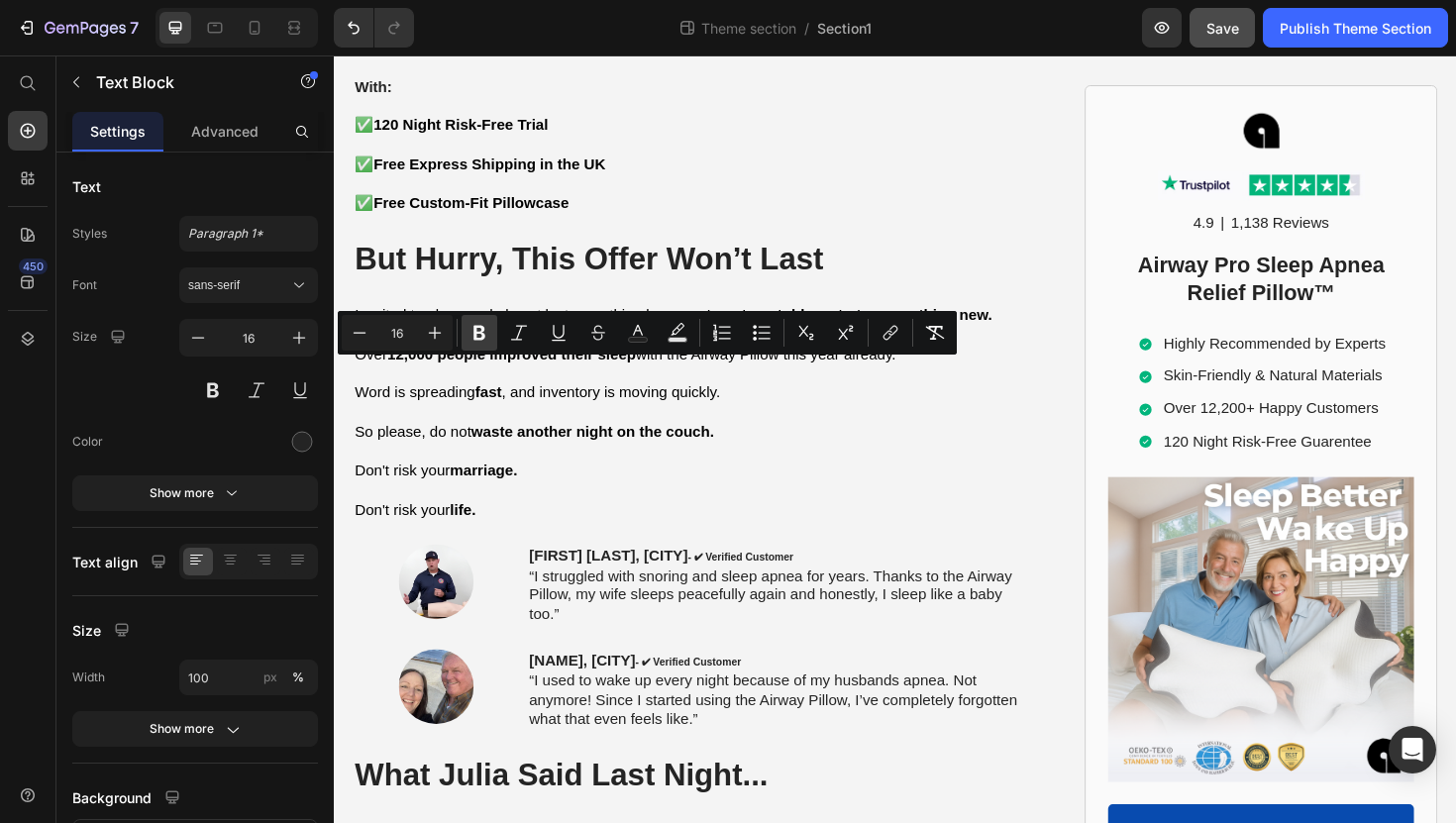 click 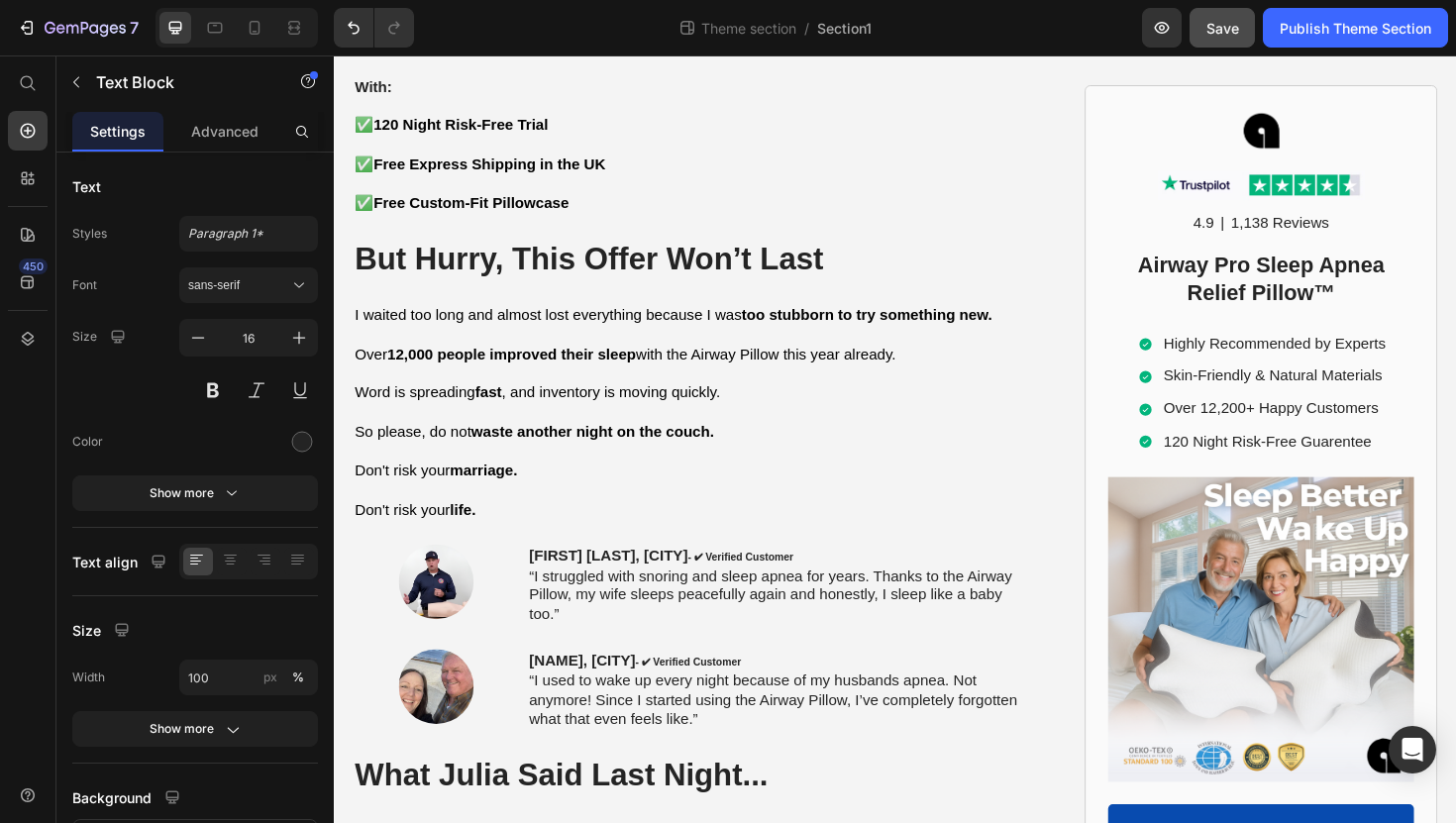 drag, startPoint x: 724, startPoint y: 388, endPoint x: 917, endPoint y: 396, distance: 193.16573 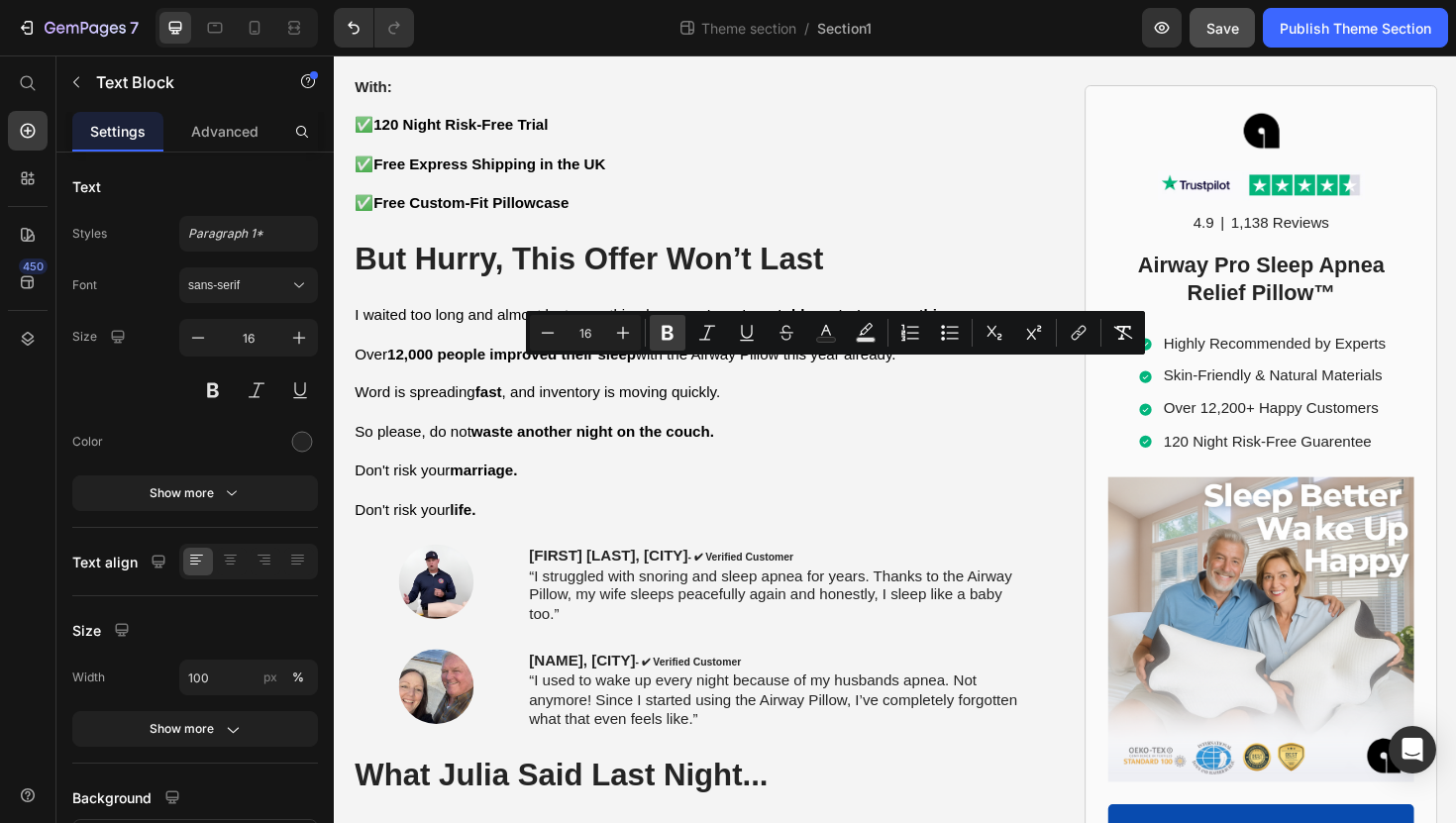 click 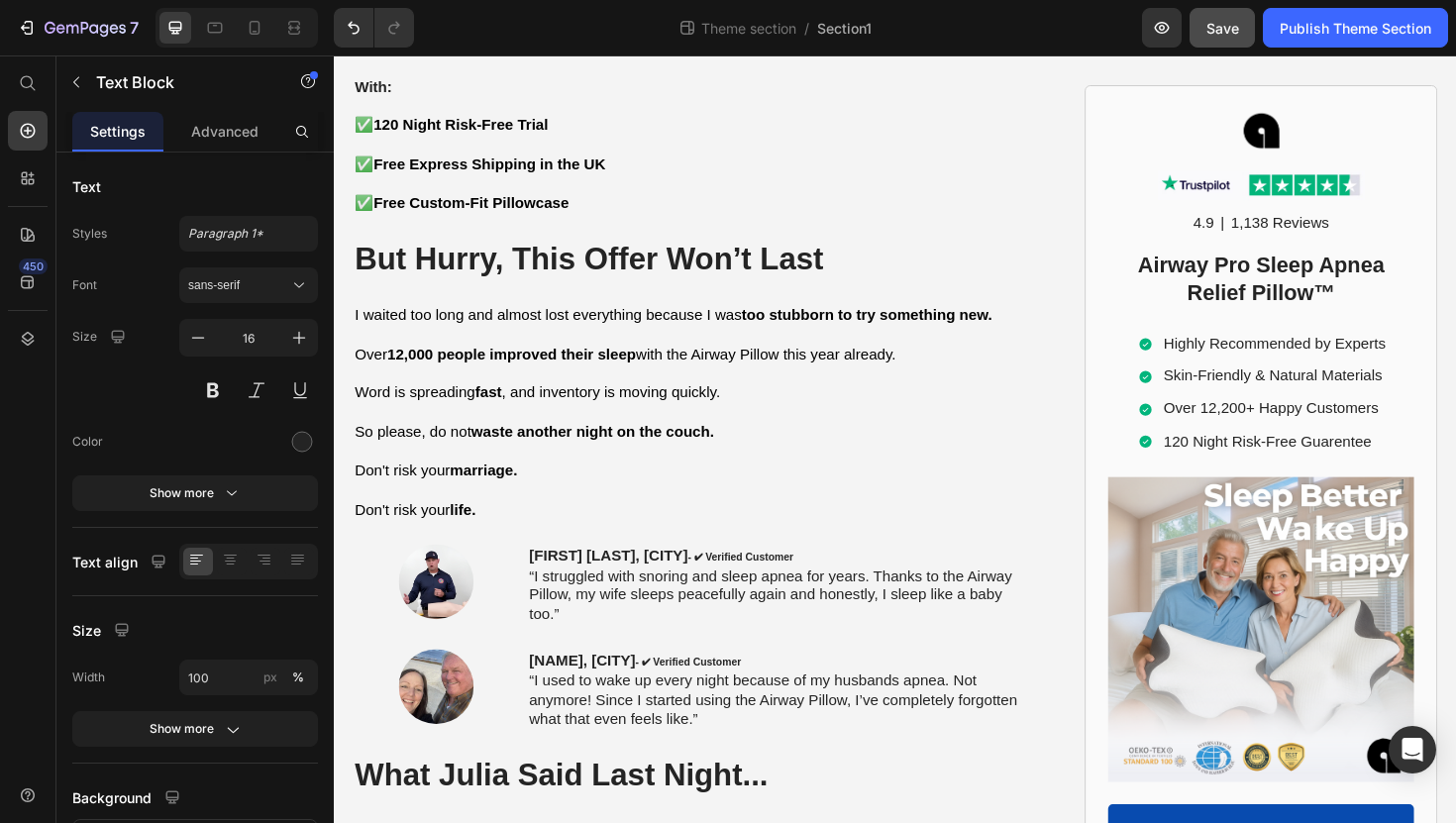 drag, startPoint x: 419, startPoint y: 411, endPoint x: 571, endPoint y: 412, distance: 152.00329 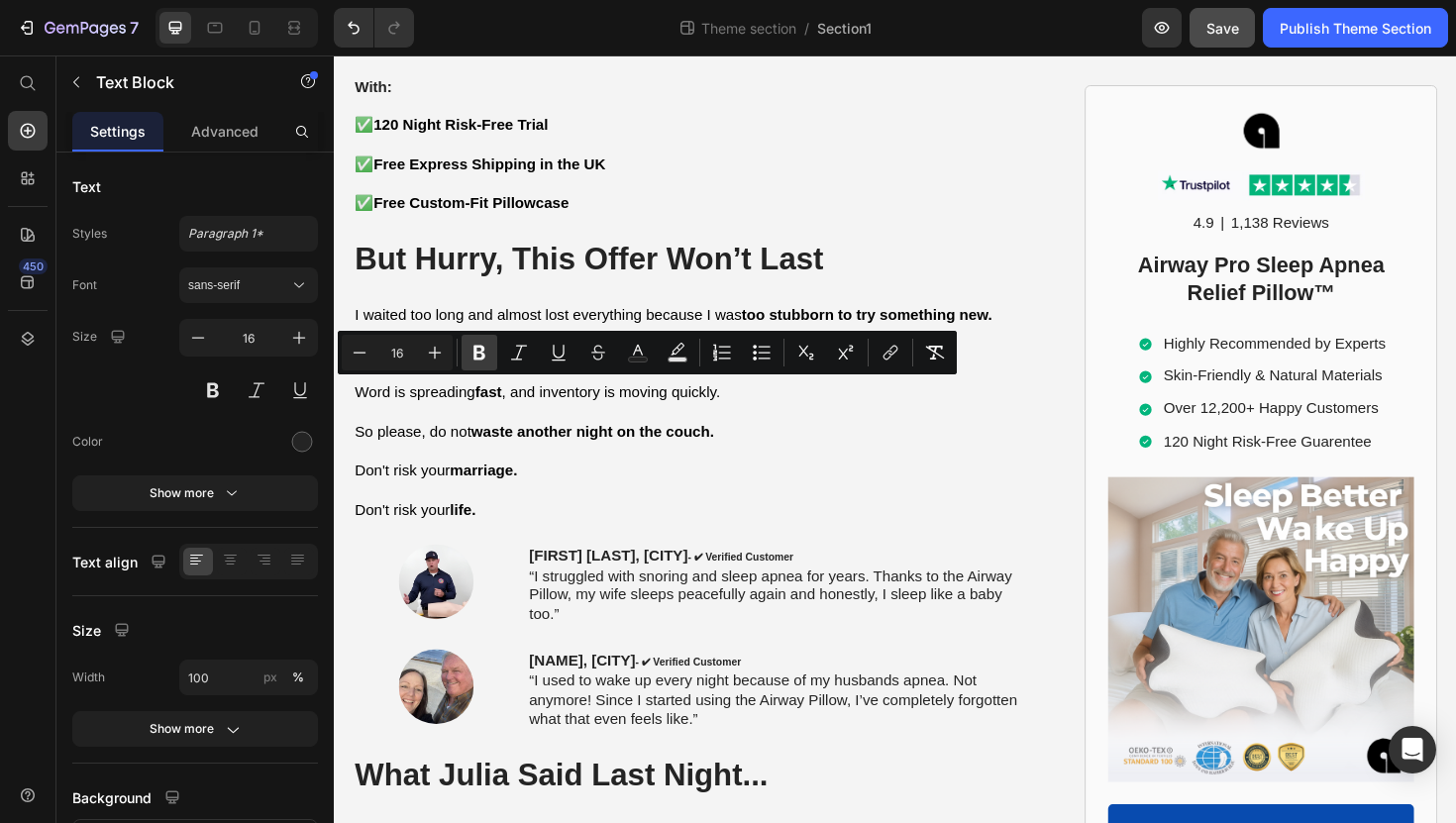 click 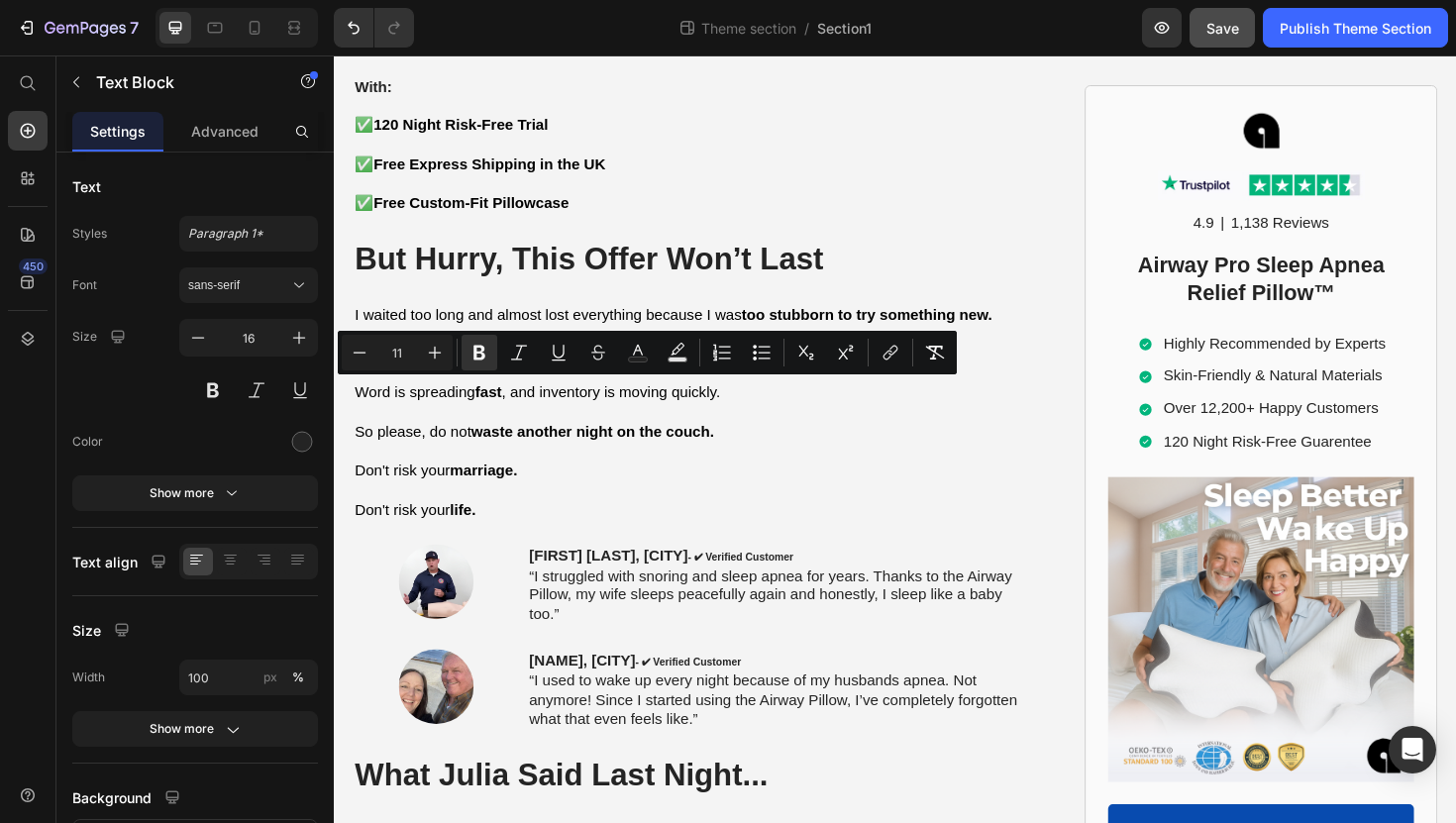 click on "[FIRST] [LAST] from [CITY] - ✔︎ Verified Customer" at bounding box center (482, -878) 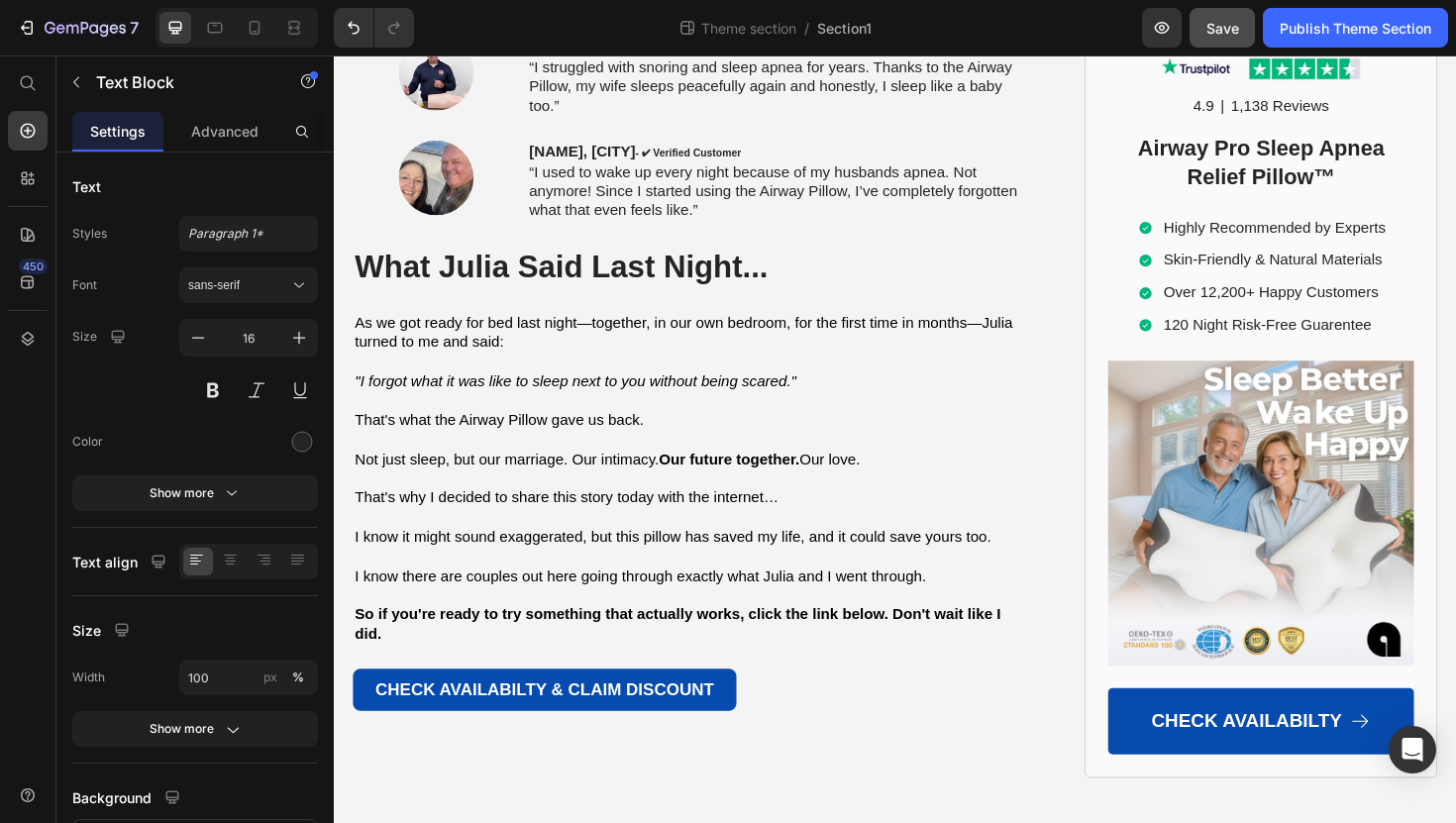 scroll, scrollTop: 11749, scrollLeft: 0, axis: vertical 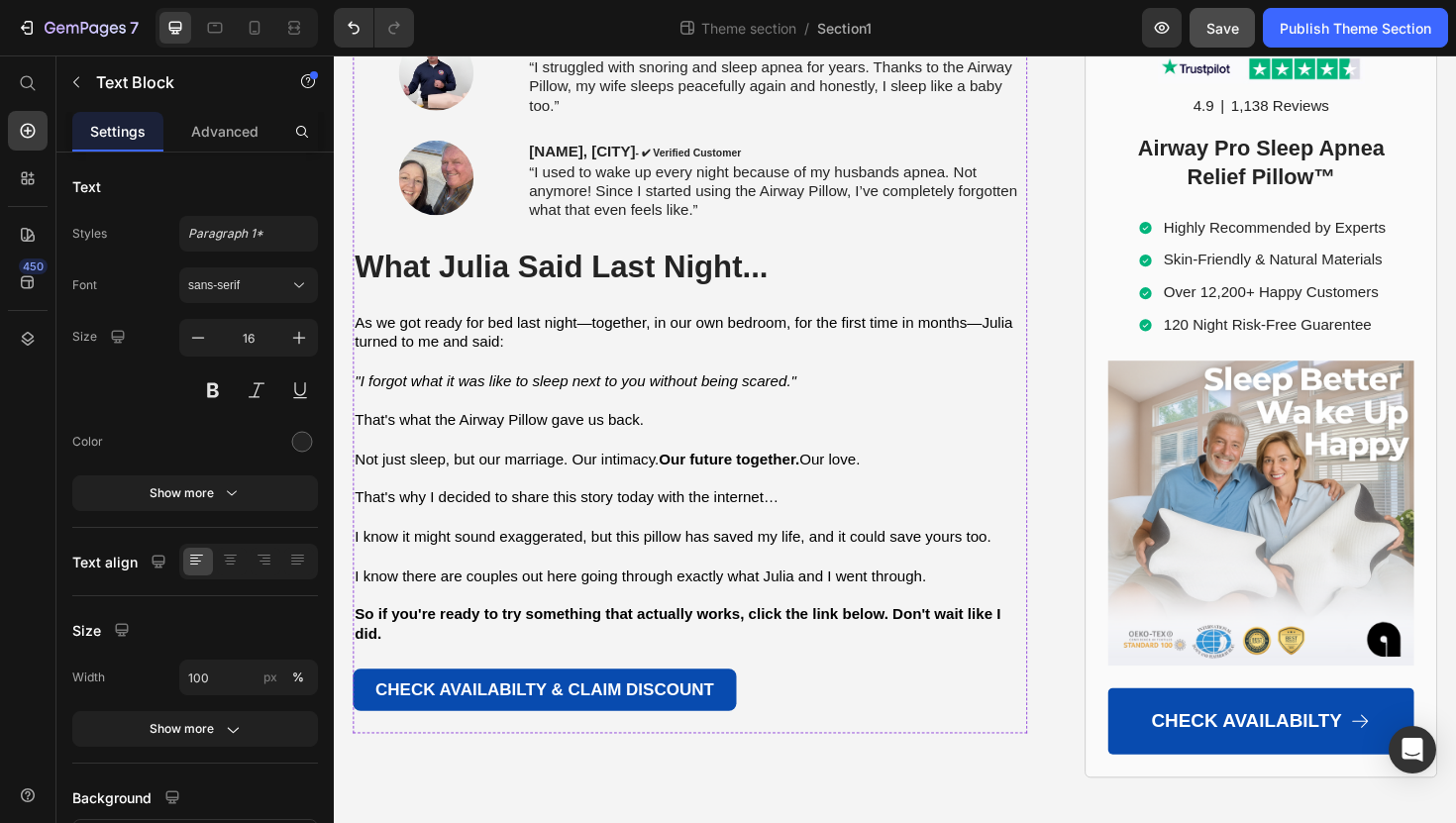 click on "Sleep specialist visits: £200-£300" at bounding box center [458, -842] 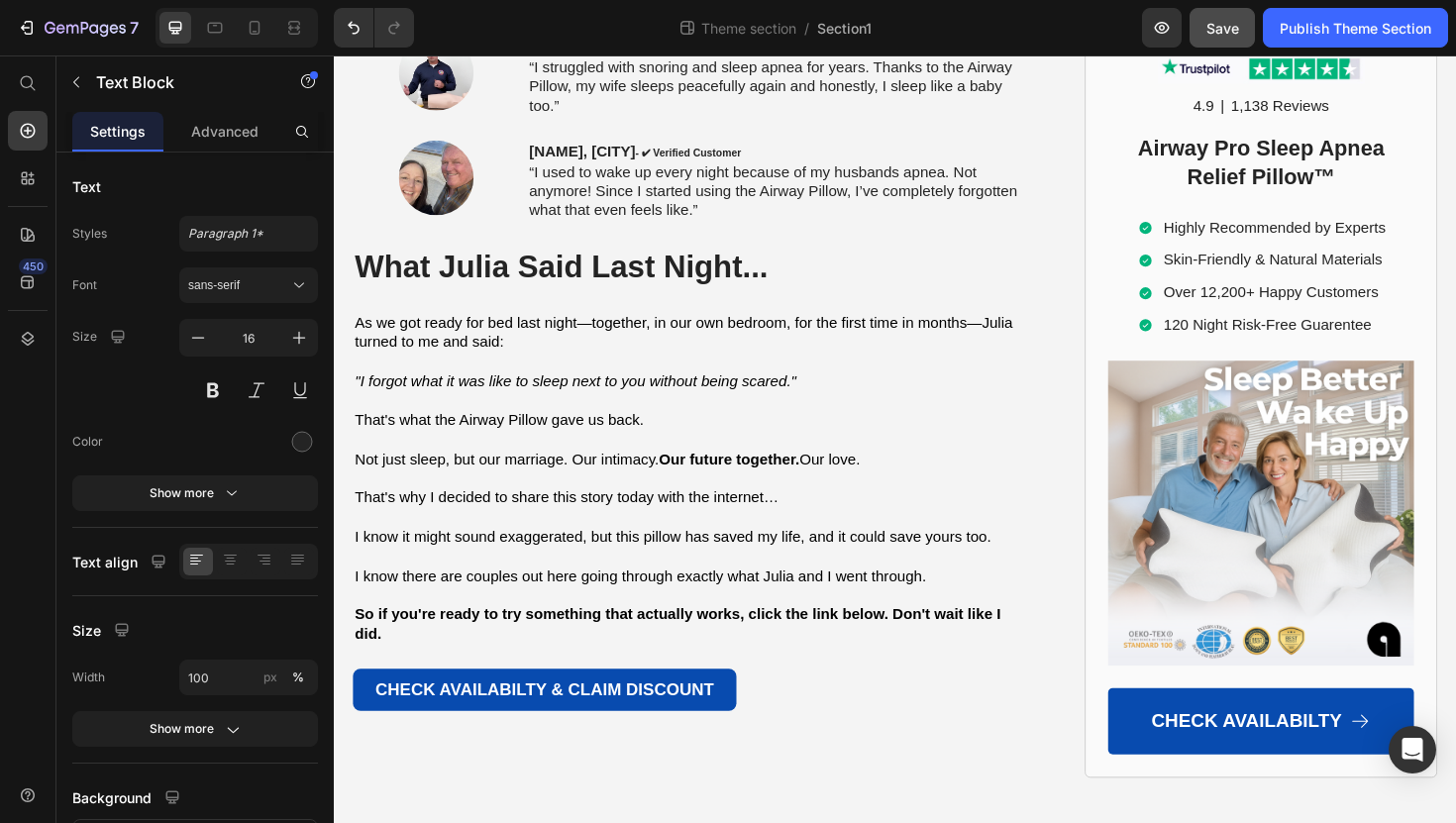 click on "Sleep specialist visits: £200-£300" at bounding box center (458, -842) 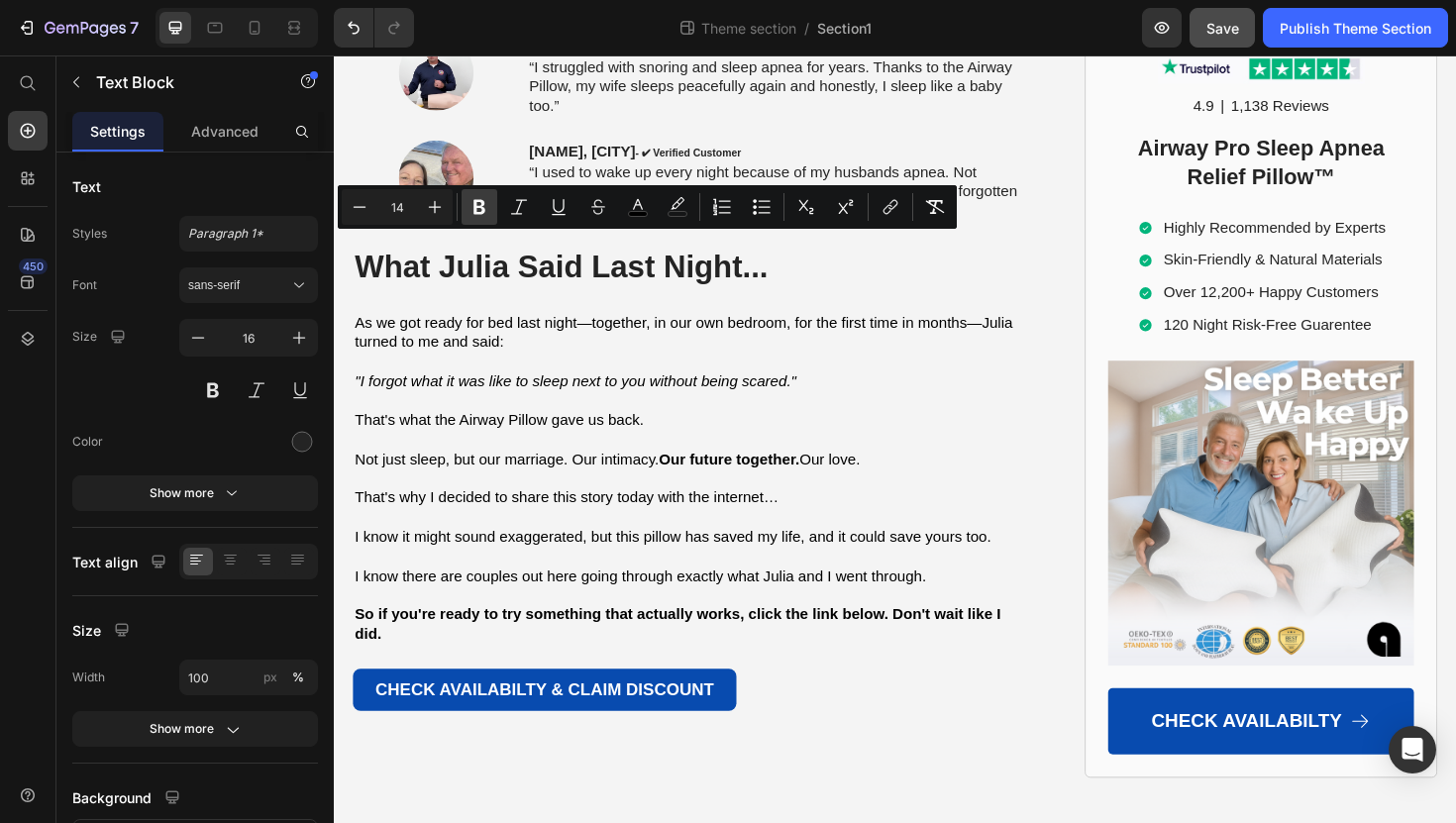 click 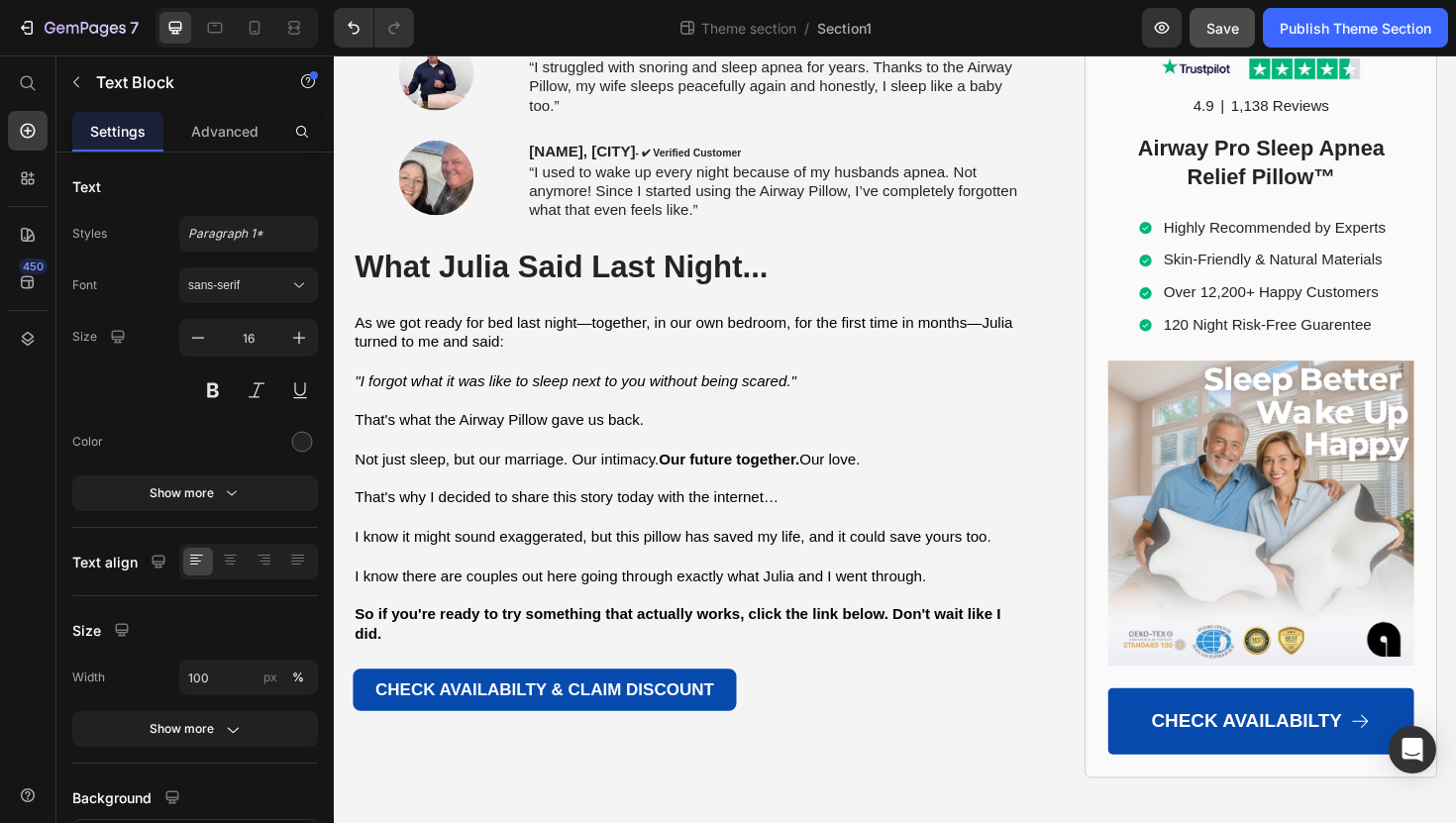 drag, startPoint x: 457, startPoint y: 291, endPoint x: 546, endPoint y: 297, distance: 89.202018 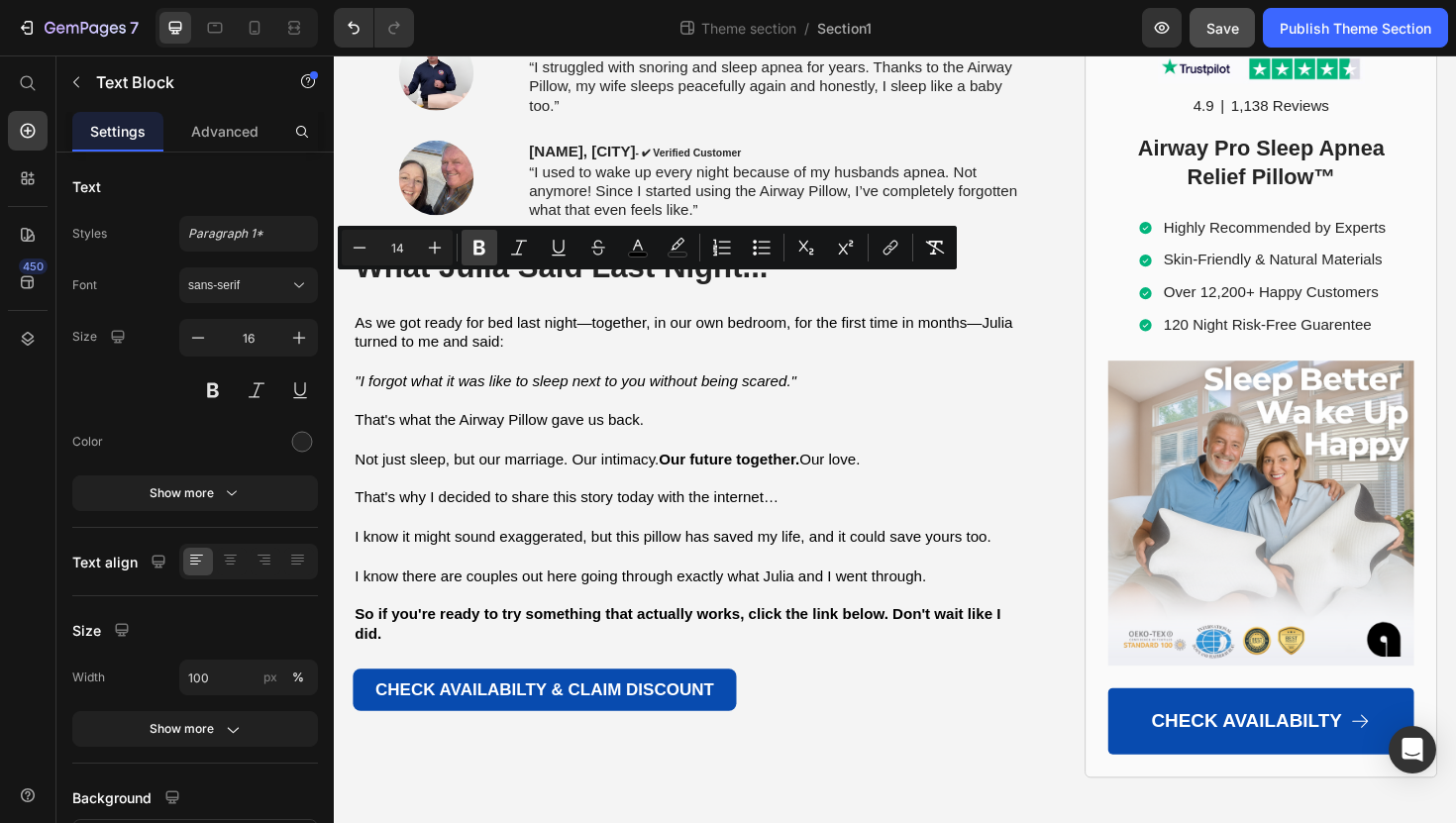click 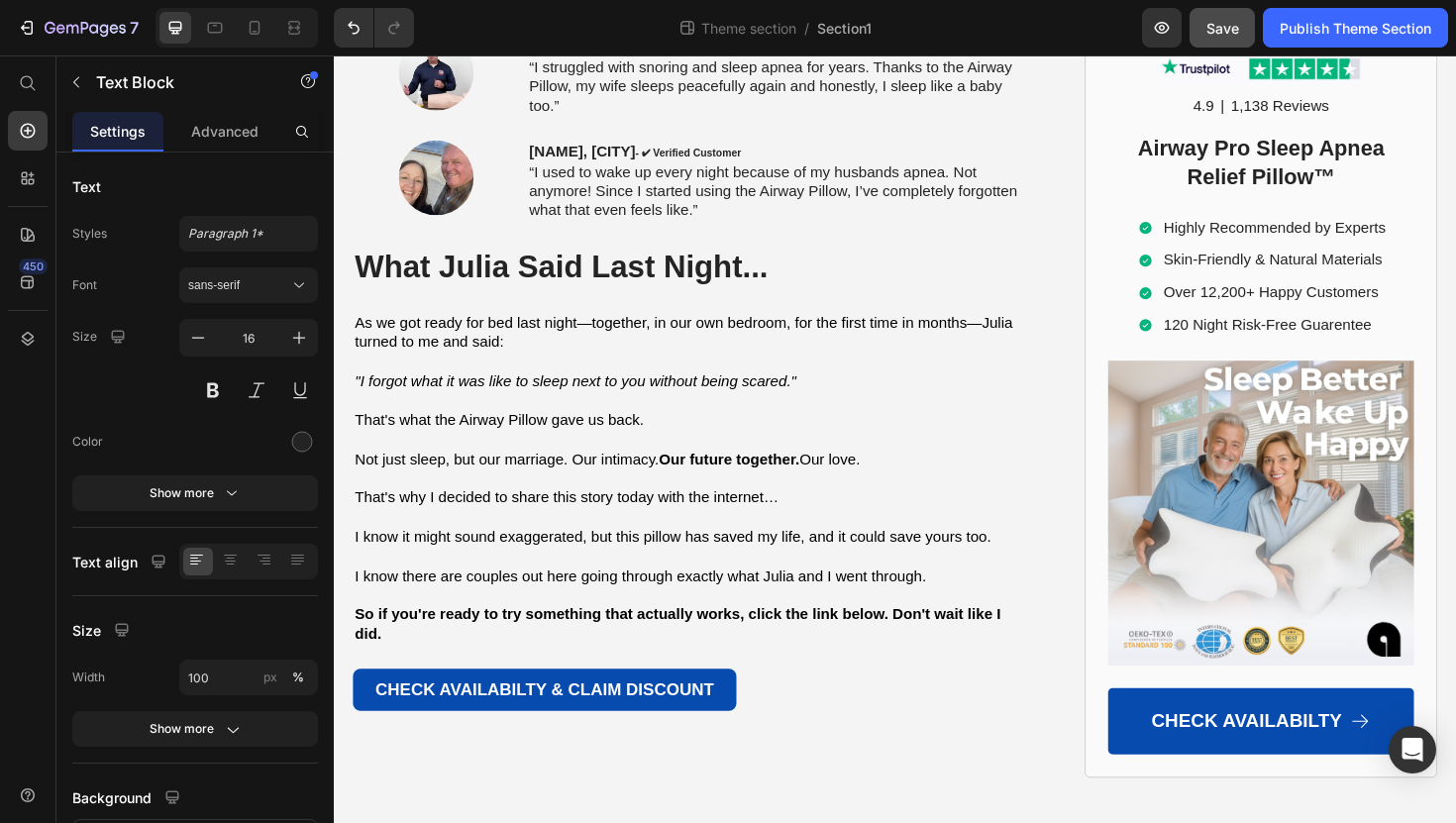 drag, startPoint x: 508, startPoint y: 339, endPoint x: 580, endPoint y: 339, distance: 72 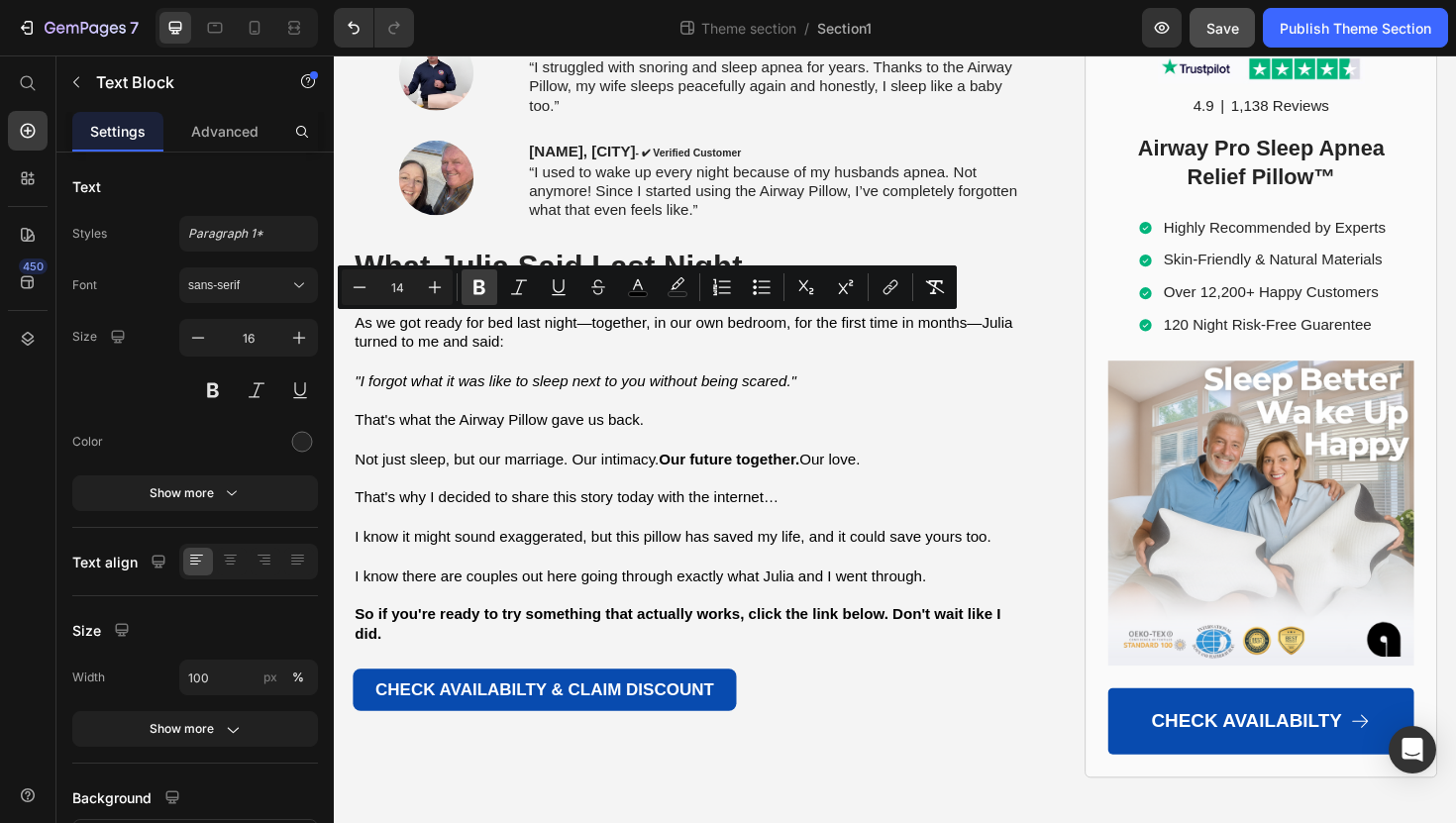 click 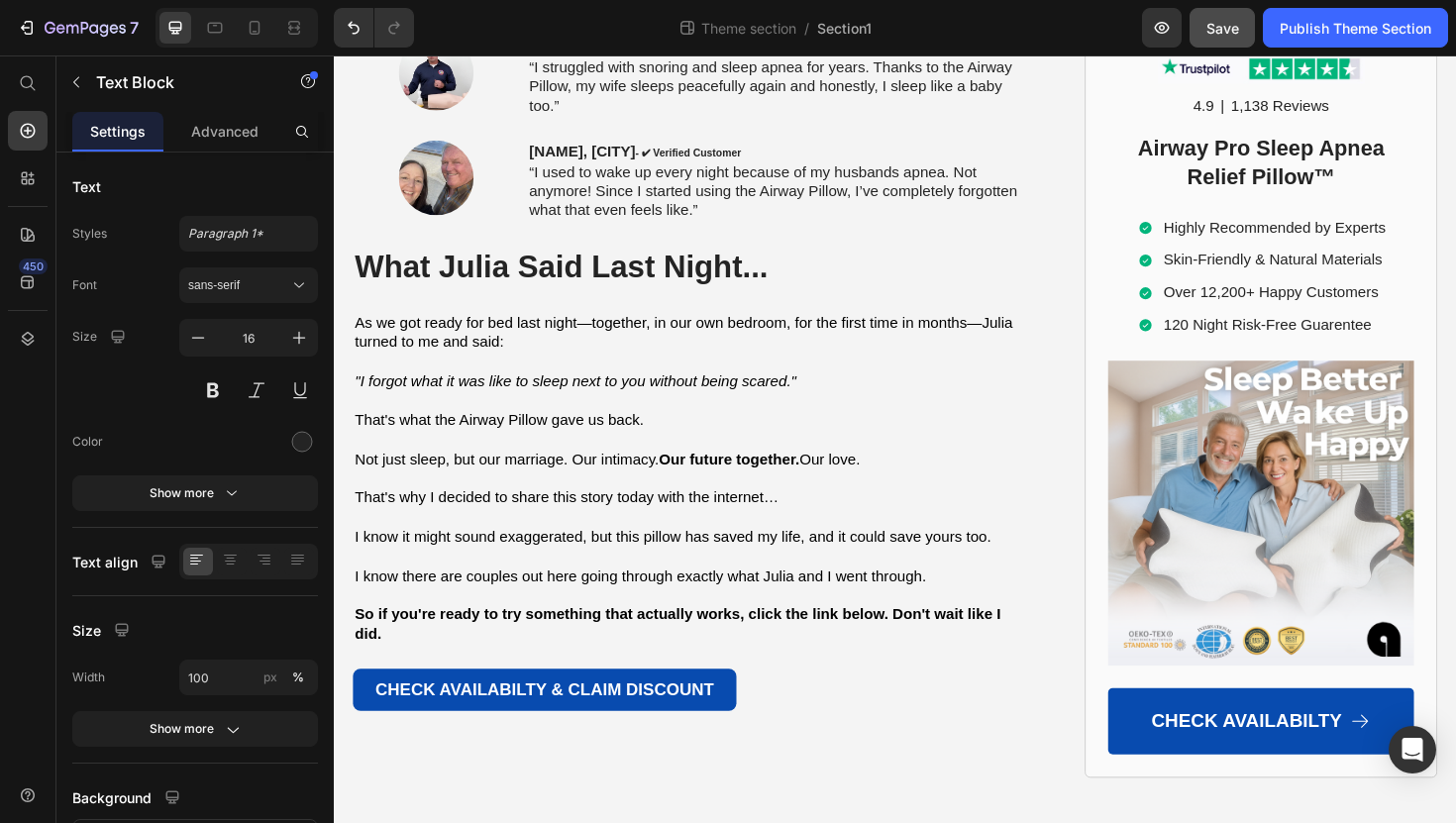 drag, startPoint x: 558, startPoint y: 375, endPoint x: 681, endPoint y: 378, distance: 123.03658 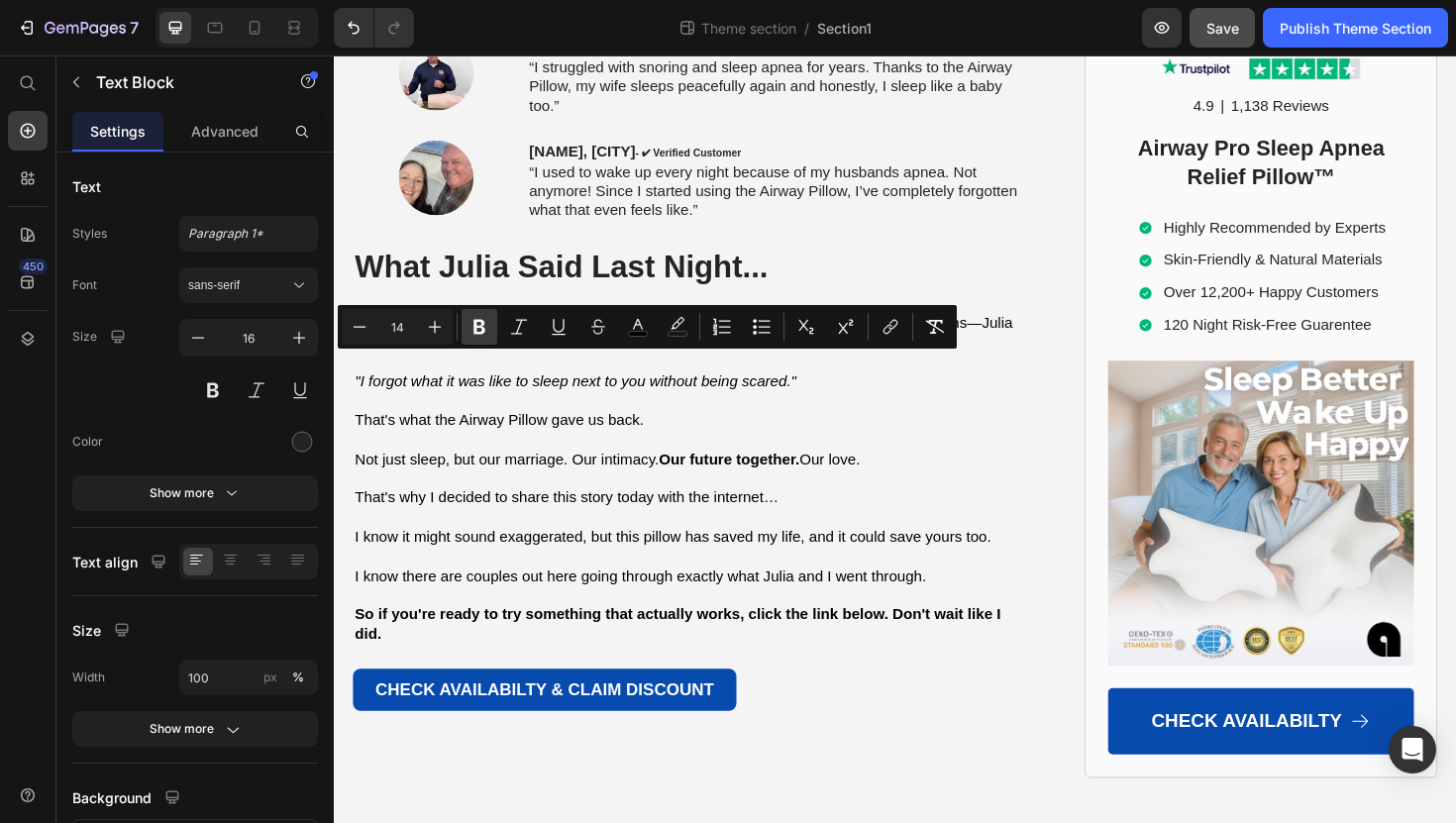 click on "Bold" at bounding box center [479, 327] 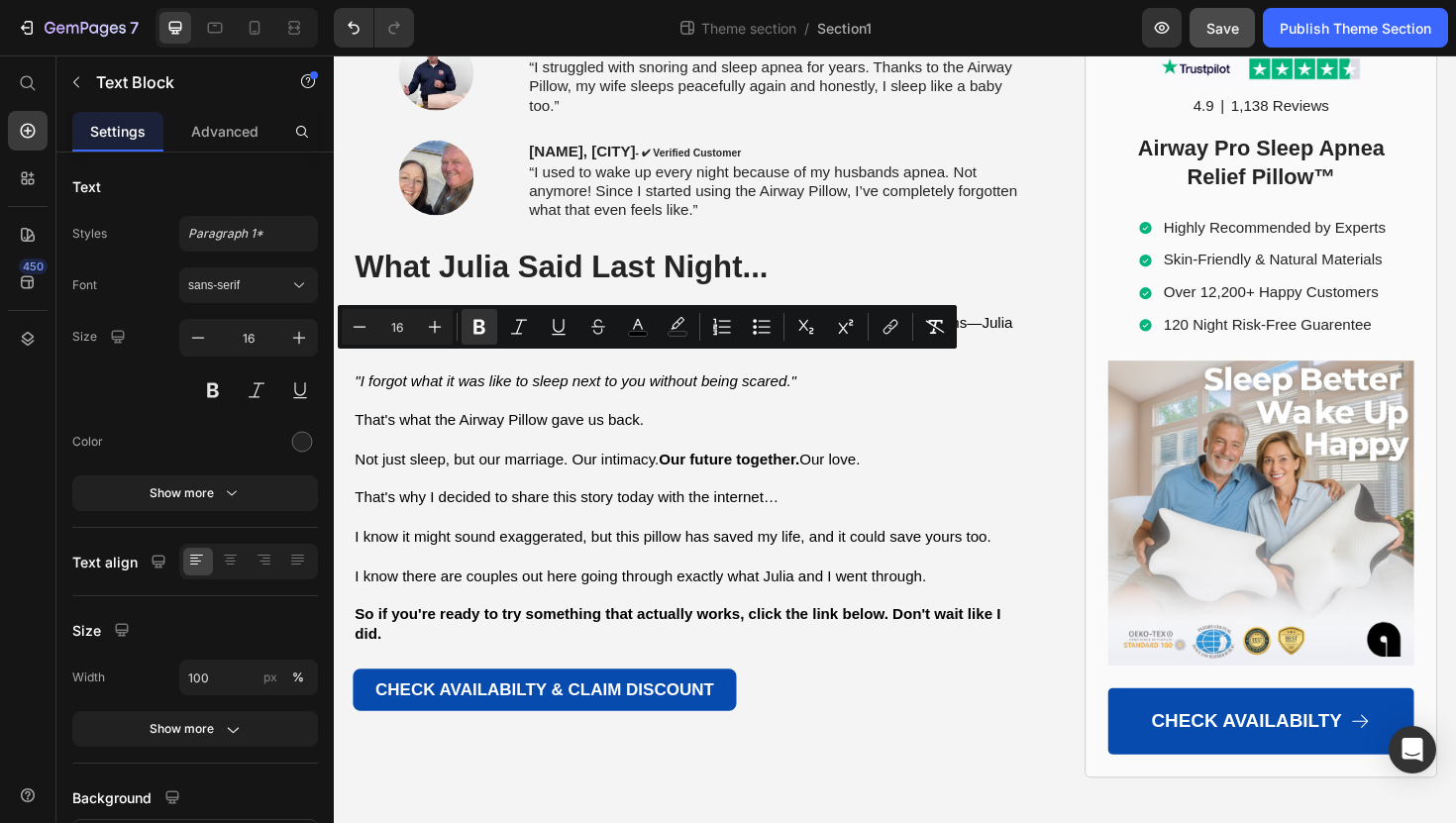 click on "All of that money. All of that time. All of that pain." at bounding box center [524, -677] 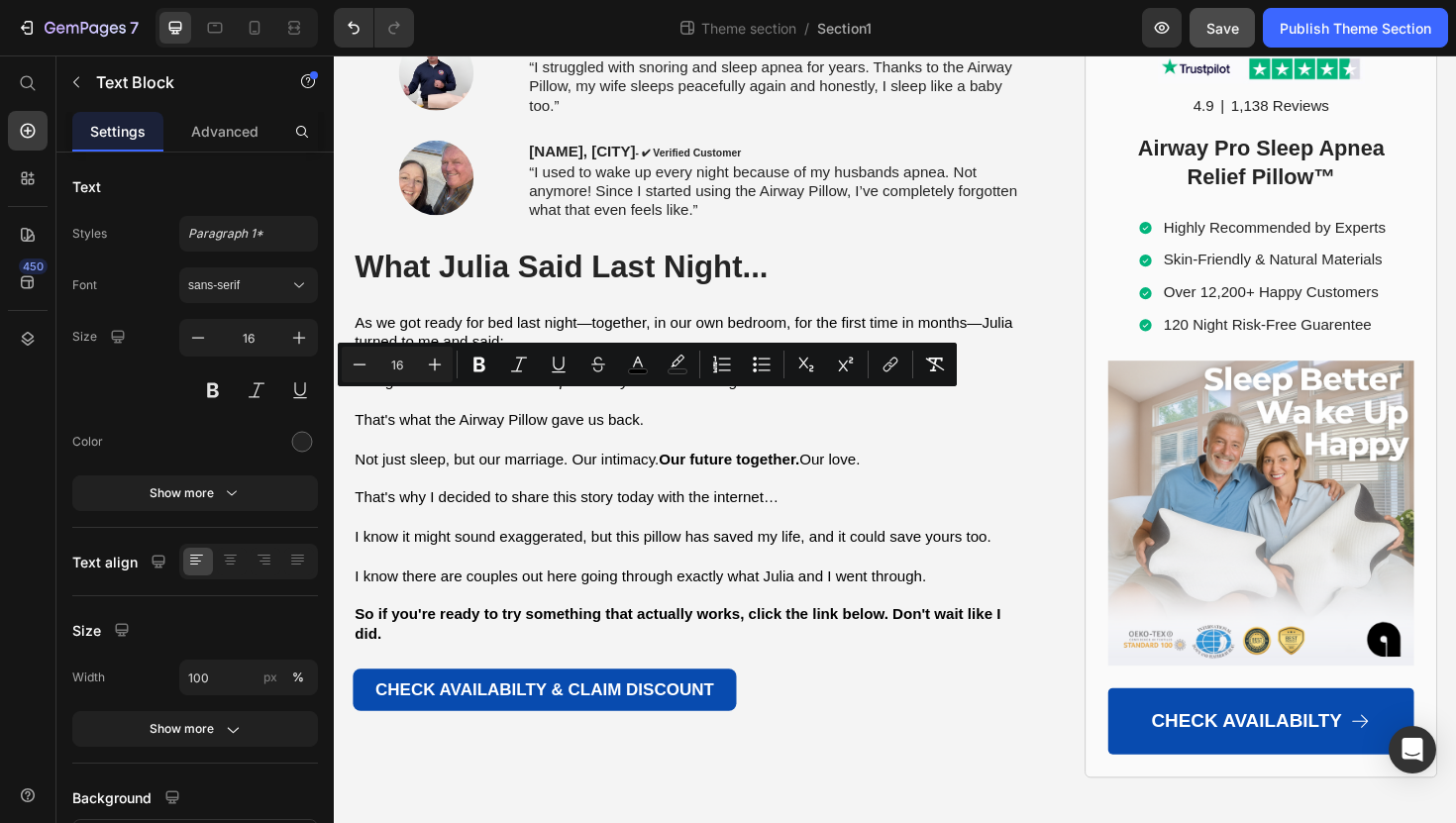 drag, startPoint x: 589, startPoint y: 422, endPoint x: 690, endPoint y: 428, distance: 101.178061 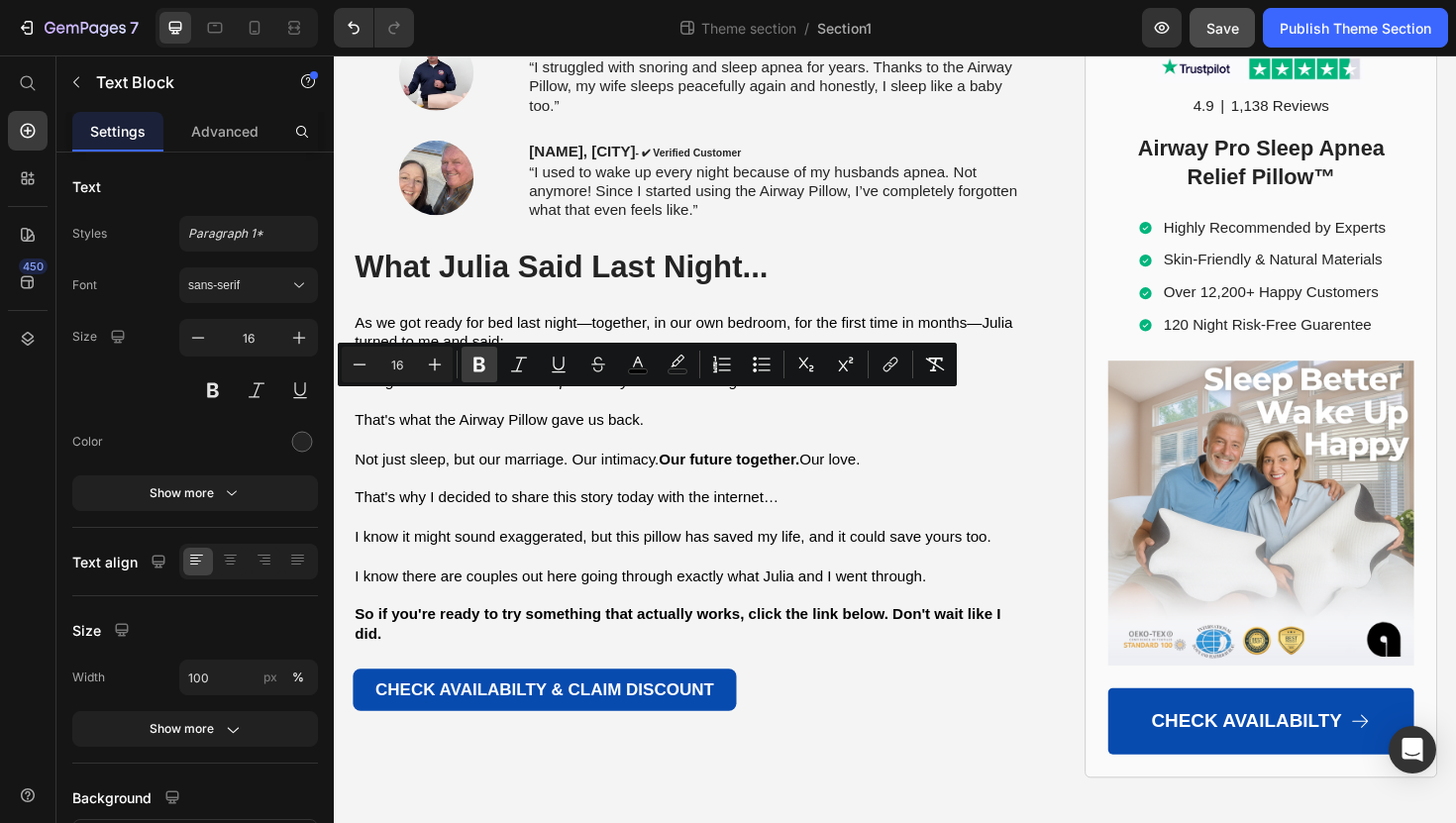 click 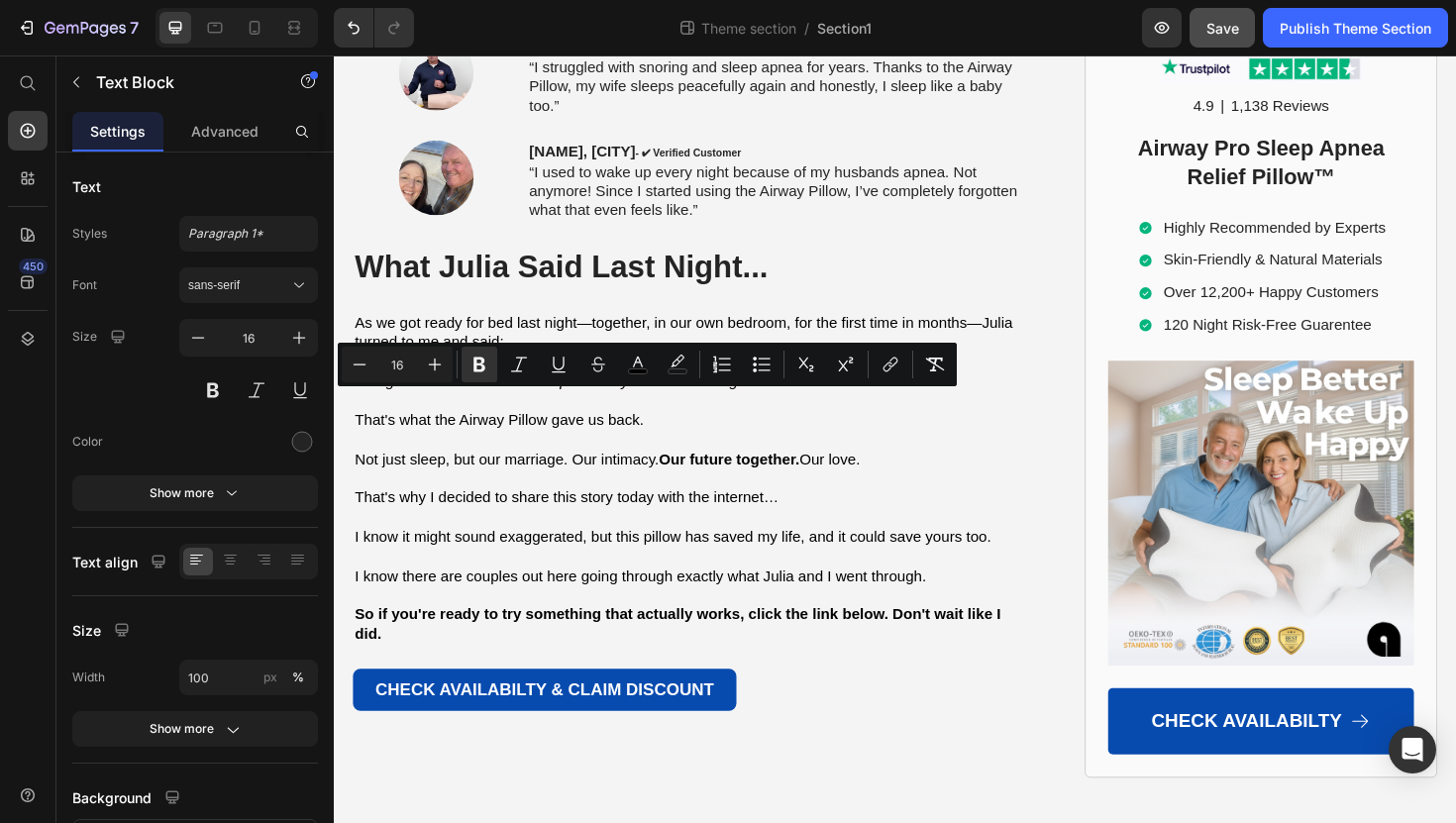 click at bounding box center [710, -656] 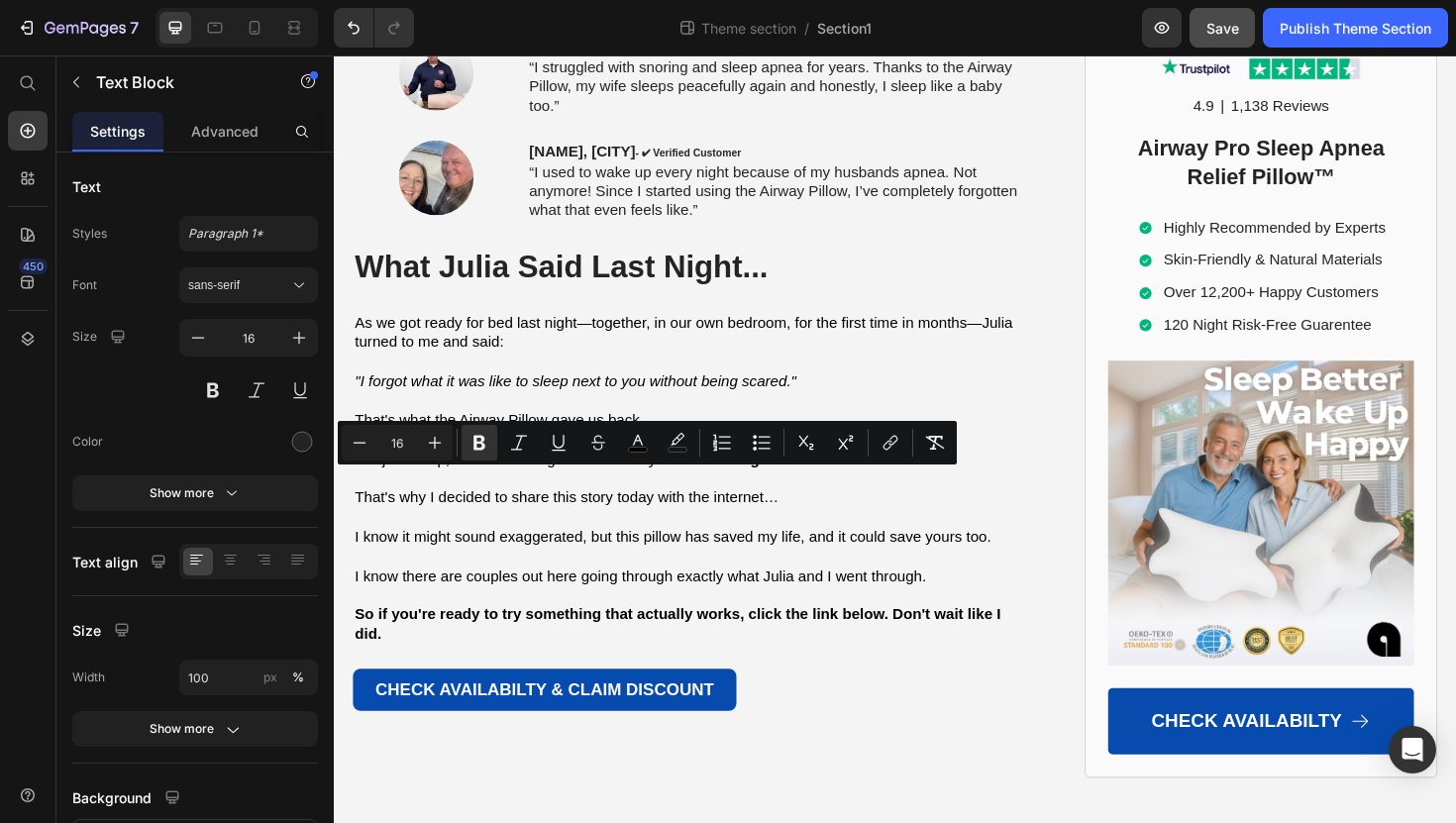 drag, startPoint x: 356, startPoint y: 501, endPoint x: 777, endPoint y: 509, distance: 421.076 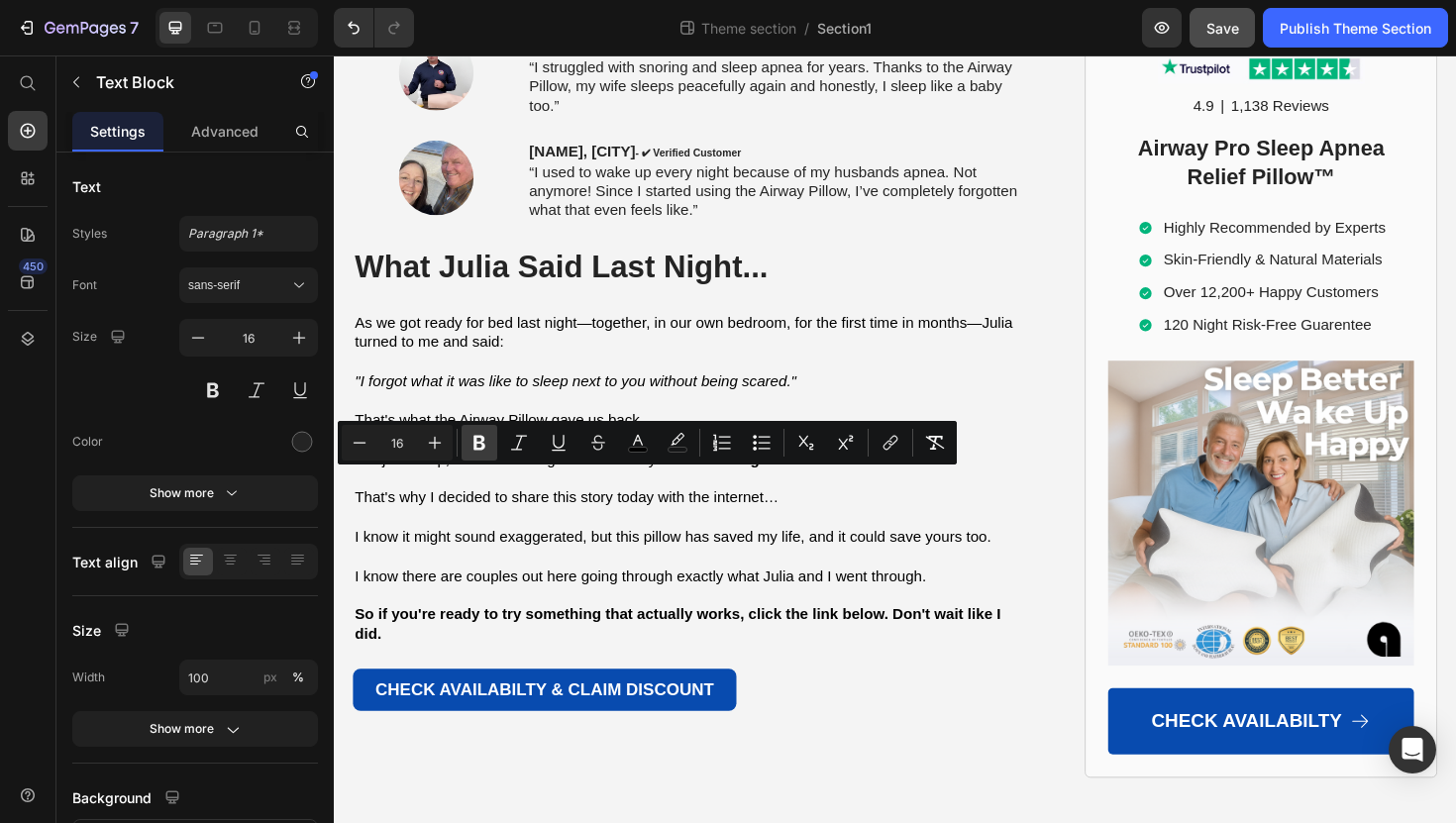click on "Bold" at bounding box center (479, 443) 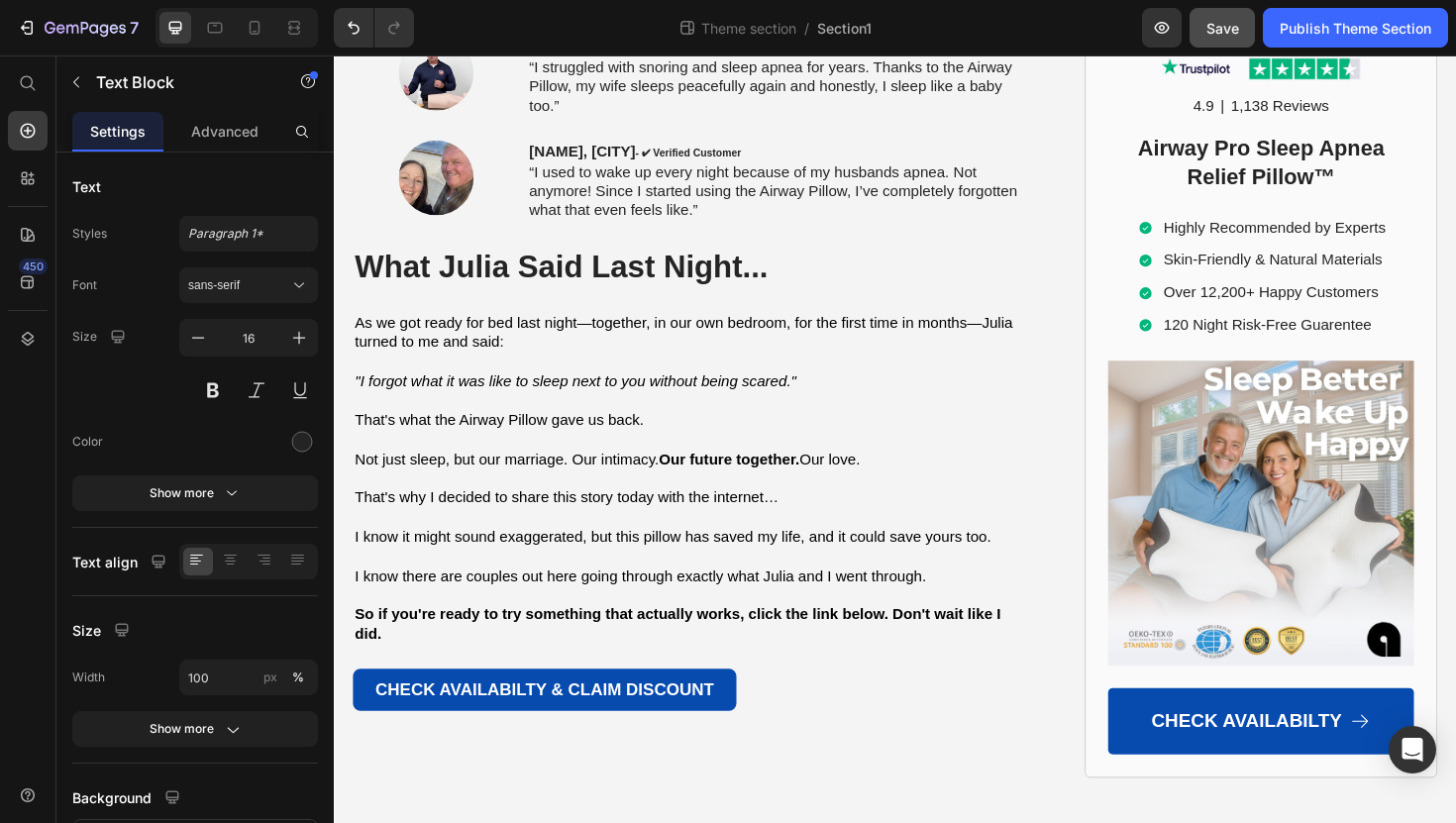 click at bounding box center (710, -553) 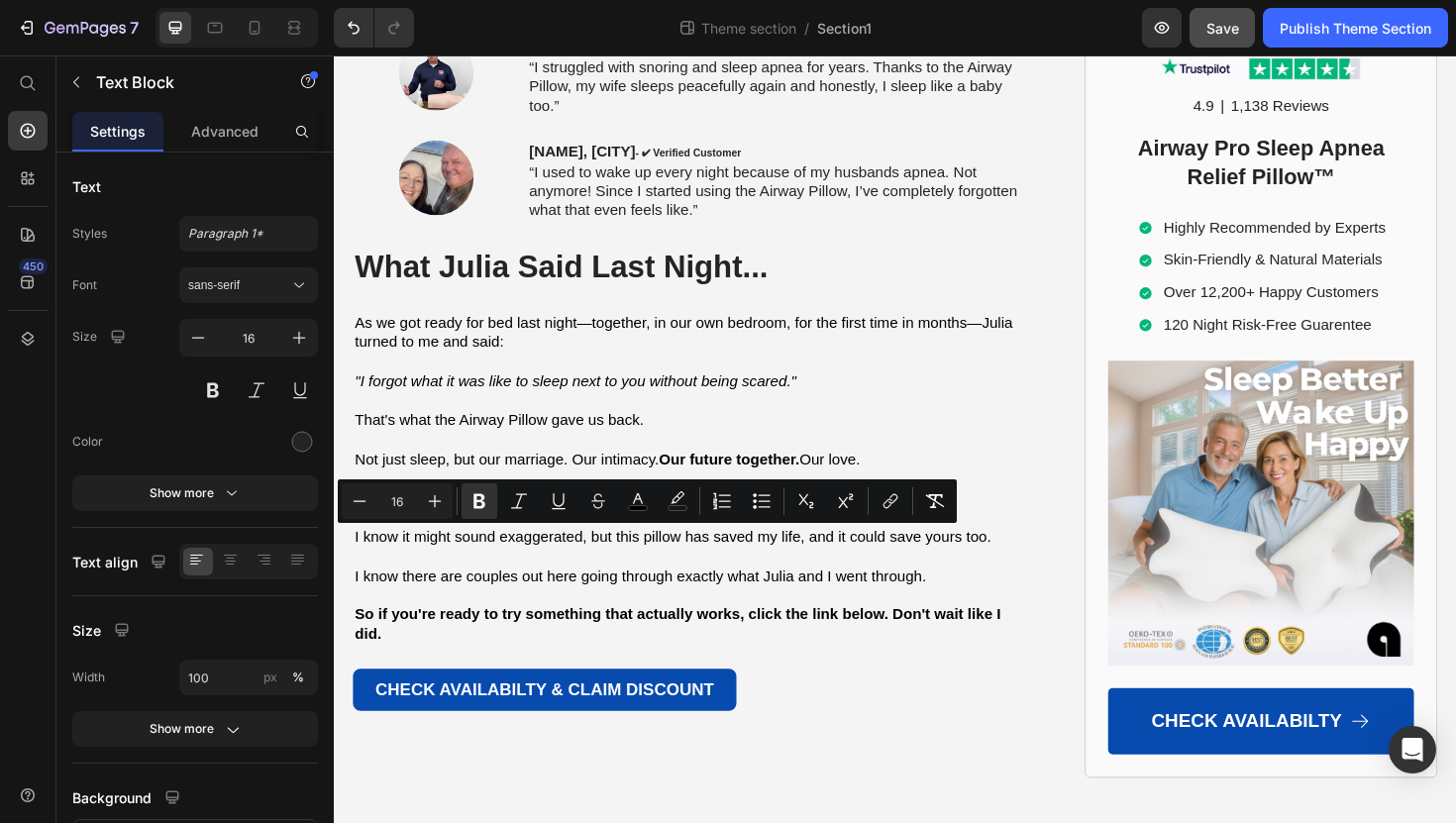 drag, startPoint x: 451, startPoint y: 568, endPoint x: 359, endPoint y: 568, distance: 92 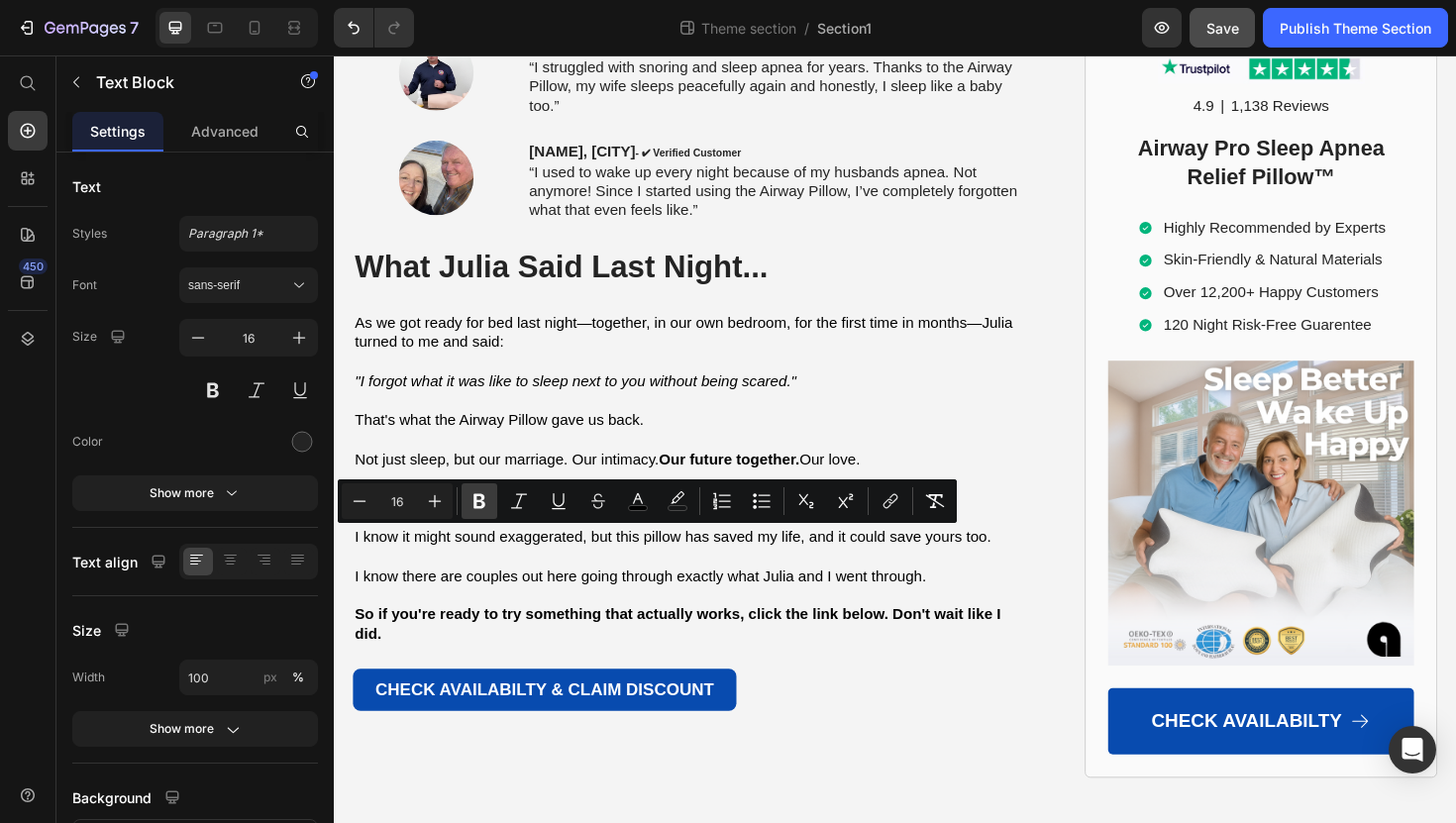 click 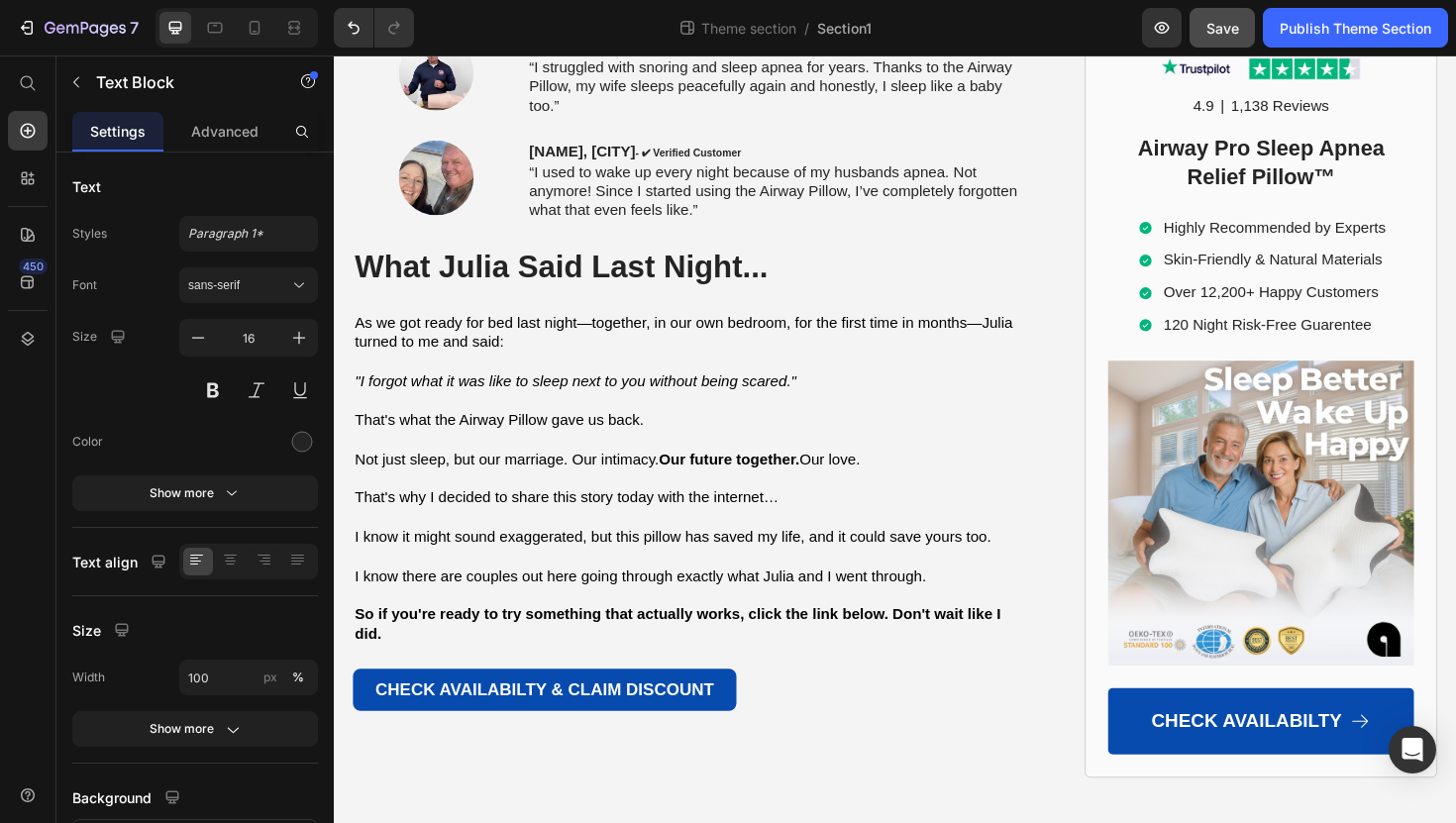 click on "SPECIAL Anniversary OFFER running:" at bounding box center [587, -534] 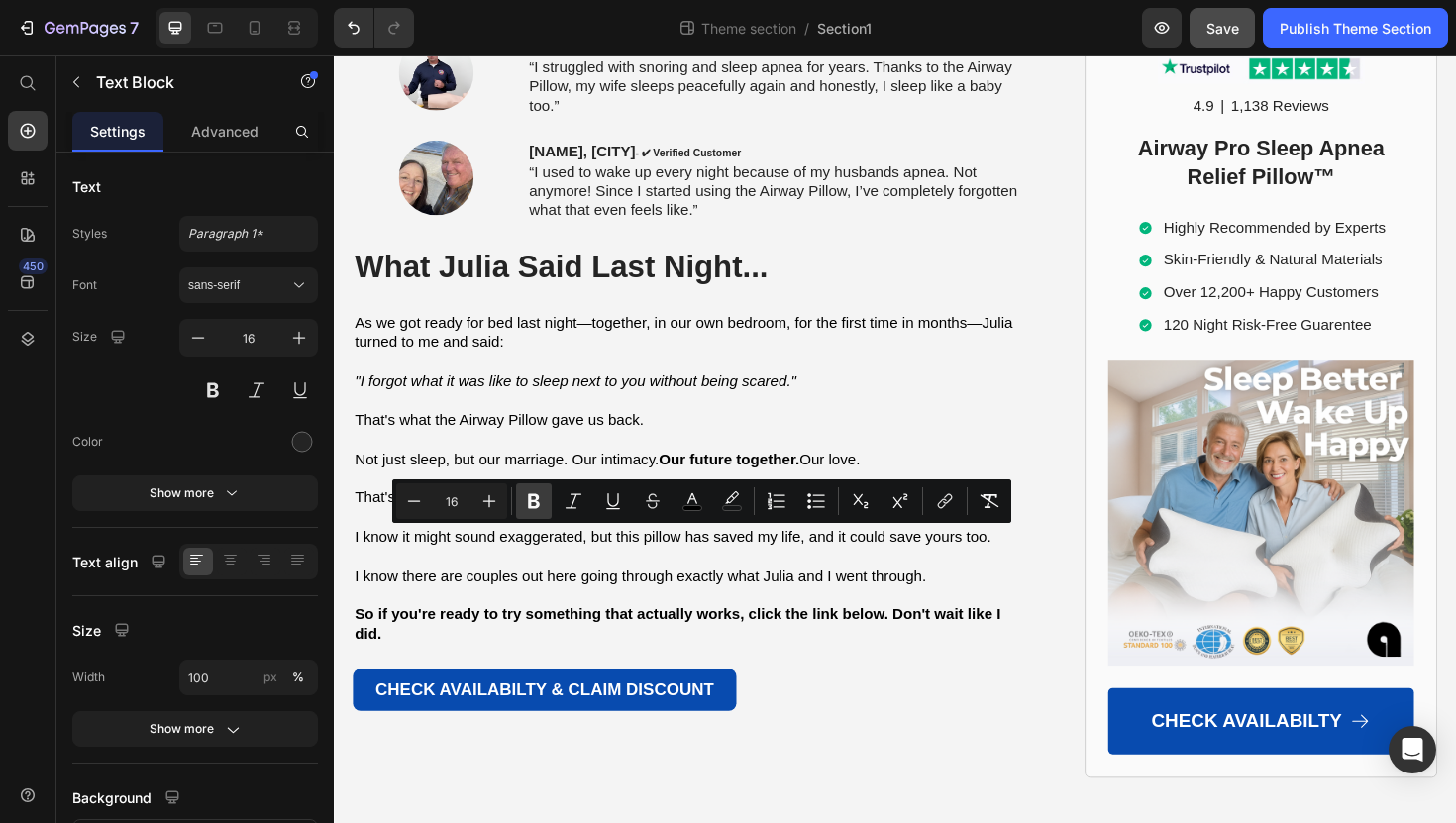 click 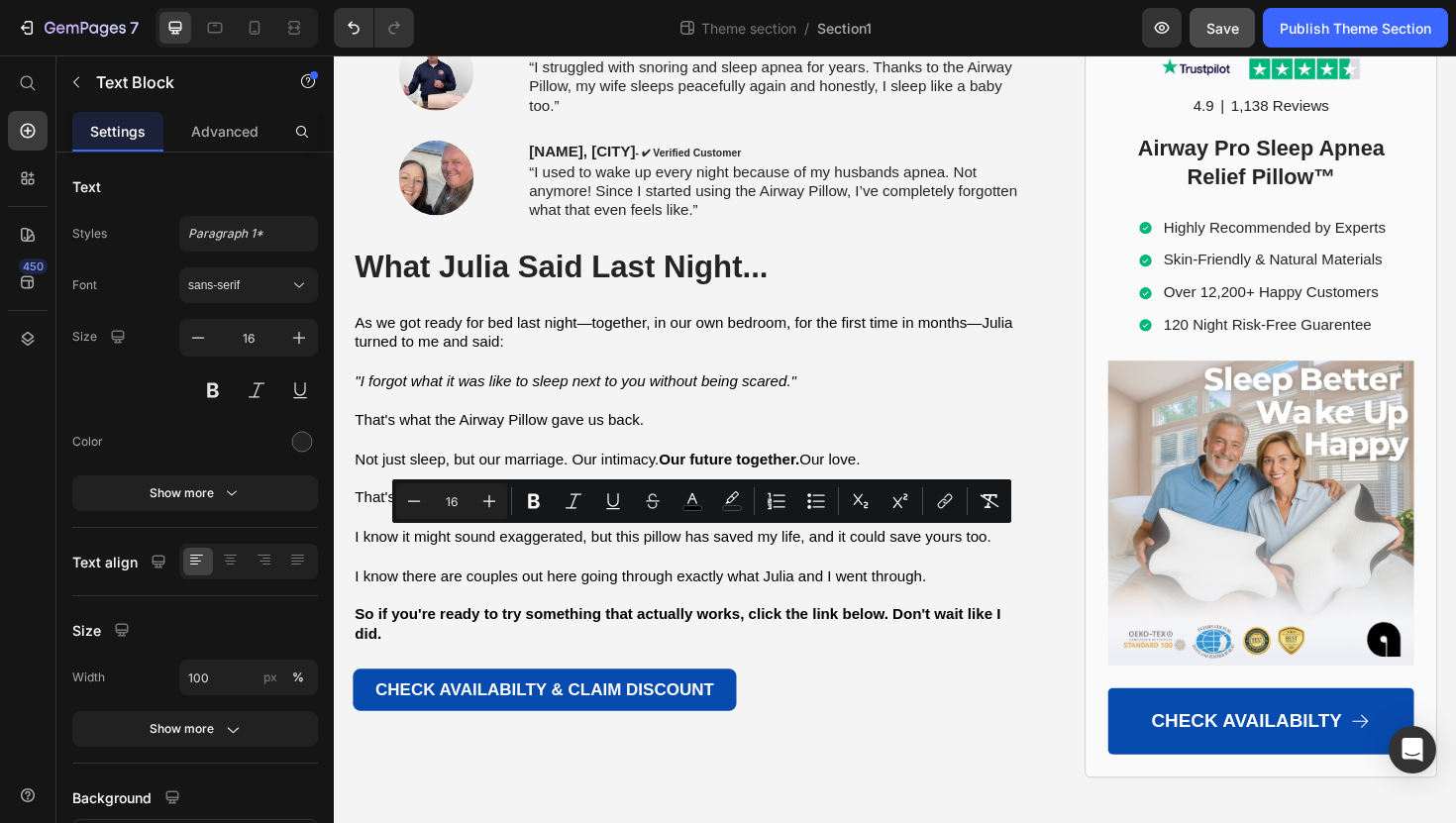 click on "With:" at bounding box center [710, -450] 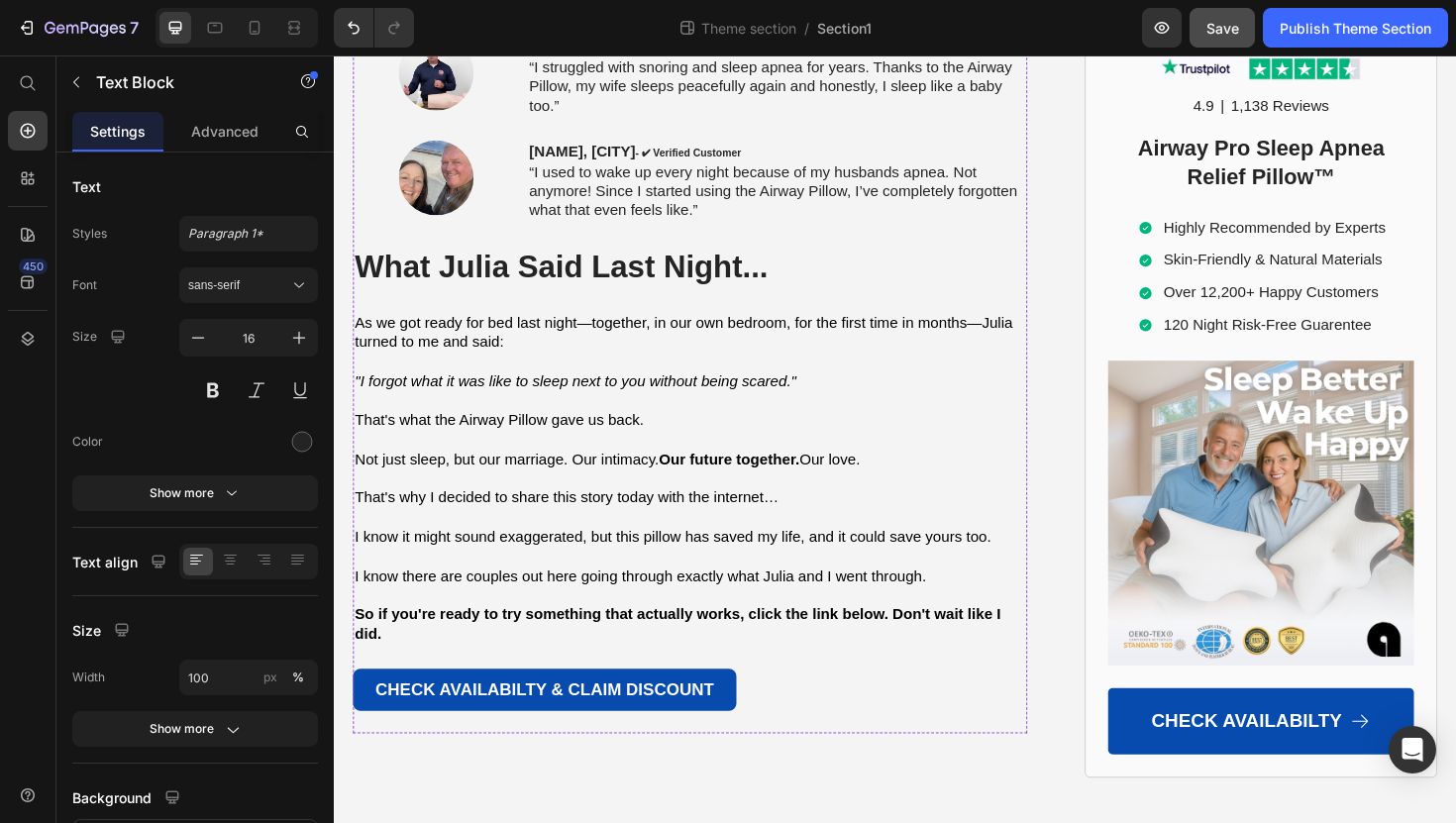 scroll, scrollTop: 12233, scrollLeft: 0, axis: vertical 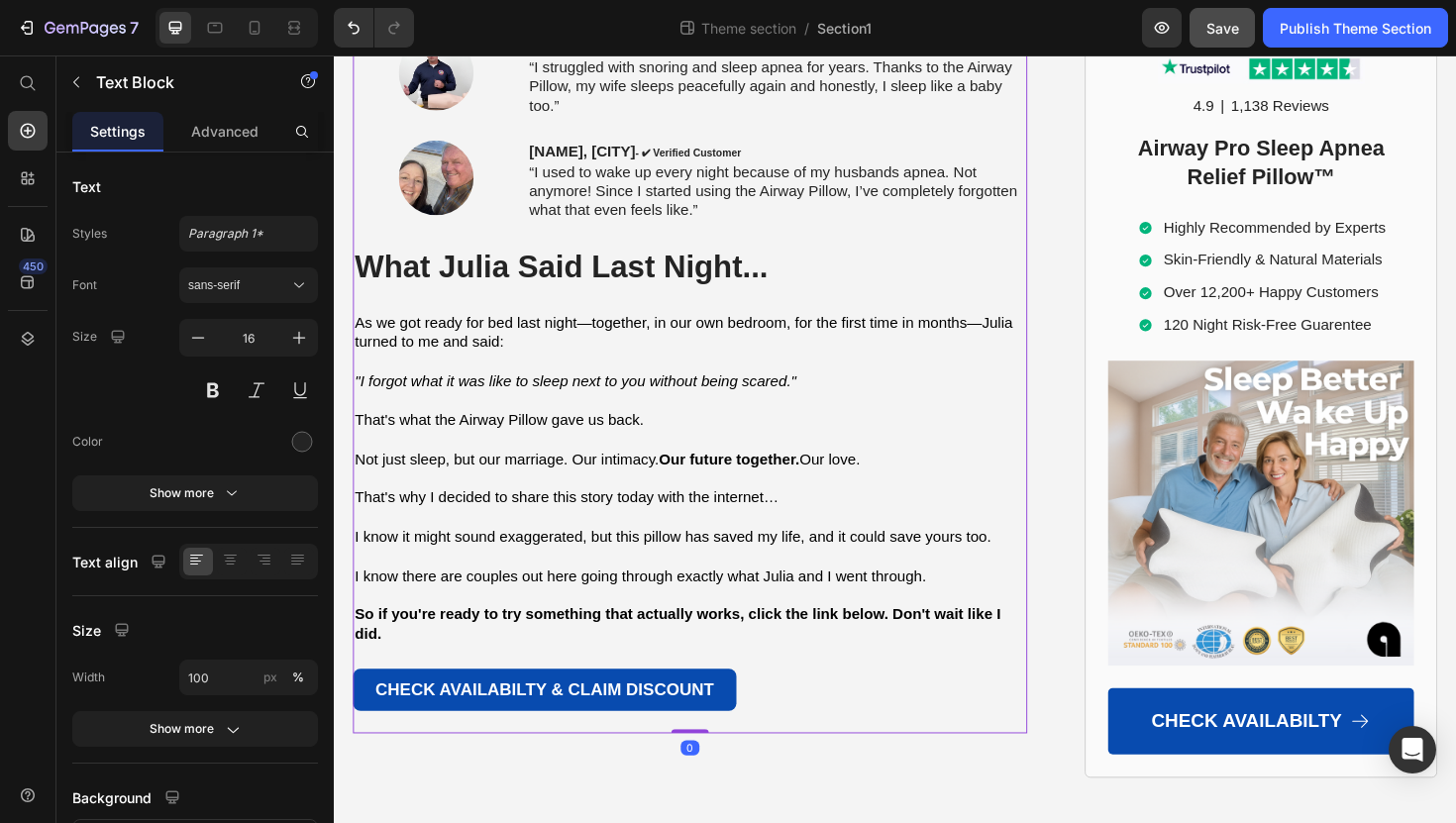 click on "Image Don't Make the Same Mistakes I Did Heading Let me be  brutally honest  with you. Good sleep  isn't  just about feeling rested.  It's about staying alive.  It's about saving your marriage.  It's about being the parent, spouse, and person you want to be. Here's what I wasted money on before finding the solution: Sleep specialist visits:  £200-£300 CPAP machine:  £500-£1,000 Monthly CPAP supplies:  £50-£100 Chiropractor visits for neck pain:  £70 per session All of that money. All of that time.  All of that pain . And the solution was simpler than I ever imagined. Right now, you can get the Airway Pro Cervical Pillow™  for a fraction of what I wasted on everything else. They have a  SPECIAL Anniversary OFFER  running:  Buy 2 and Get 60% Off + 2 Premium Sleep Masks FREE With:  ✅  120 Night Risk-Free Trial   ✅  Free Express Shipping in the UK ✅  Free Custom-Fit Pillowcase  Text Block But Hurry, This Offer Won’t Last Heading I waited too long and almost lost everything because I was" at bounding box center [710, -208] 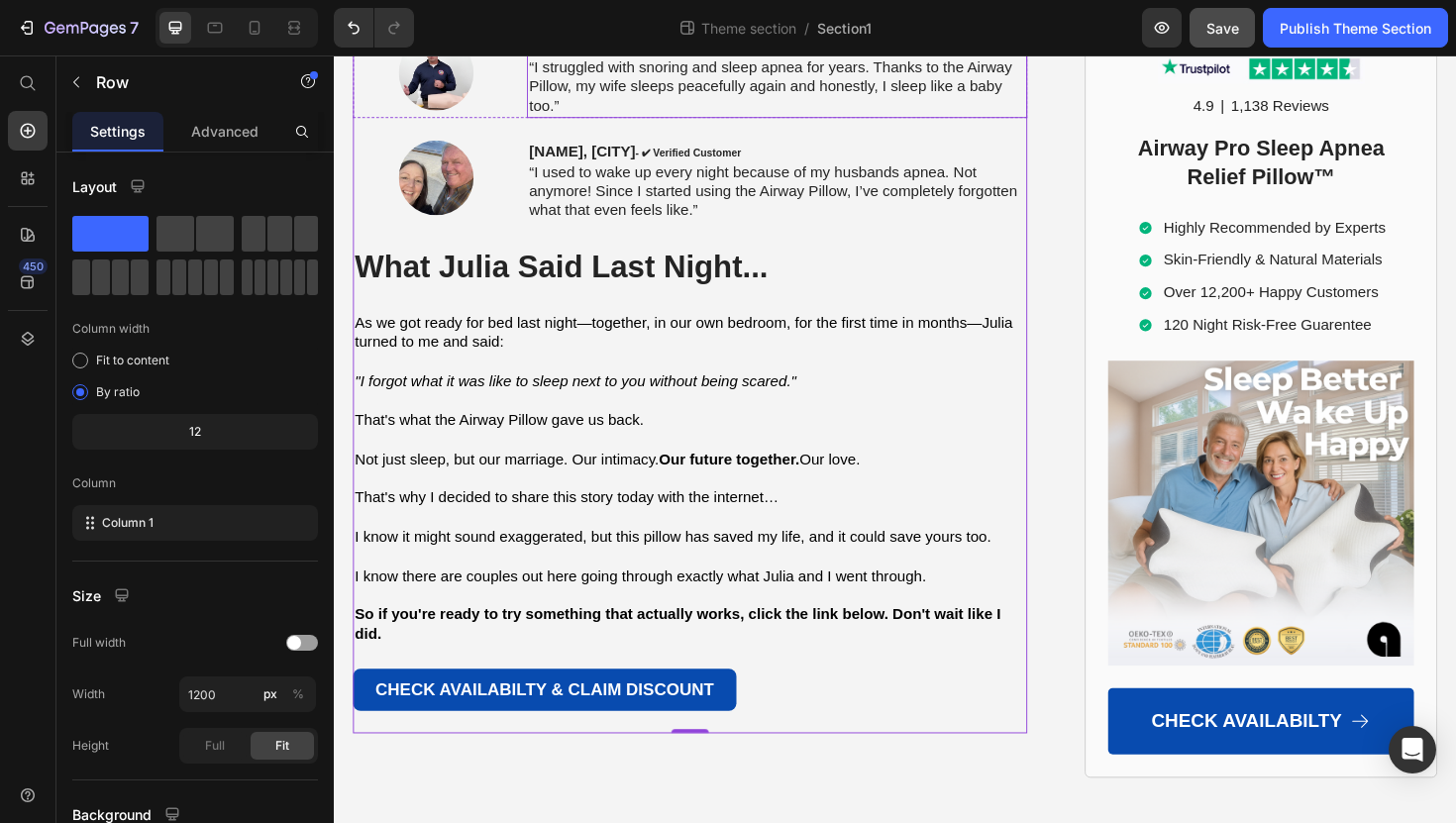 scroll, scrollTop: 12535, scrollLeft: 0, axis: vertical 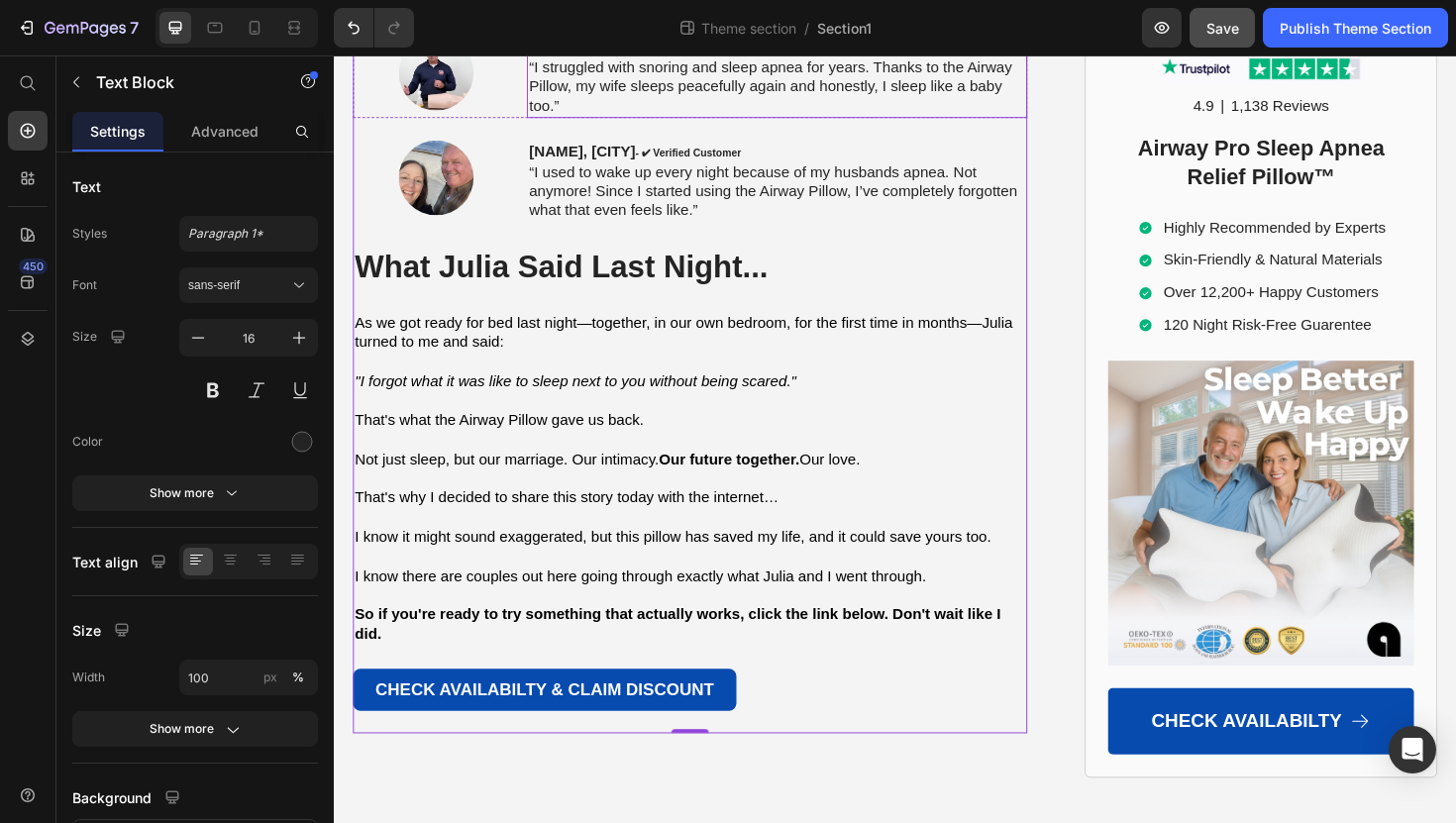 click on "[FIRST] [LAST], [CITY]" at bounding box center [624, 46] 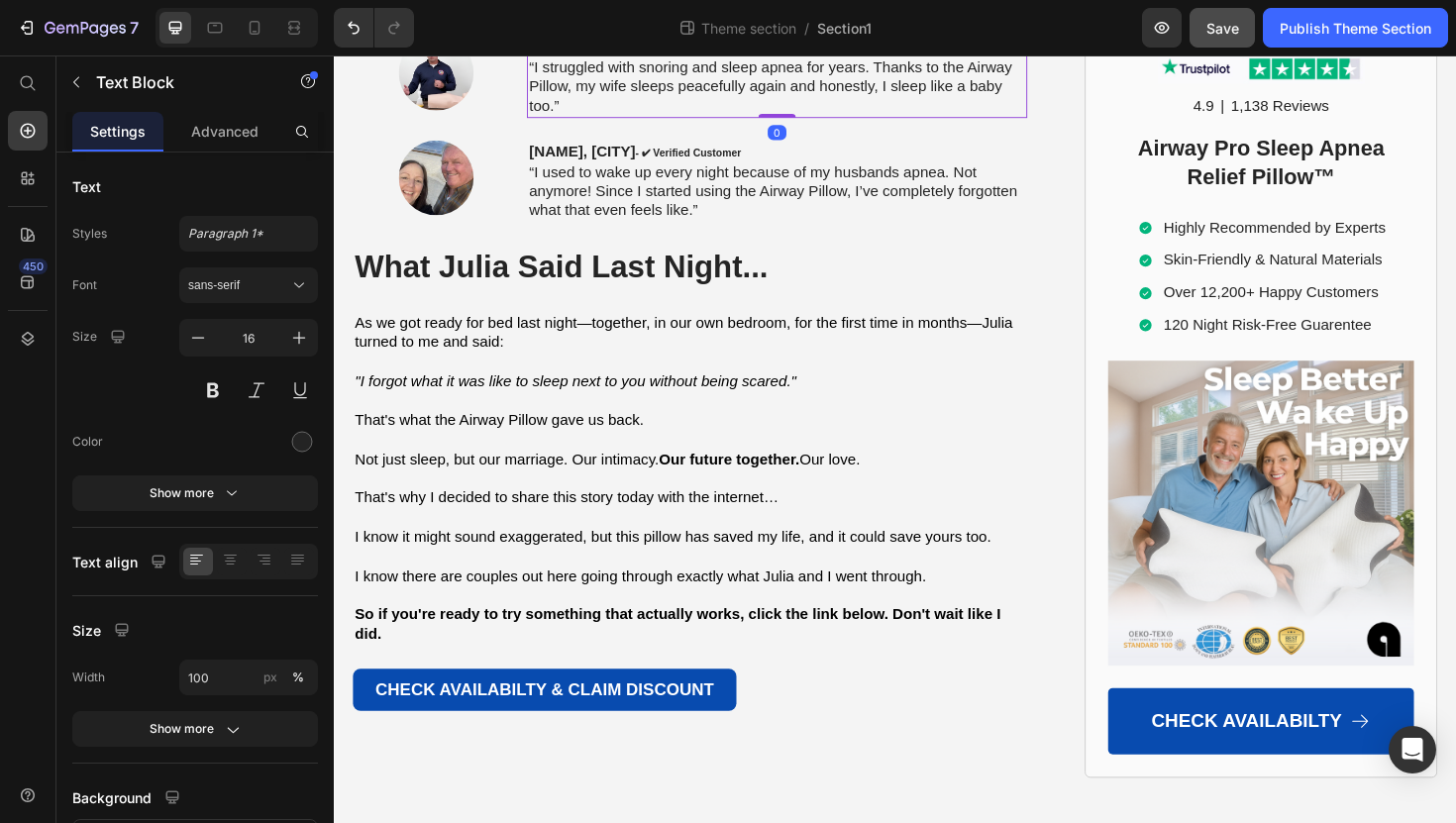 click on "[FIRST] [LAST], [CITY]  - ✔︎ Verified Customer “I struggled with snoring and sleep apnea for years. Thanks to the Airway Pillow, my wife sleeps peacefully again and honestly, I sleep like a baby too.”" at bounding box center [802, 78] 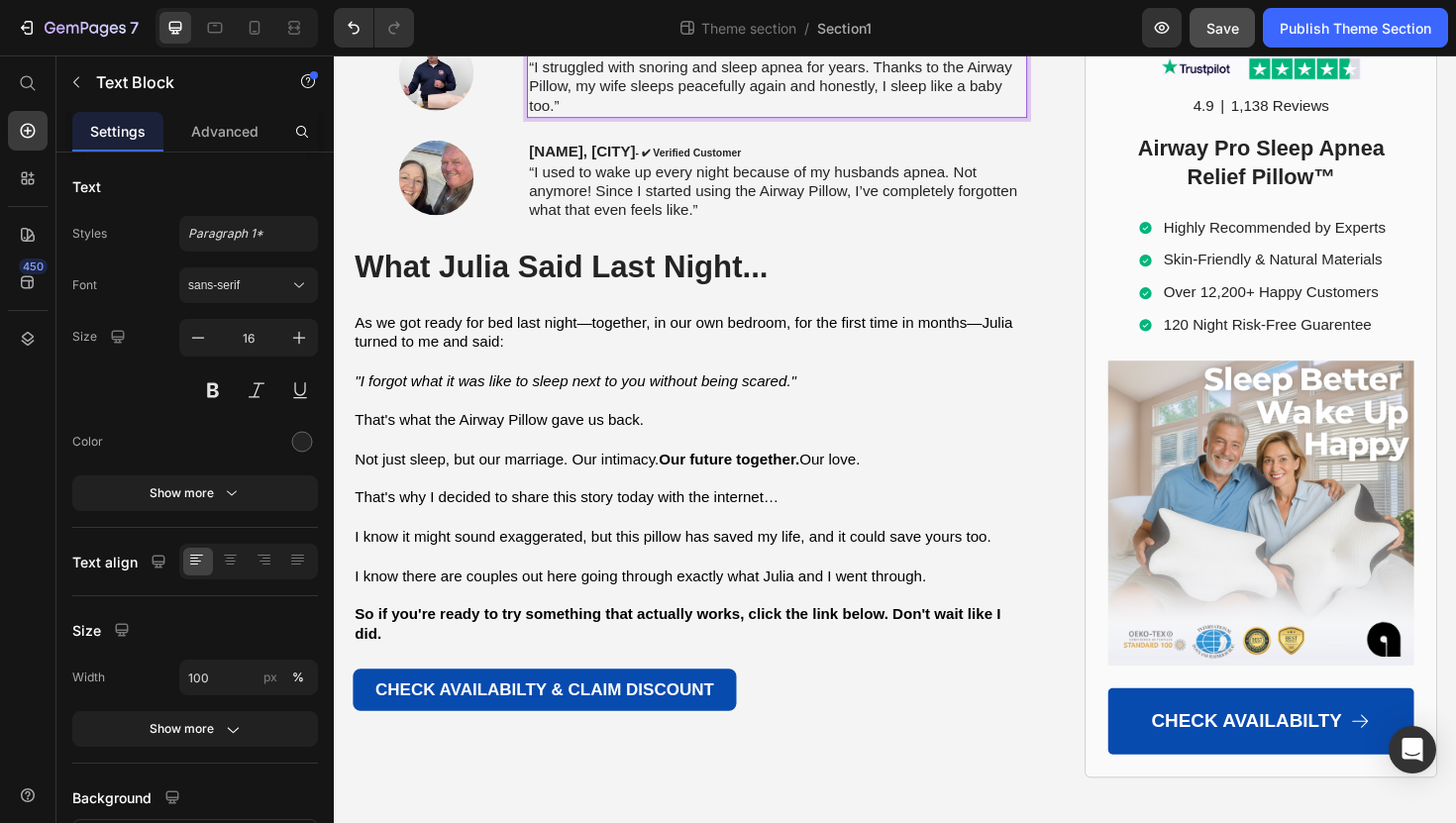 click on "[FIRST] [LAST], [CITY]  - ✔︎ Verified Customer “I struggled with snoring and sleep apnea for years. Thanks to the Airway Pillow, my wife sleeps peacefully again and honestly, I sleep like a baby too.”" at bounding box center (802, 78) 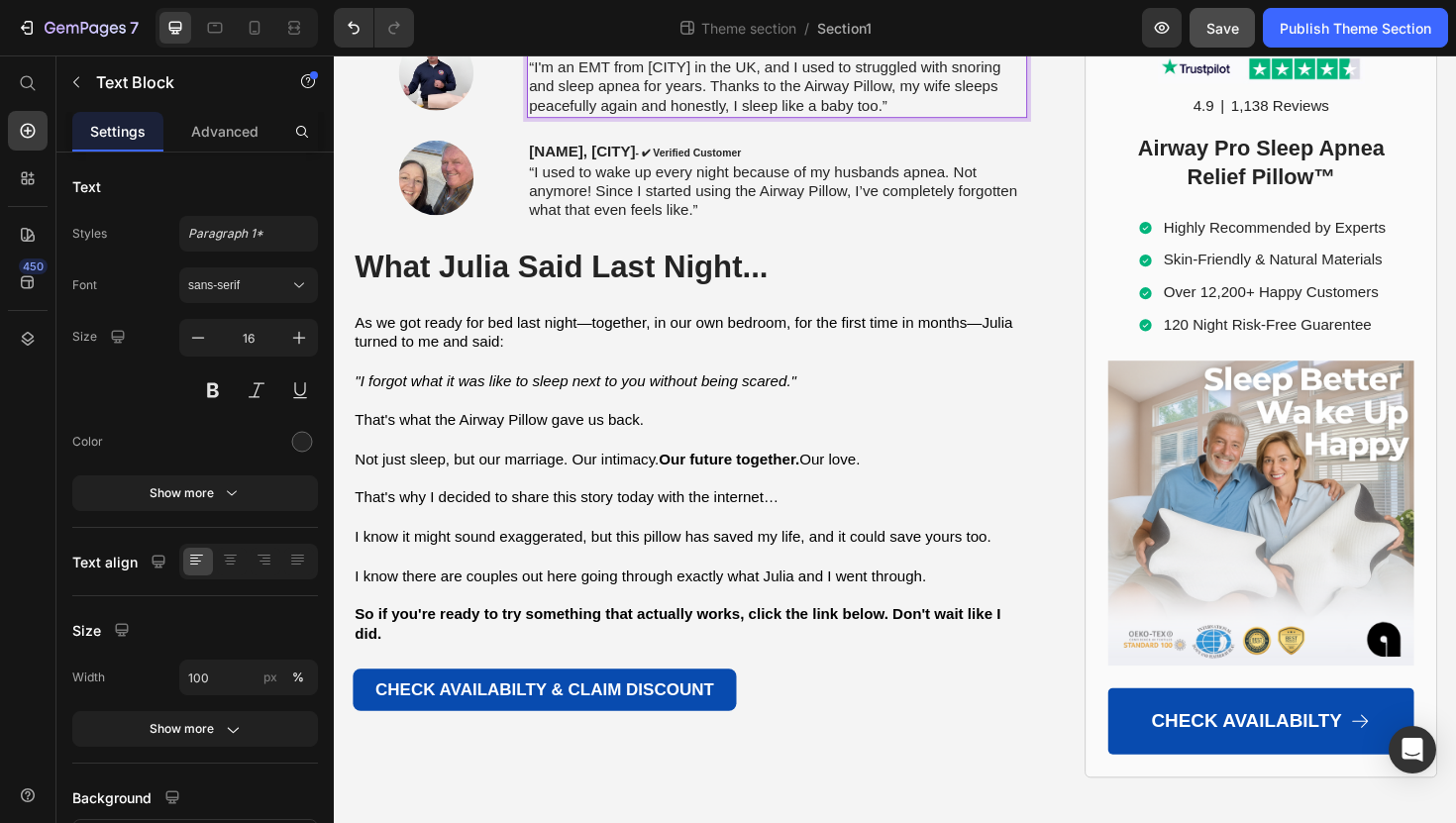 click on "[NAME], [CITY]  - ✔︎ Verified Customer “I'm an EMT from [CITY] in the [COUNTRY], and I used to struggled with snoring and sleep apnea for years. Thanks to the Airway Pillow, my wife sleeps peacefully again and honestly, I sleep like a baby too.”" at bounding box center [802, 78] 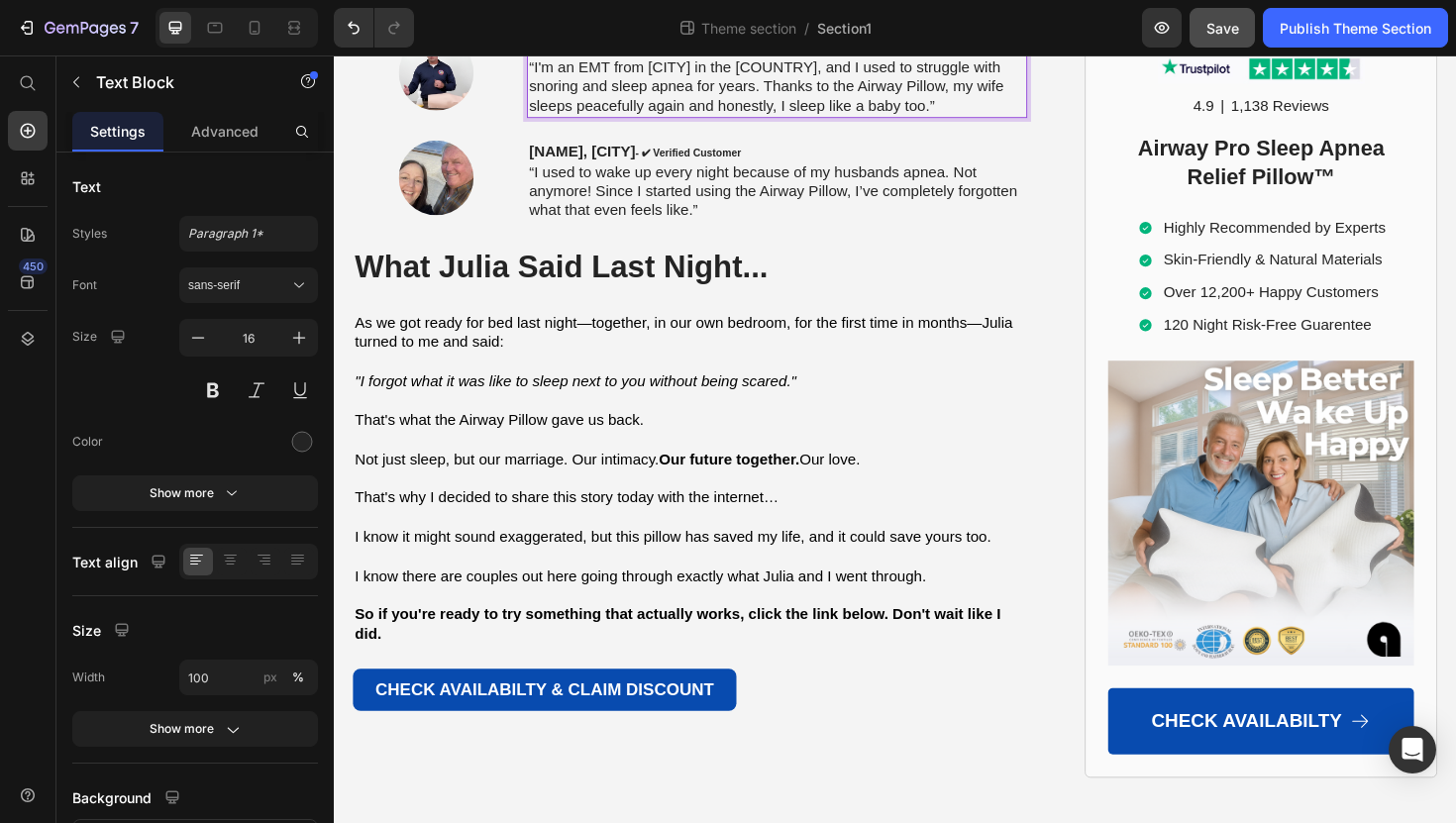 click on "[NAME], [CITY]  - ✔︎ Verified Customer “I'm an EMT from [CITY] in the UK, and I used to struggle with snoring and sleep apnea for years. Thanks to the Airway Pillow, my wife sleeps peacefully again and honestly, I sleep like a baby too.”" at bounding box center [802, 78] 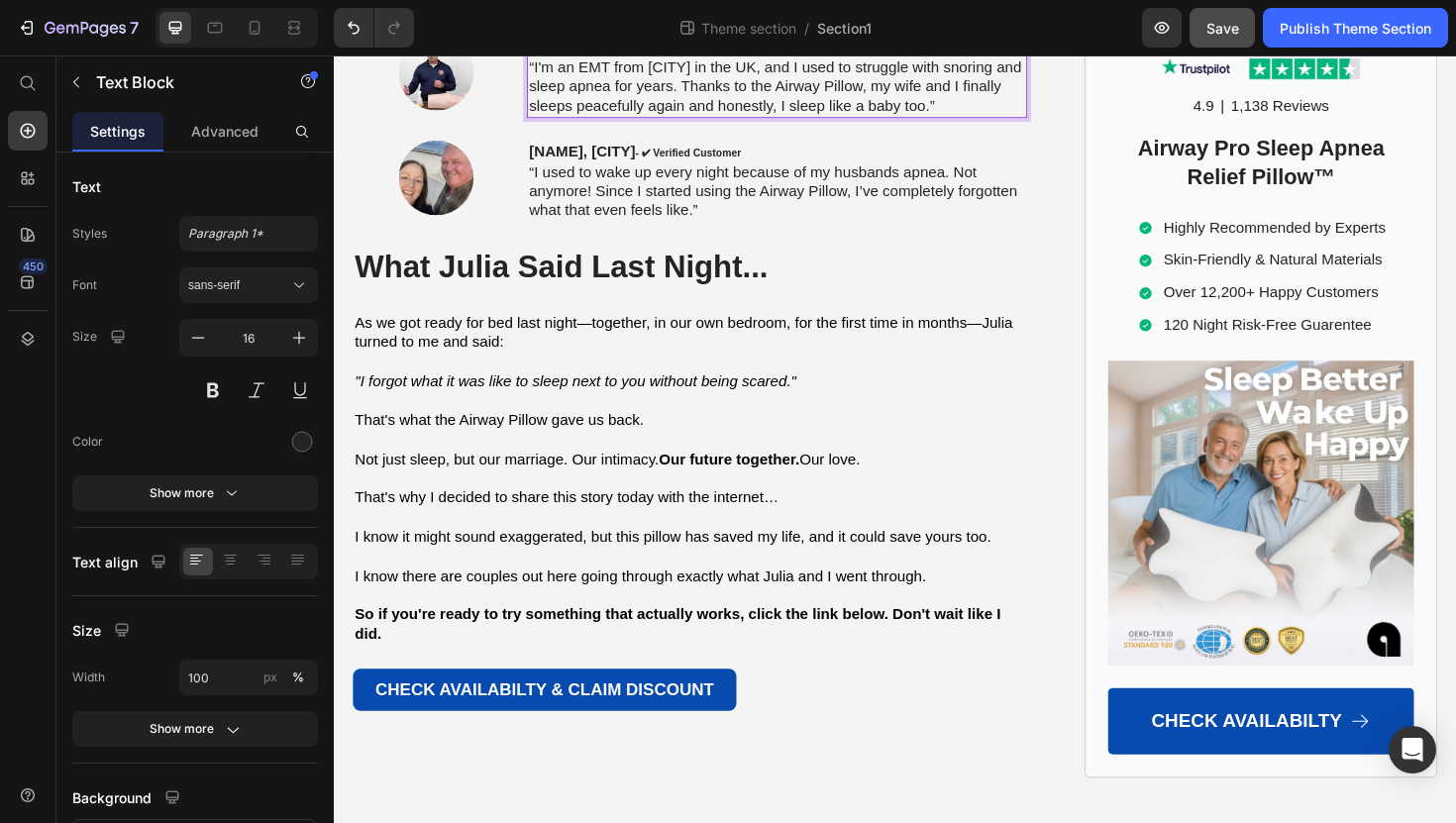 click on "[FIRST] [LAST], [CITY] - ✔︎ Verified Customer “I'm an EMT from [CITY] in the UK, and I used to struggle with snoring and sleep apnea for years. Thanks to the Airway Pillow, my wife and I finally sleeps peacefully again and honestly, I sleep like a baby too.”" at bounding box center [802, 78] 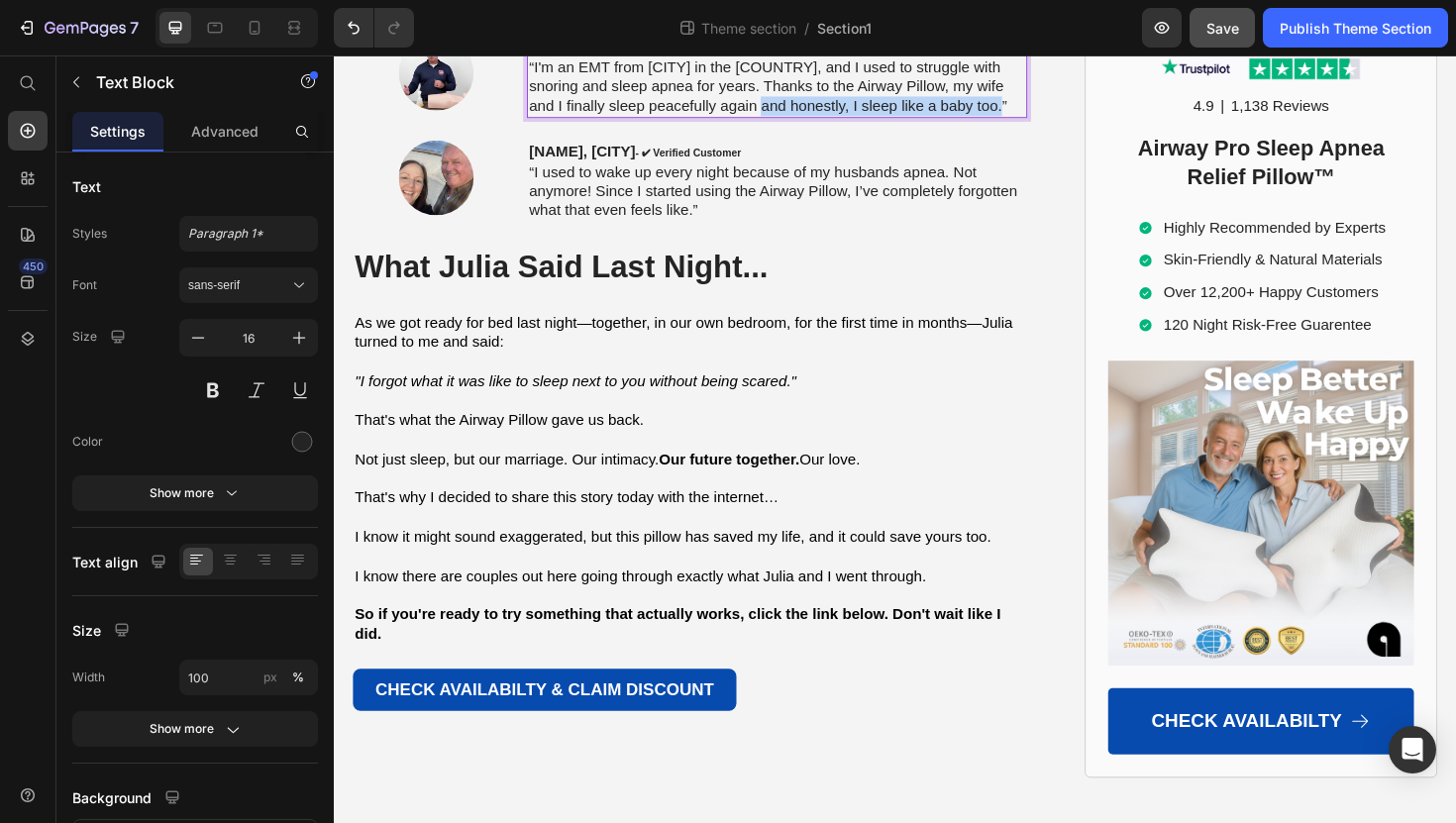 drag, startPoint x: 783, startPoint y: 424, endPoint x: 1042, endPoint y: 428, distance: 259.03089 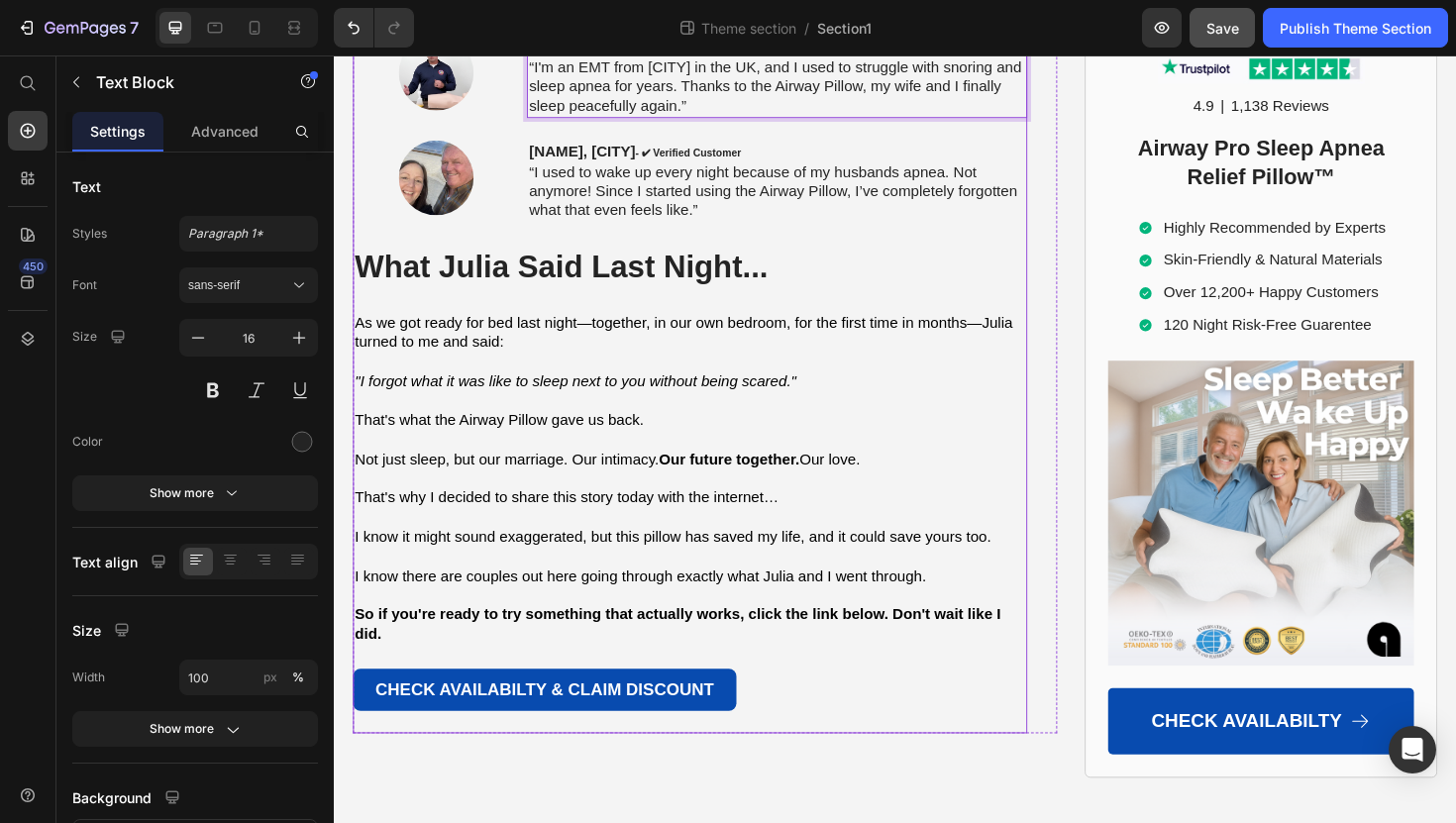 click on "Image Don't Make the Same Mistakes I Did Heading Let me be  brutally honest  with you. Good sleep  isn't  just about feeling rested.  It's about staying alive.  It's about saving your marriage.  It's about being the parent, spouse, and person you want to be. Here's what I wasted money on before finding the solution: Sleep specialist visits:  £200-£300 CPAP machine:  £500-£1,000 Monthly CPAP supplies:  £50-£100 Chiropractor visits for neck pain:  £70 per session All of that money. All of that time.  All of that pain . And the solution was simpler than I ever imagined. Right now, you can get the Airway Pro Cervical Pillow™  for a fraction of what I wasted on everything else. They have a  SPECIAL Anniversary OFFER  running:  Buy 2 and Get 60% Off + 2 Premium Sleep Masks FREE With:  ✅  120 Night Risk-Free Trial   ✅  Free Express Shipping in the UK ✅  Free Custom-Fit Pillowcase  Text Block But Hurry, This Offer Won’t Last Heading I waited too long and almost lost everything because I was" at bounding box center [710, -208] 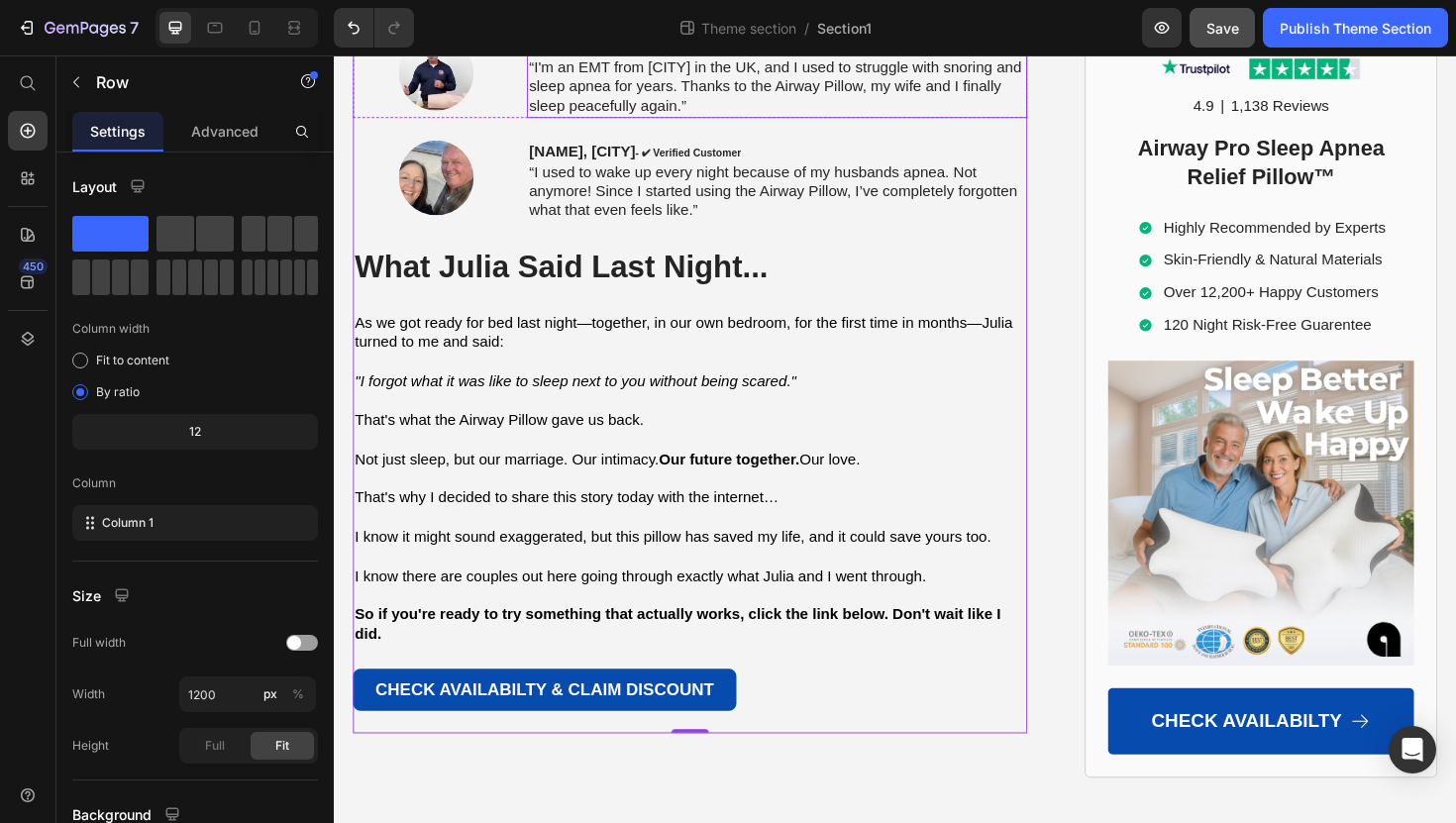 click on "[FIRST] [LAST], [CITY] - ✔︎ Verified Customer “I'm an EMT from [CITY] in the UK, and I used to struggle with snoring and sleep apnea for years. Thanks to the Airway Pillow, my wife and I finally sleep peacefully again.”" at bounding box center (802, 78) 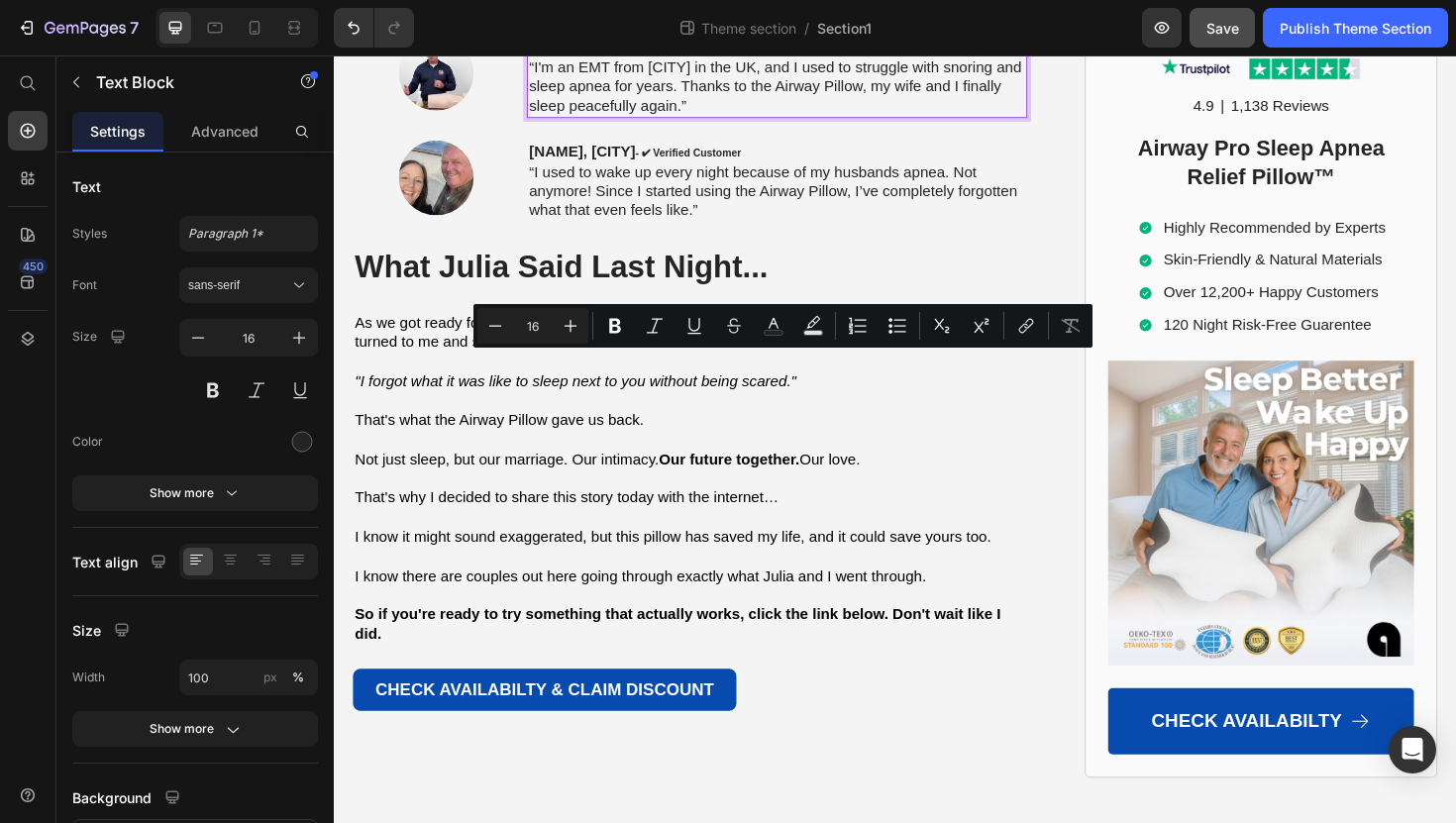 drag, startPoint x: 546, startPoint y: 380, endPoint x: 786, endPoint y: 432, distance: 245.56873 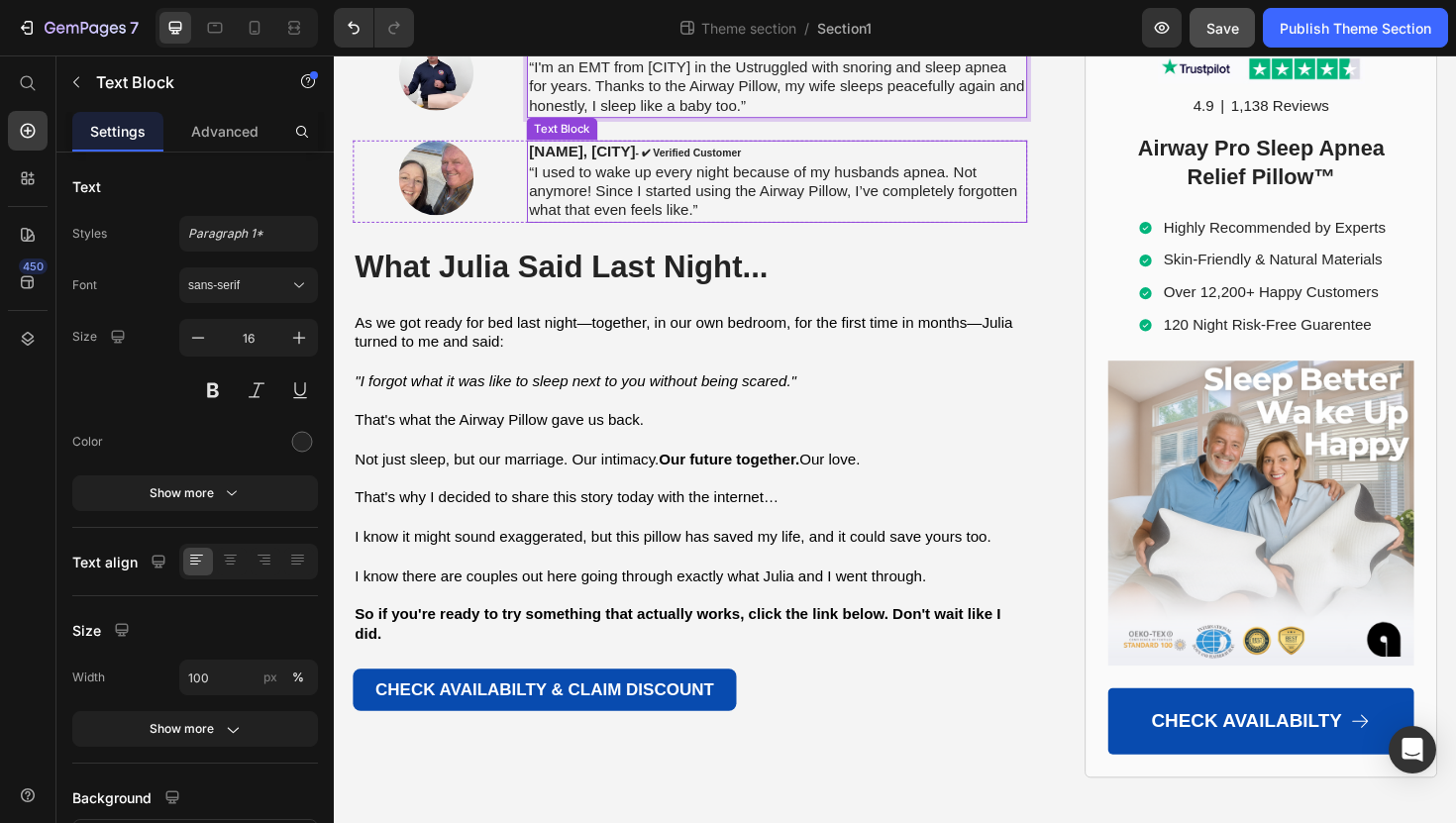 click on "[FIRST] [LAST], [CITY]  - ✔︎ Verified Customer “I used to wake up every night because of my husbands apnea. Not anymore! Since I started using the Airway Pillow, I’ve completely forgotten what that even feels like.”" at bounding box center (802, 189) 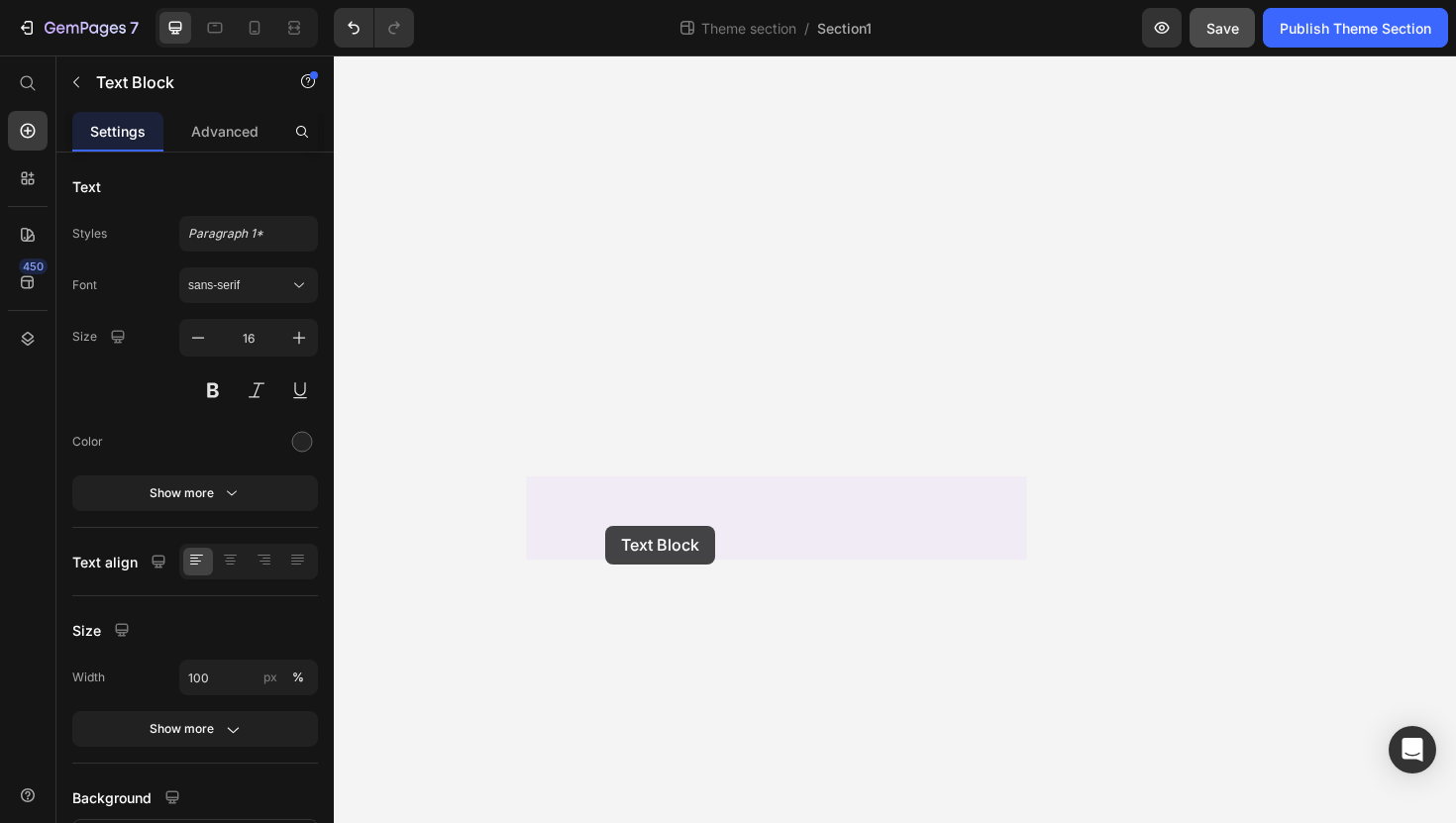 drag, startPoint x: 546, startPoint y: 536, endPoint x: 600, endPoint y: 554, distance: 56.920998 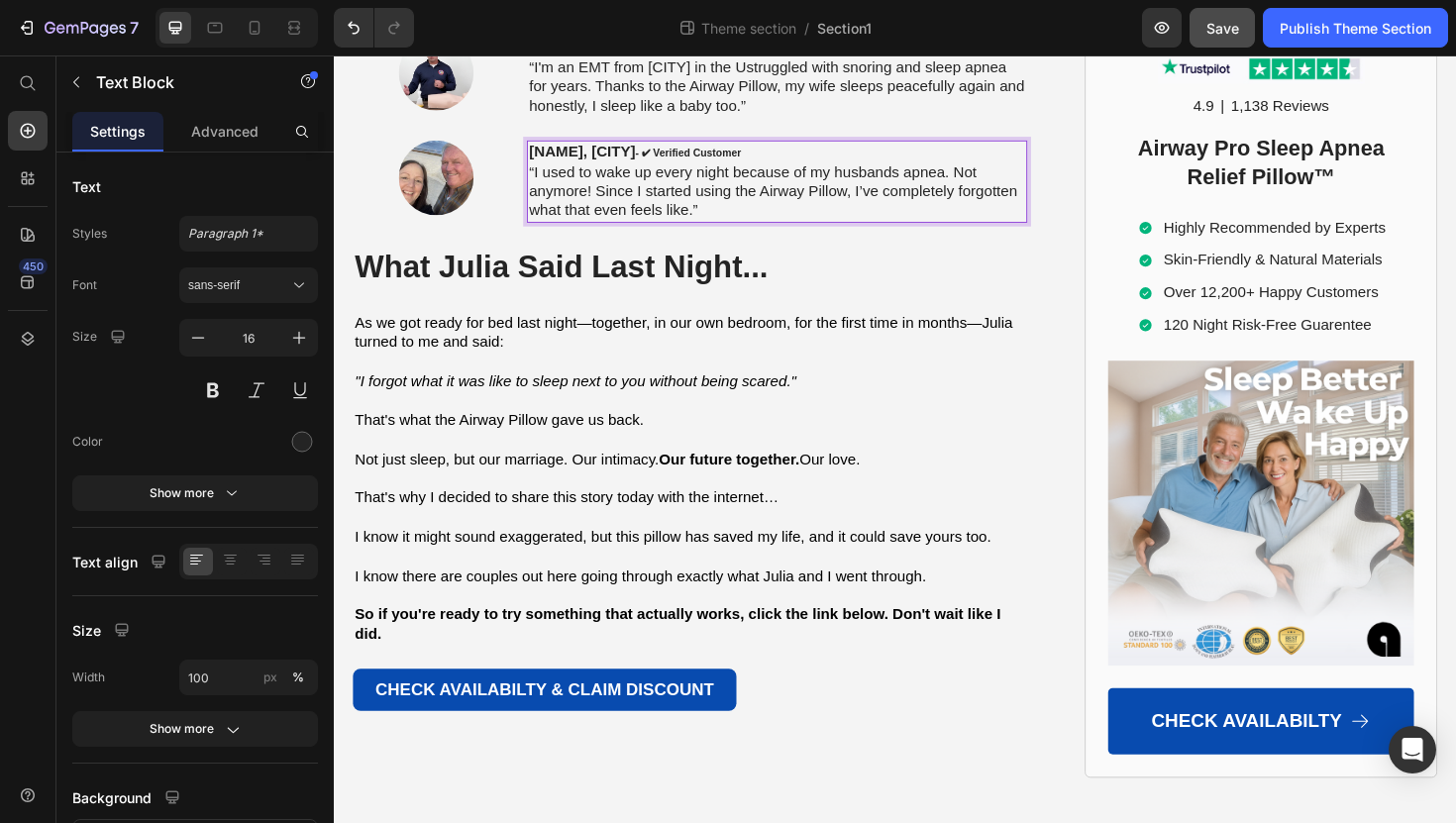 click on "[FIRST] [LAST], [CITY]  - ✔︎ Verified Customer “I used to wake up every night because of my husbands apnea. Not anymore! Since I started using the Airway Pillow, I’ve completely forgotten what that even feels like.”" at bounding box center [802, 189] 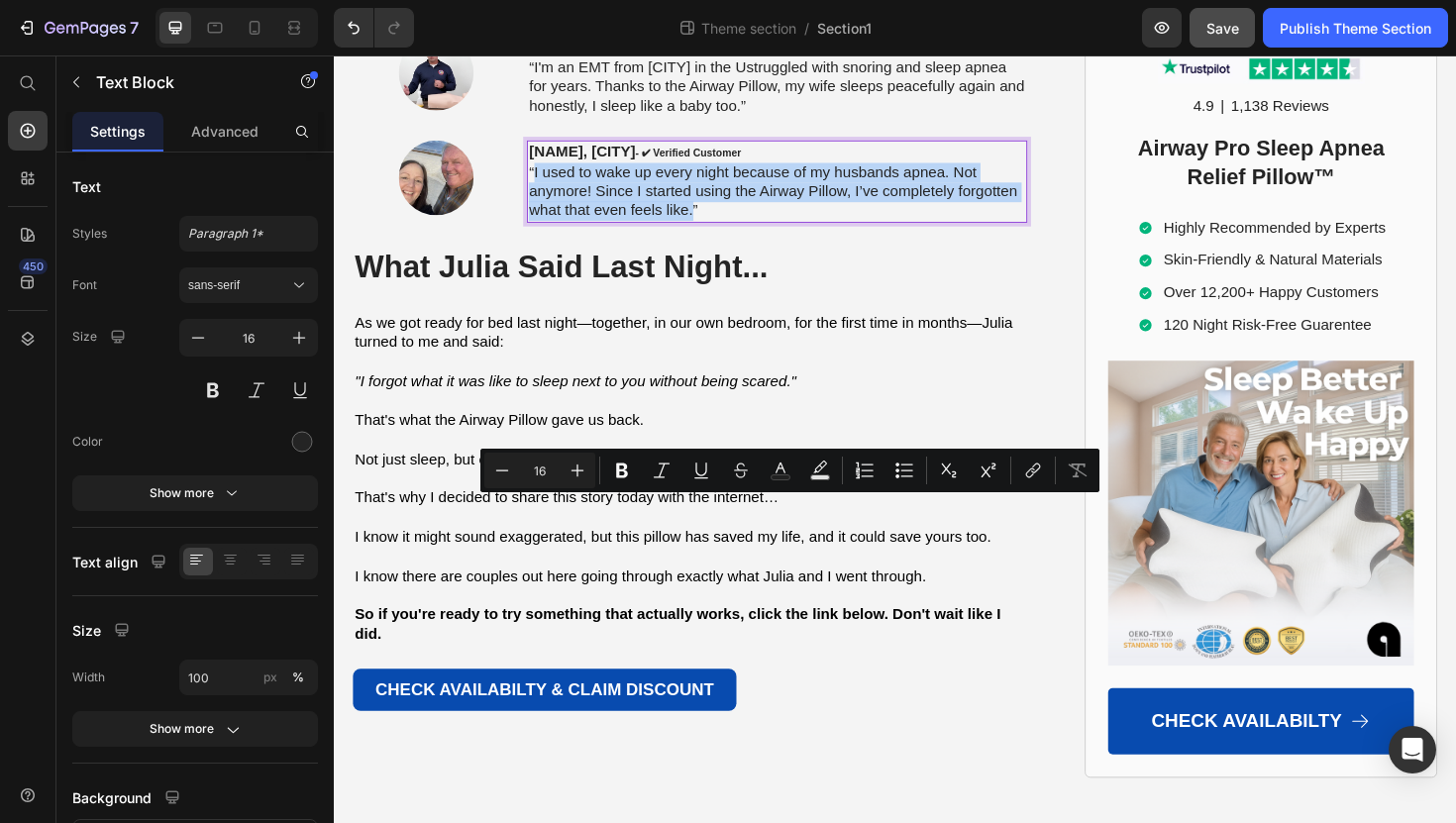 drag, startPoint x: 544, startPoint y: 534, endPoint x: 712, endPoint y: 580, distance: 174.18381 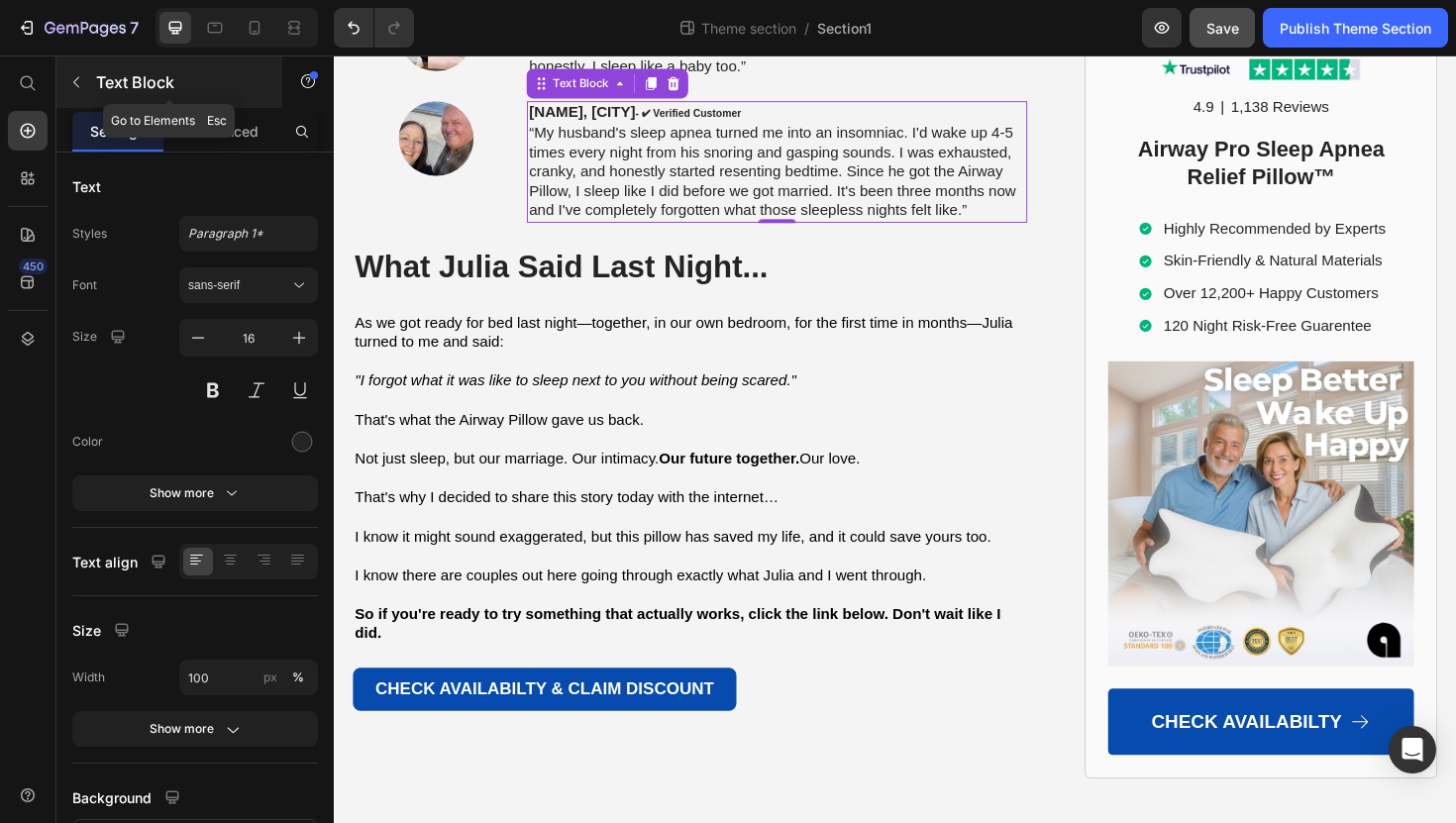 click on "Text Block" at bounding box center [169, 82] 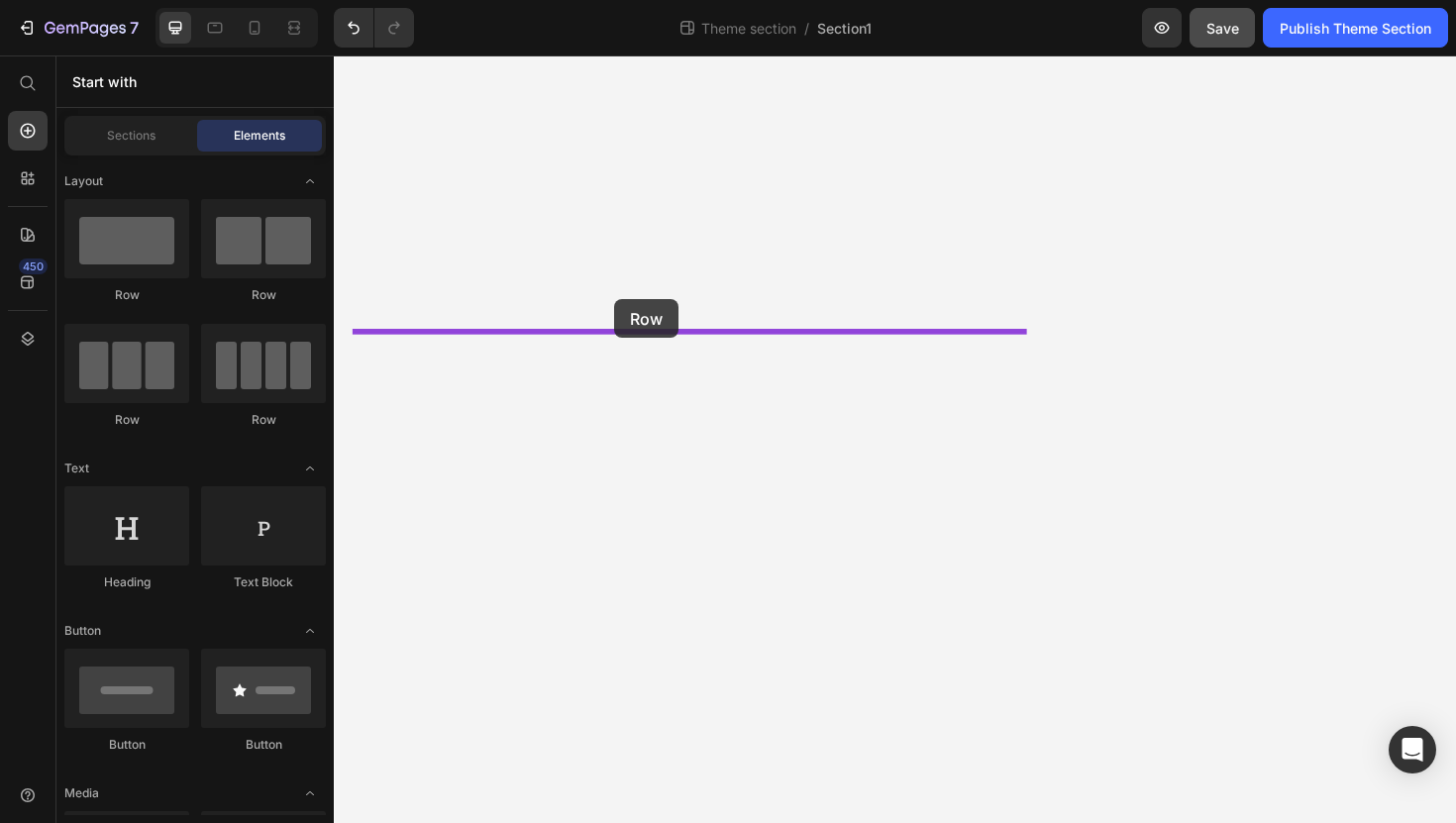 drag, startPoint x: 473, startPoint y: 309, endPoint x: 631, endPoint y: 314, distance: 158.0791 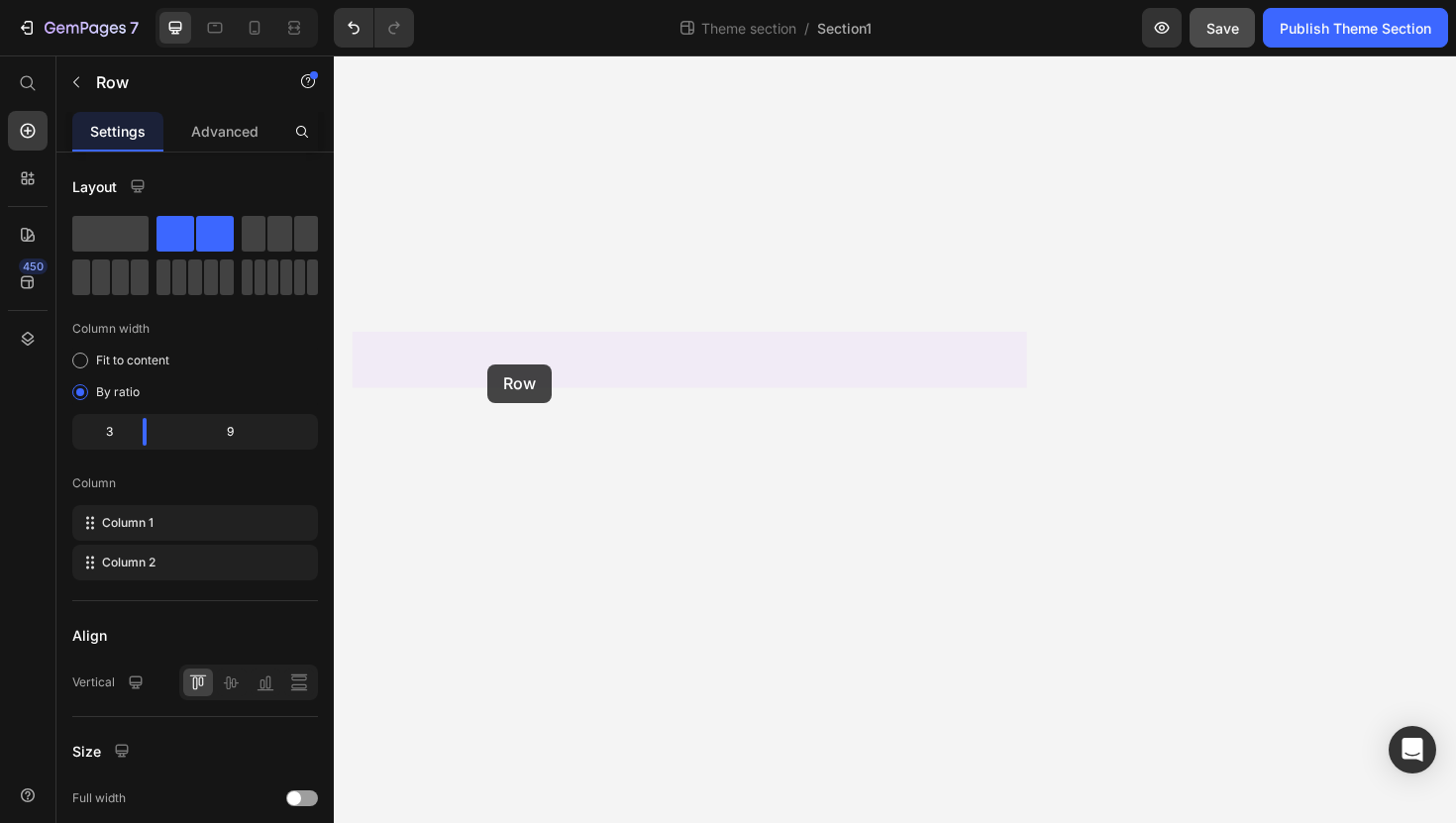 drag, startPoint x: 498, startPoint y: 536, endPoint x: 496, endPoint y: 382, distance: 154.01299 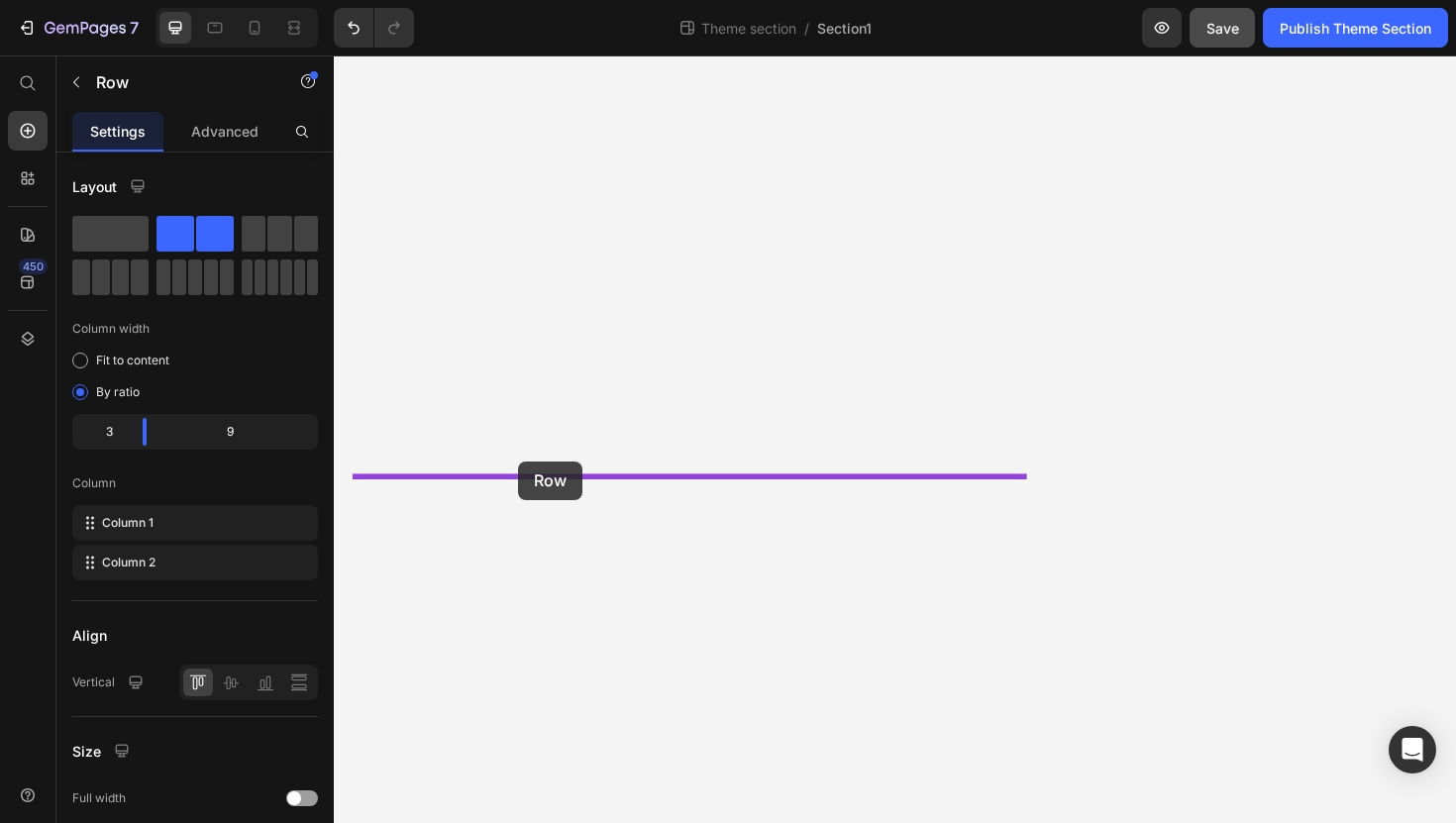 drag, startPoint x: 490, startPoint y: 627, endPoint x: 529, endPoint y: 485, distance: 147.25828 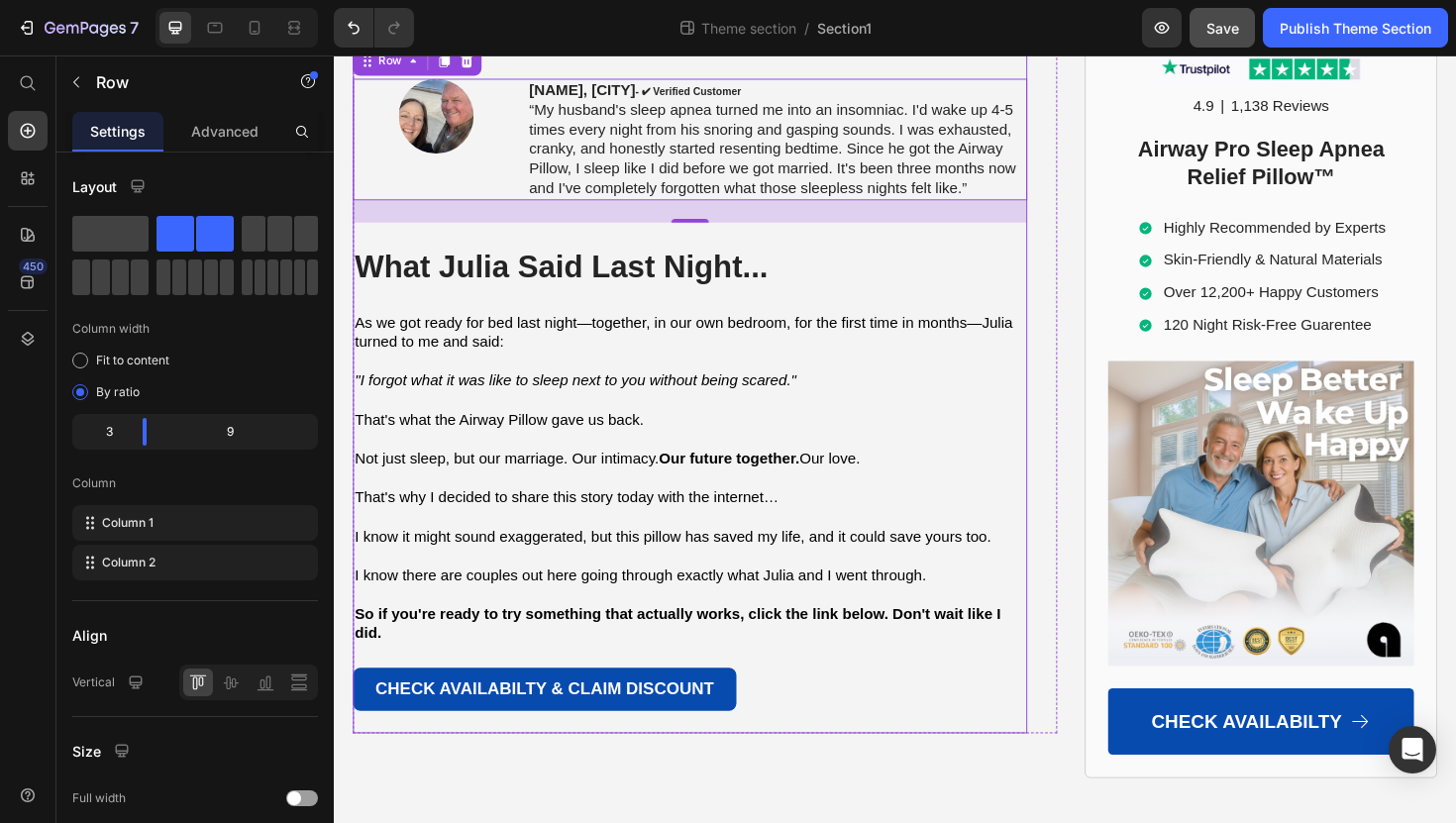 click on "Image Don't Make the Same Mistakes I Did Heading Let me be  brutally honest  with you. Good sleep  isn't  just about feeling rested.  It's about staying alive.  It's about saving your marriage.  It's about being the parent, spouse, and person you want to be. Here's what I wasted money on before finding the solution: Sleep specialist visits:  £200-£300 CPAP machine:  £500-£1,000 Monthly CPAP supplies:  £50-£100 Chiropractor visits for neck pain:  £70 per session All of that money. All of that time.  All of that pain . And the solution was simpler than I ever imagined. Right now, you can get the Airway Pro Cervical Pillow™  for a fraction of what I wasted on everything else. They have a  SPECIAL Anniversary OFFER  running:  Buy 2 and Get 60% Off + 2 Premium Sleep Masks FREE With:  ✅  120 Night Risk-Free Trial   ✅  Free Express Shipping in the UK ✅  Free Custom-Fit Pillowcase  Text Block But Hurry, This Offer Won’t Last Heading I waited too long and almost lost everything because I was" at bounding box center (710, -241) 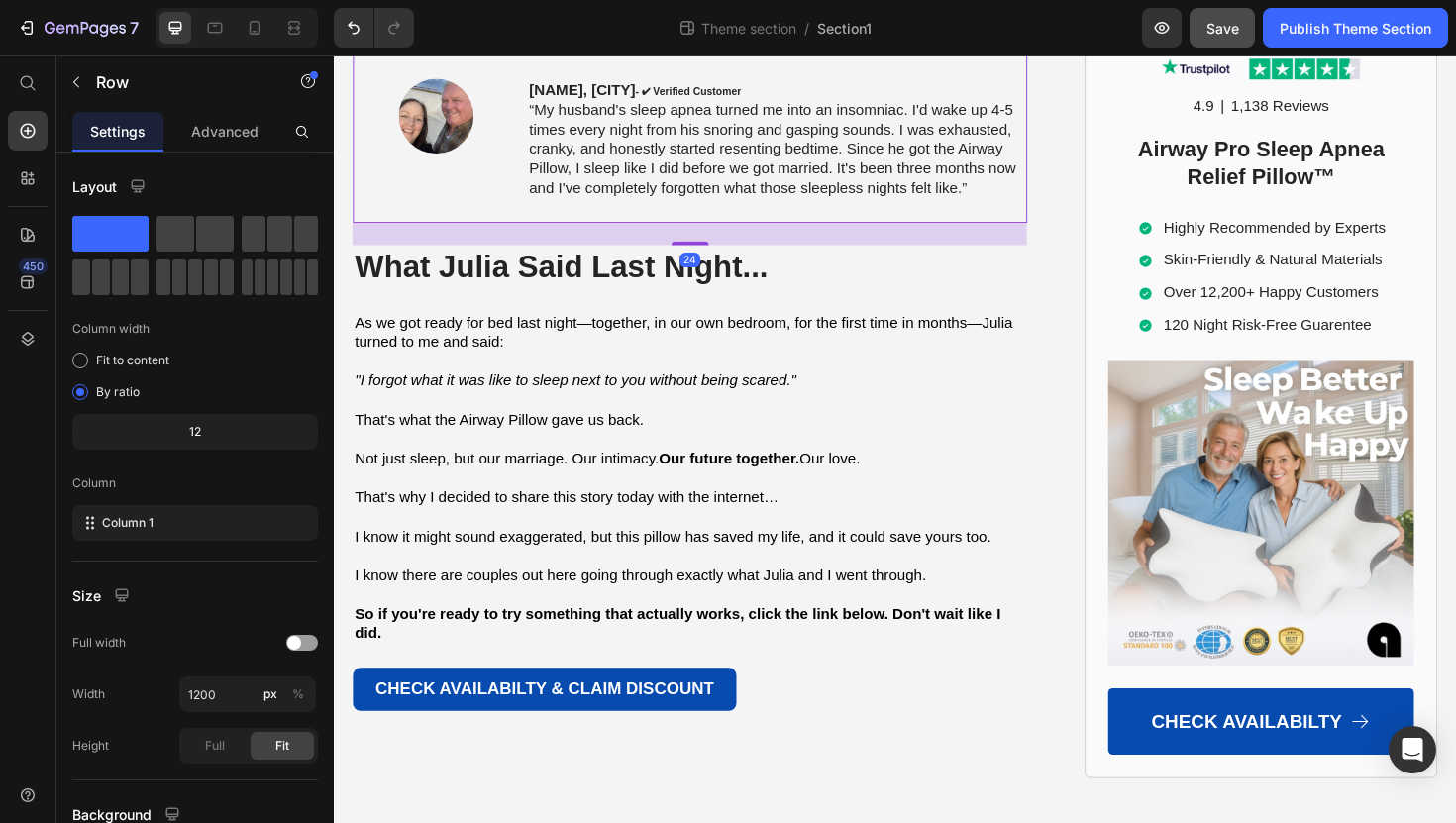 click on "Image [FIRST] [LAST], [CITY] - ✔︎ Verified Customer “I'm an EMT from [CITY], and sleep apnea was affecting my job performance. After 12-hour shifts, I'd come home and keep my wife awake with constant snoring. We tried everything - even slept in separate rooms for months. The Airway Pillow changed everything. Now we both sleep through the night, and I wake up actually rested for my next shift.” Text Block Row Image [FIRST] [LAST], [CITY] - ✔︎ Verified Customer “My husband's sleep apnea turned me into an insomniac. I'd wake up 4-5 times every night from his snoring and gasping sounds. I was exhausted, cranky, and honestly started resenting bedtime. Since he got the Airway Pillow, I sleep like I did before we got married. It's been three months now and I've completely forgotten what those sleepless nights felt like.” Text Block Row" at bounding box center (710, 101) 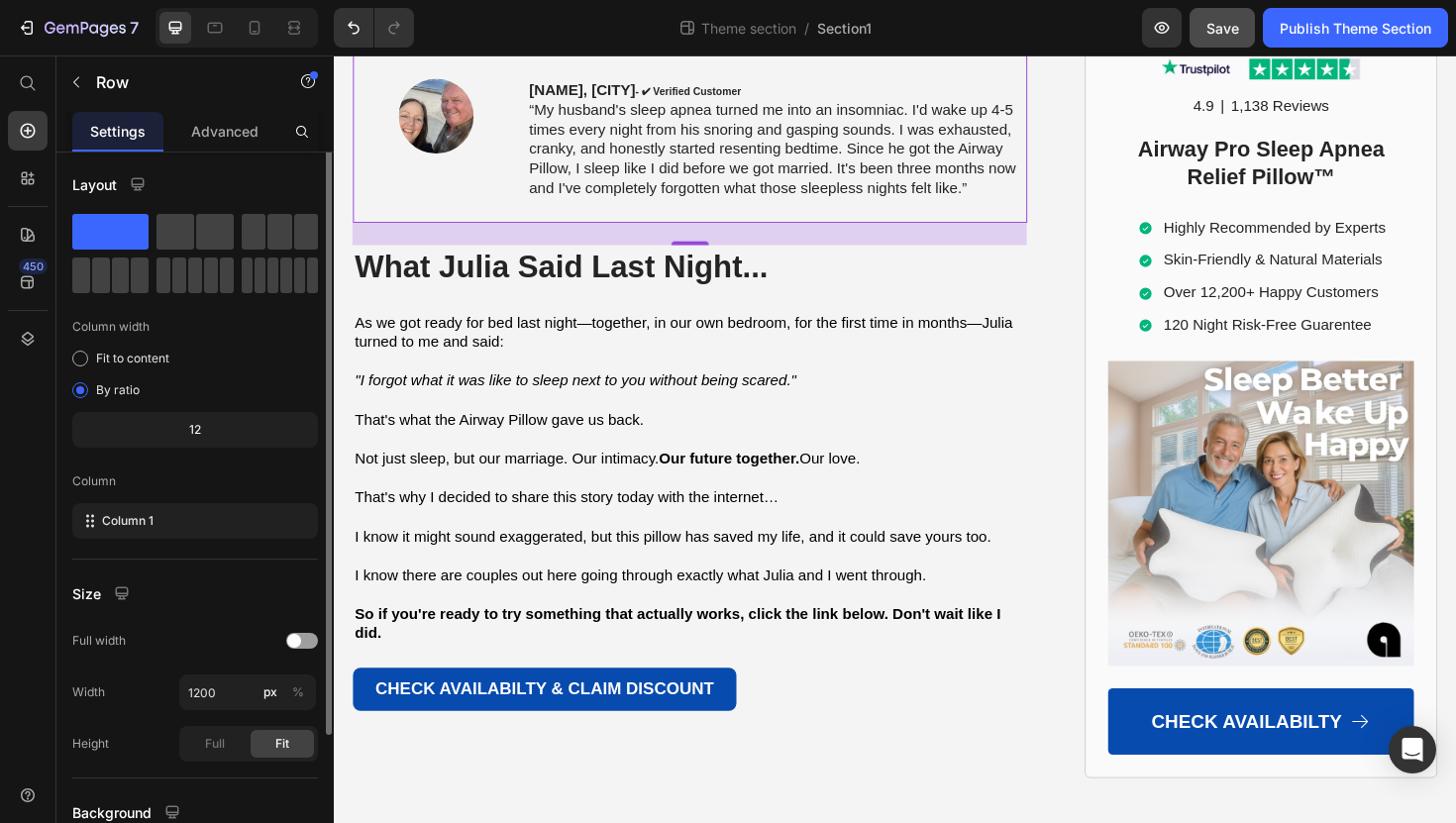 scroll, scrollTop: 176, scrollLeft: 0, axis: vertical 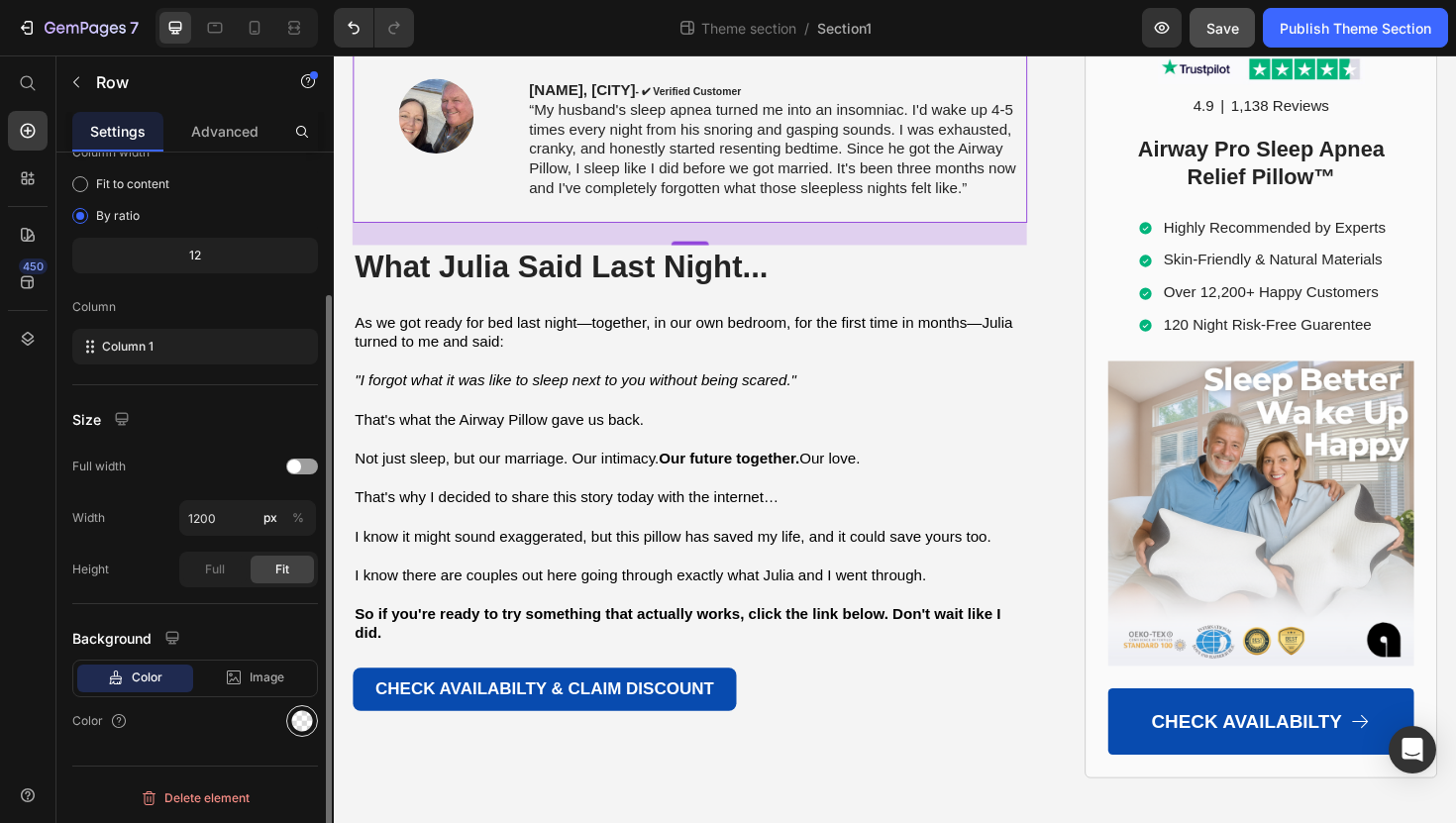 click at bounding box center [302, 721] 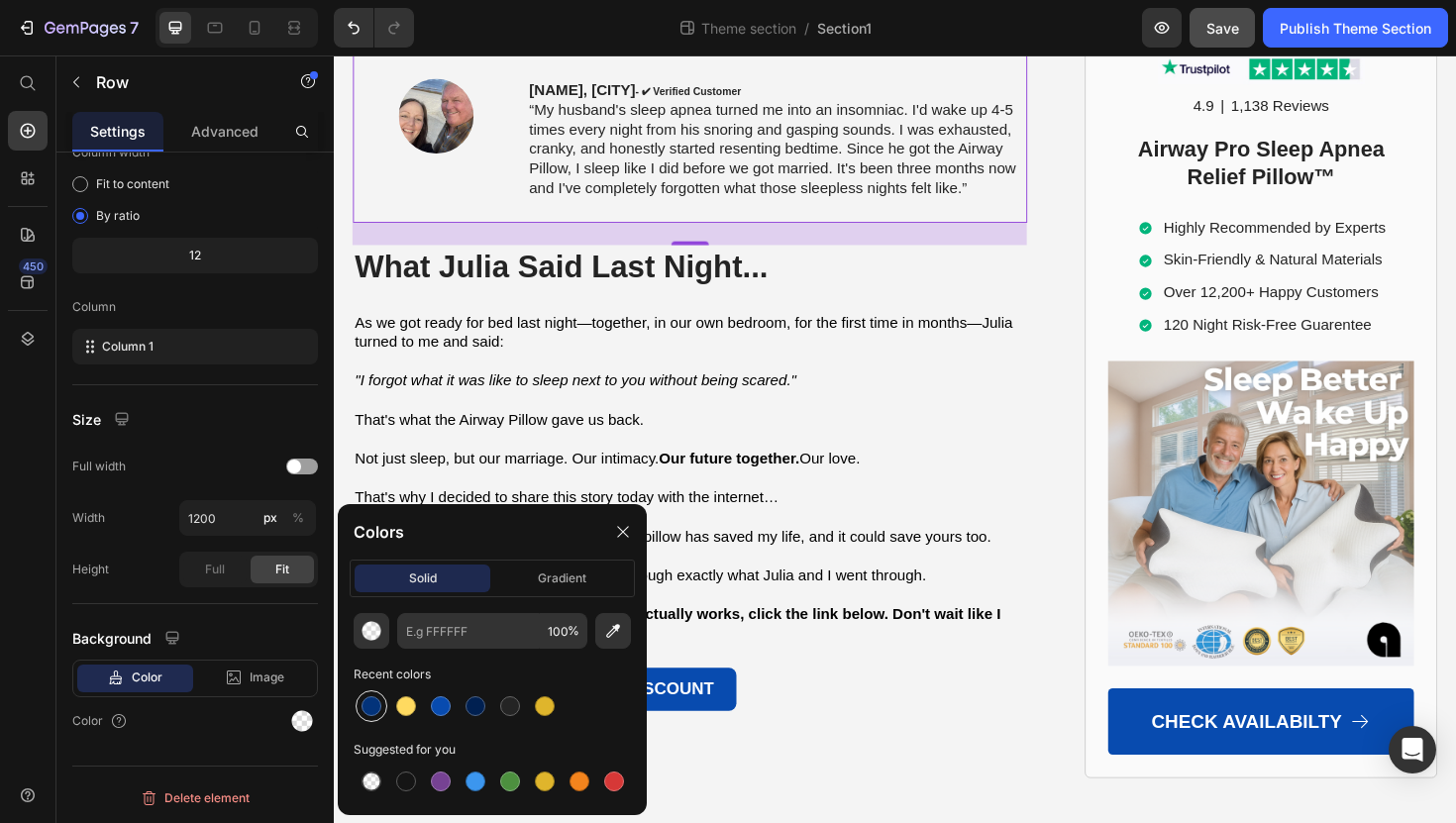 click at bounding box center (371, 706) 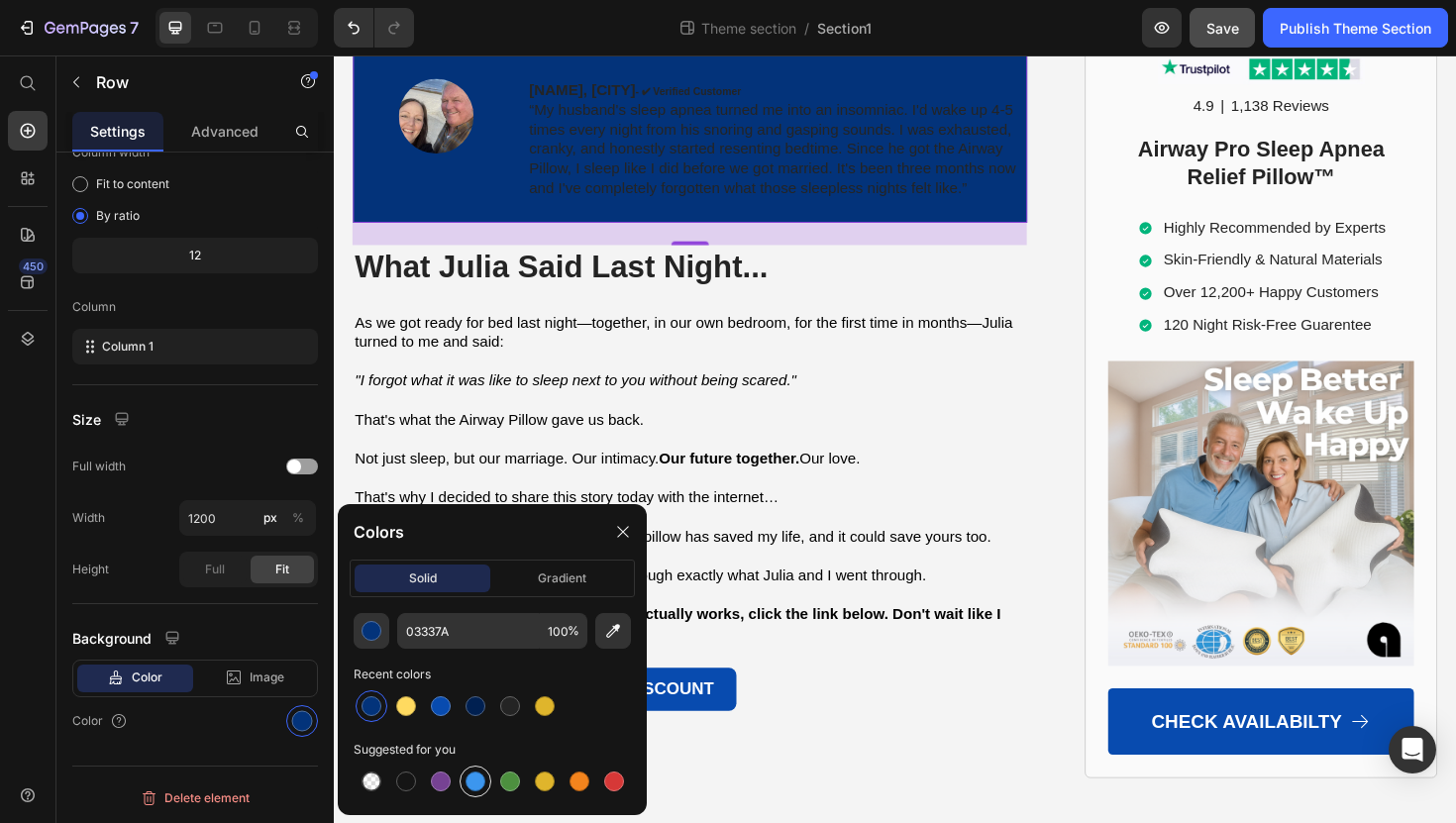 click at bounding box center (475, 781) 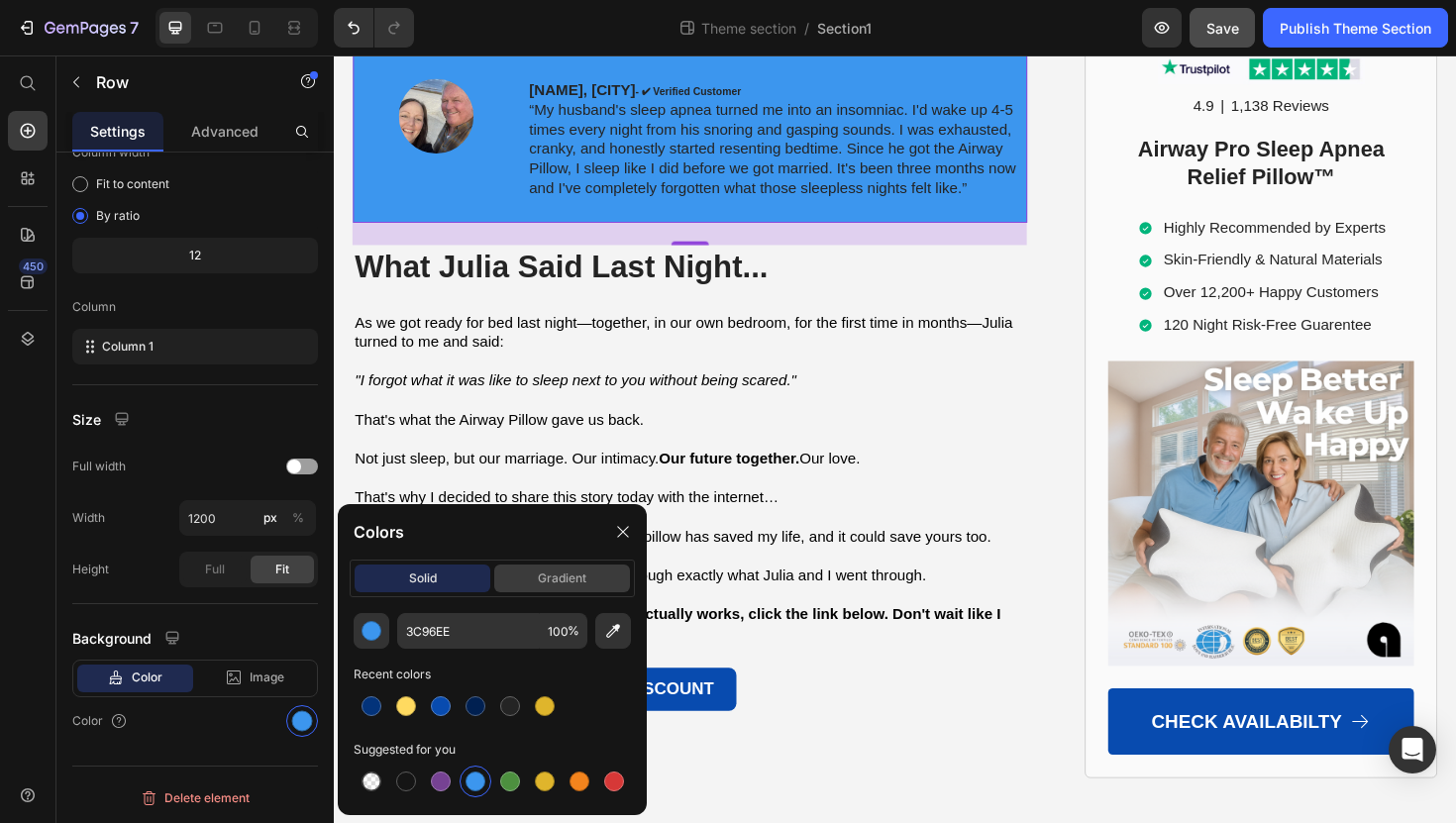 click on "gradient" 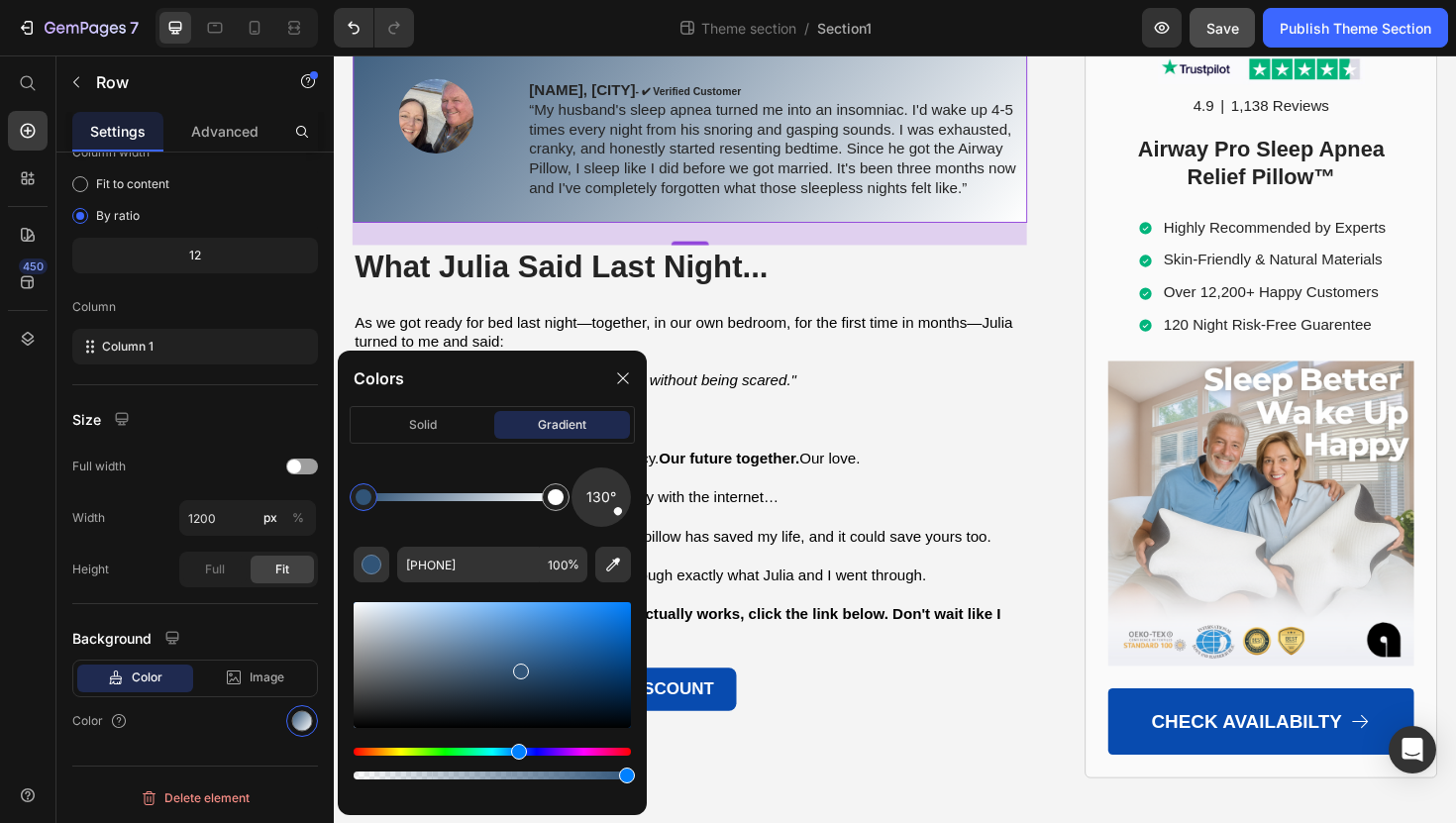 type on "[SERIAL]" 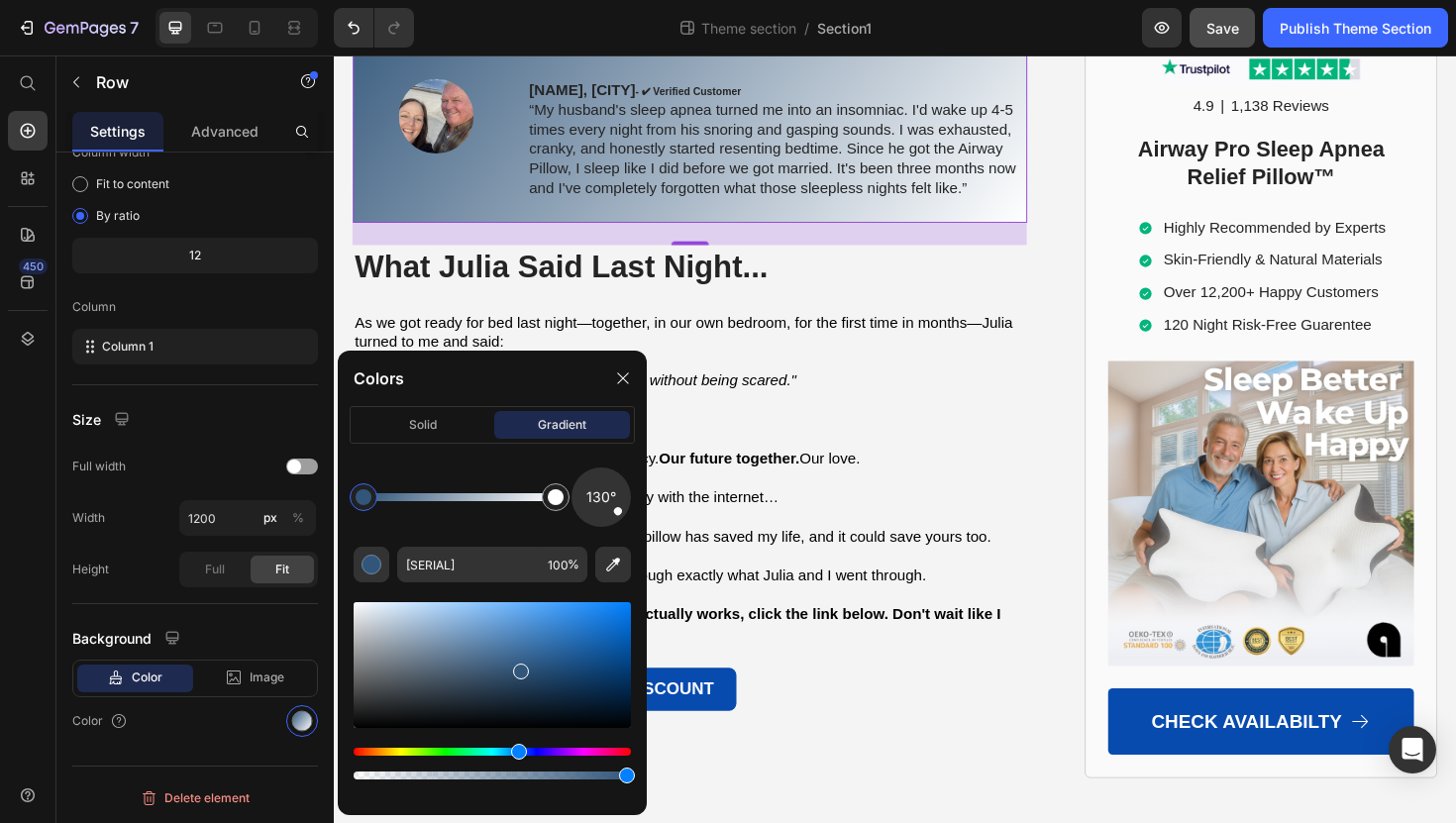 drag, startPoint x: 562, startPoint y: 621, endPoint x: 518, endPoint y: 668, distance: 64.381674 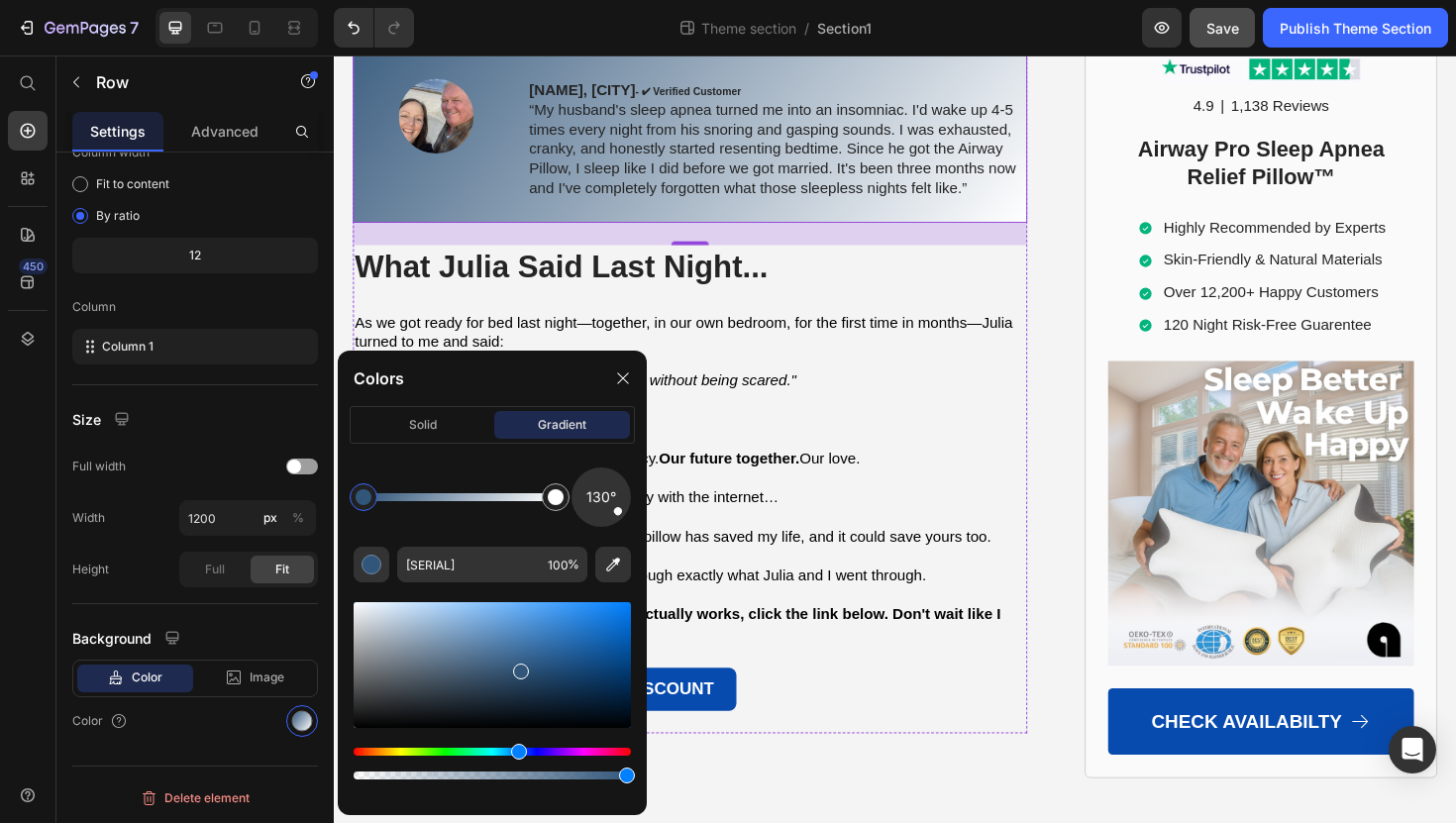 click on "Don't risk your  life." at bounding box center [710, -67] 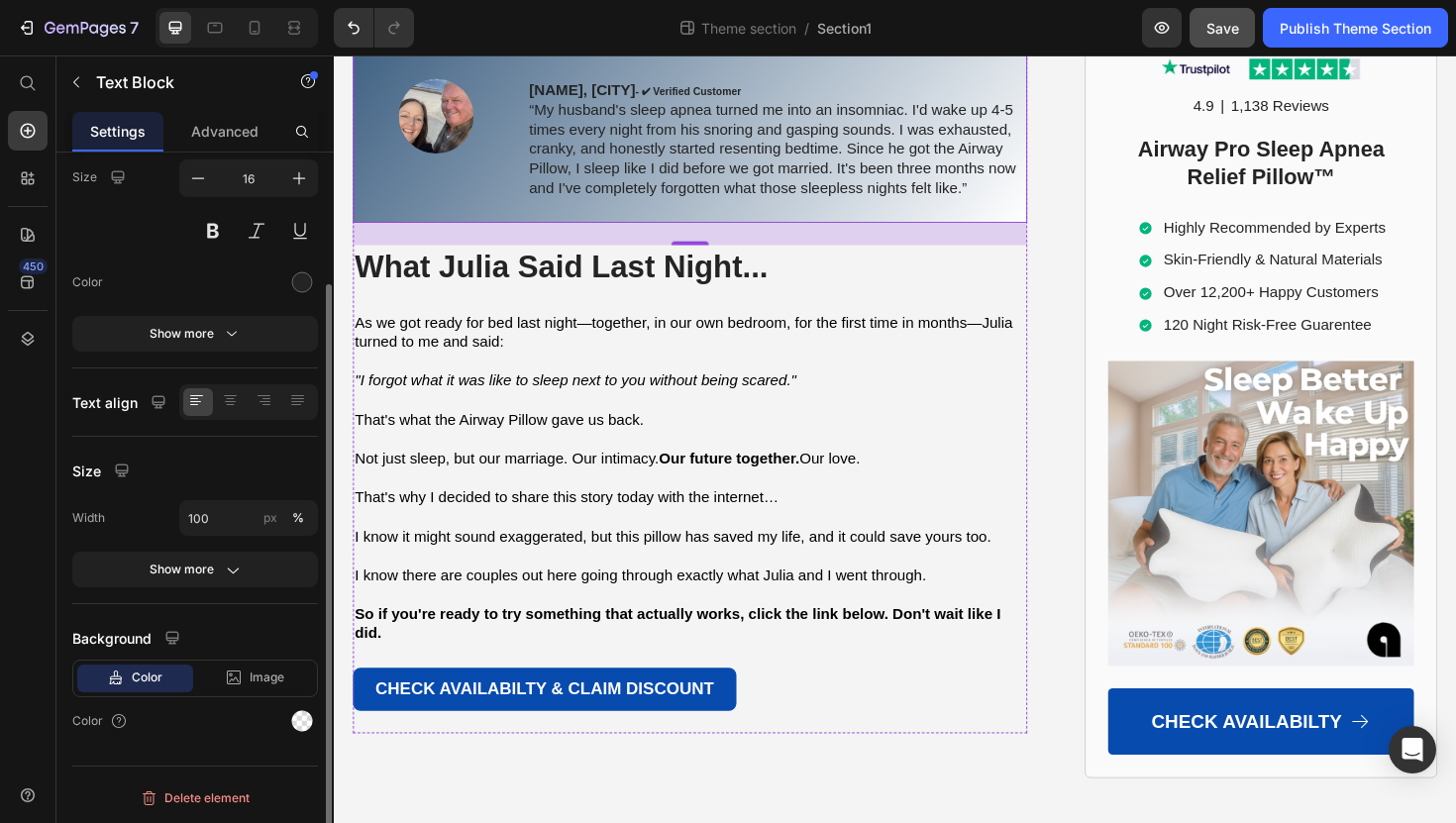 scroll, scrollTop: 0, scrollLeft: 0, axis: both 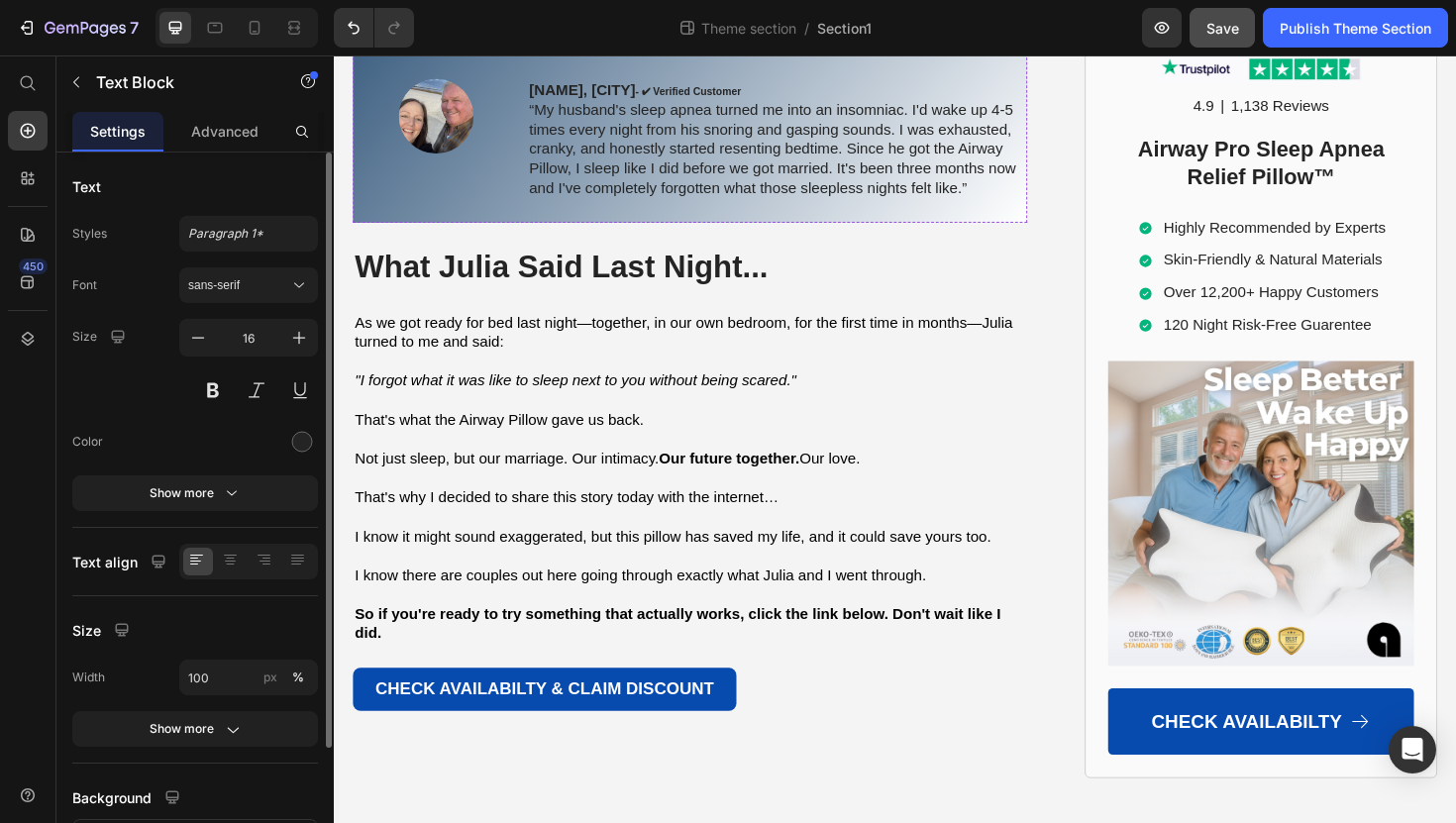 click on "Image" at bounding box center [442, 13] 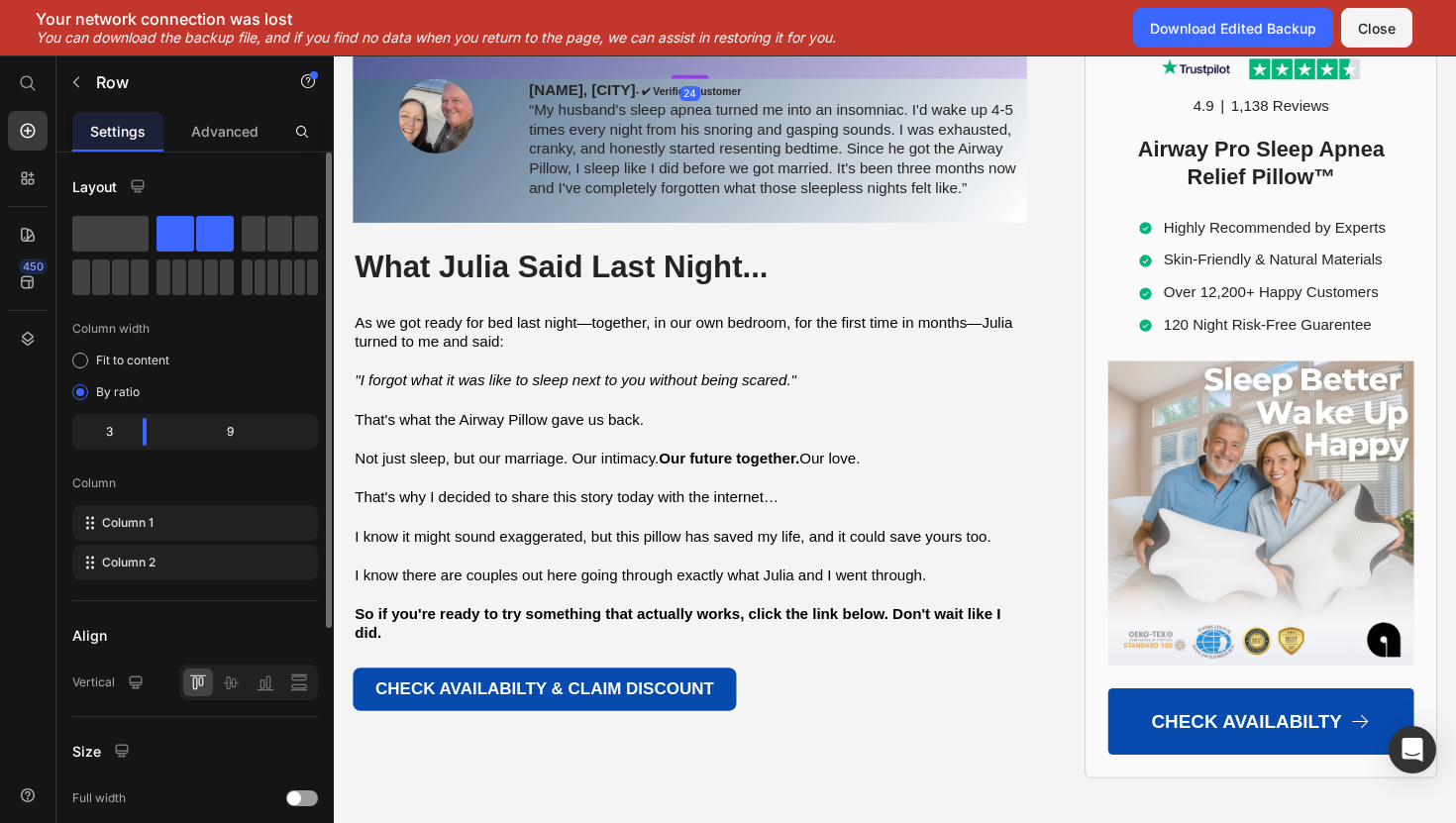 scroll, scrollTop: 383, scrollLeft: 0, axis: vertical 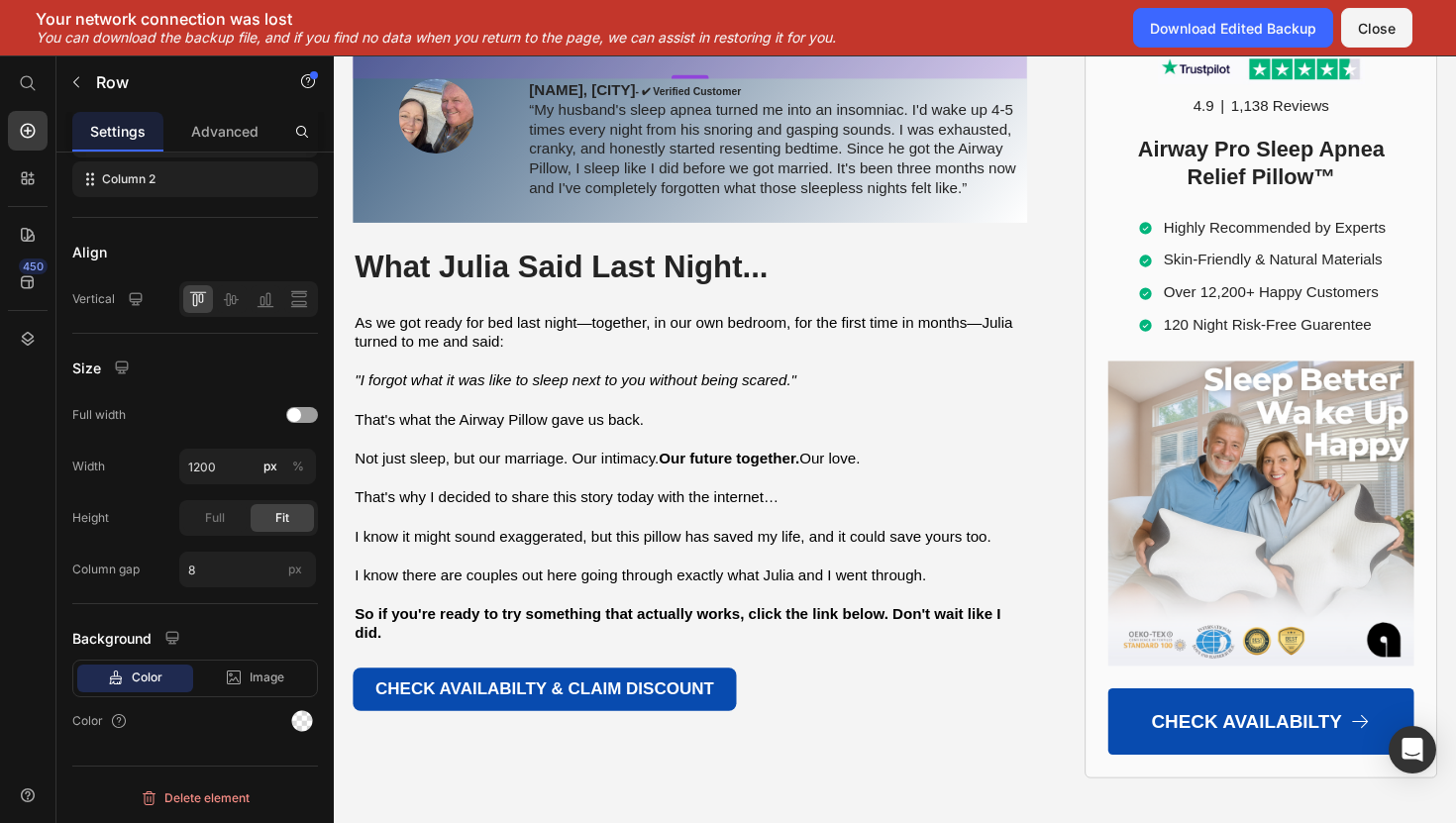 click on "24" at bounding box center [710, 68] 